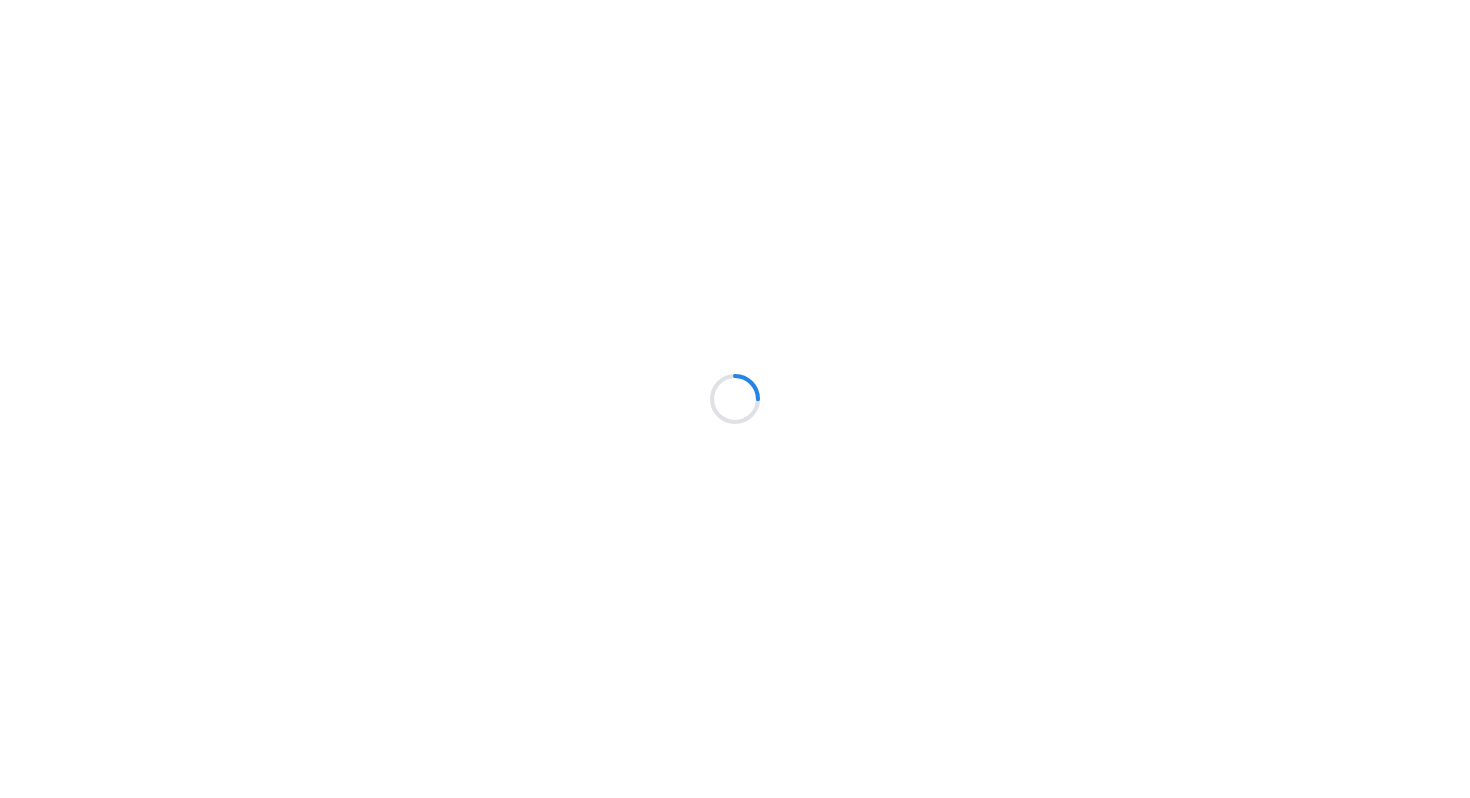 scroll, scrollTop: 0, scrollLeft: 0, axis: both 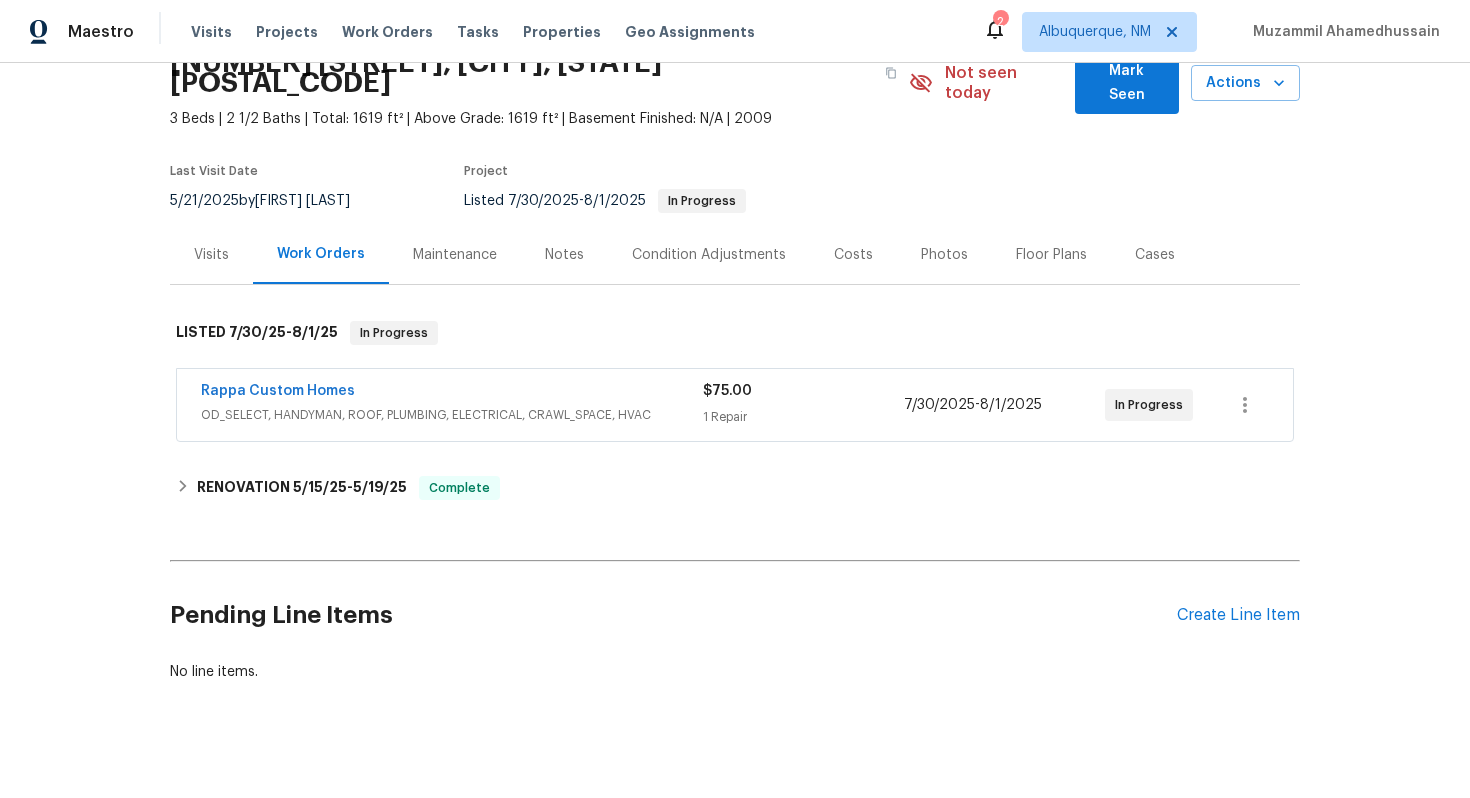 click on "$75.00" at bounding box center (803, 391) 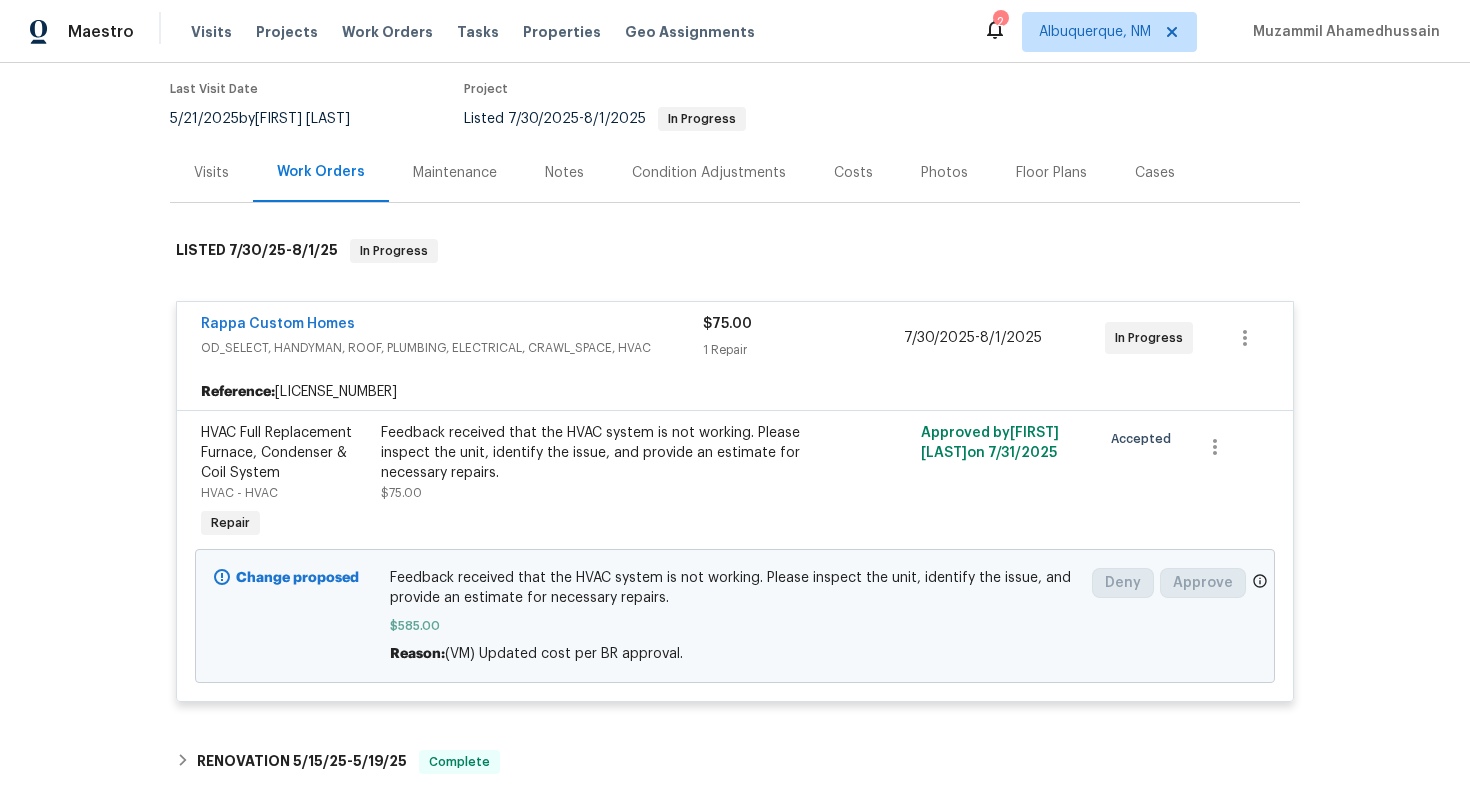scroll, scrollTop: 182, scrollLeft: 0, axis: vertical 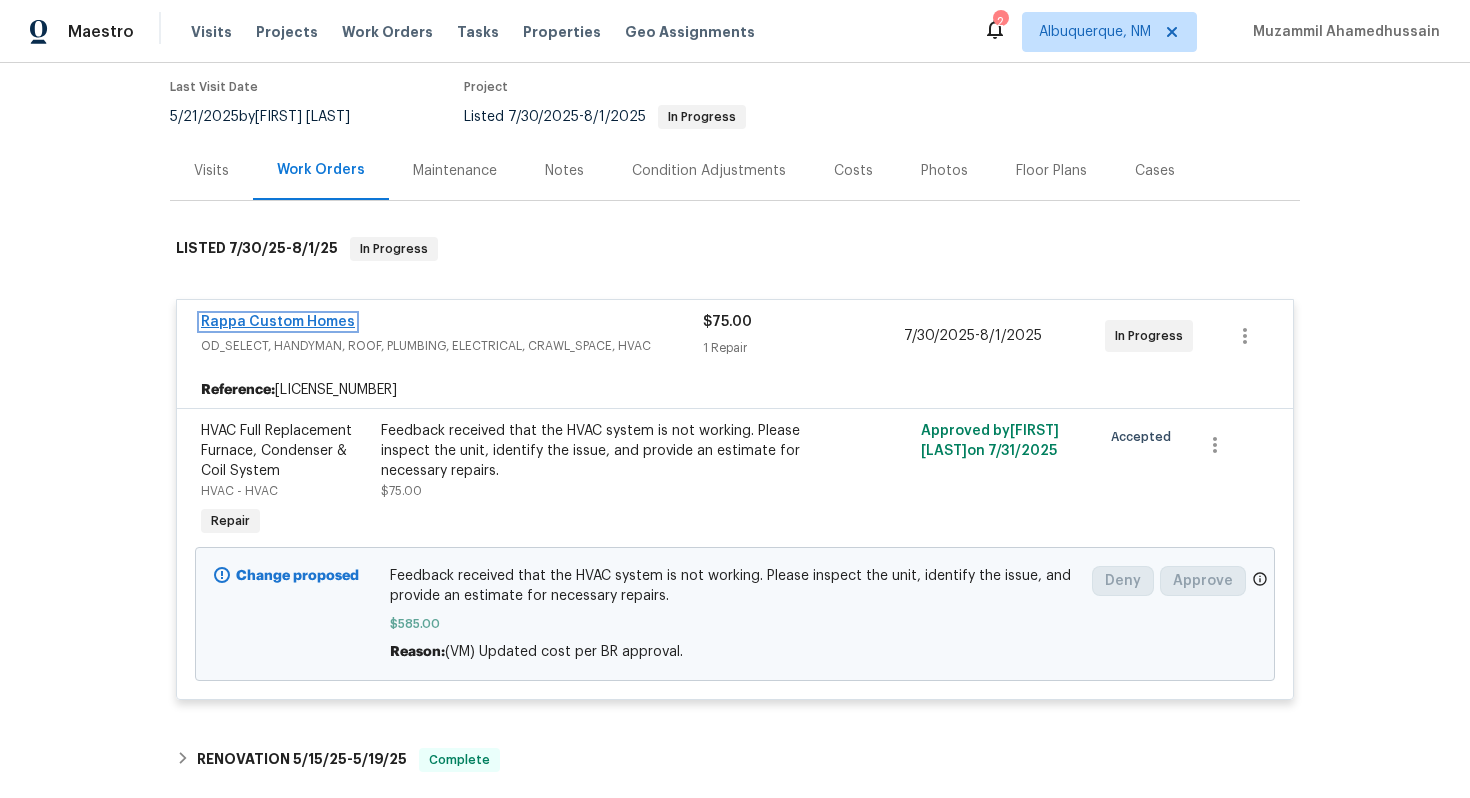 click on "Rappa Custom Homes" at bounding box center (278, 322) 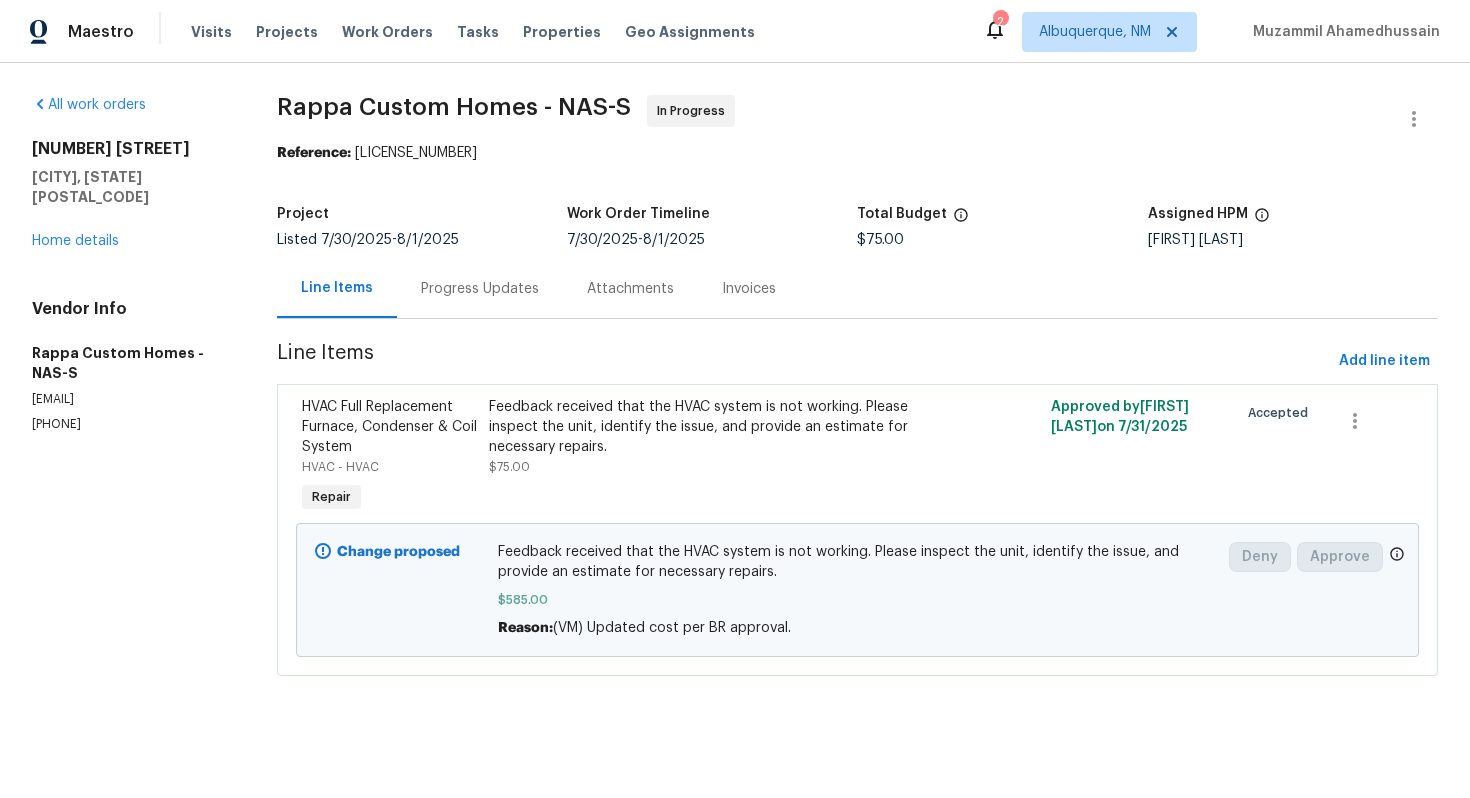 click on "Progress Updates" at bounding box center [480, 289] 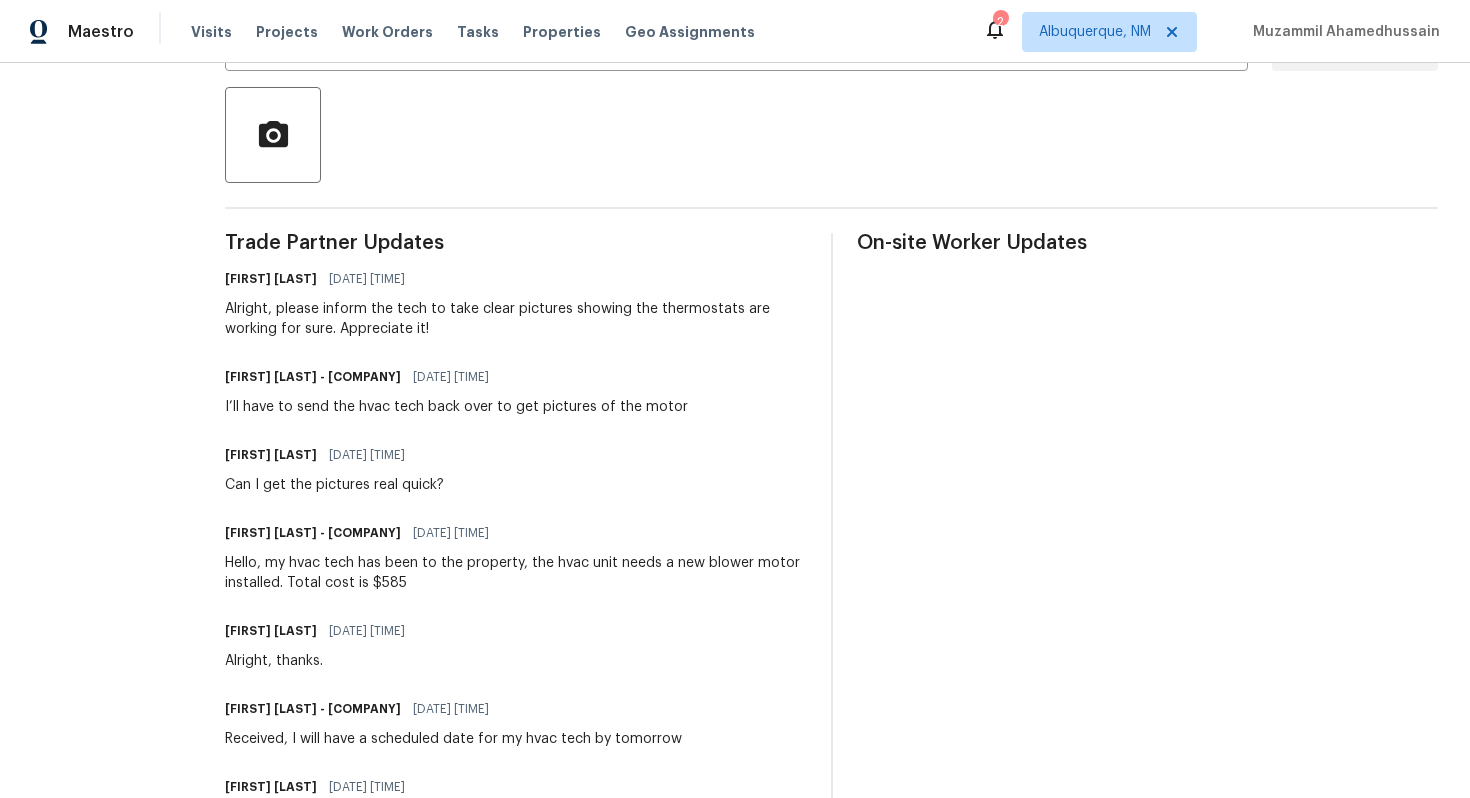scroll, scrollTop: 440, scrollLeft: 0, axis: vertical 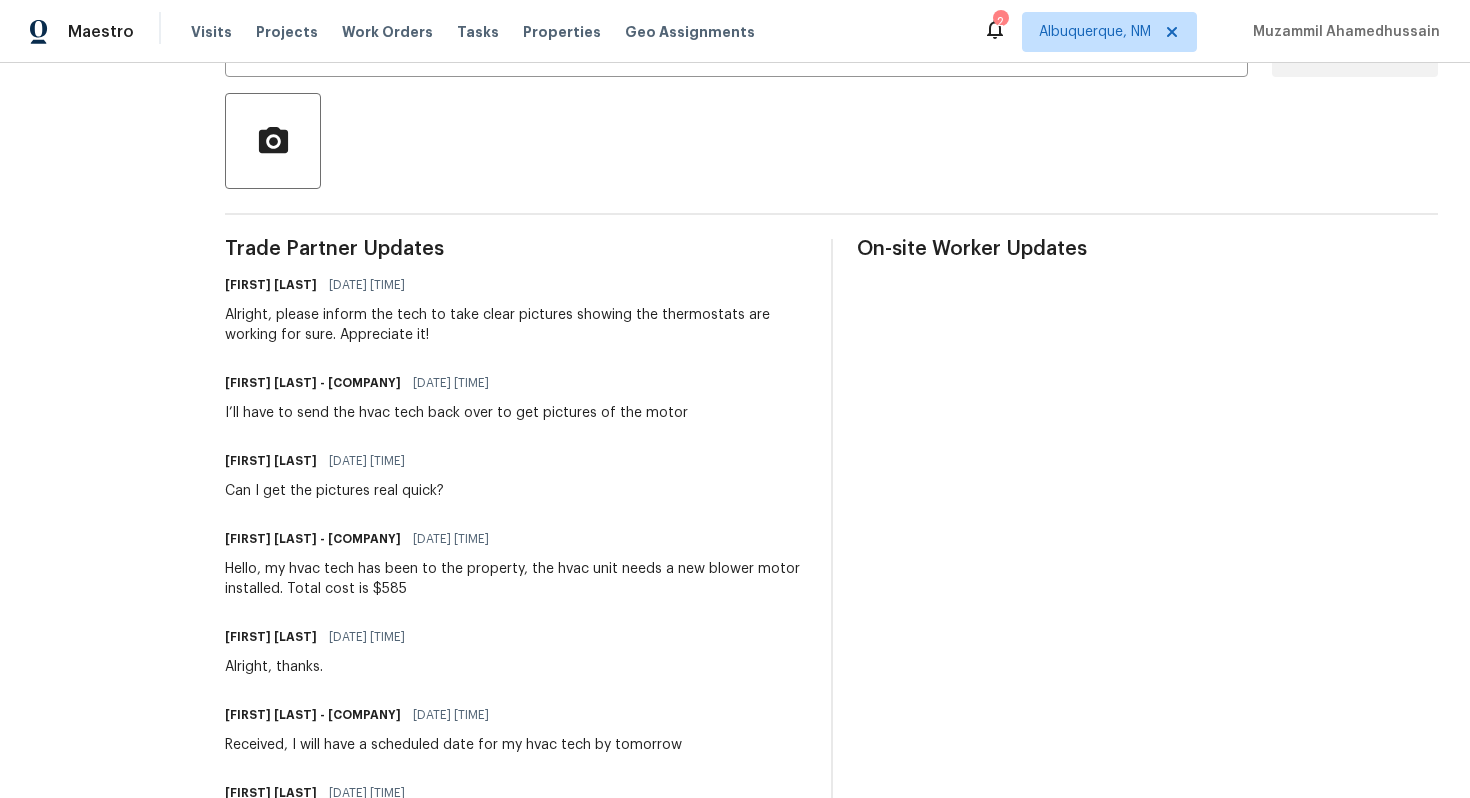 click on "On-site Worker Updates" at bounding box center (1147, 588) 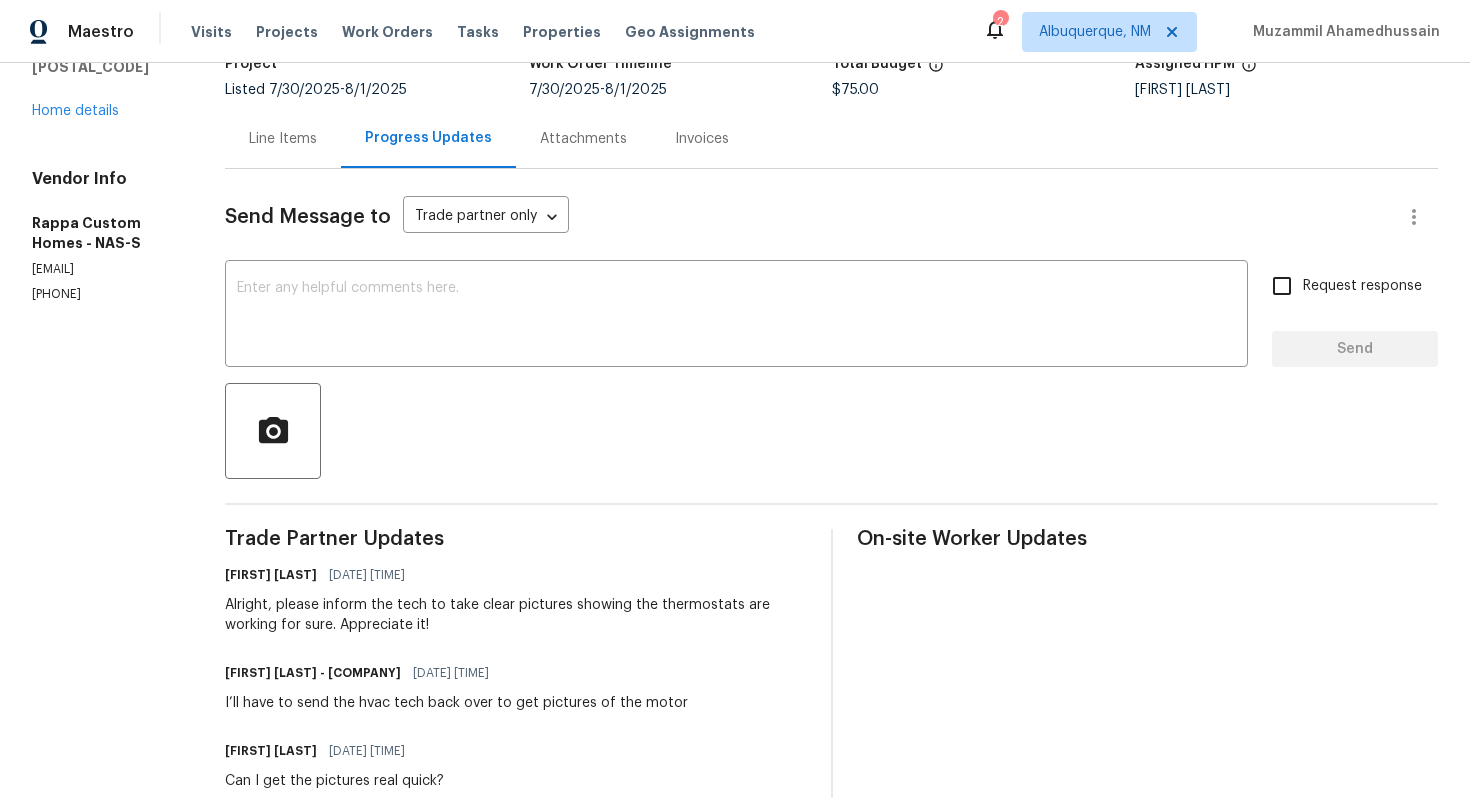 scroll, scrollTop: 0, scrollLeft: 0, axis: both 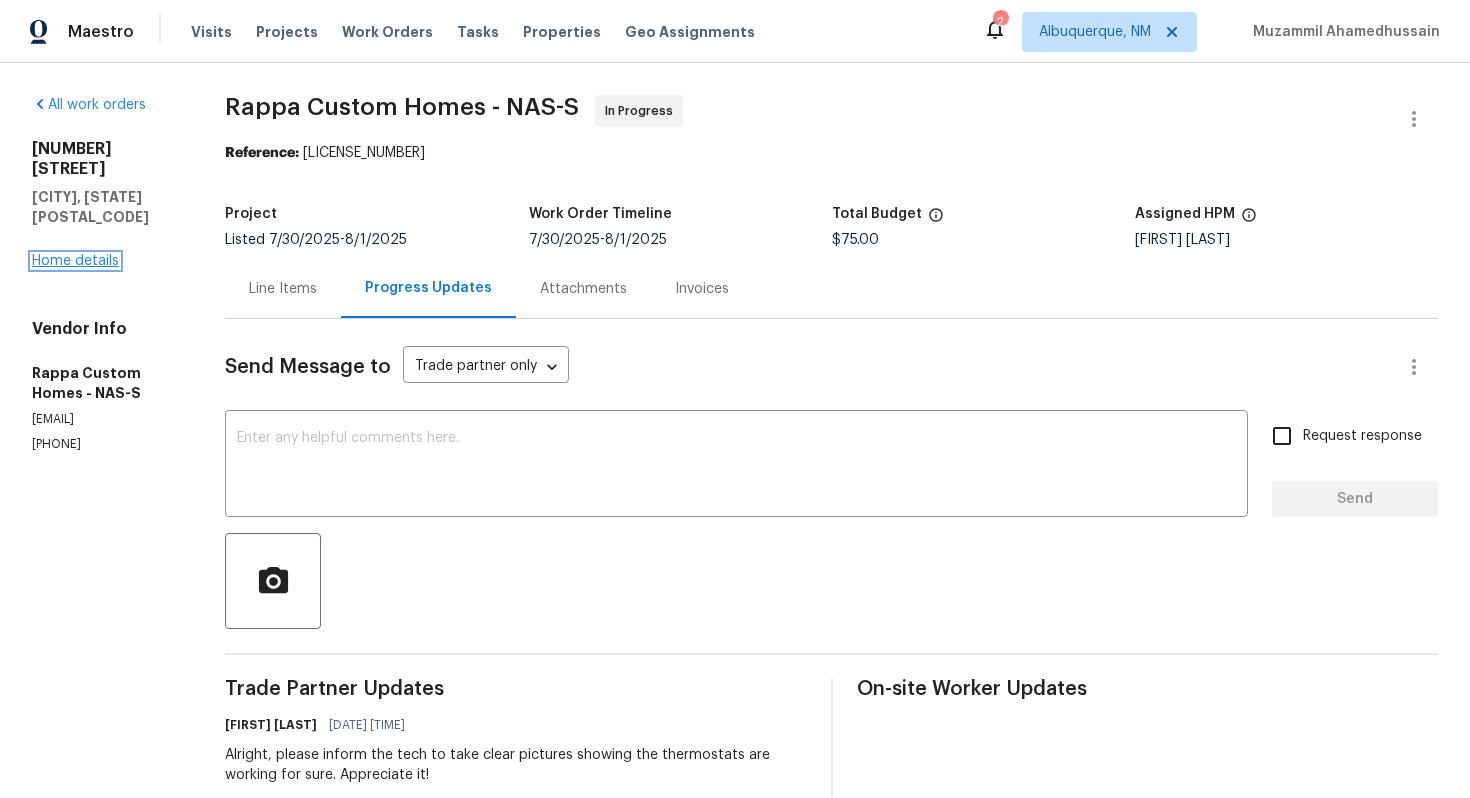 click on "Home details" at bounding box center (75, 261) 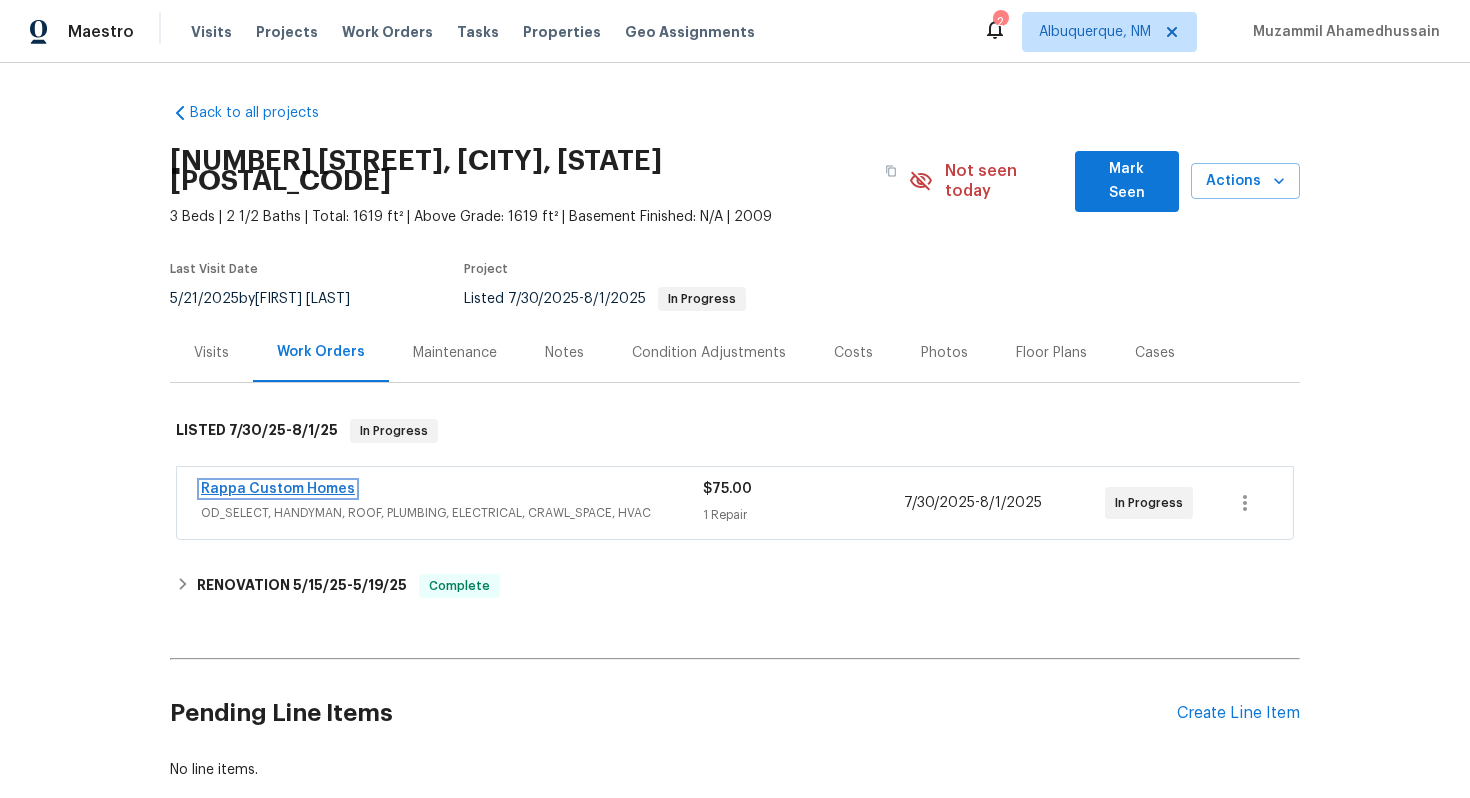 click on "Rappa Custom Homes" at bounding box center [278, 489] 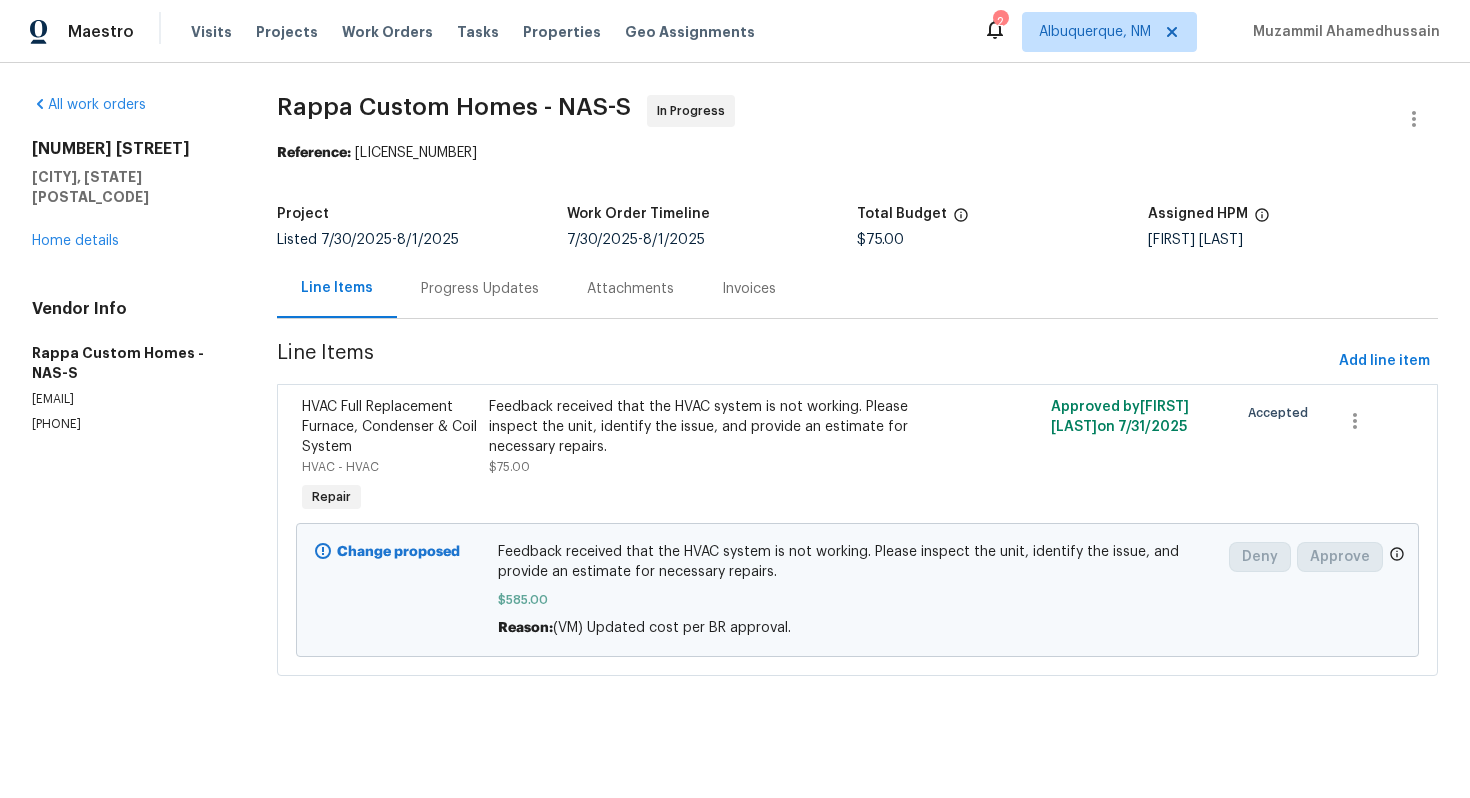 click on "Progress Updates" at bounding box center (480, 288) 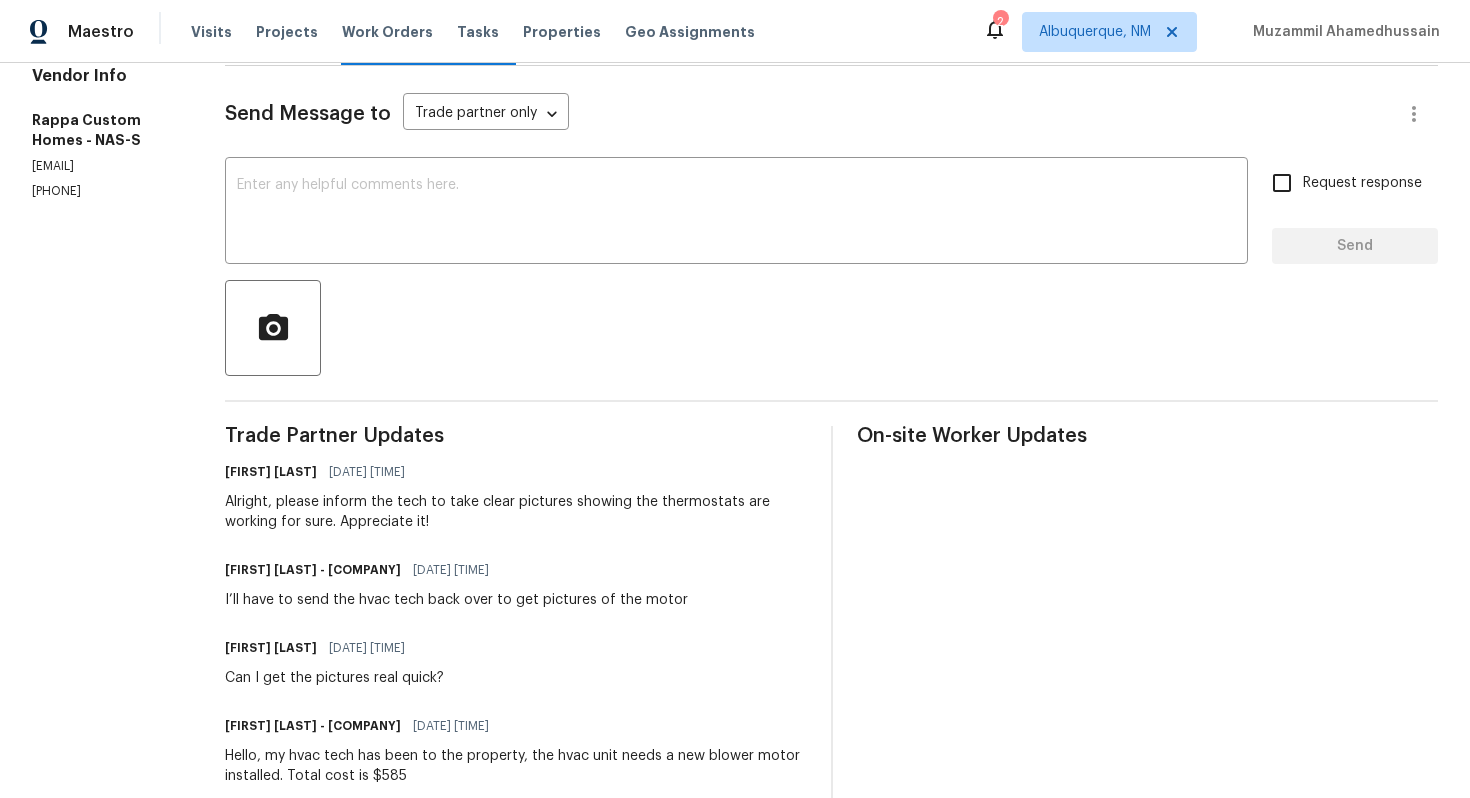 scroll, scrollTop: 0, scrollLeft: 0, axis: both 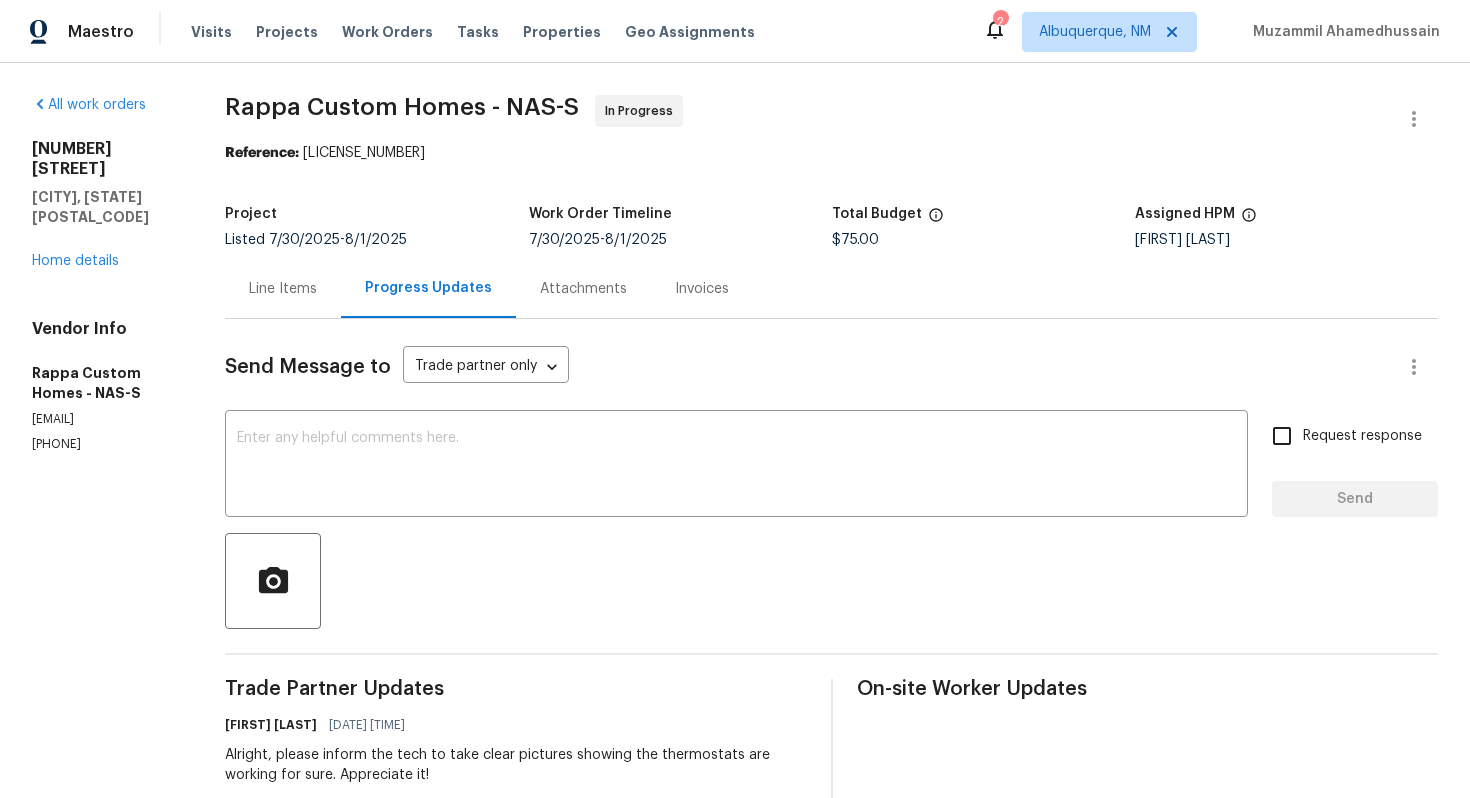 click on "Line Items" at bounding box center [283, 288] 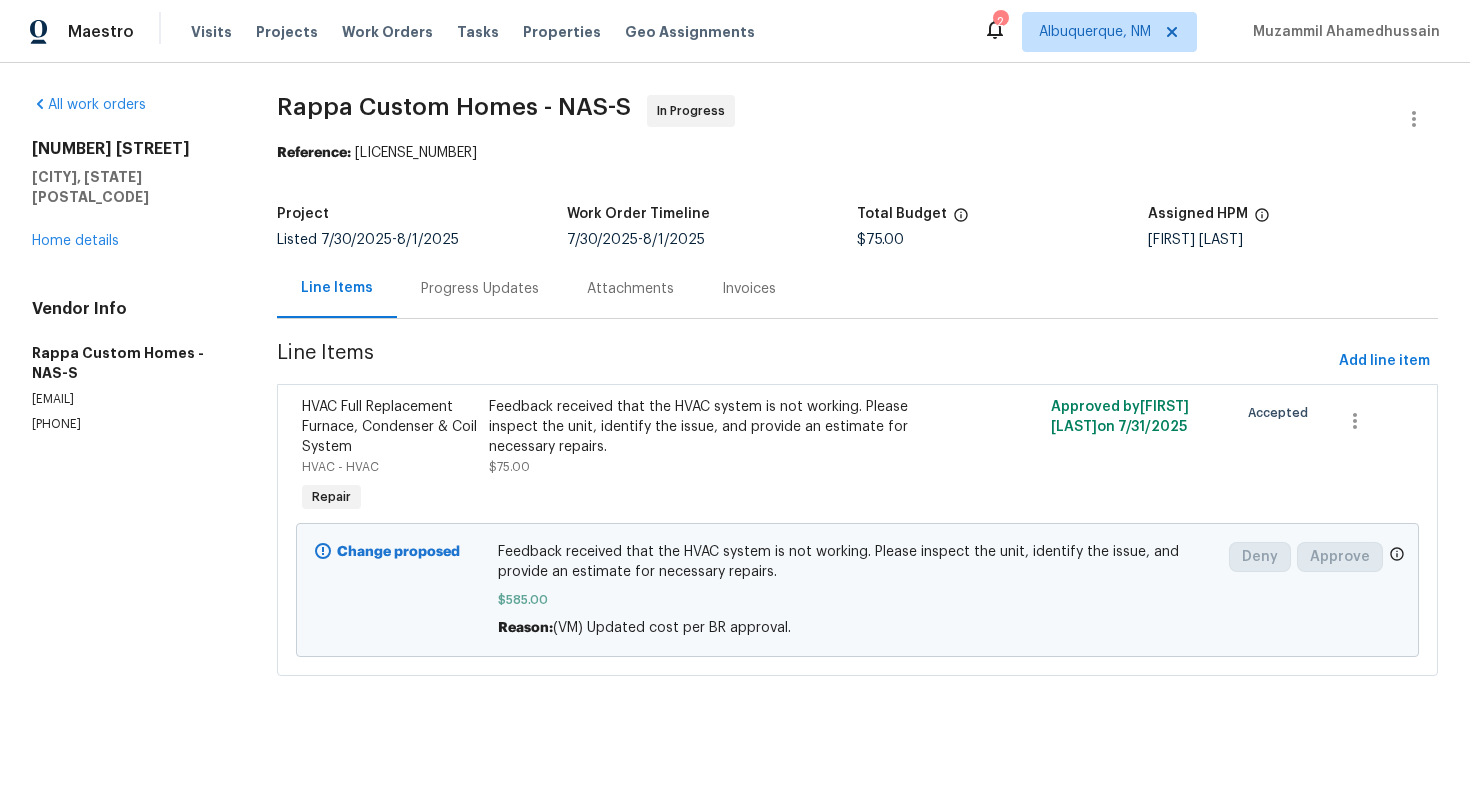 click on "Feedback received that the HVAC system is not working. Please inspect the unit, identify the issue, and provide an estimate for necessary repairs. $75.00" at bounding box center [717, 437] 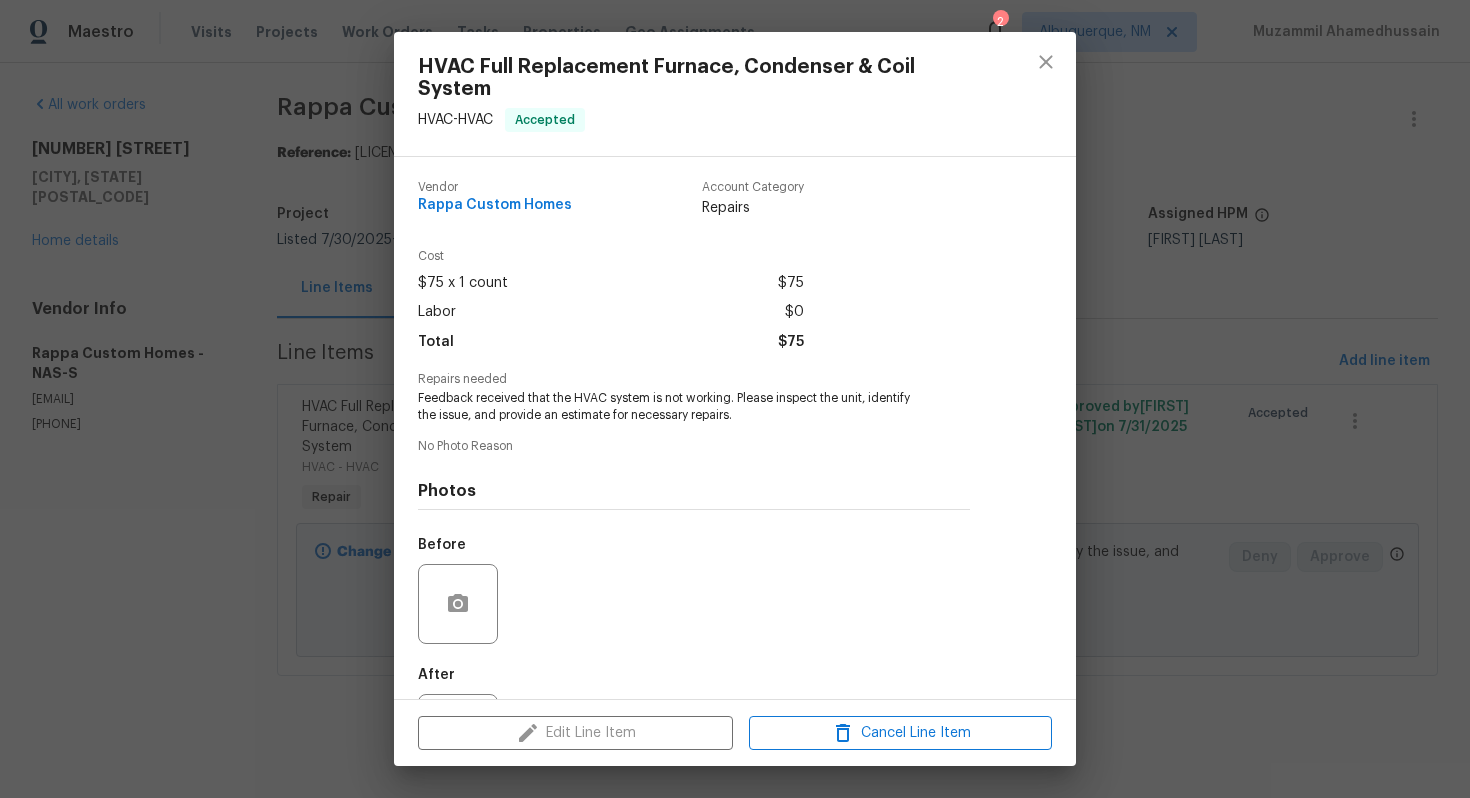 scroll, scrollTop: 95, scrollLeft: 0, axis: vertical 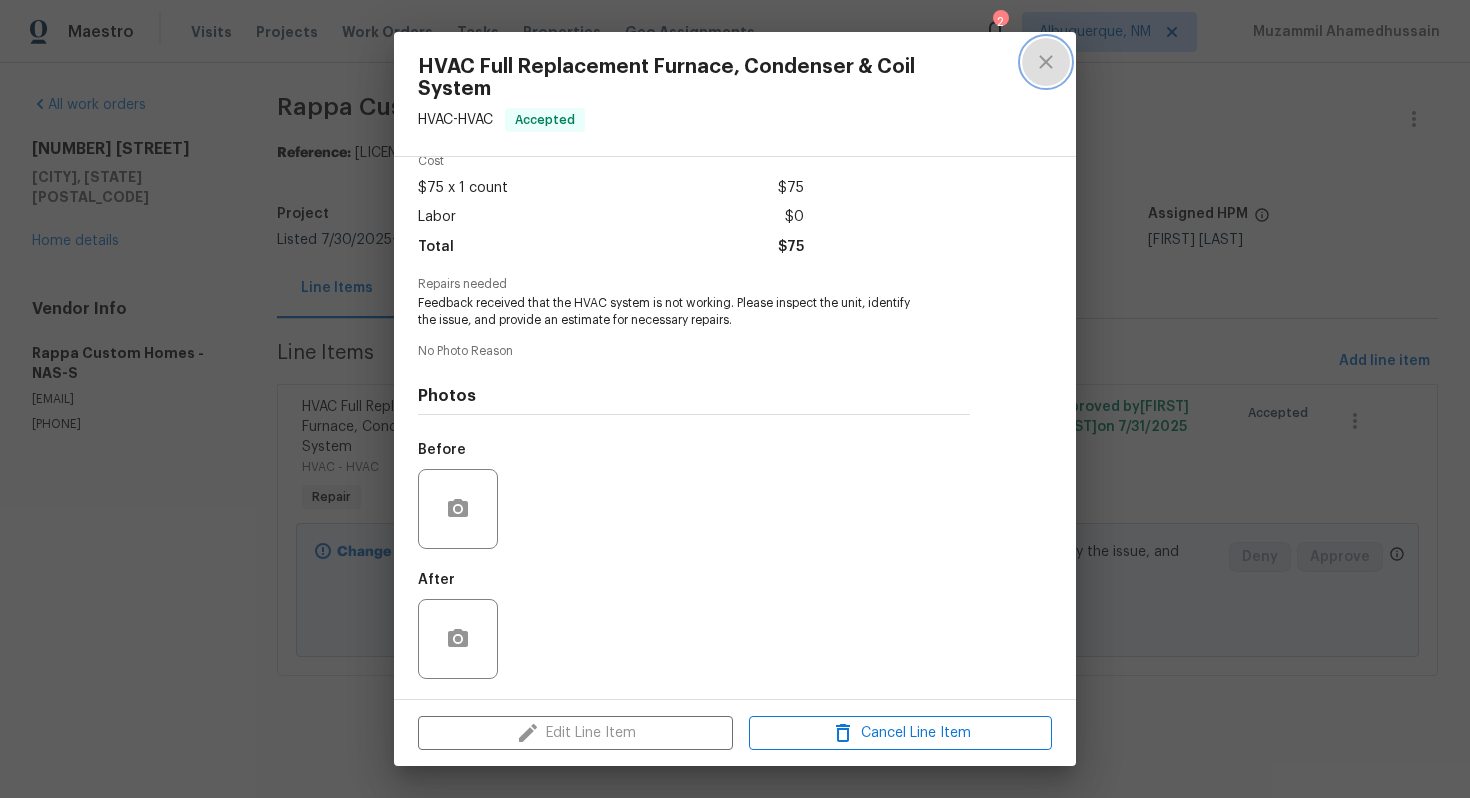click at bounding box center [1046, 62] 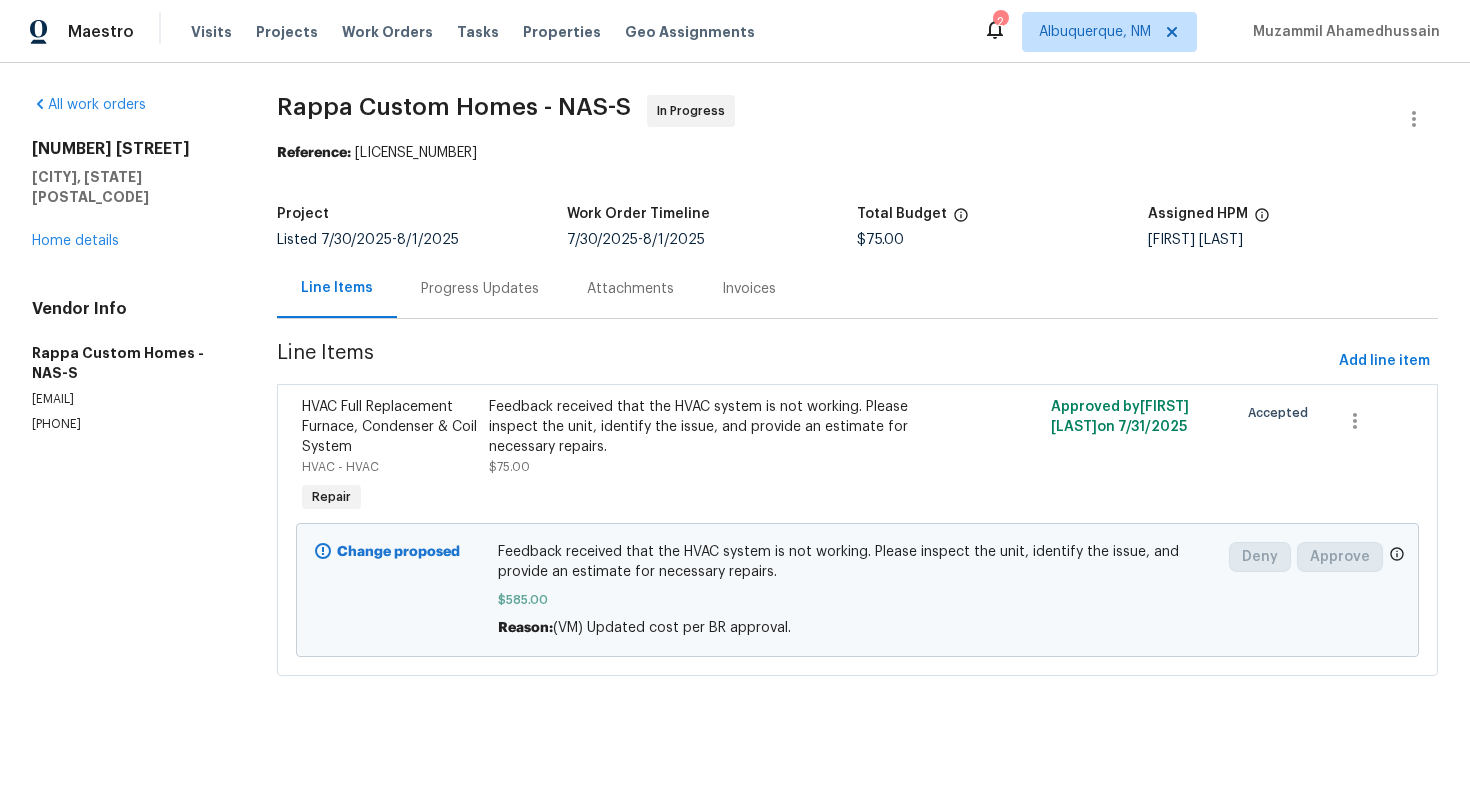click on "Progress Updates" at bounding box center (480, 289) 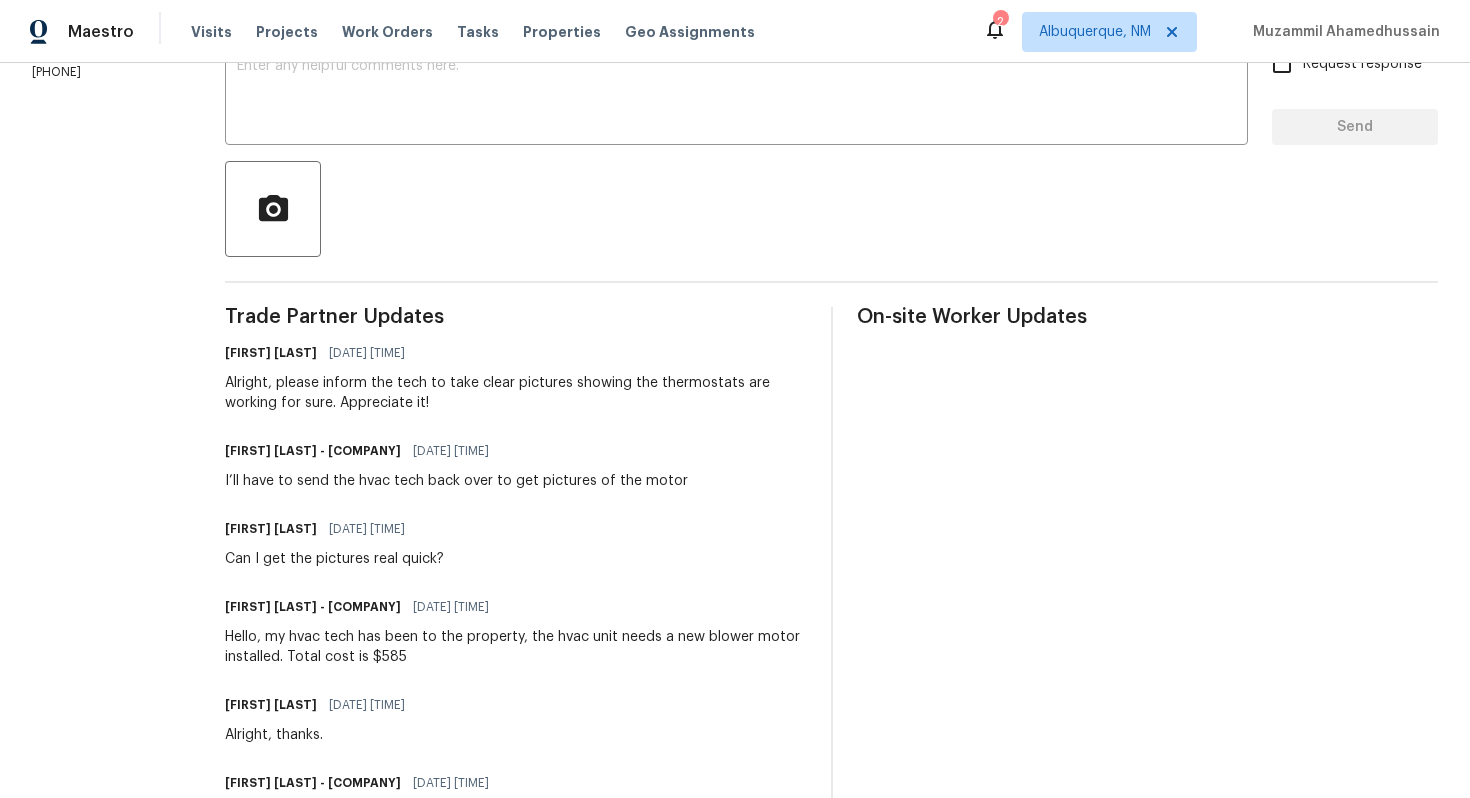 scroll, scrollTop: 404, scrollLeft: 0, axis: vertical 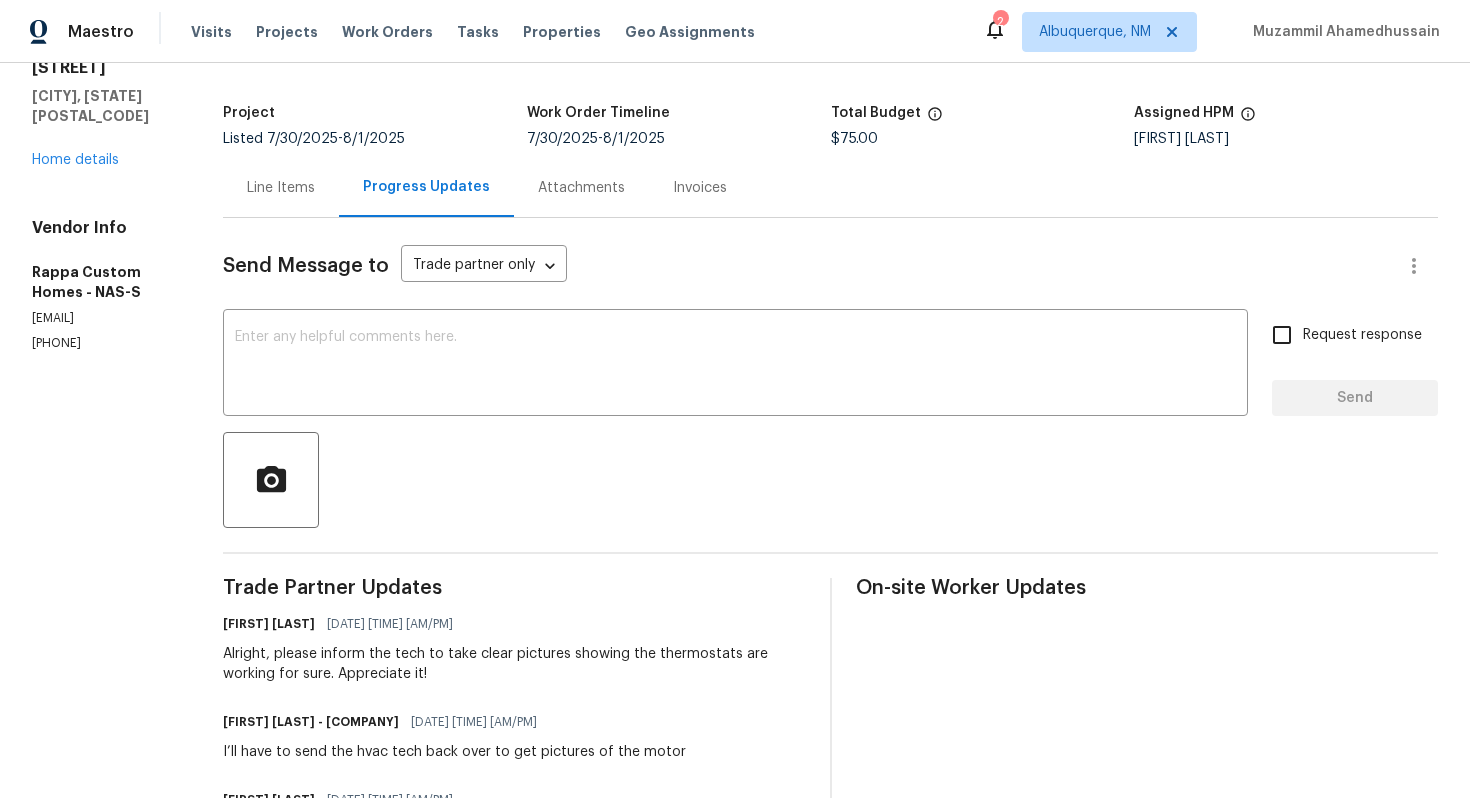 click on "Attachments" at bounding box center (581, 188) 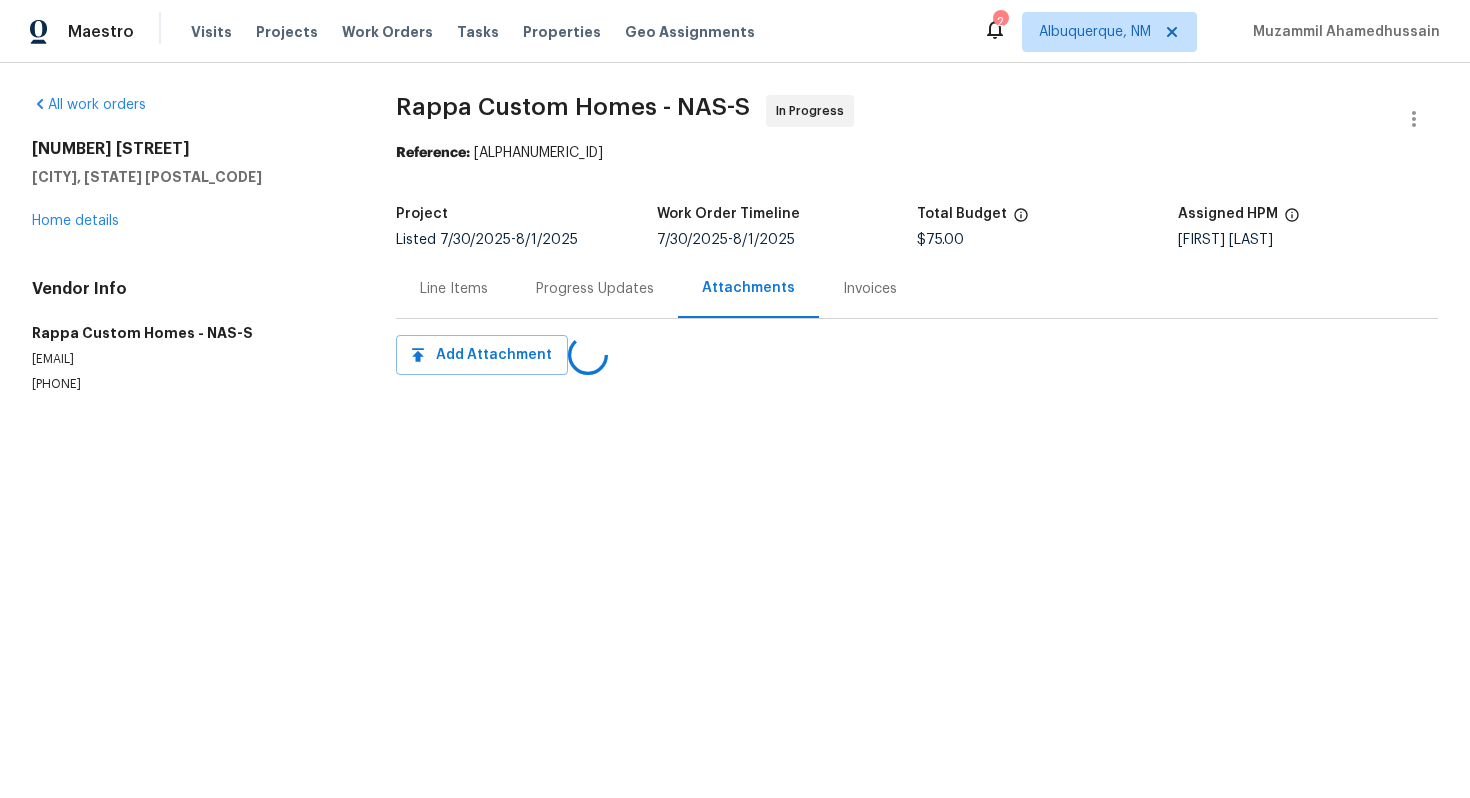 scroll, scrollTop: 0, scrollLeft: 0, axis: both 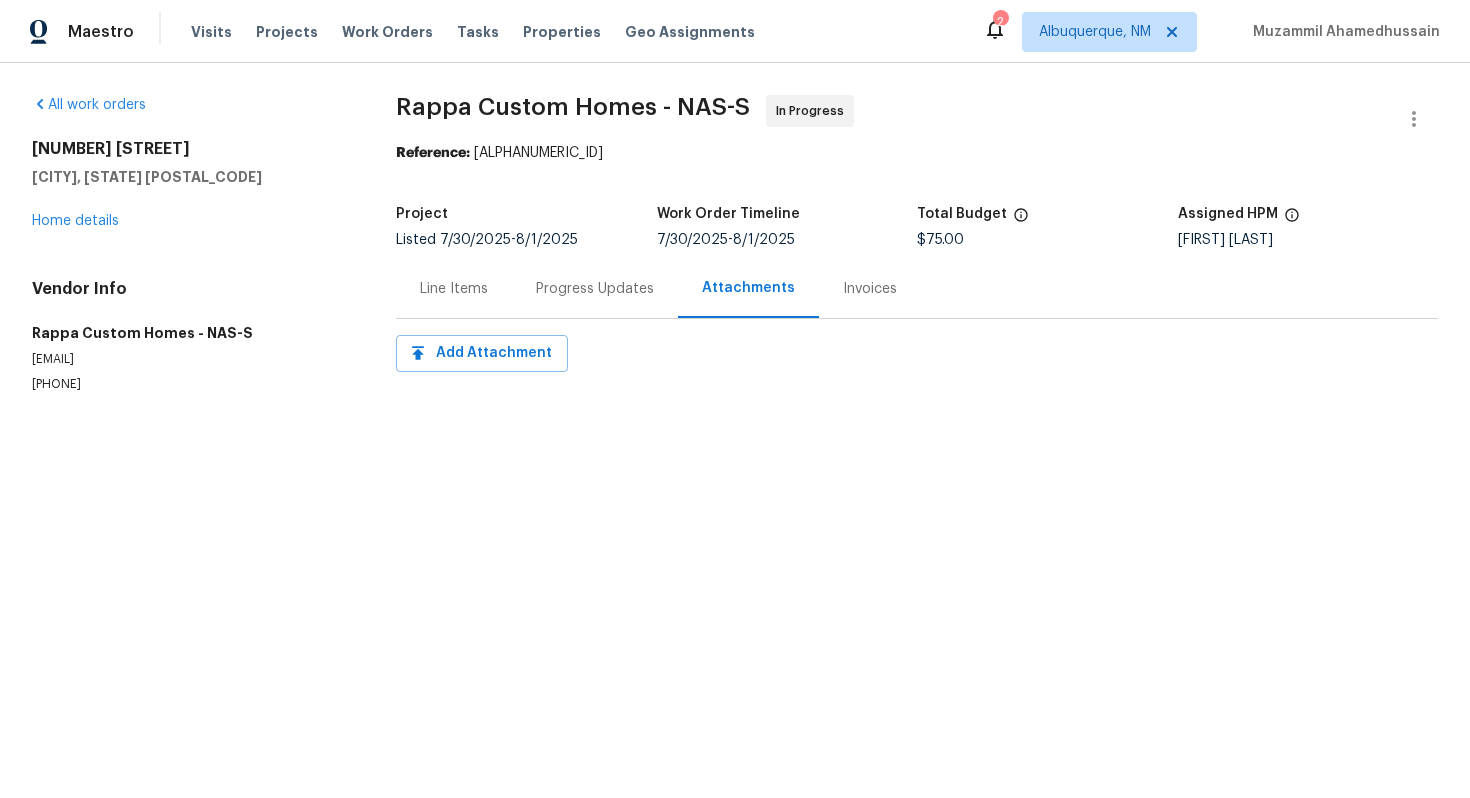 click on "Invoices" at bounding box center (870, 288) 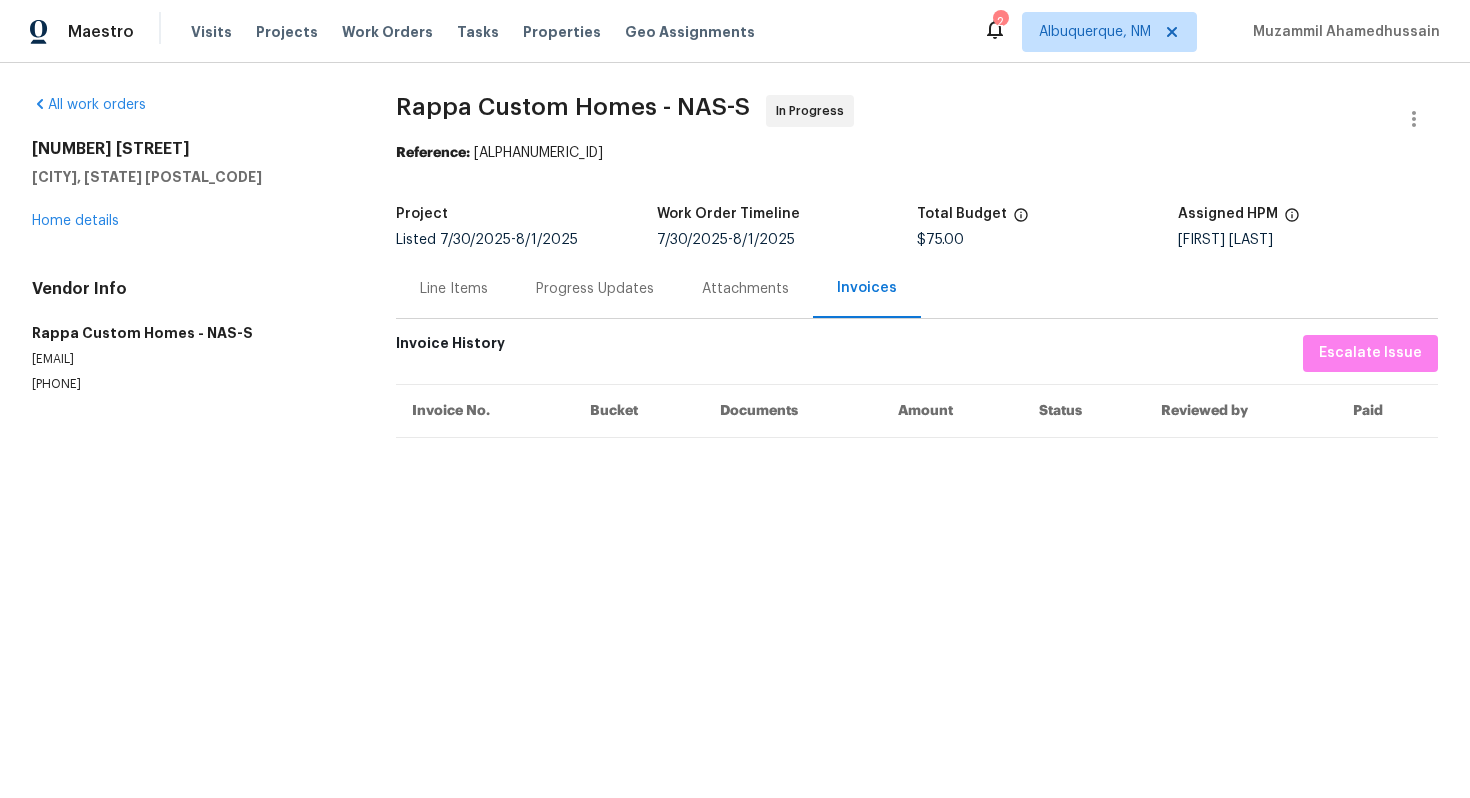 click on "Progress Updates" at bounding box center [595, 289] 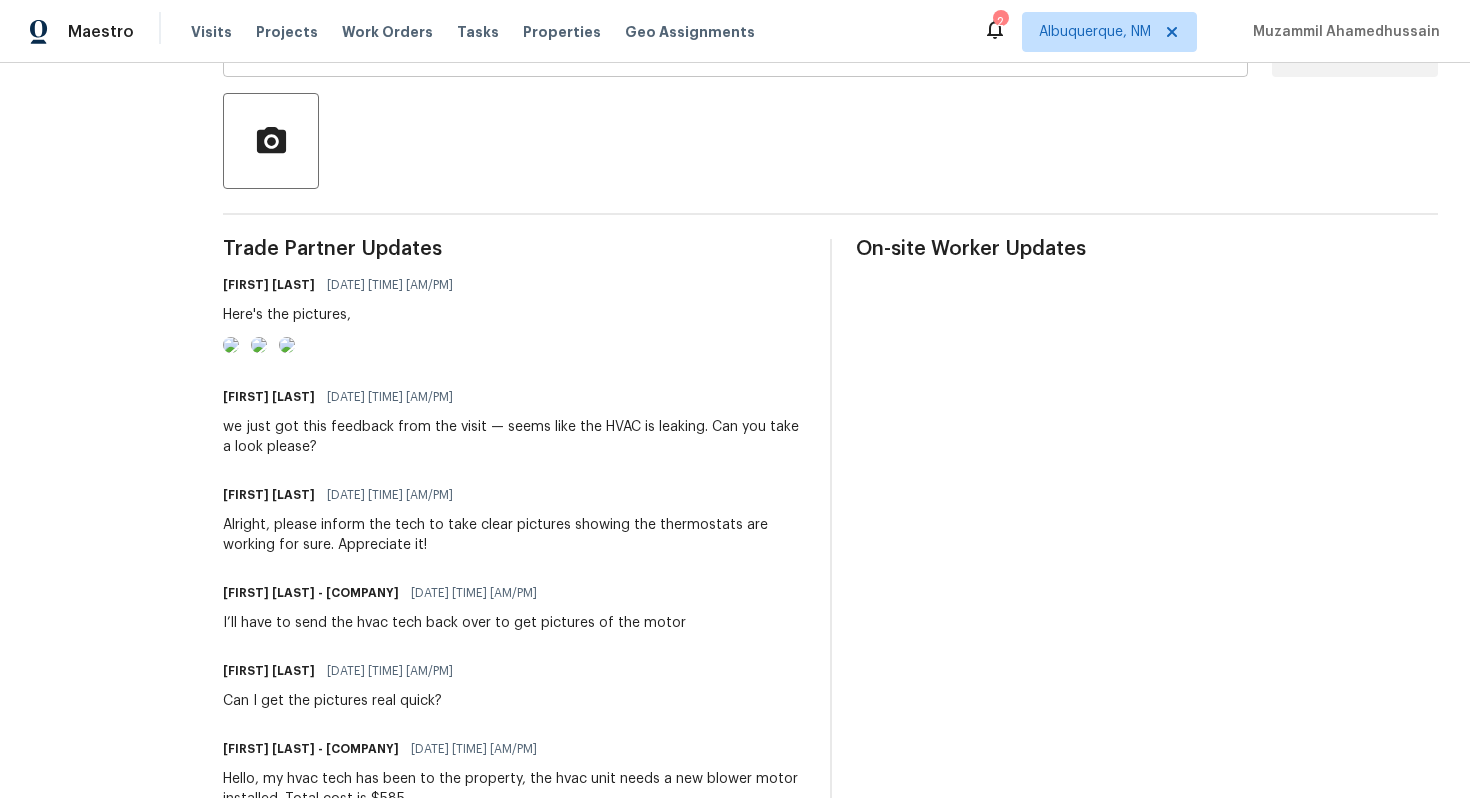 scroll, scrollTop: 441, scrollLeft: 0, axis: vertical 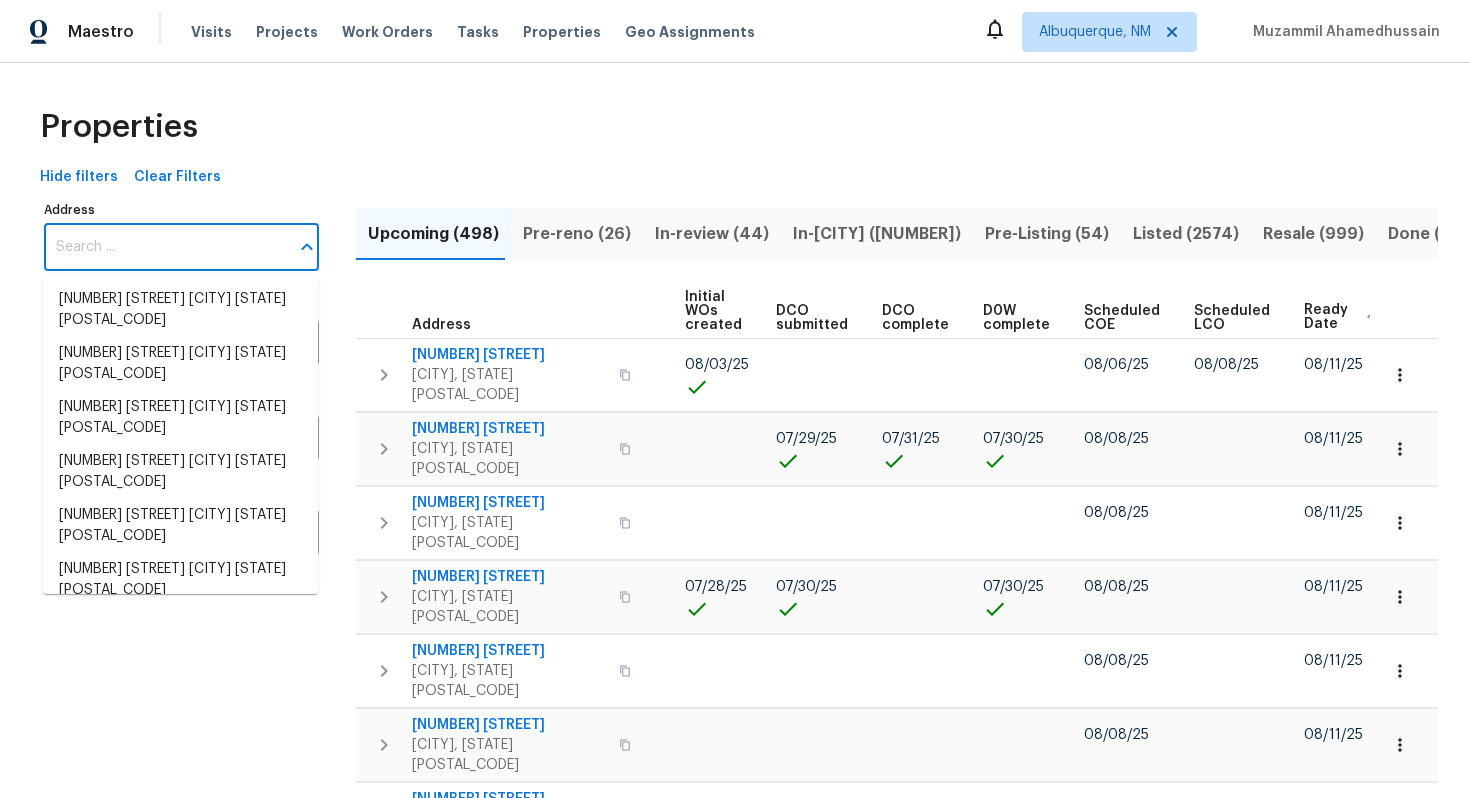 click on "Address" at bounding box center [166, 247] 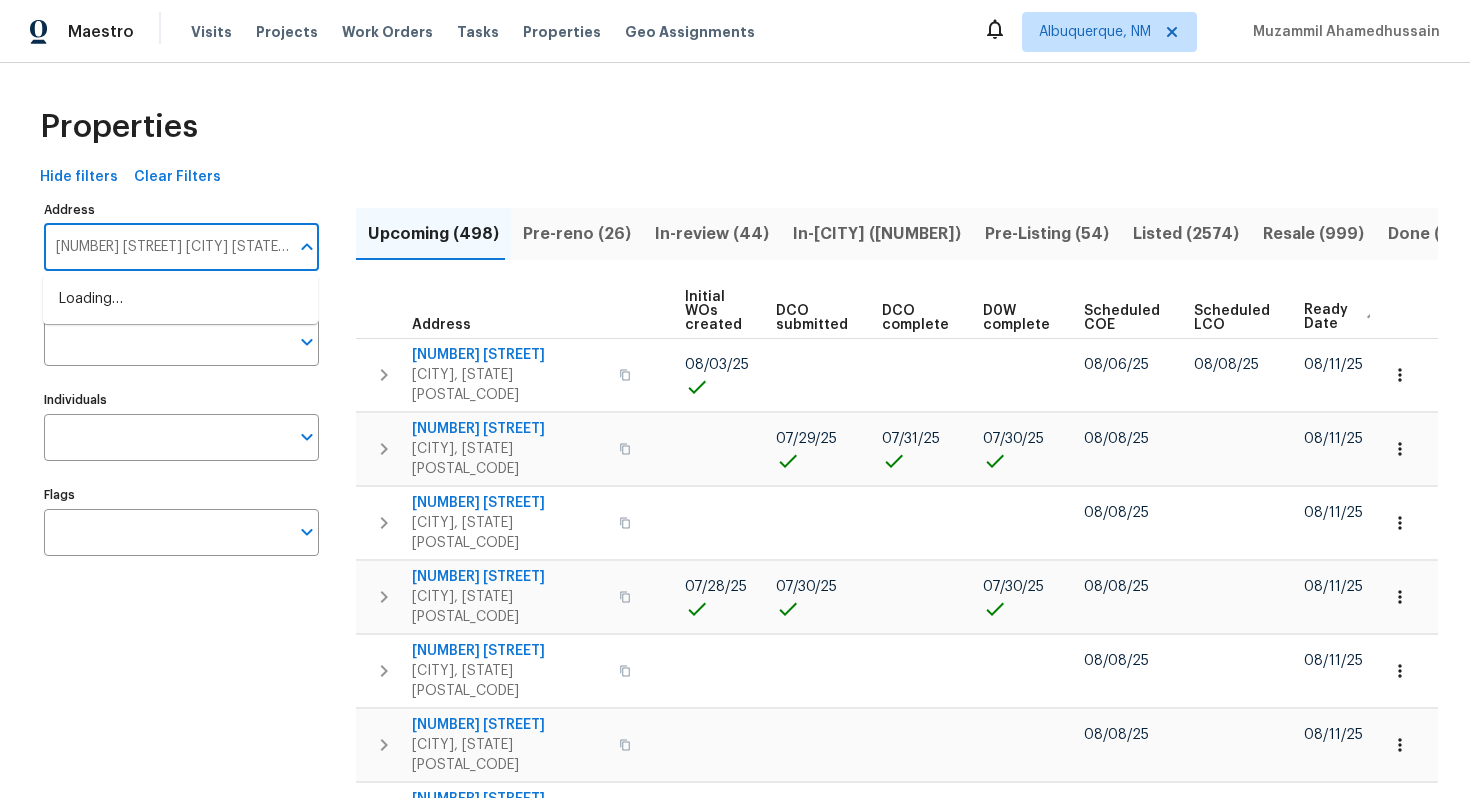 scroll, scrollTop: 0, scrollLeft: 15, axis: horizontal 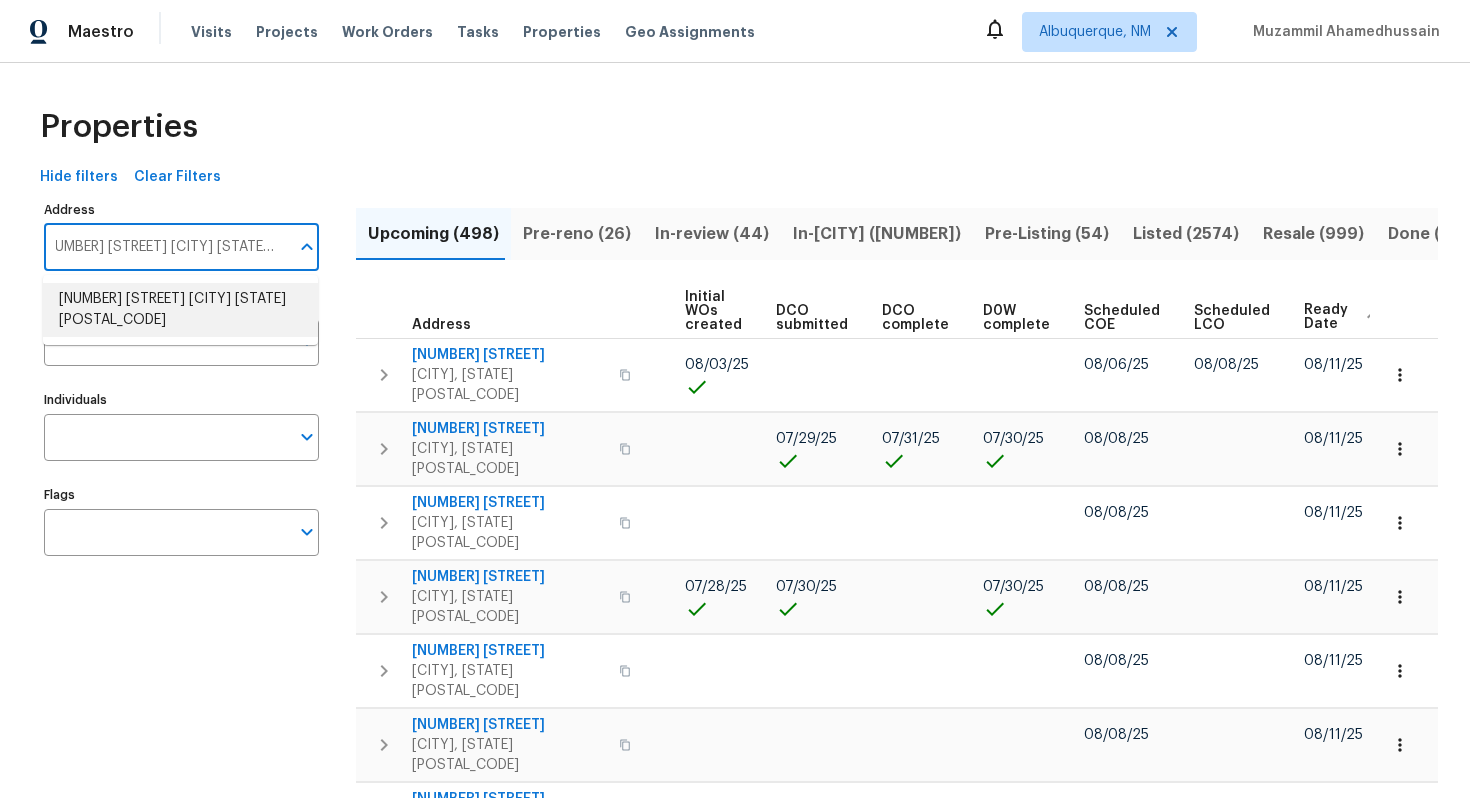 click on "[NUMBER] [STREET] [CITY] [STATE] [POSTAL_CODE]" at bounding box center (180, 310) 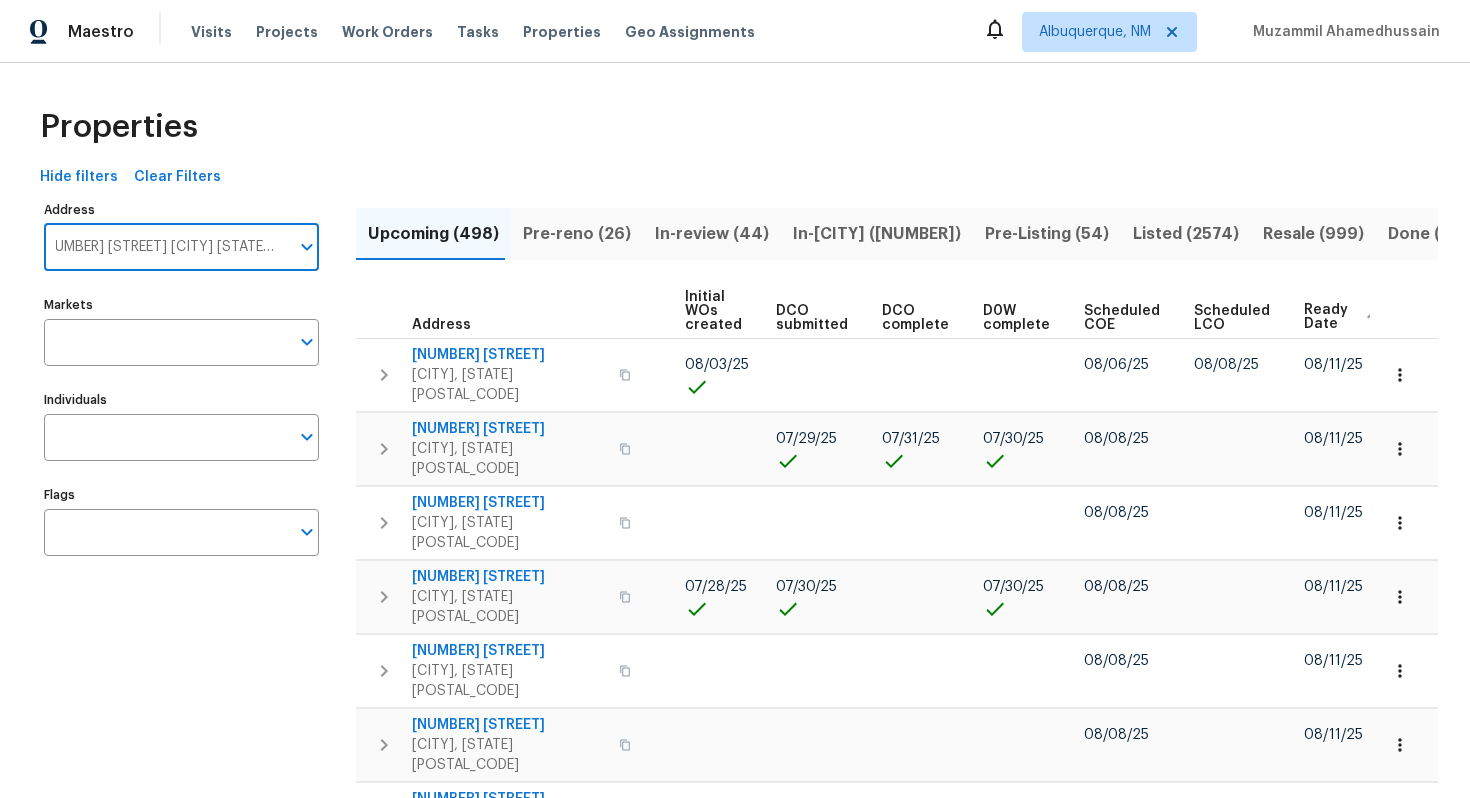type on "[NUMBER] [STREET] [CITY] [STATE] [POSTAL_CODE]" 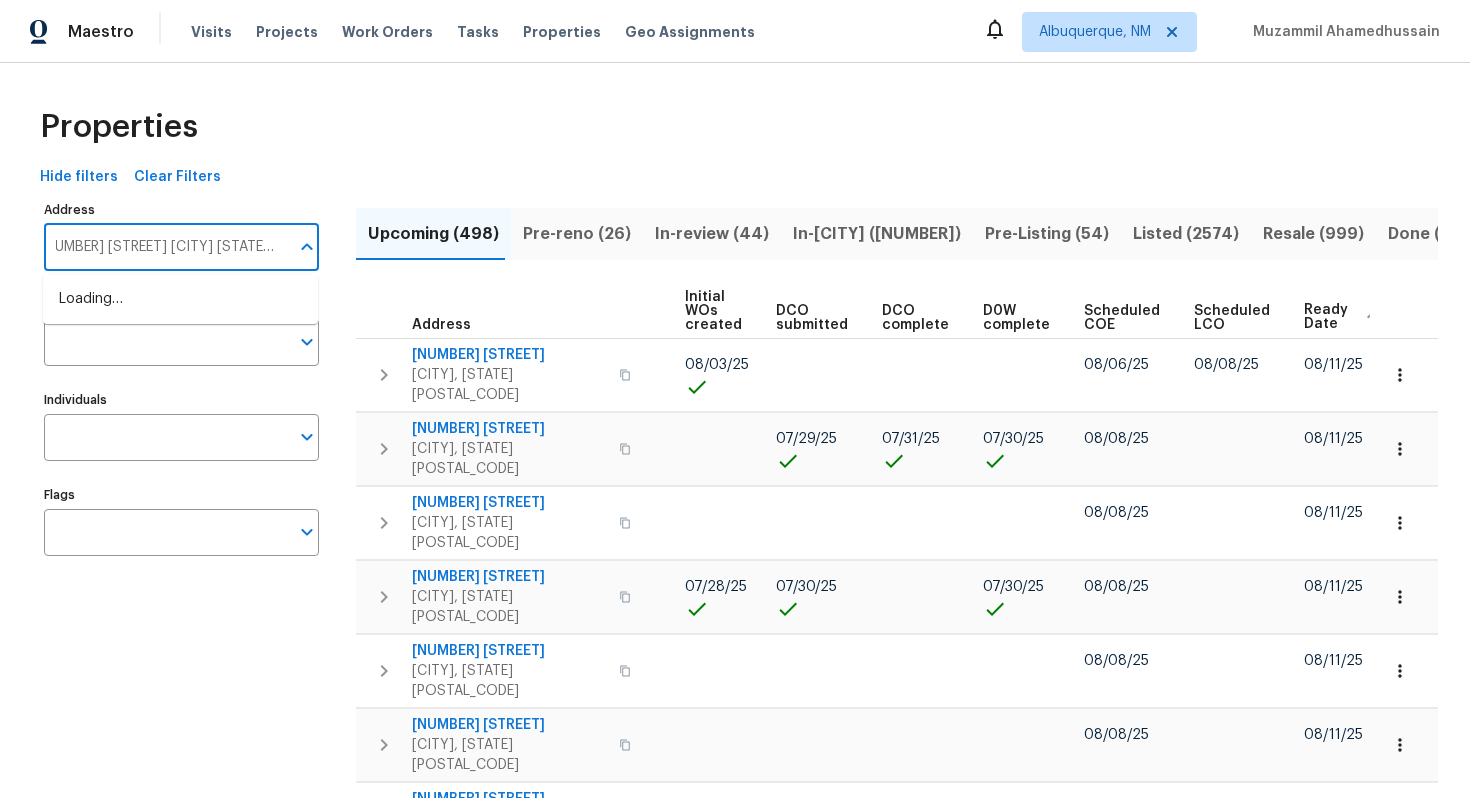 scroll, scrollTop: 0, scrollLeft: 19, axis: horizontal 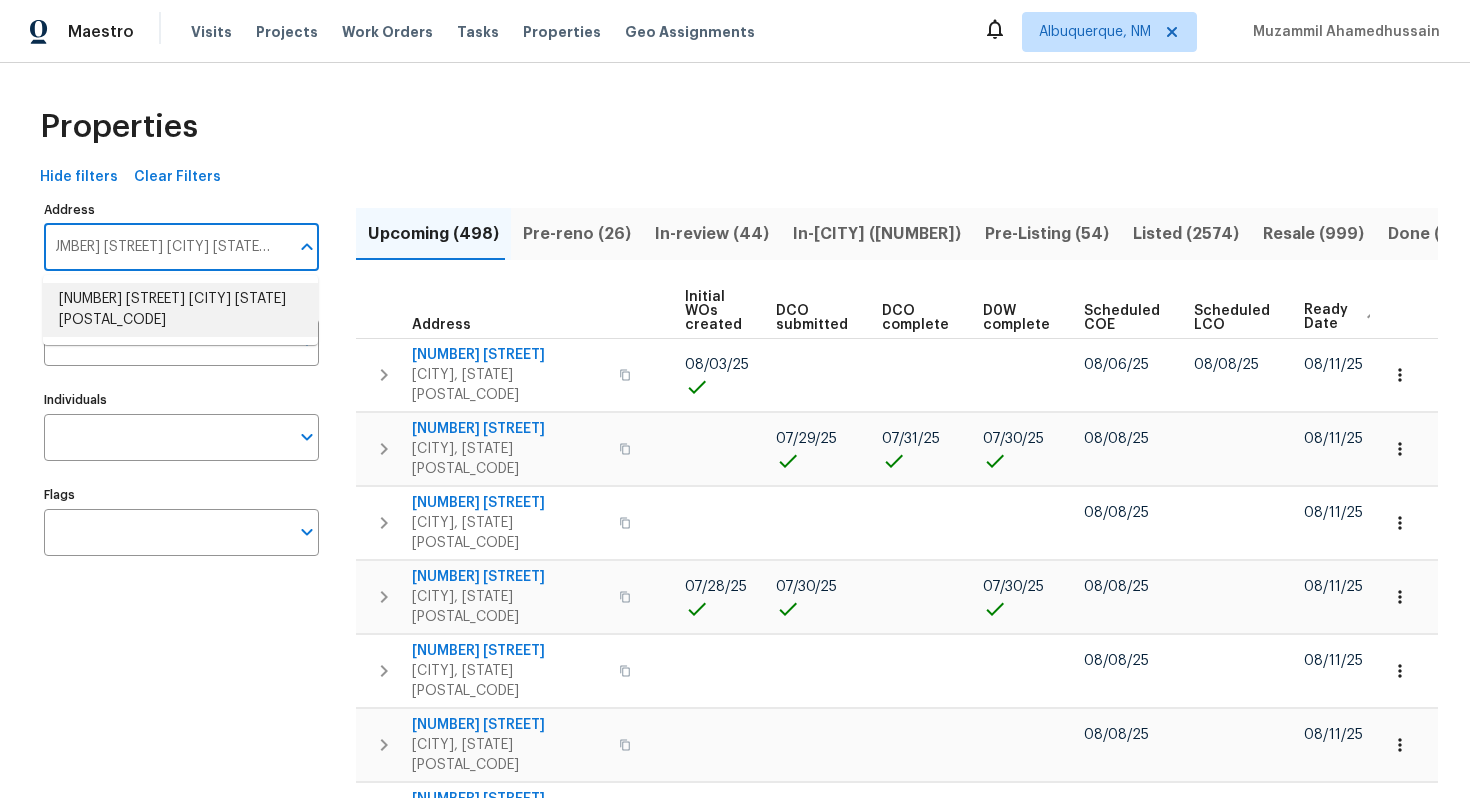 click on "[NUMBER] [STREET] [CITY] [STATE] [POSTAL_CODE]" at bounding box center [180, 310] 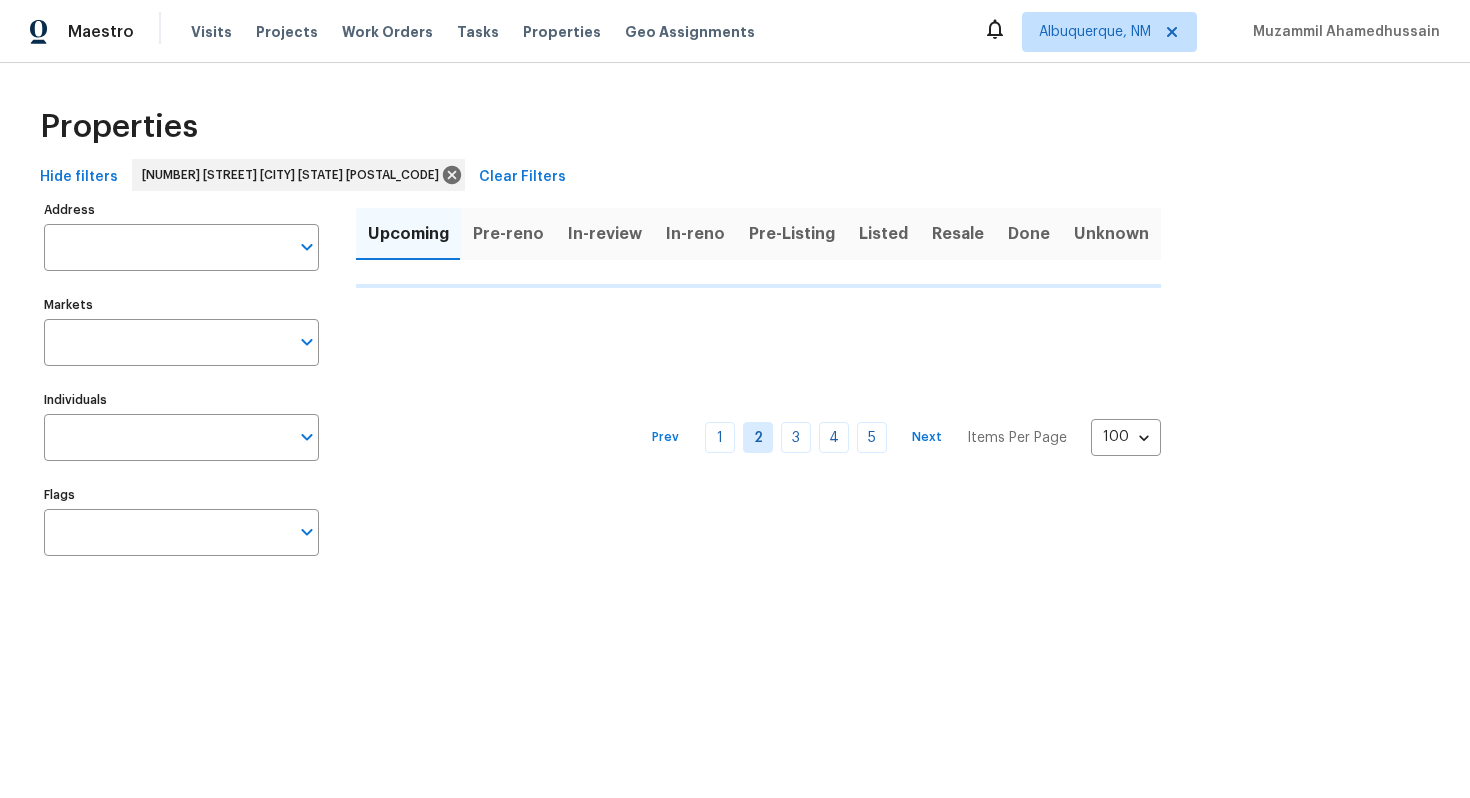 type on "[NUMBER] [STREET] [CITY] [STATE] [POSTAL_CODE]" 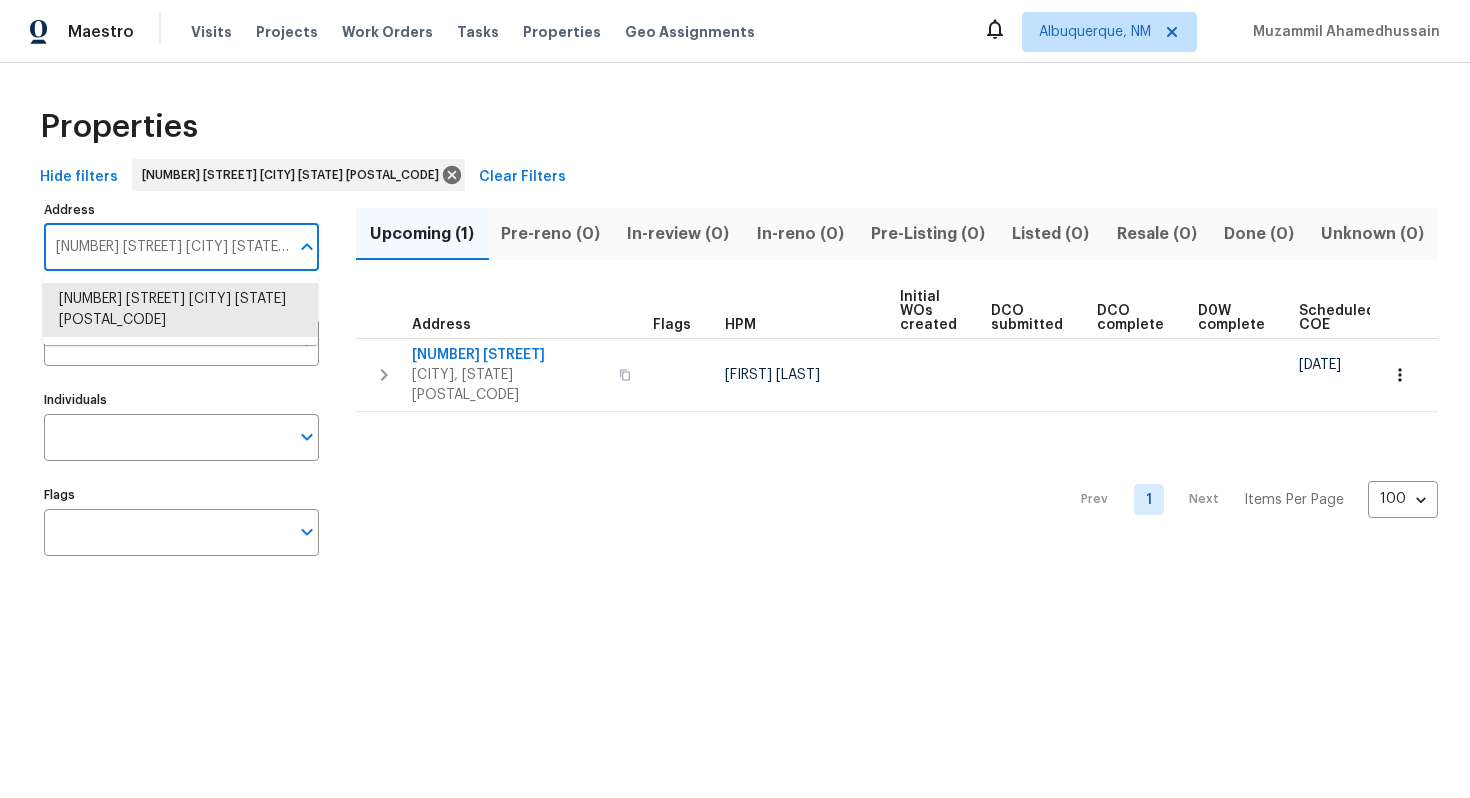 click on "[NUMBER] [STREET] [CITY] [STATE] [POSTAL_CODE]" at bounding box center [166, 247] 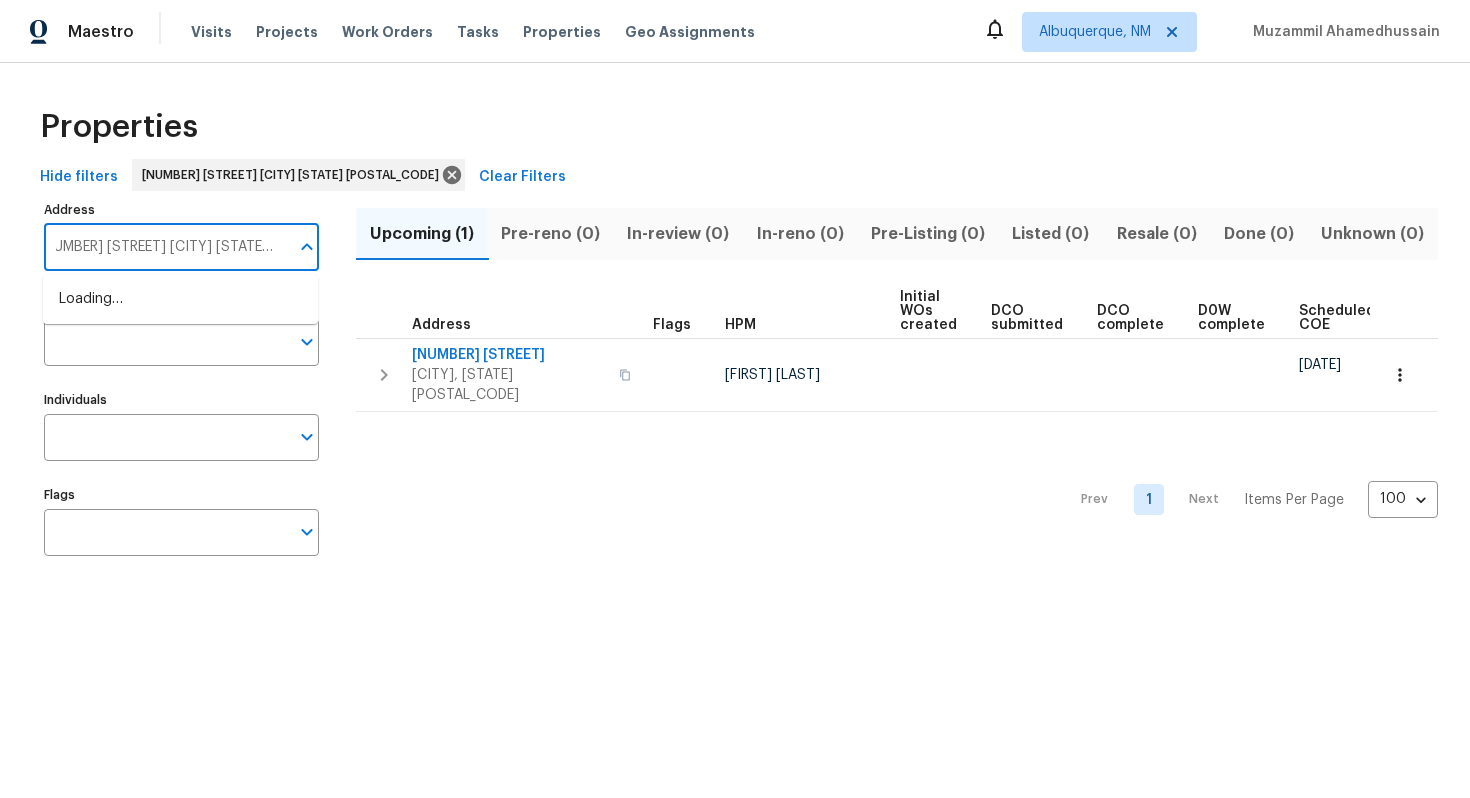 scroll, scrollTop: 0, scrollLeft: 19, axis: horizontal 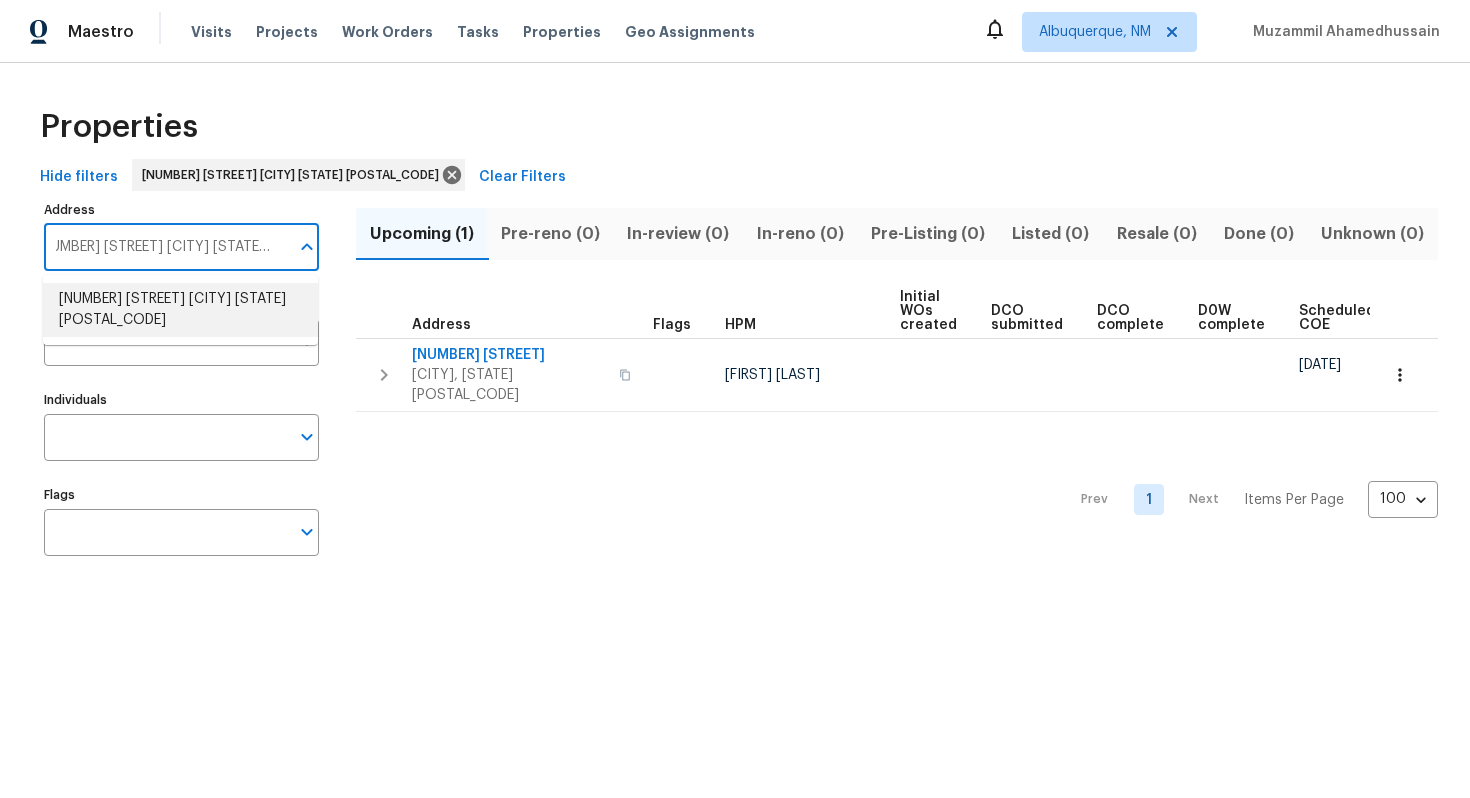 click on "[NUMBER] [STREET] [CITY] [STATE] [POSTAL_CODE]" at bounding box center [180, 310] 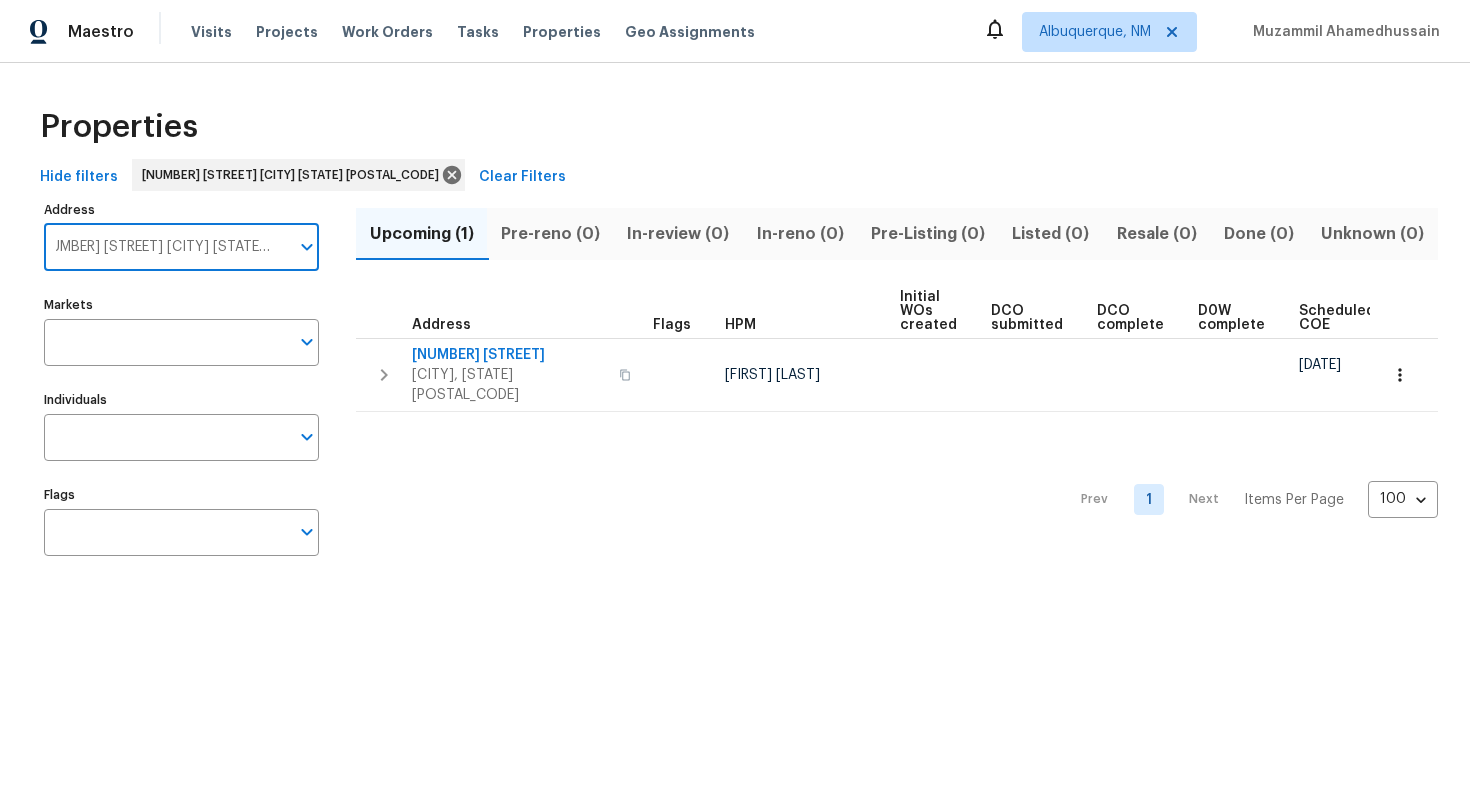 scroll, scrollTop: 0, scrollLeft: 16, axis: horizontal 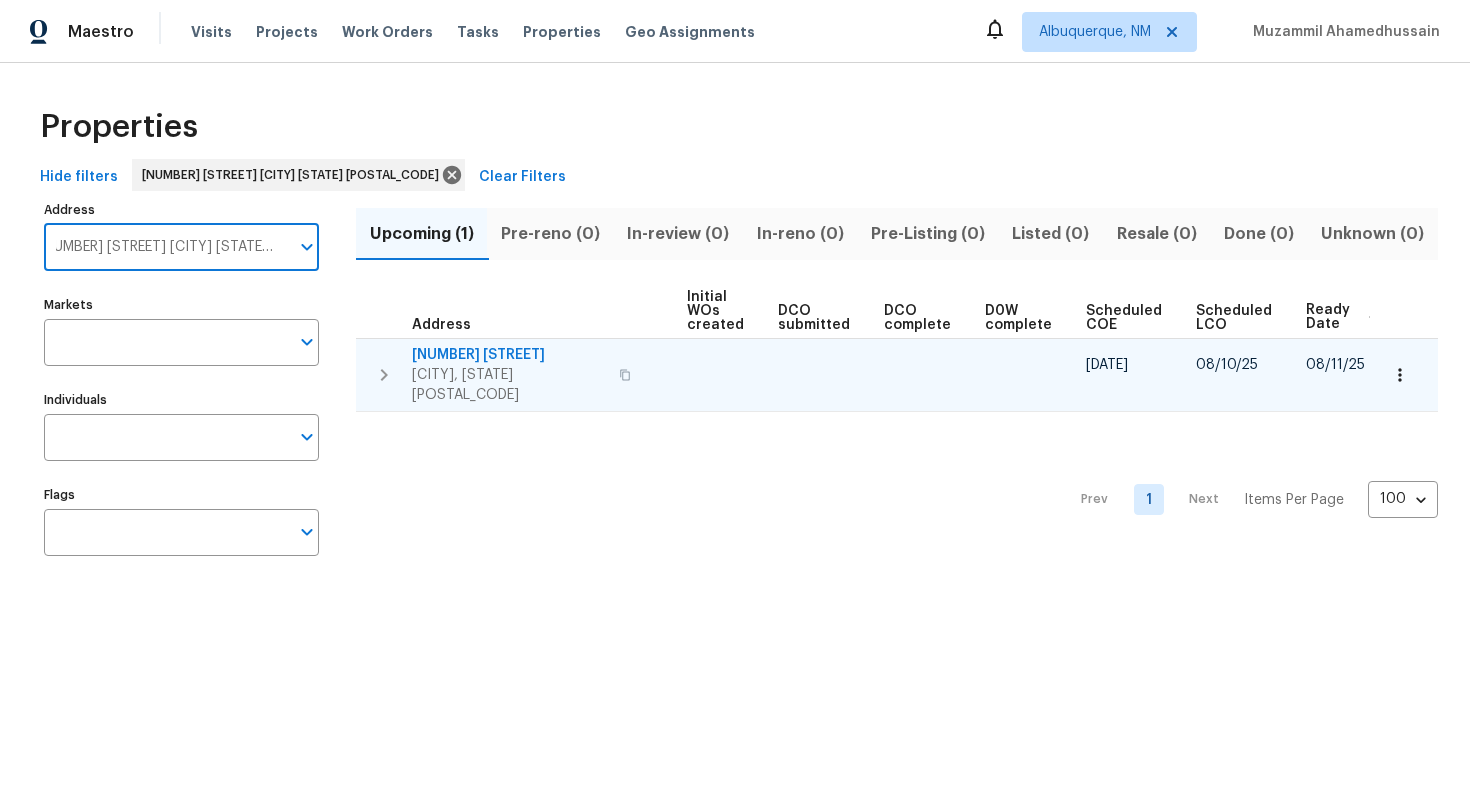 click 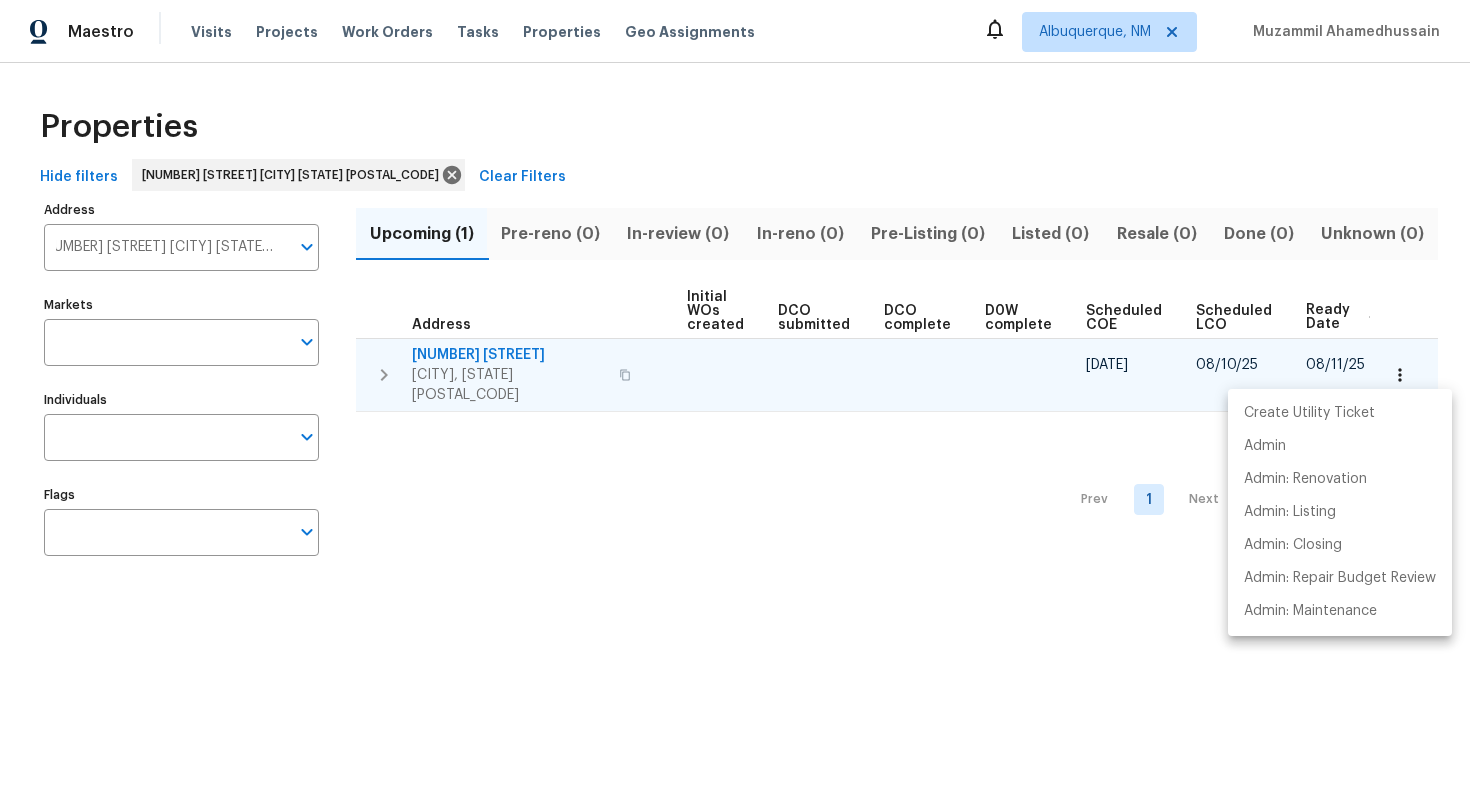 scroll, scrollTop: 0, scrollLeft: 0, axis: both 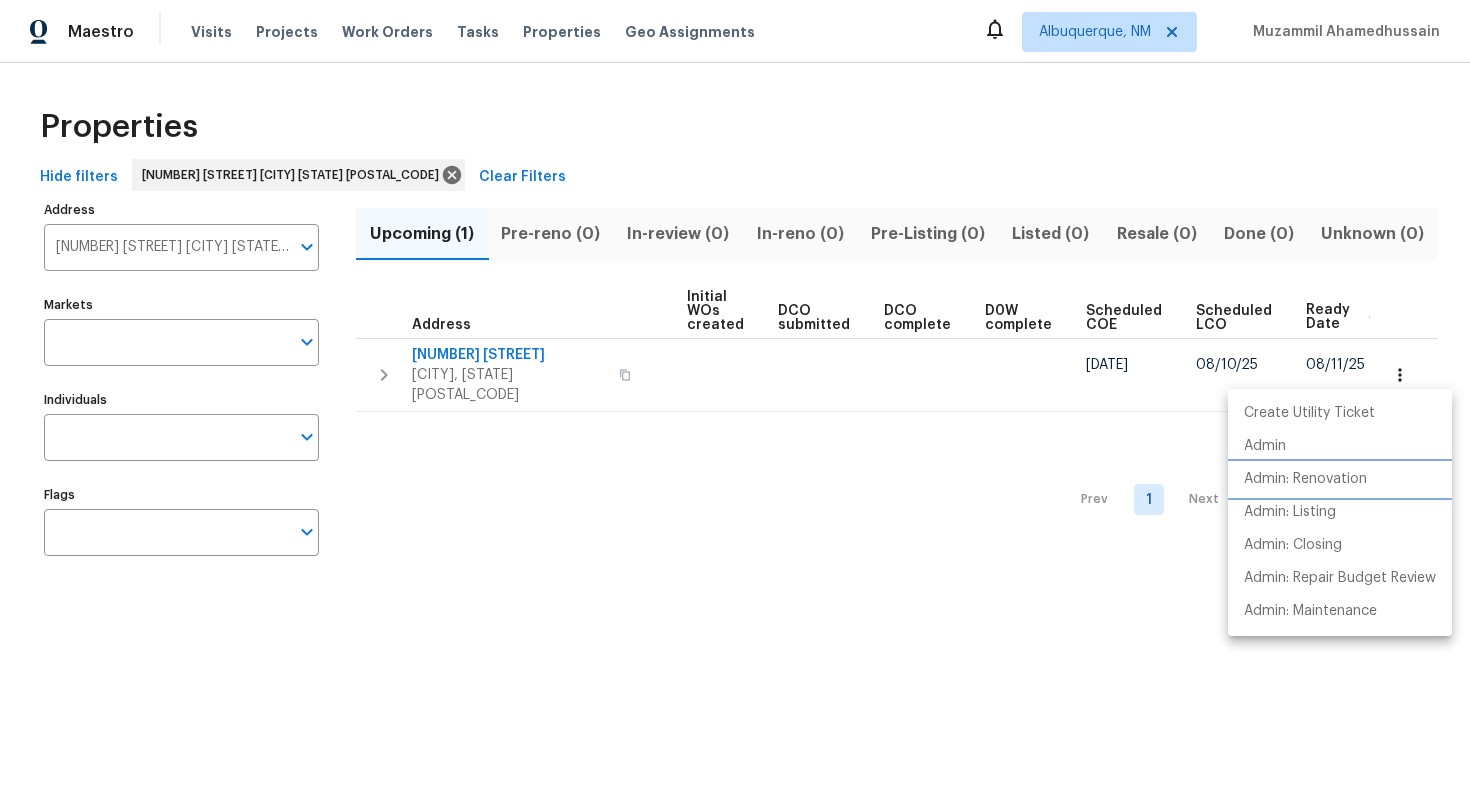 click on "Admin: Renovation" at bounding box center (1305, 479) 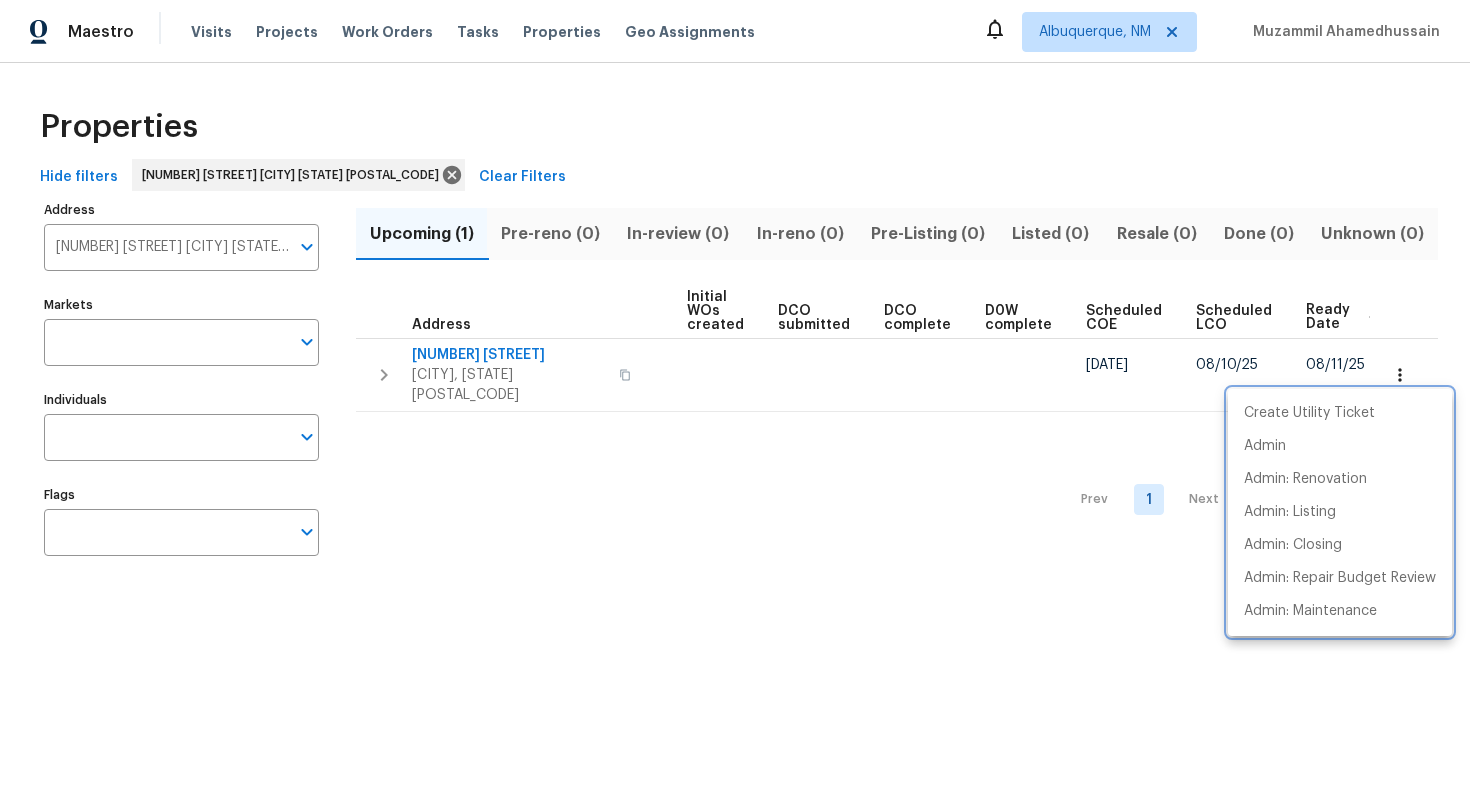 click at bounding box center [735, 399] 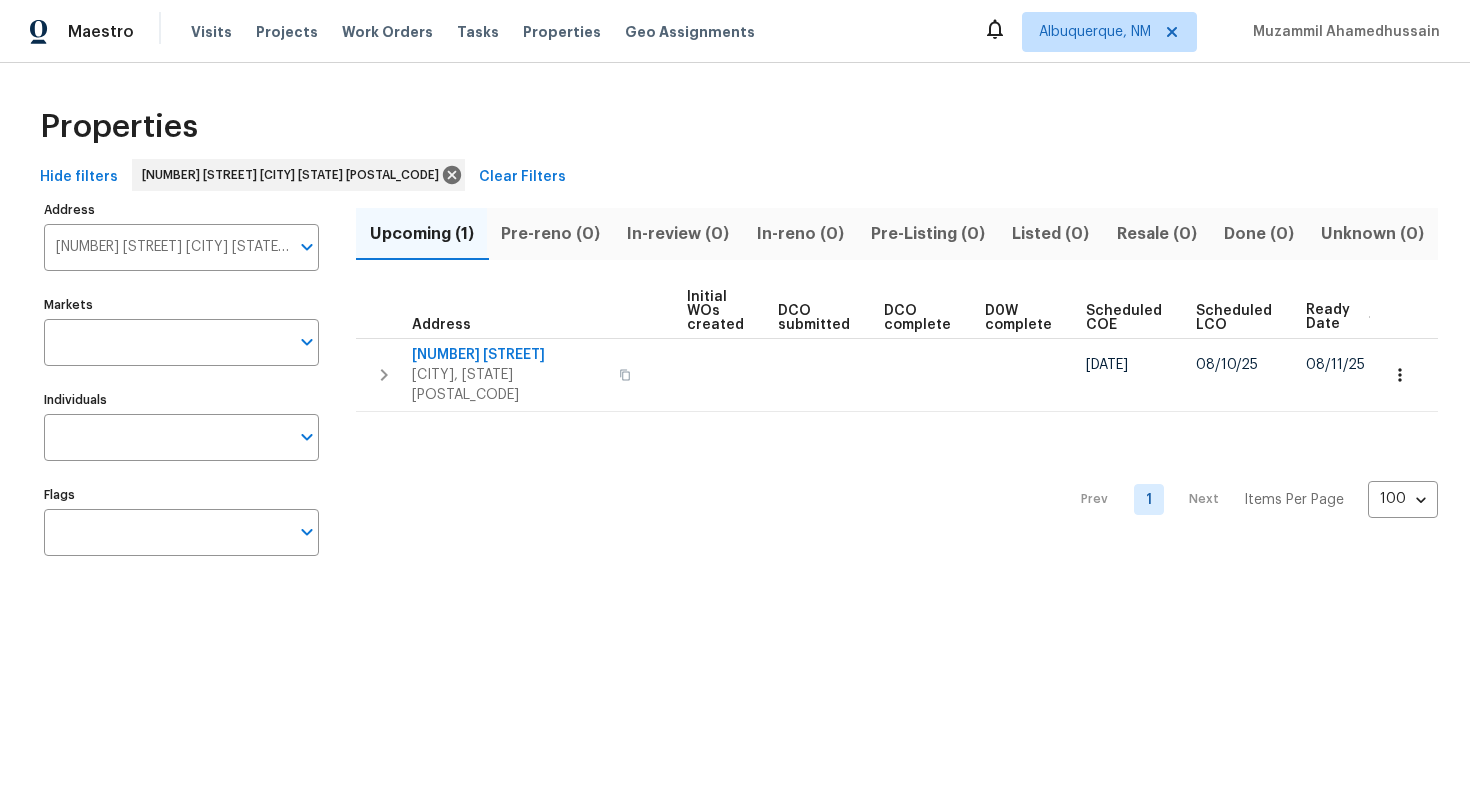 click on "6719 Trimstone Dr Pasadena TX 77505" at bounding box center [166, 247] 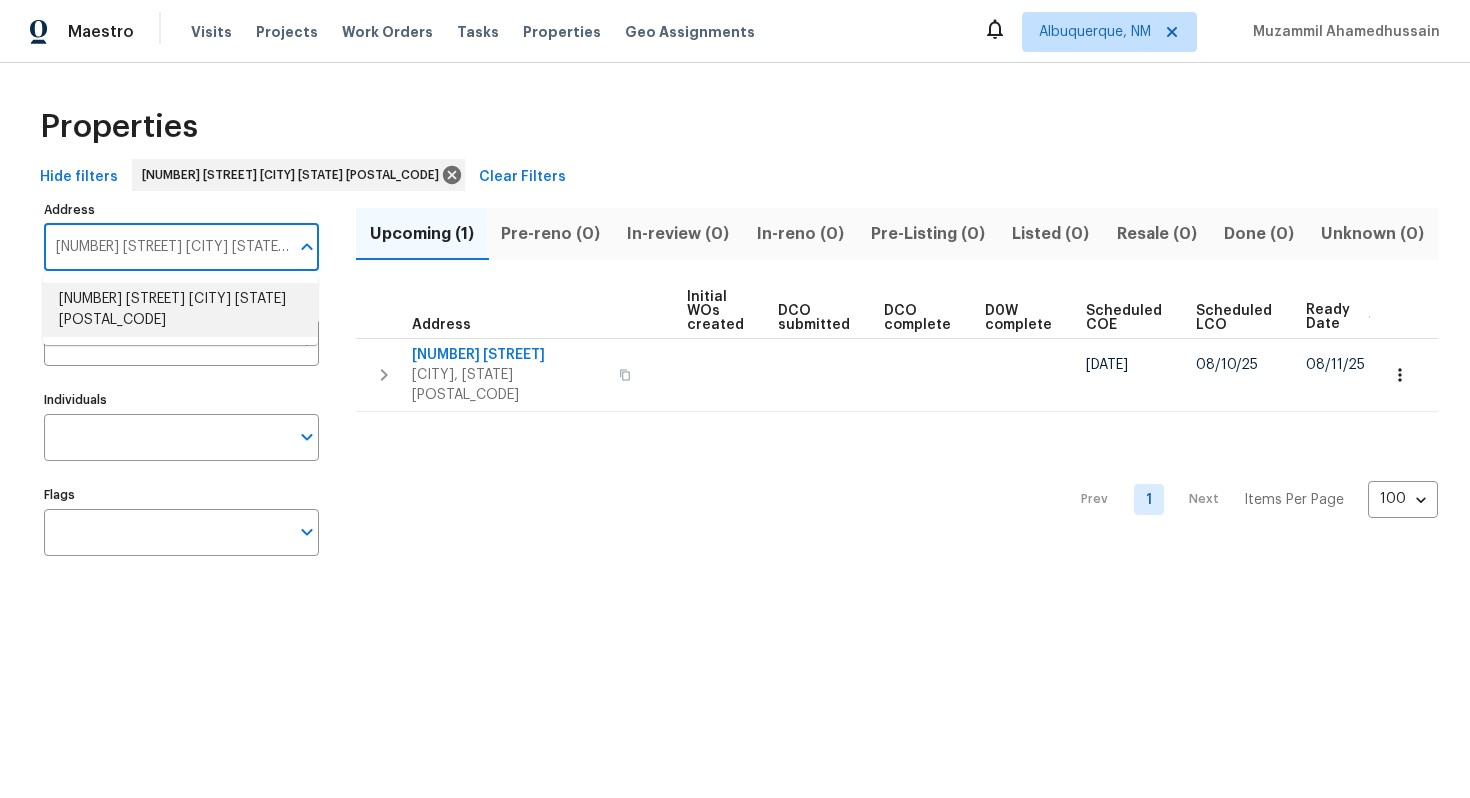 paste on "807 Old Darby St Seffner FL 33584" 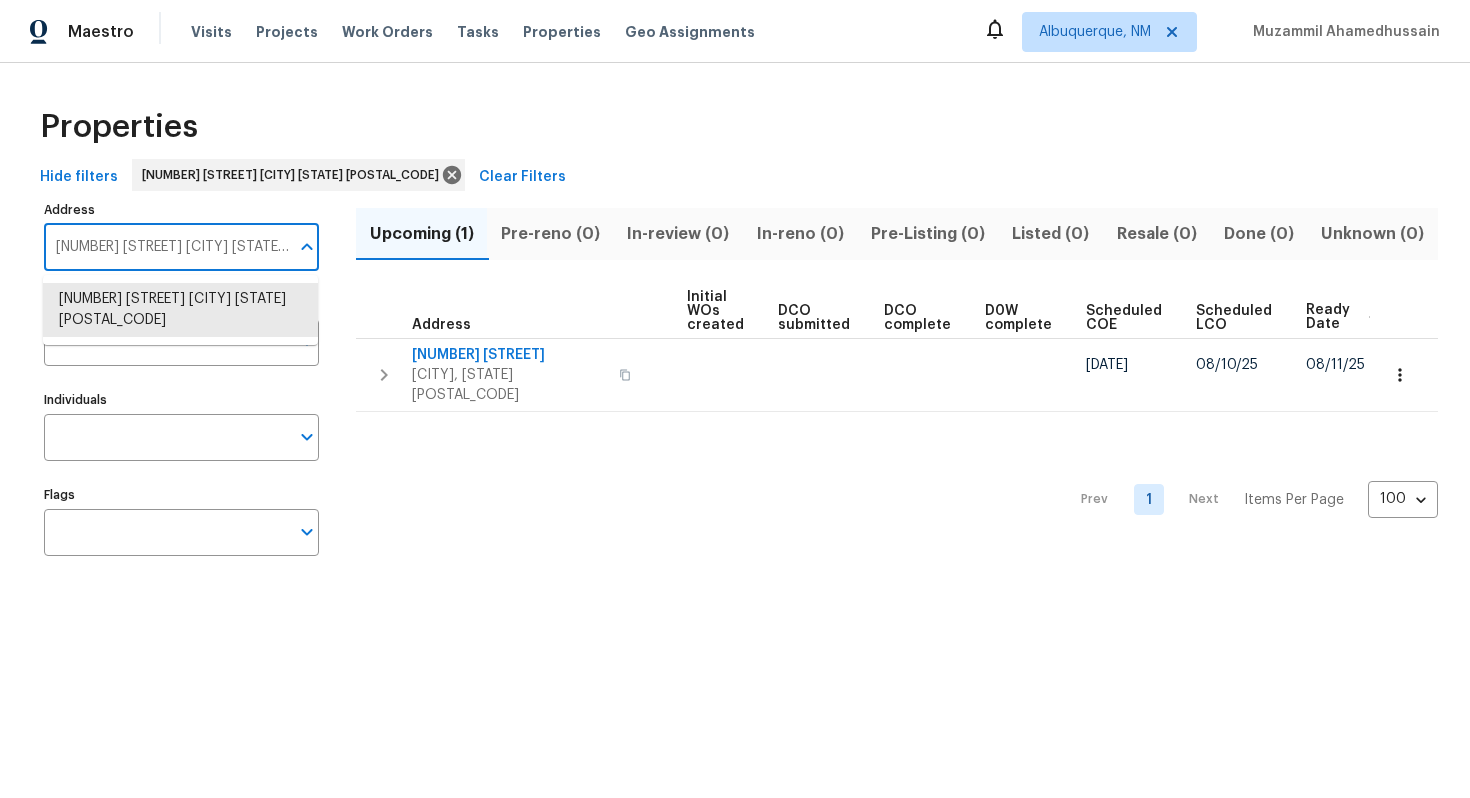 type on "807 Old Darby St Seffner FL 33584" 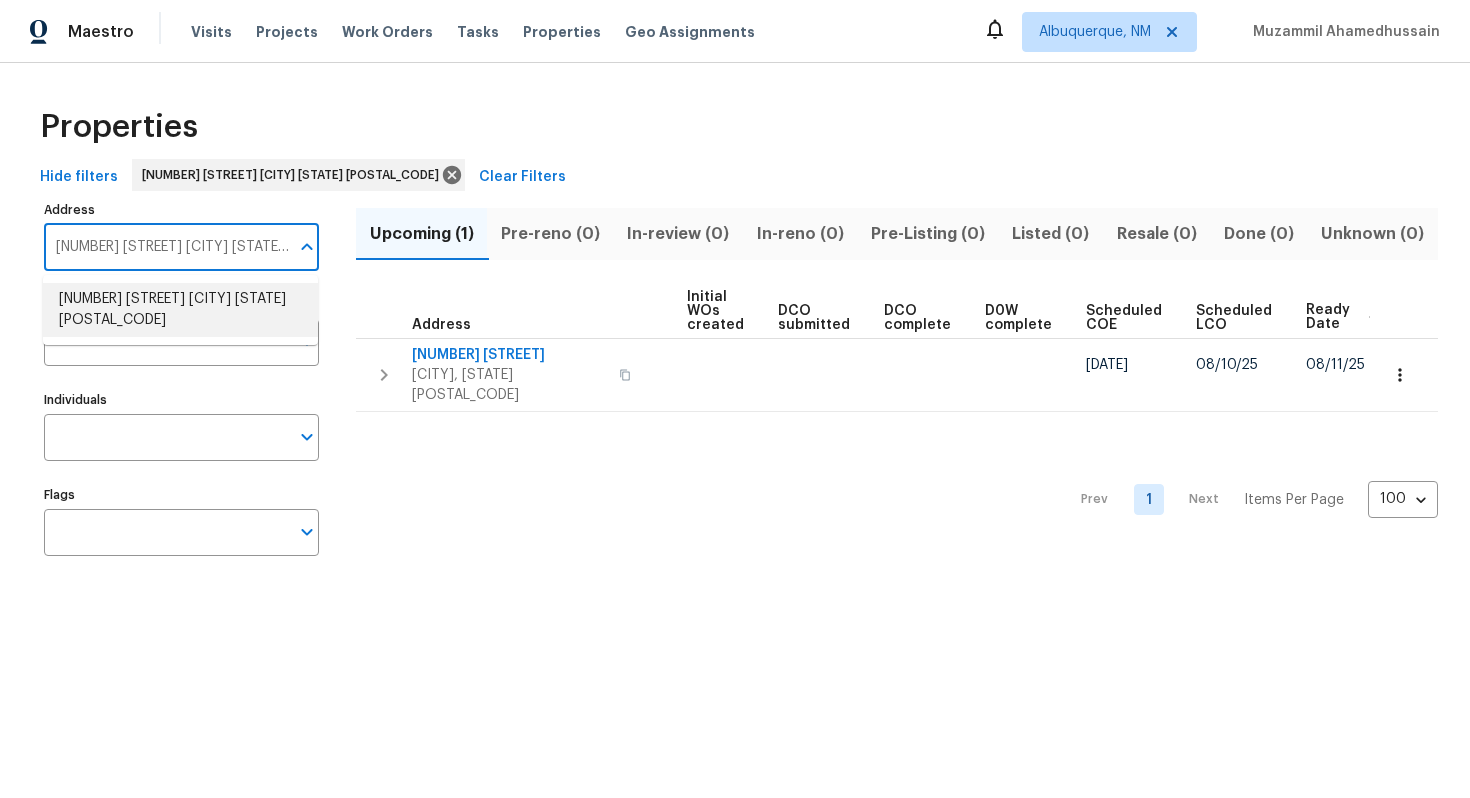 click on "807 Old Darby St Seffner FL 33584" at bounding box center [180, 310] 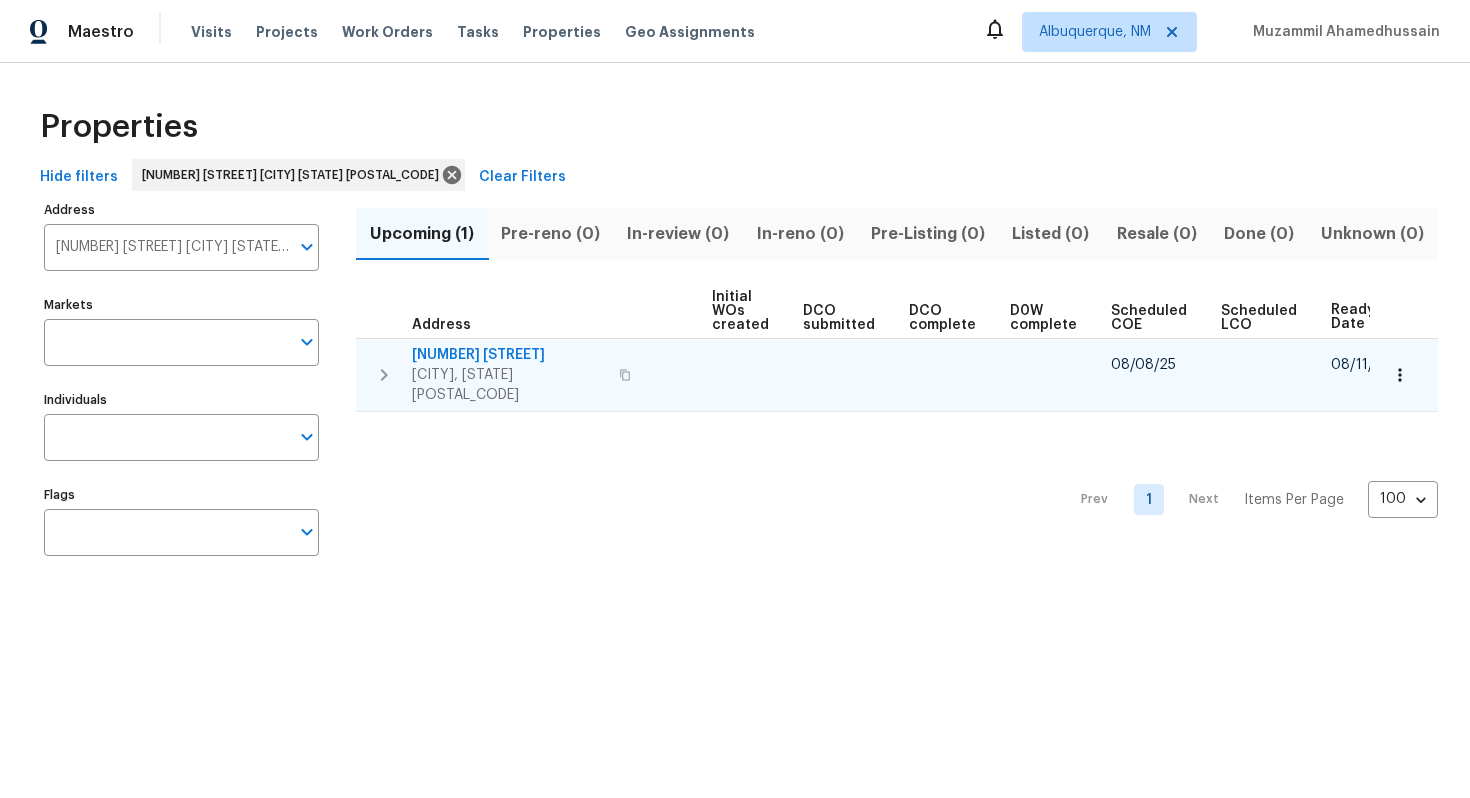 scroll, scrollTop: 0, scrollLeft: 213, axis: horizontal 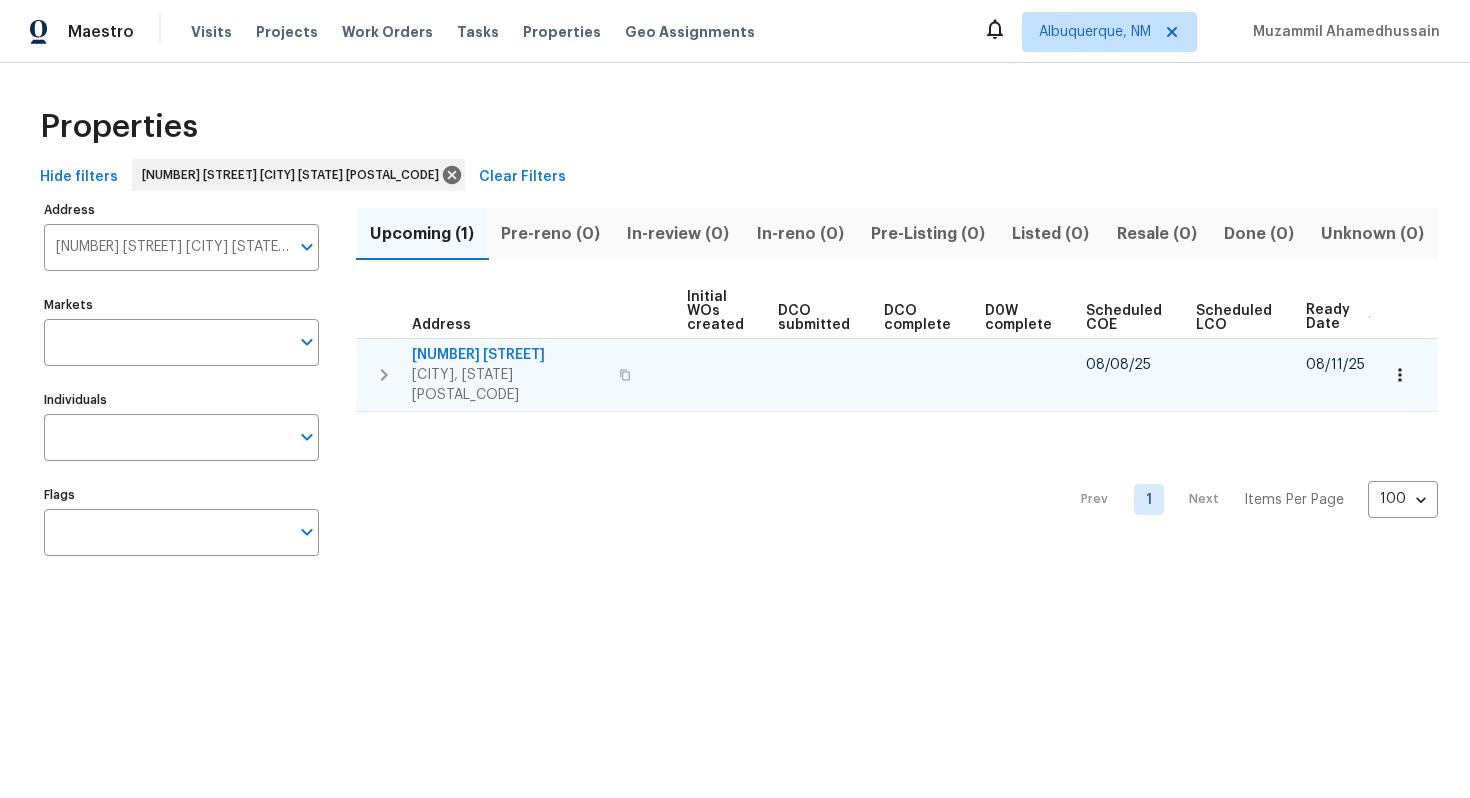 click at bounding box center (1400, 375) 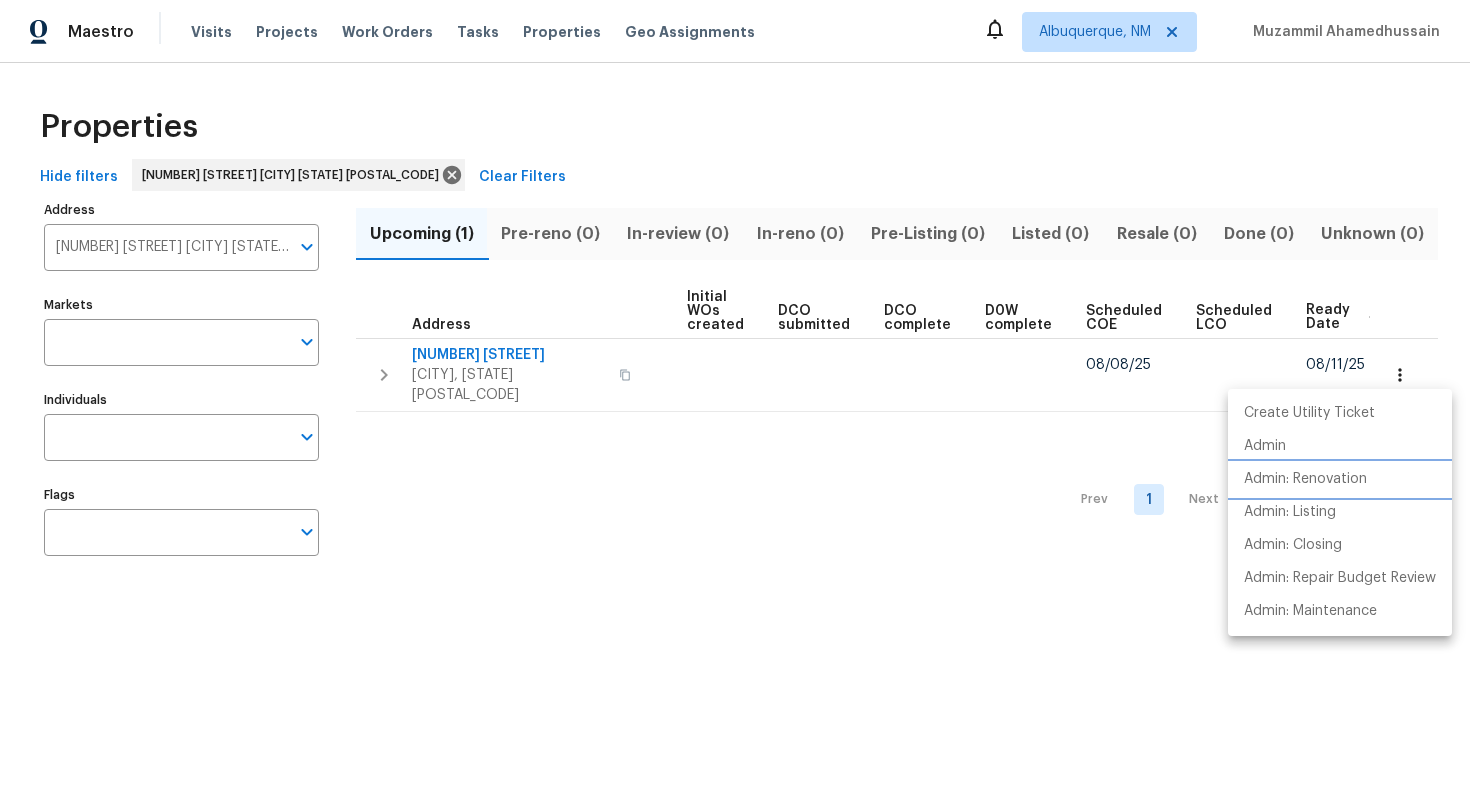 click on "Admin: Renovation" at bounding box center (1305, 479) 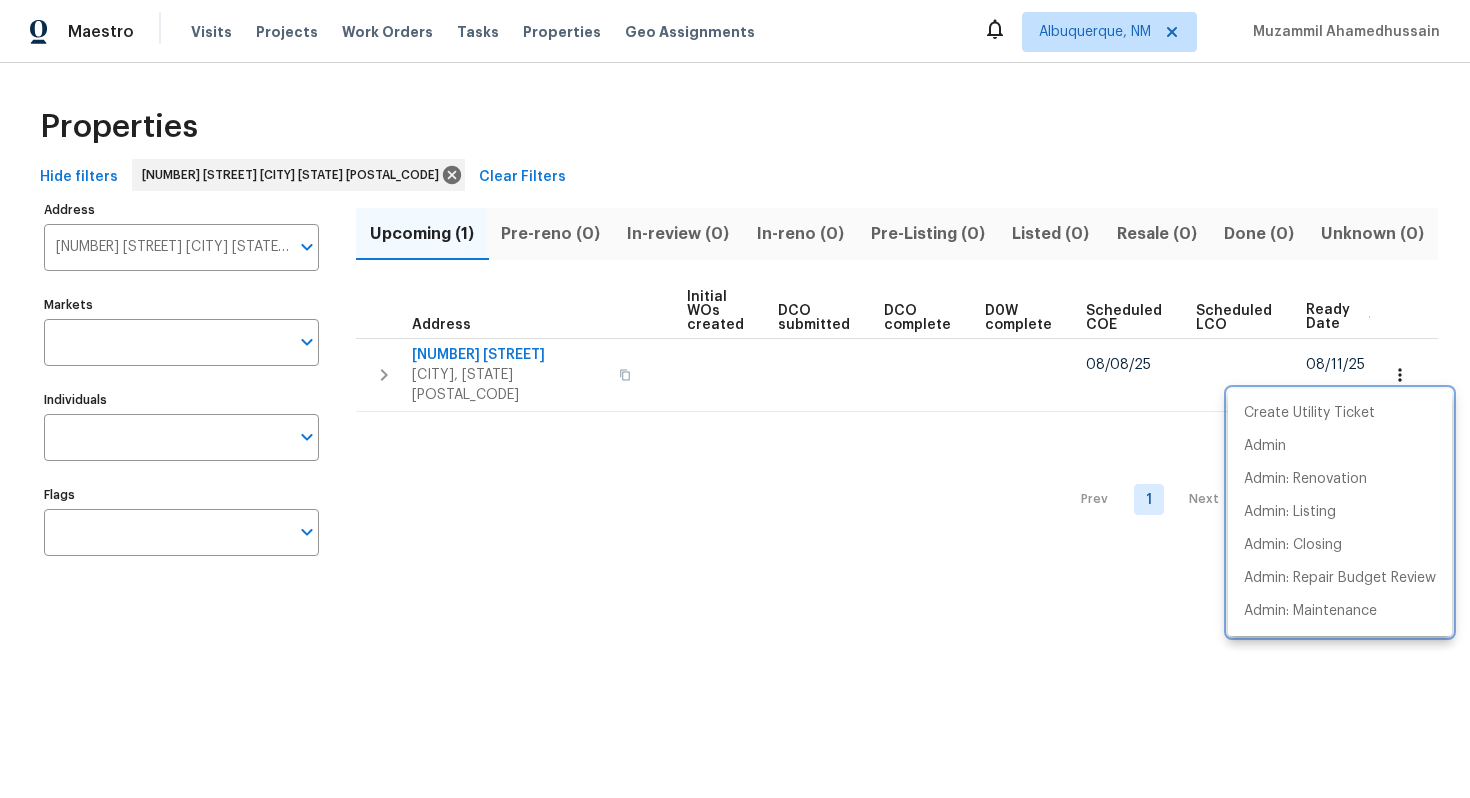 click at bounding box center [735, 399] 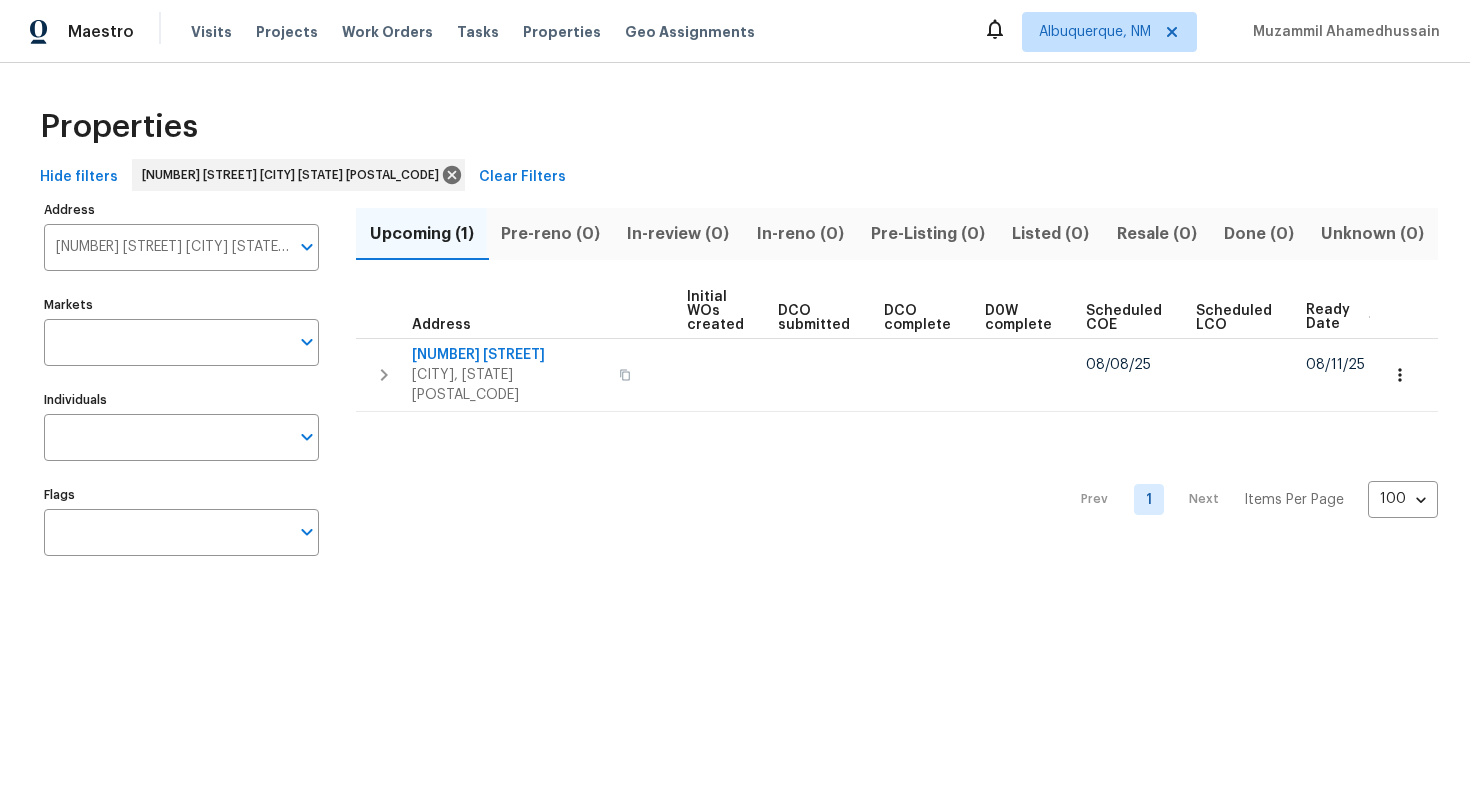 click on "807 Old Darby St Seffner FL 33584" at bounding box center [166, 247] 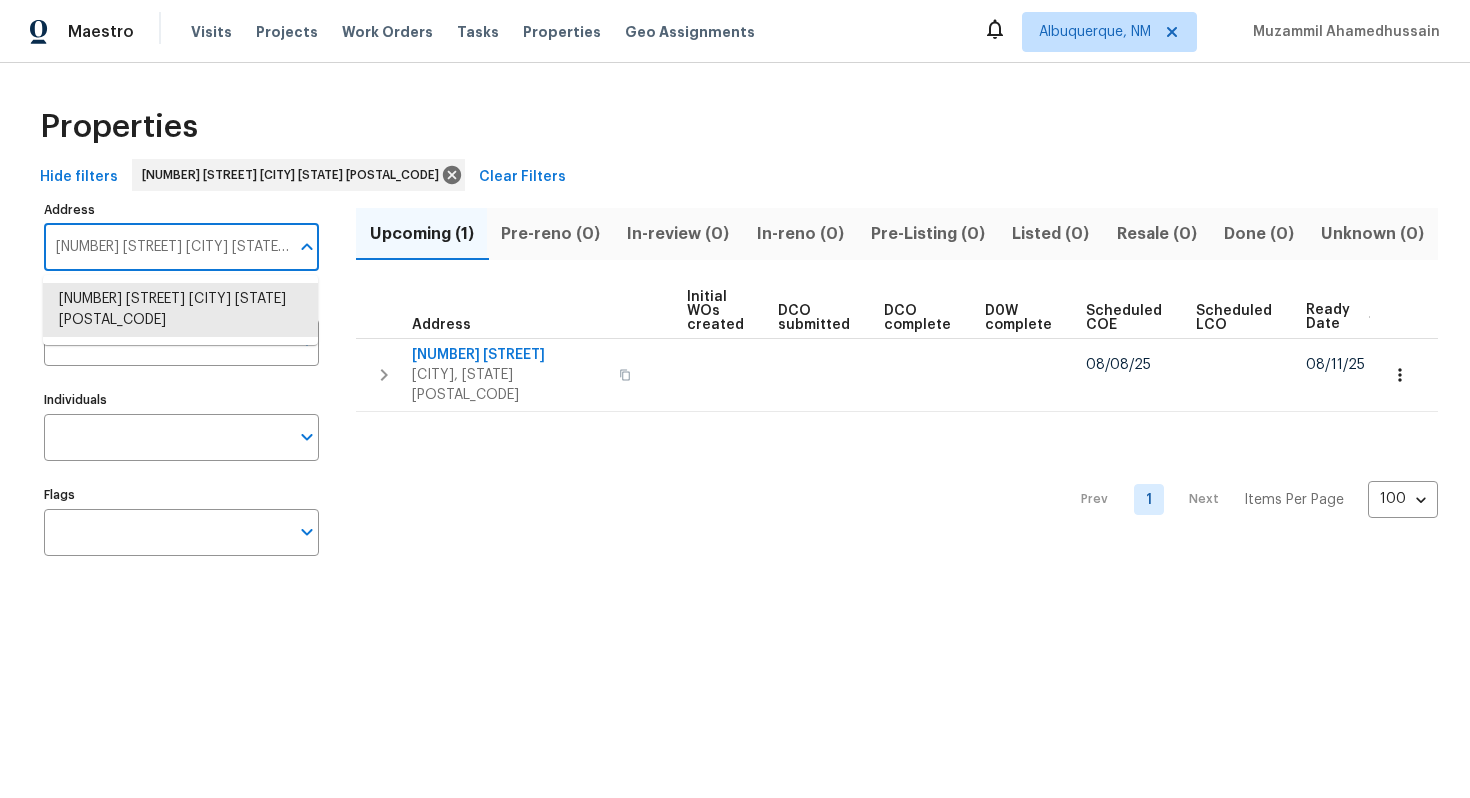 paste on "133 Kingstons Cv Clarksville TN 37042" 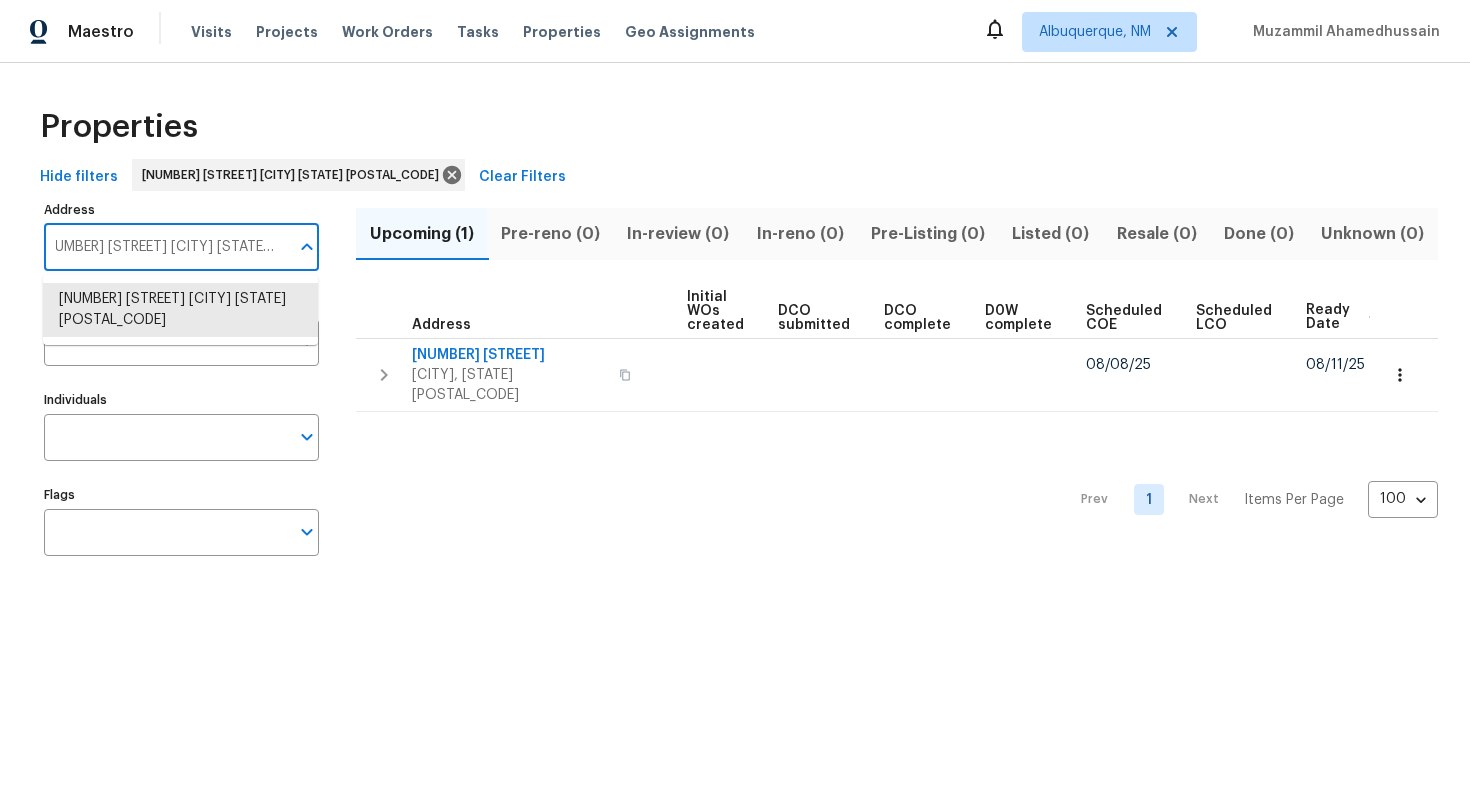 type on "133 Kingstons Cv Clarksville TN 37042" 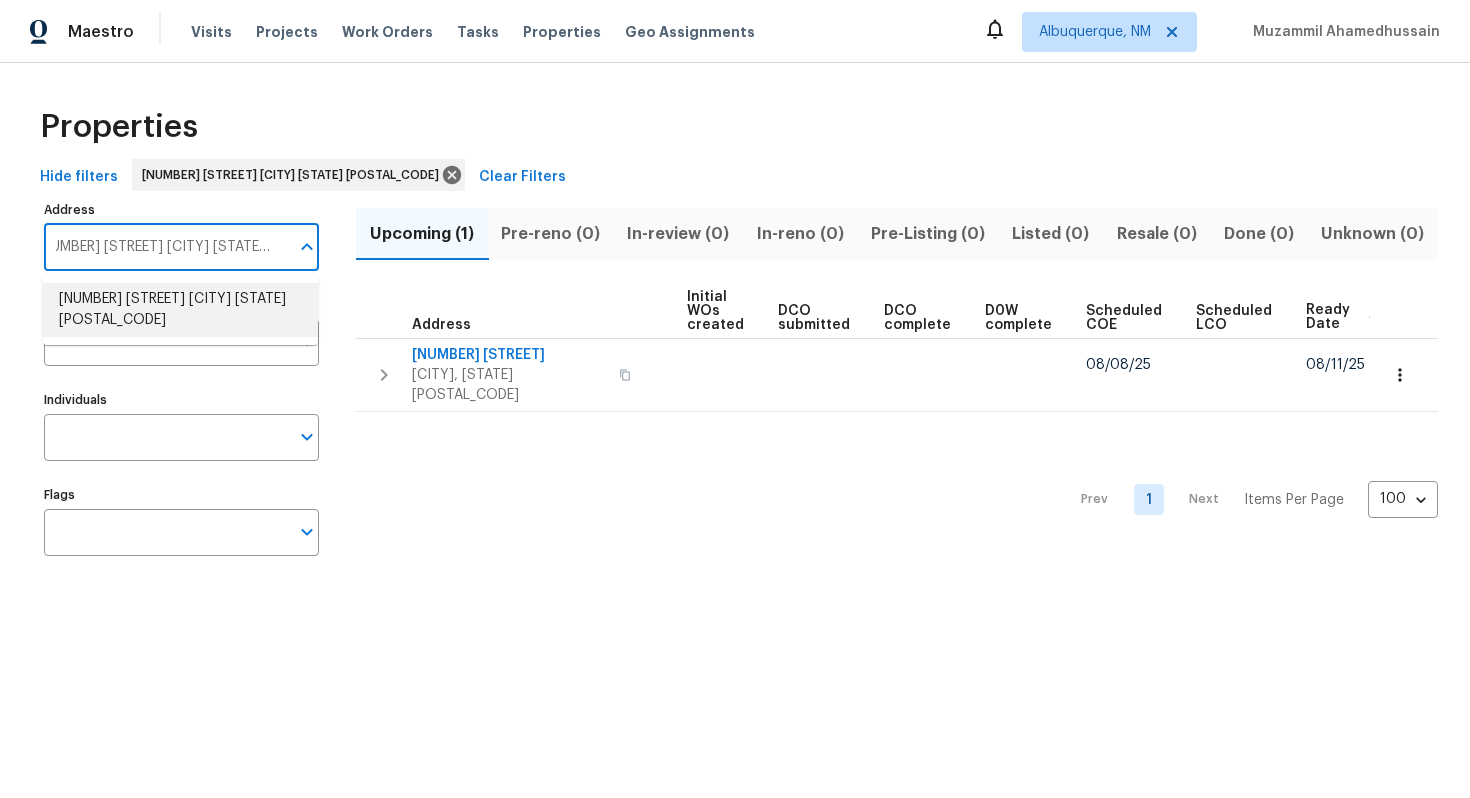 click on "133 Kingstons Cv Clarksville TN 37042" at bounding box center [180, 310] 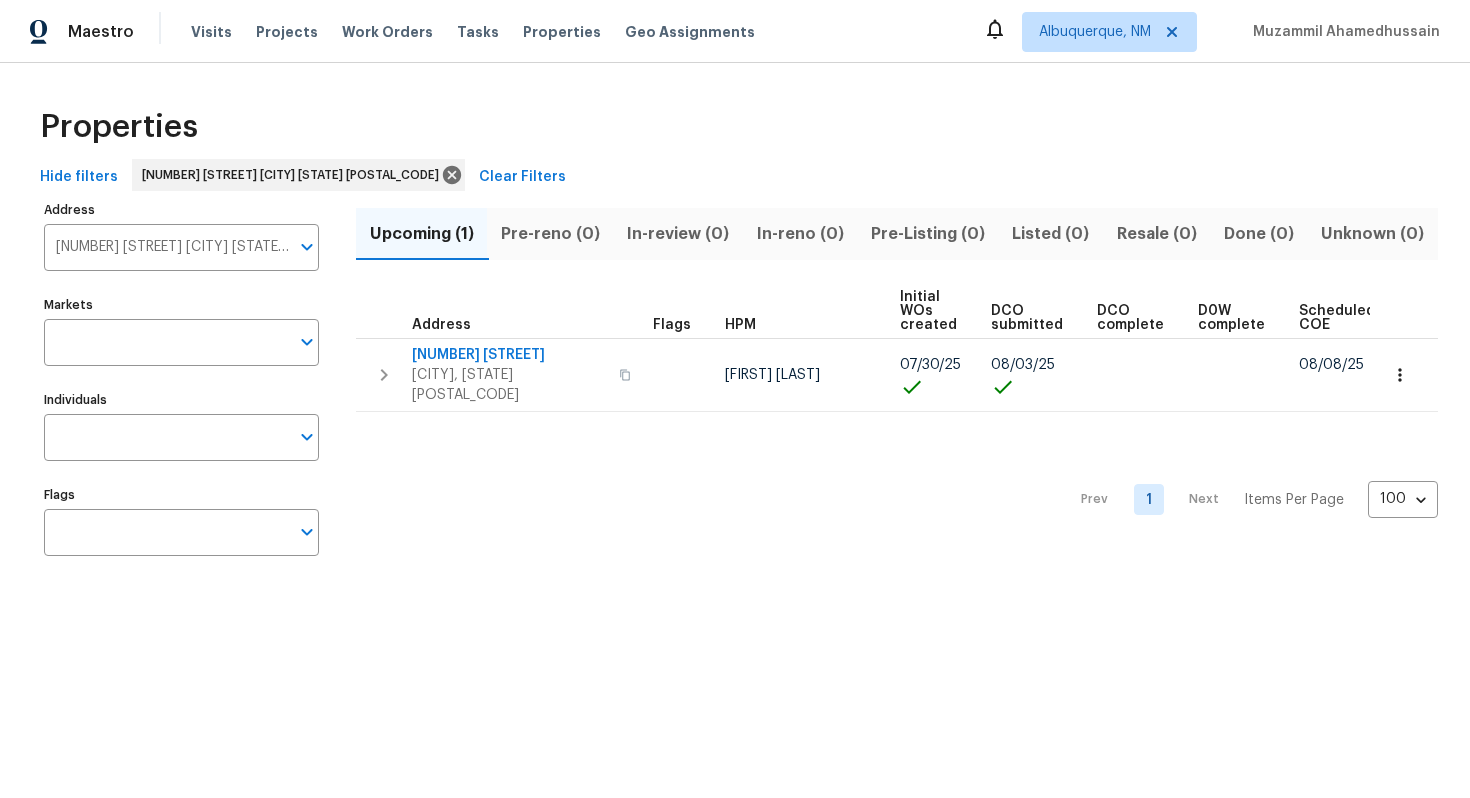 scroll, scrollTop: 0, scrollLeft: 213, axis: horizontal 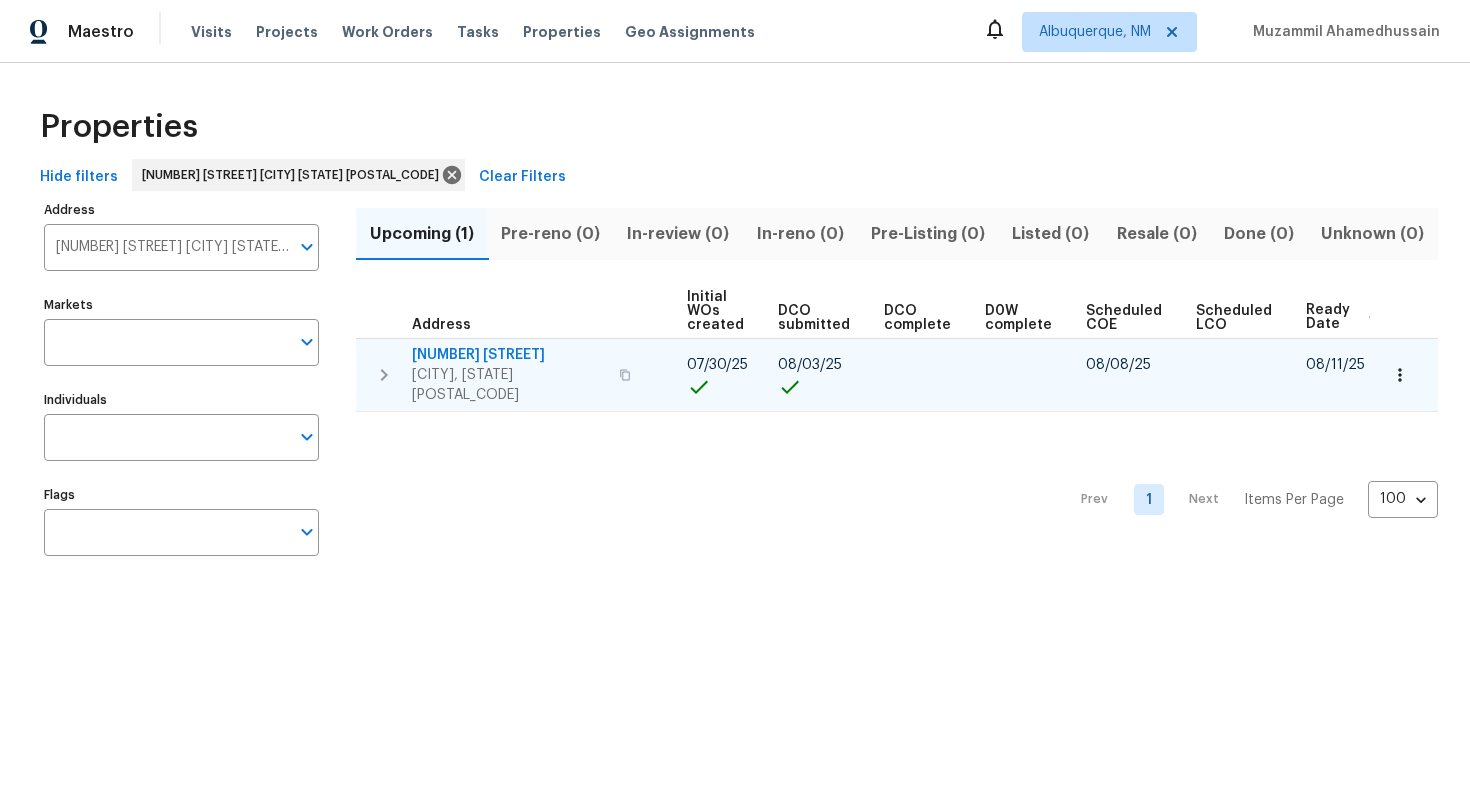 click 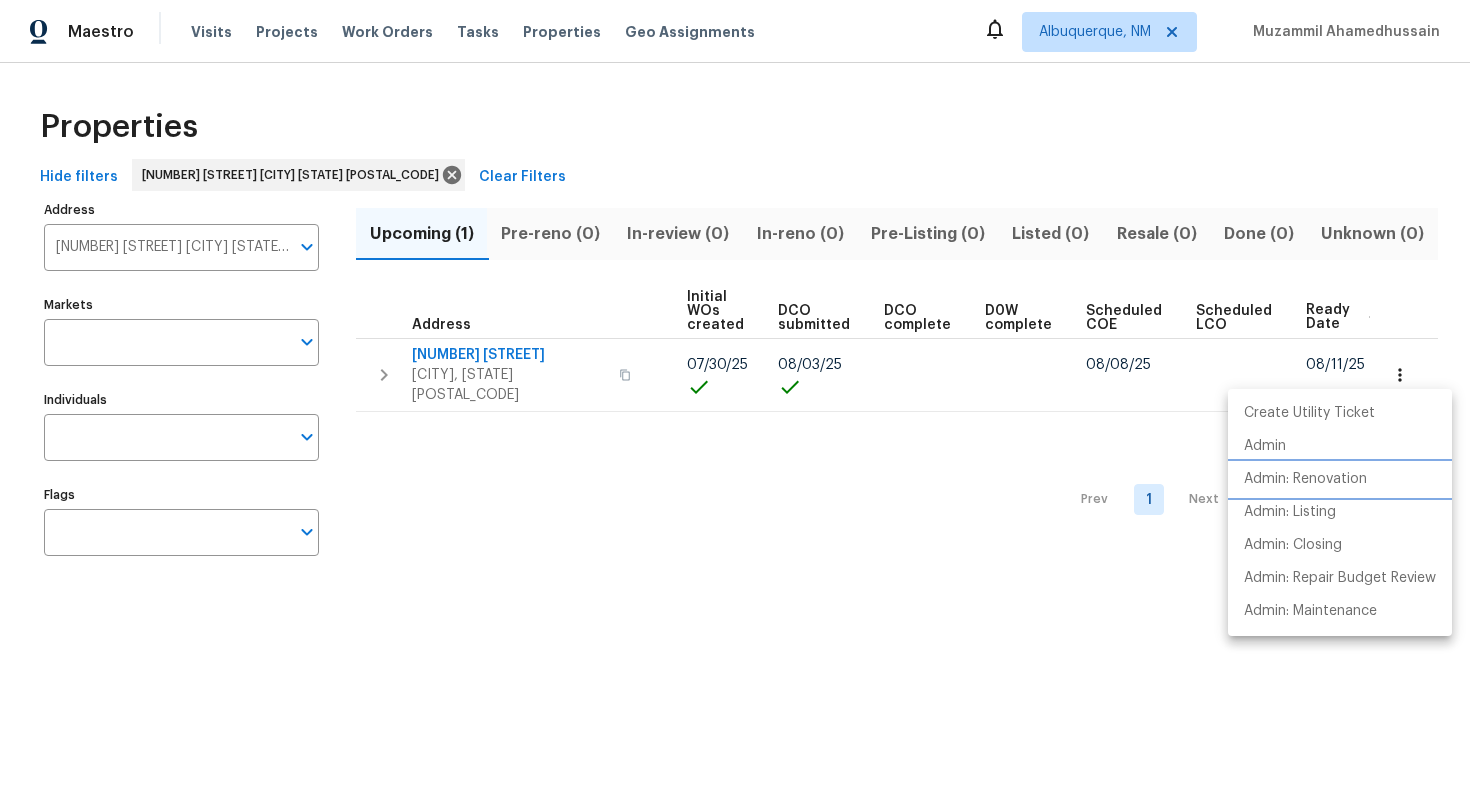 click on "Admin: Renovation" at bounding box center [1305, 479] 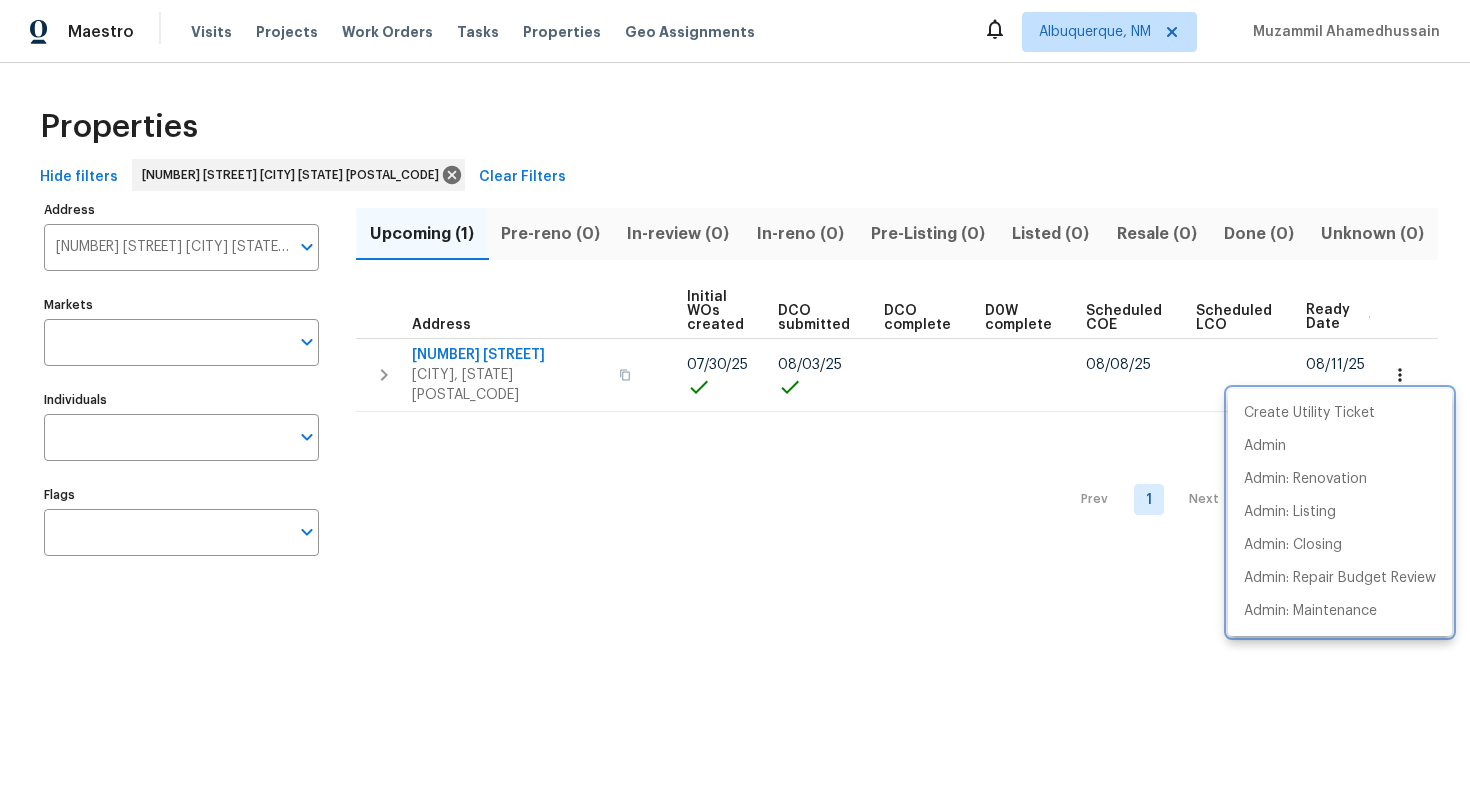 click at bounding box center (735, 399) 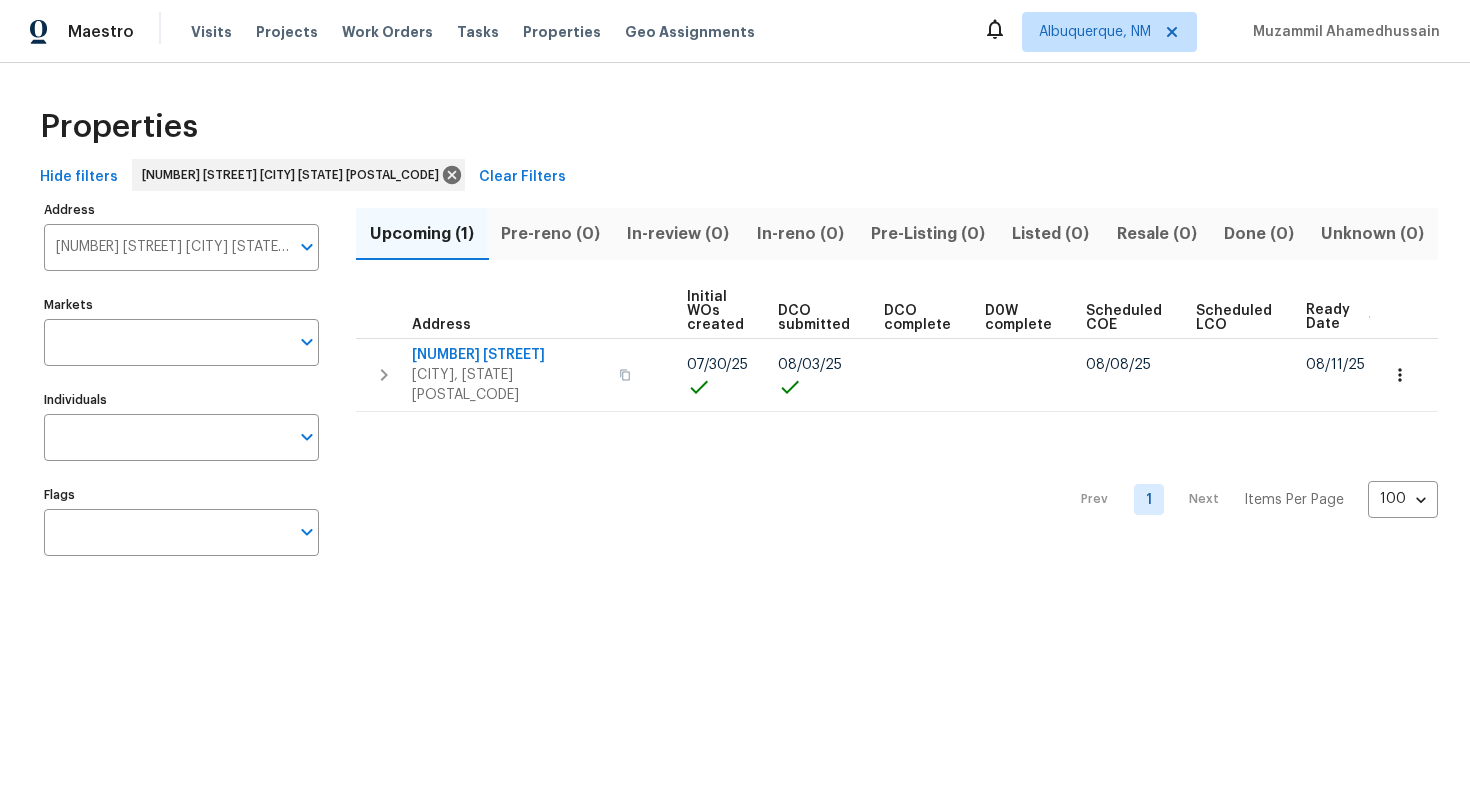 click on "133 Kingstons Cv Clarksville TN 37042" at bounding box center [166, 247] 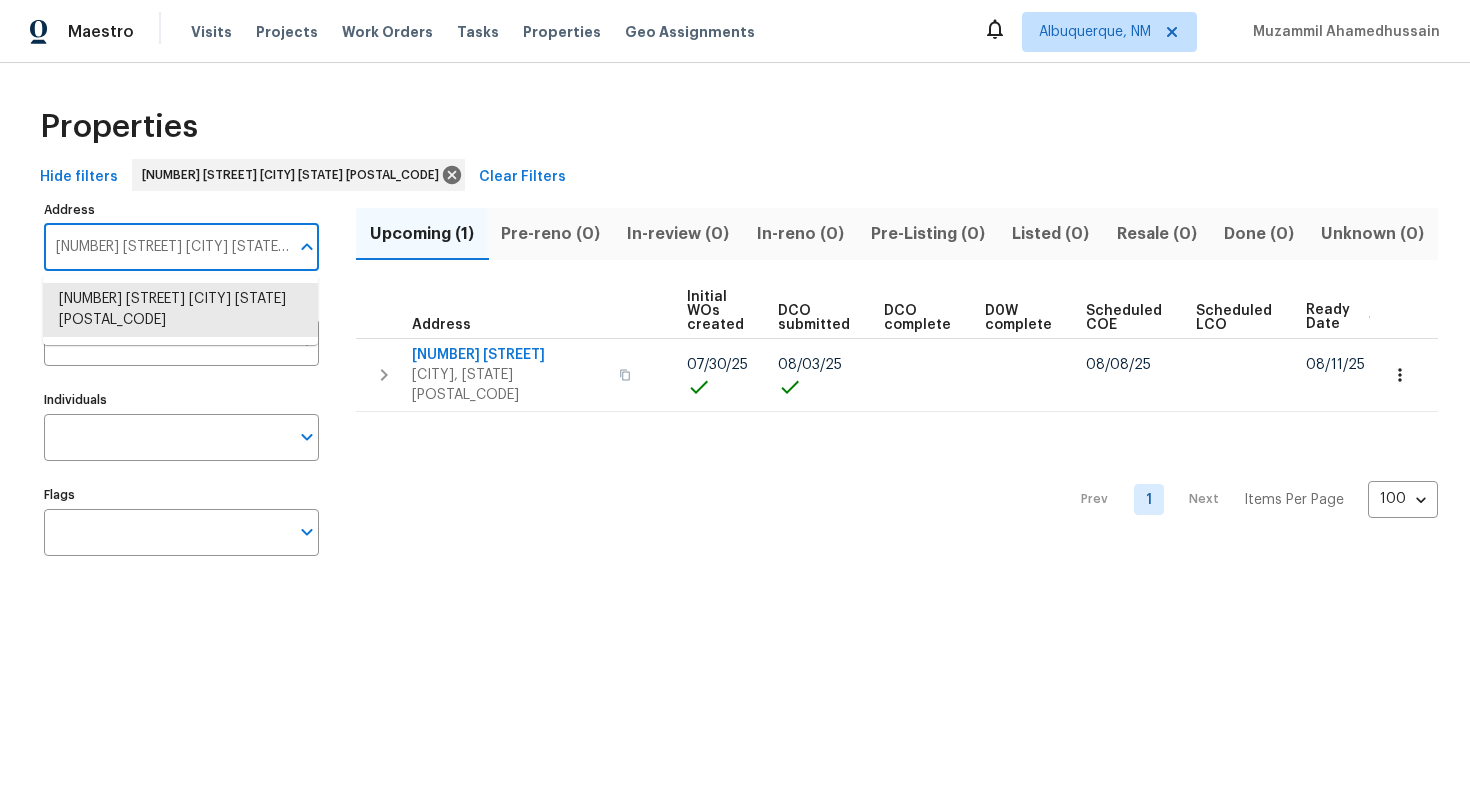 paste on "309 Greenwell Ave Cincinnati OH 45238" 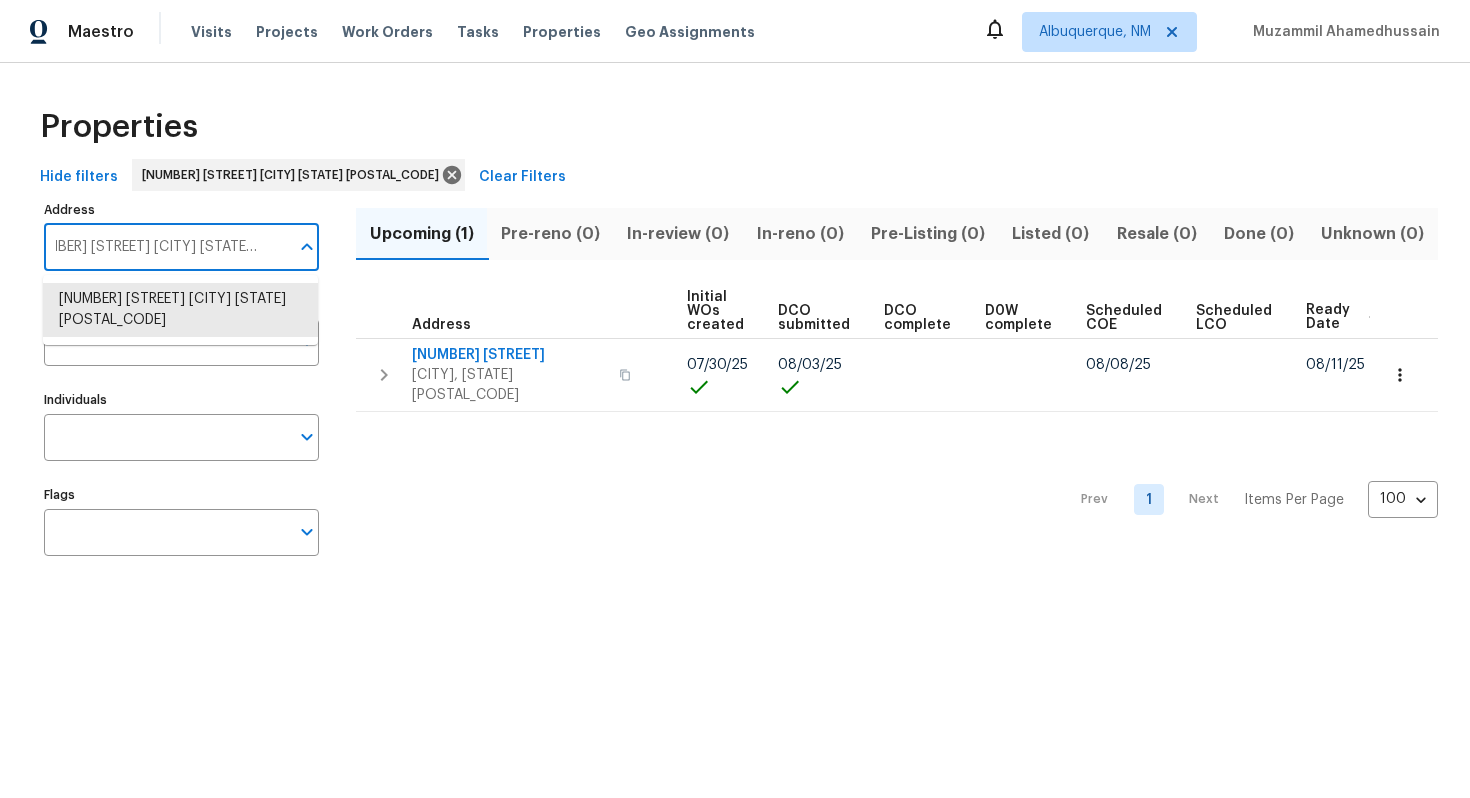 type on "309 Greenwell Ave Cincinnati OH 45238" 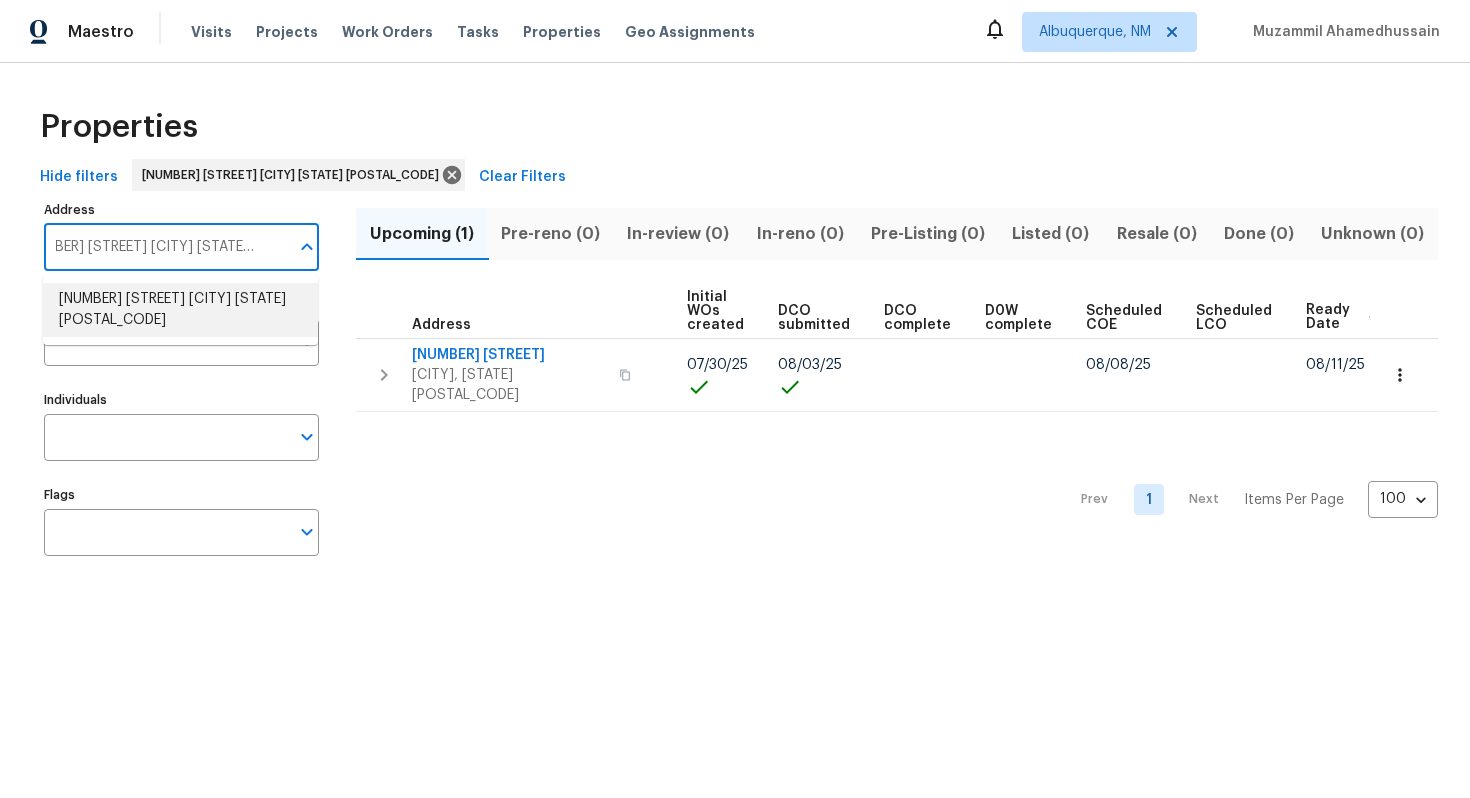 click on "309 Greenwell Ave Cincinnati OH 45238" at bounding box center [180, 310] 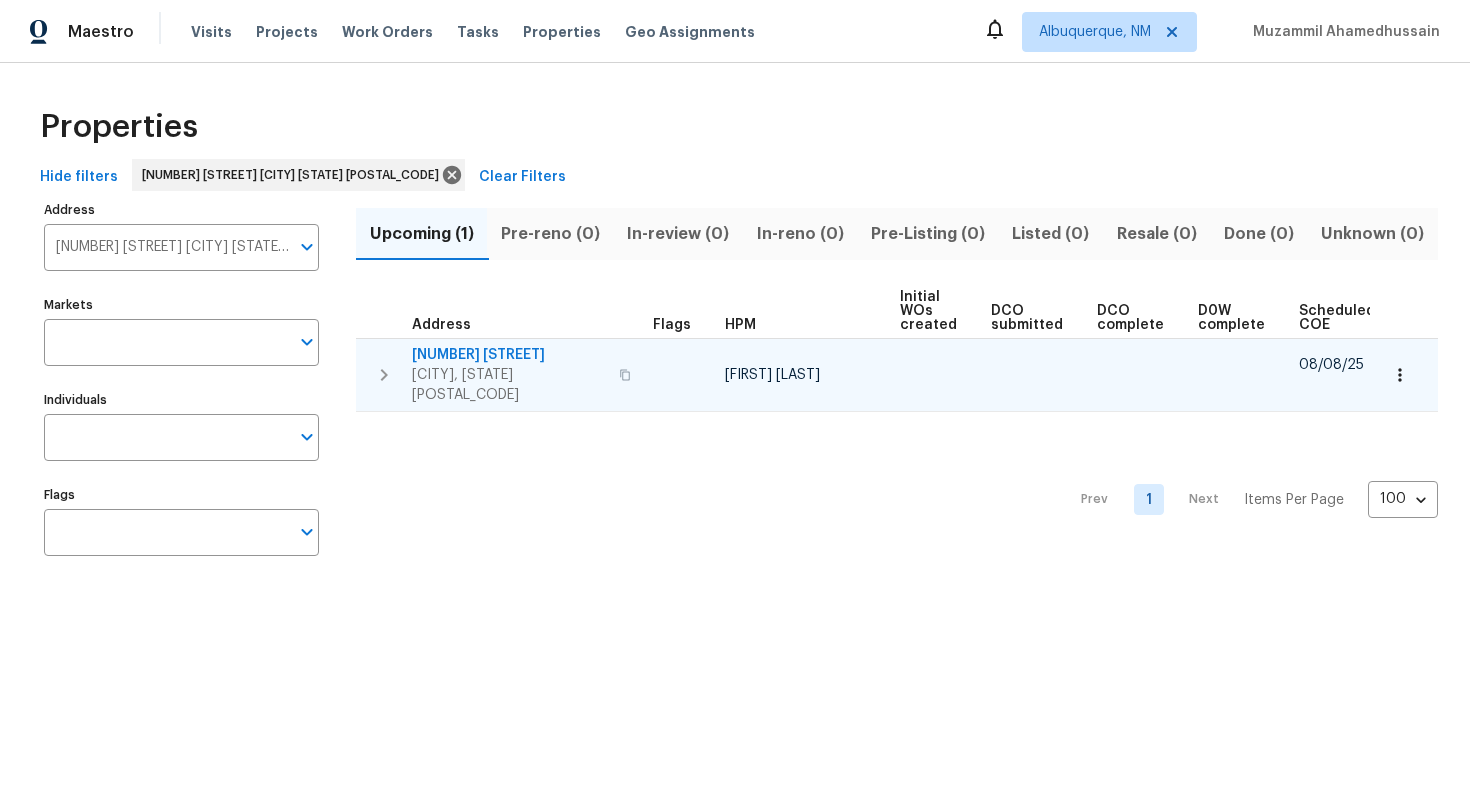 scroll, scrollTop: 0, scrollLeft: 213, axis: horizontal 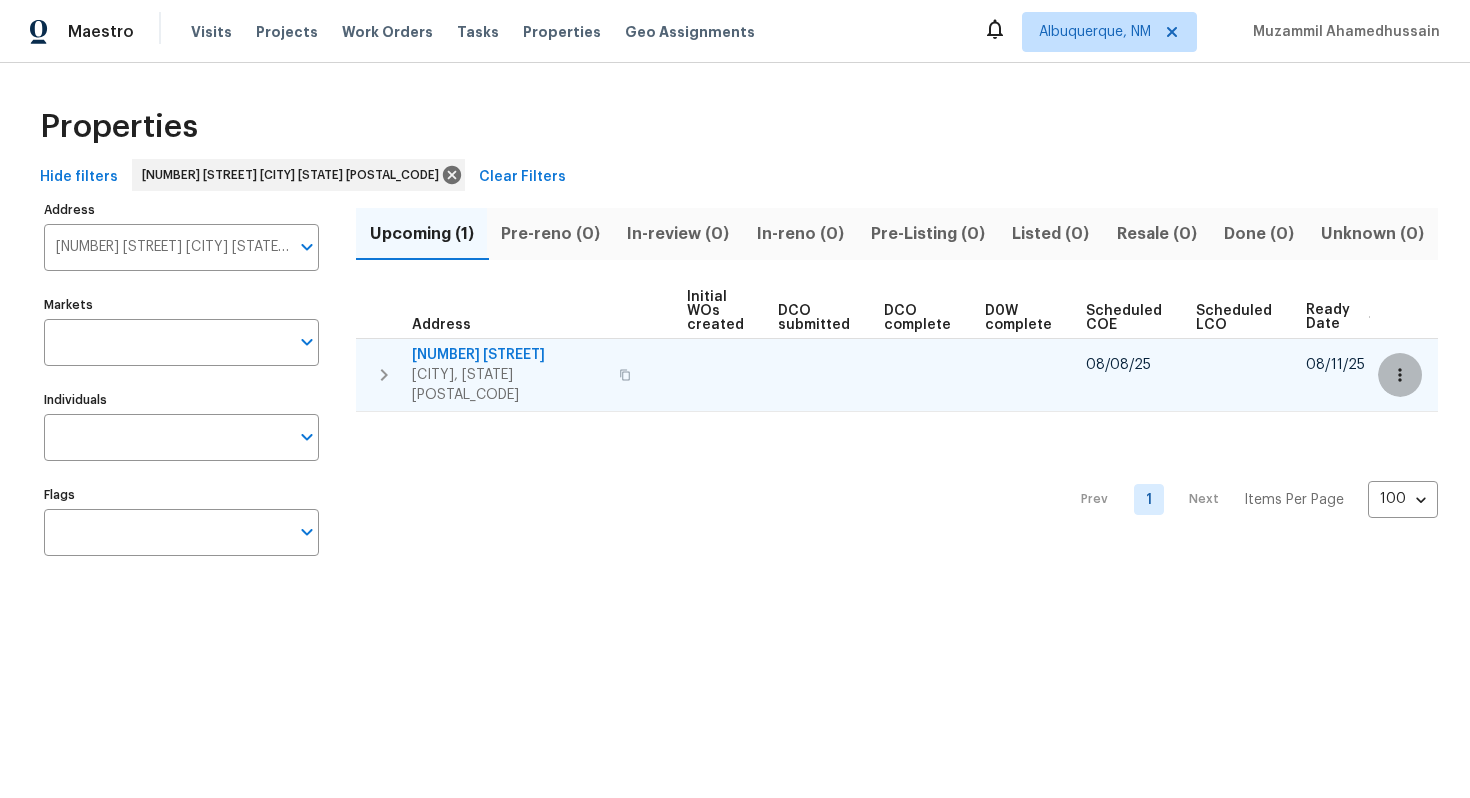click 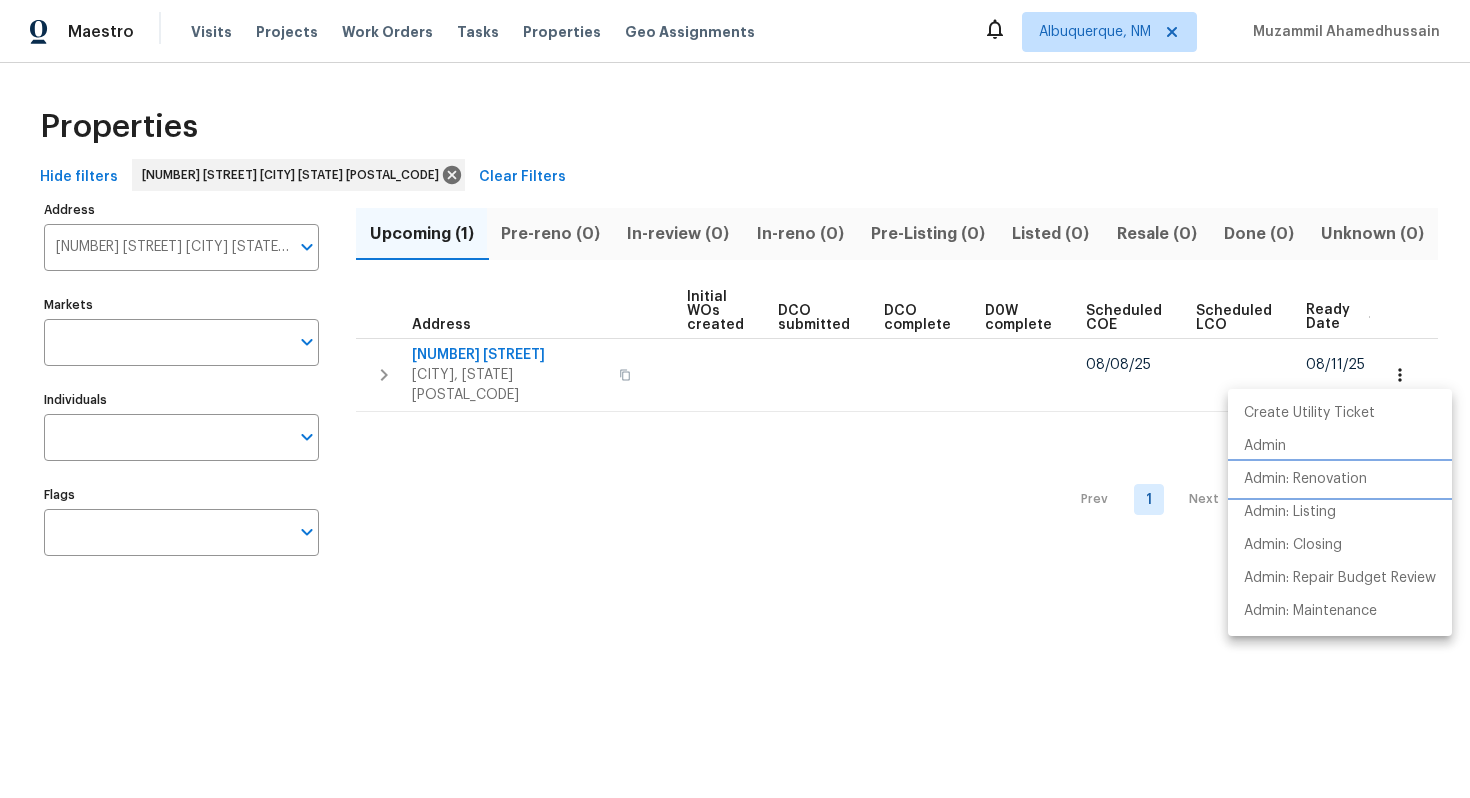 click on "Admin: Renovation" at bounding box center (1305, 479) 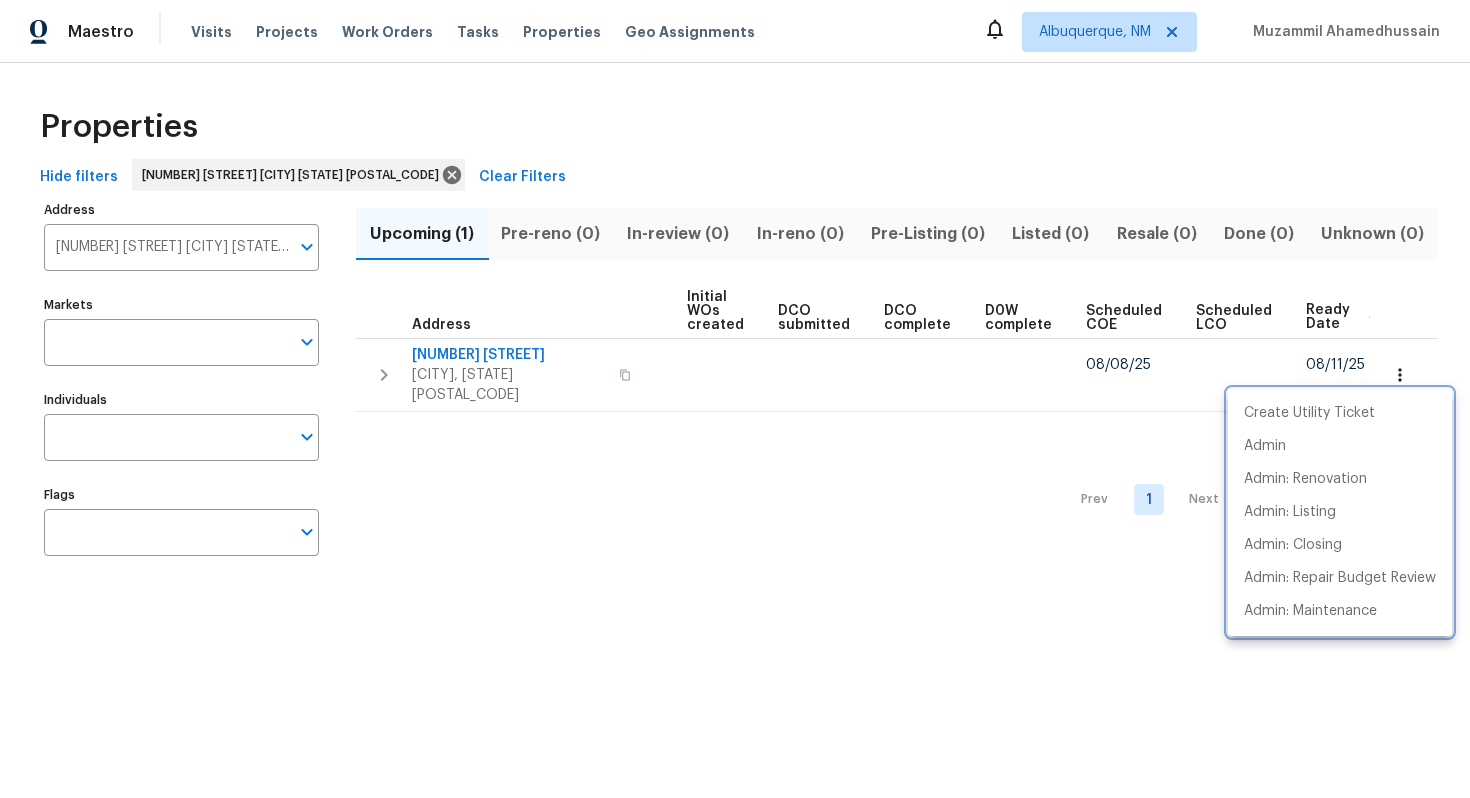 click at bounding box center (735, 399) 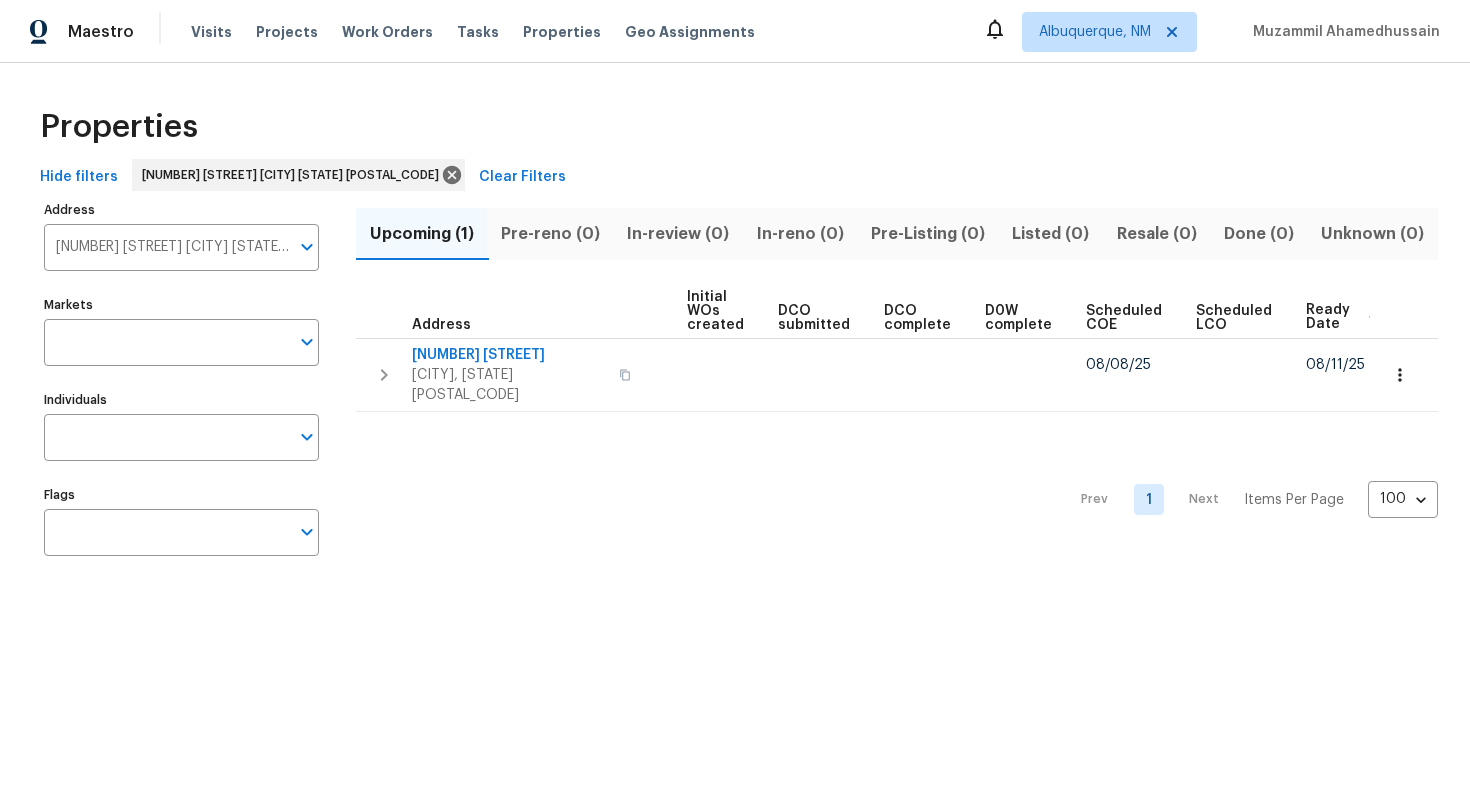 click on "309 Greenwell Ave Cincinnati OH 45238" at bounding box center [166, 247] 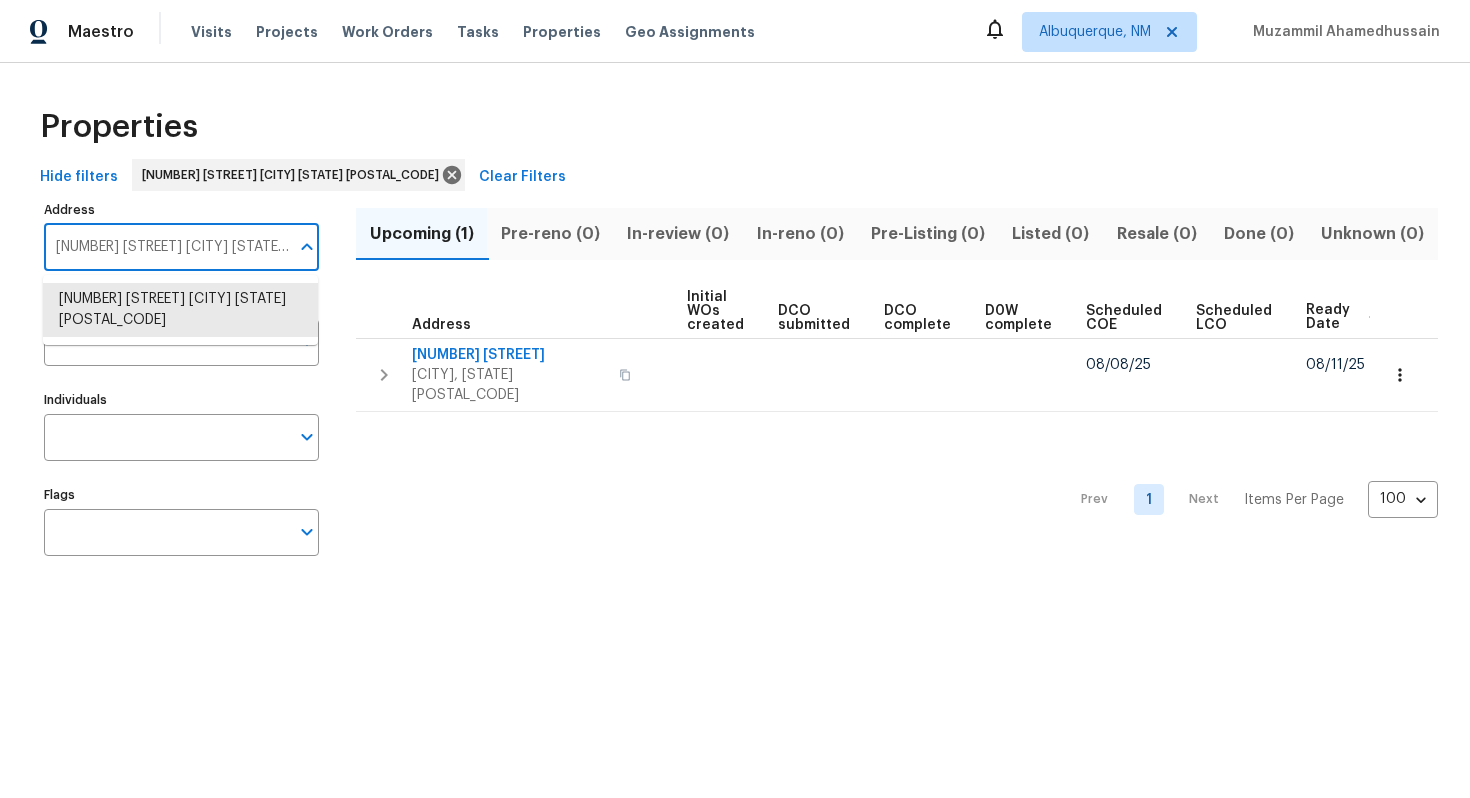 paste on "8062 Holland Park St Chino CA 9170" 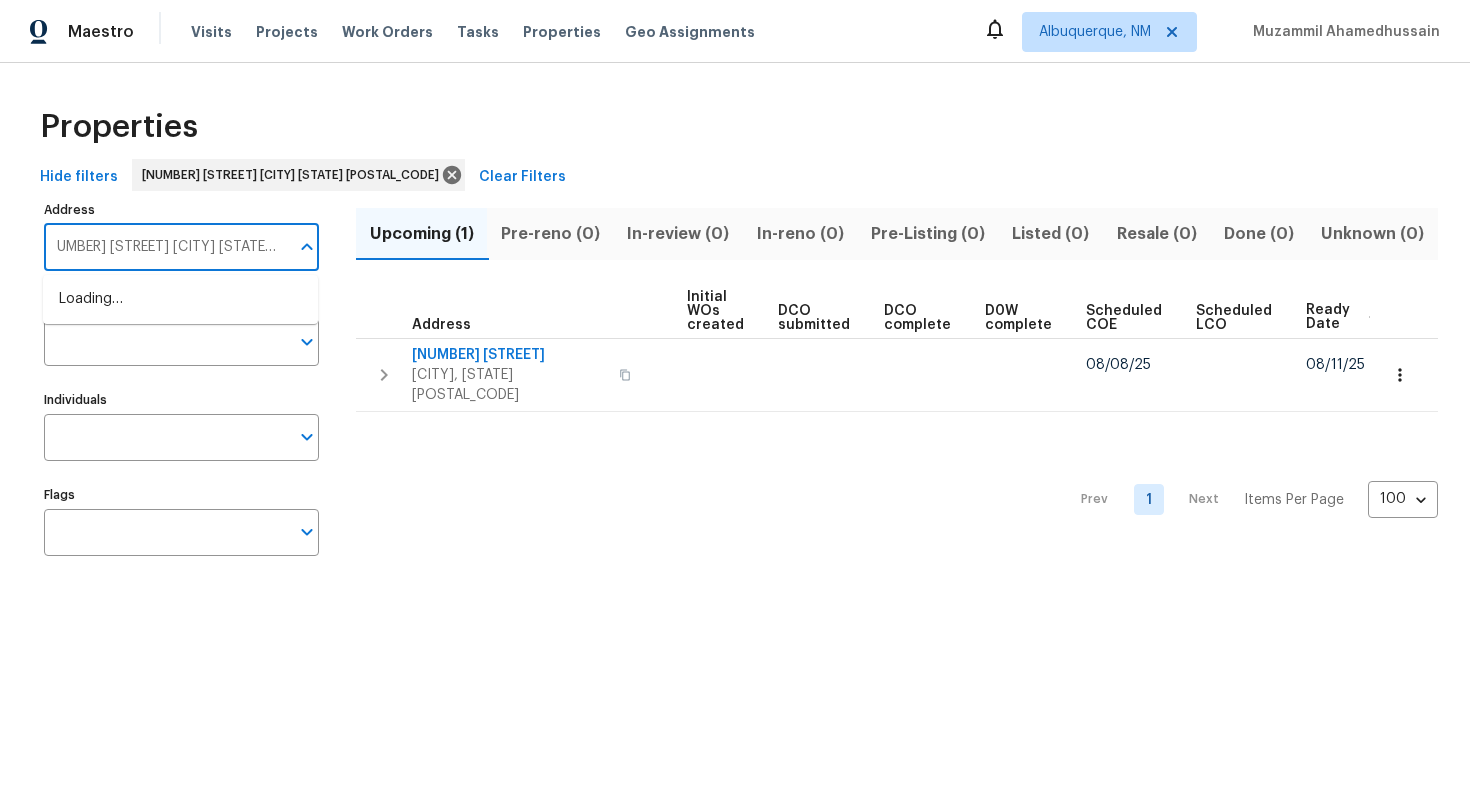 type on "8062 Holland Park St Chino CA 91708" 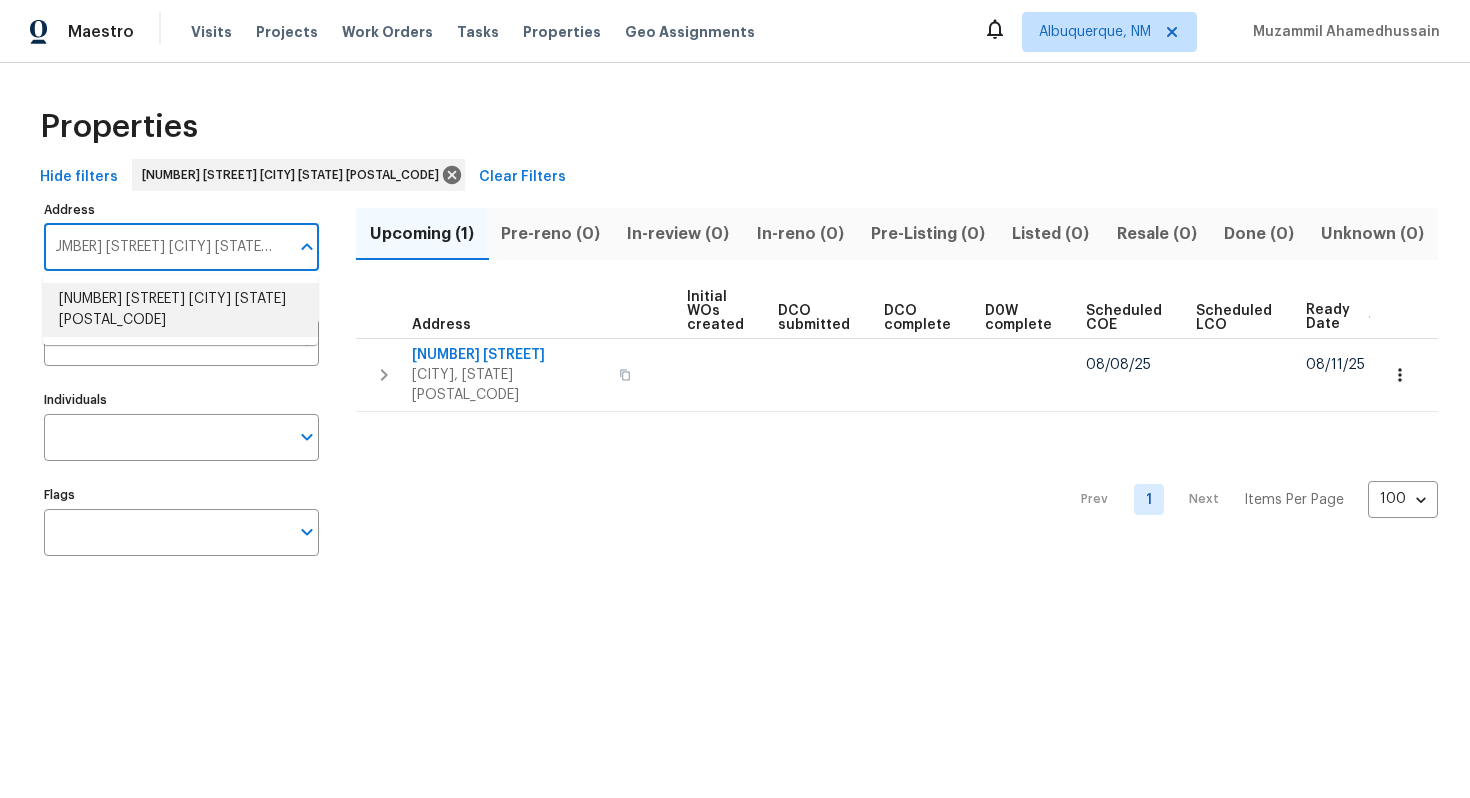 click on "8062 Holland Park St Chino CA 91708" at bounding box center (180, 310) 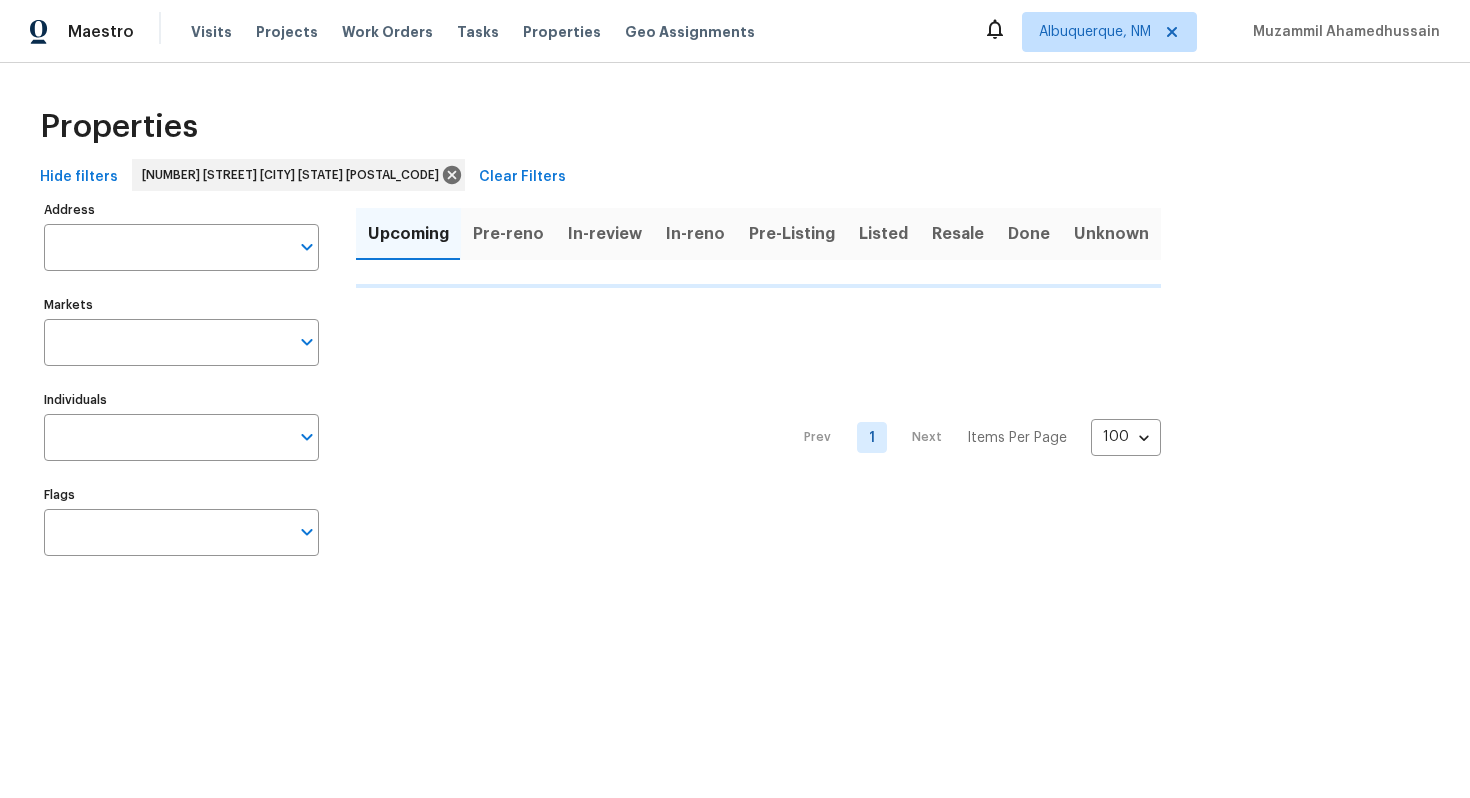 type on "8062 Holland Park St Chino CA 91708" 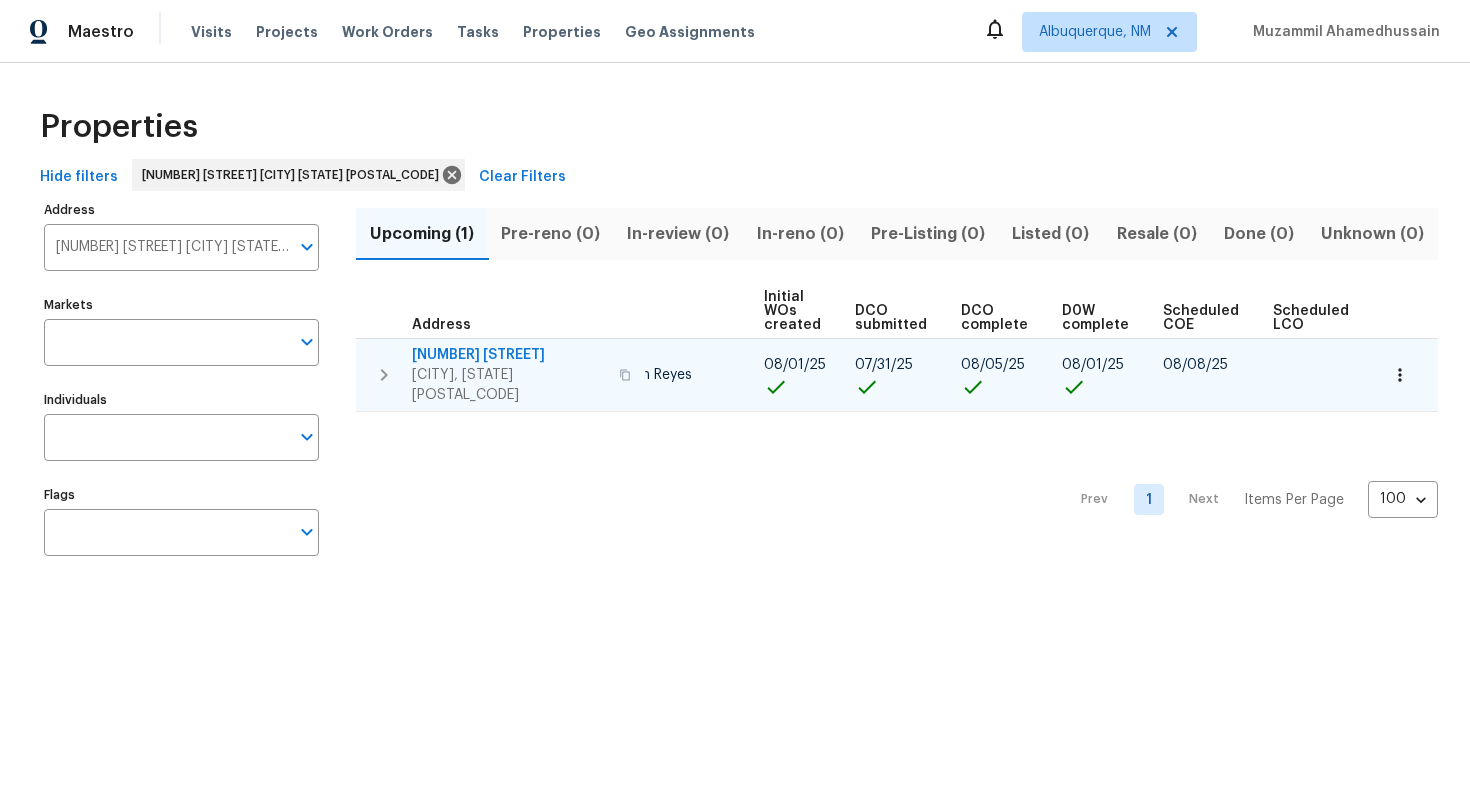 scroll, scrollTop: 0, scrollLeft: 213, axis: horizontal 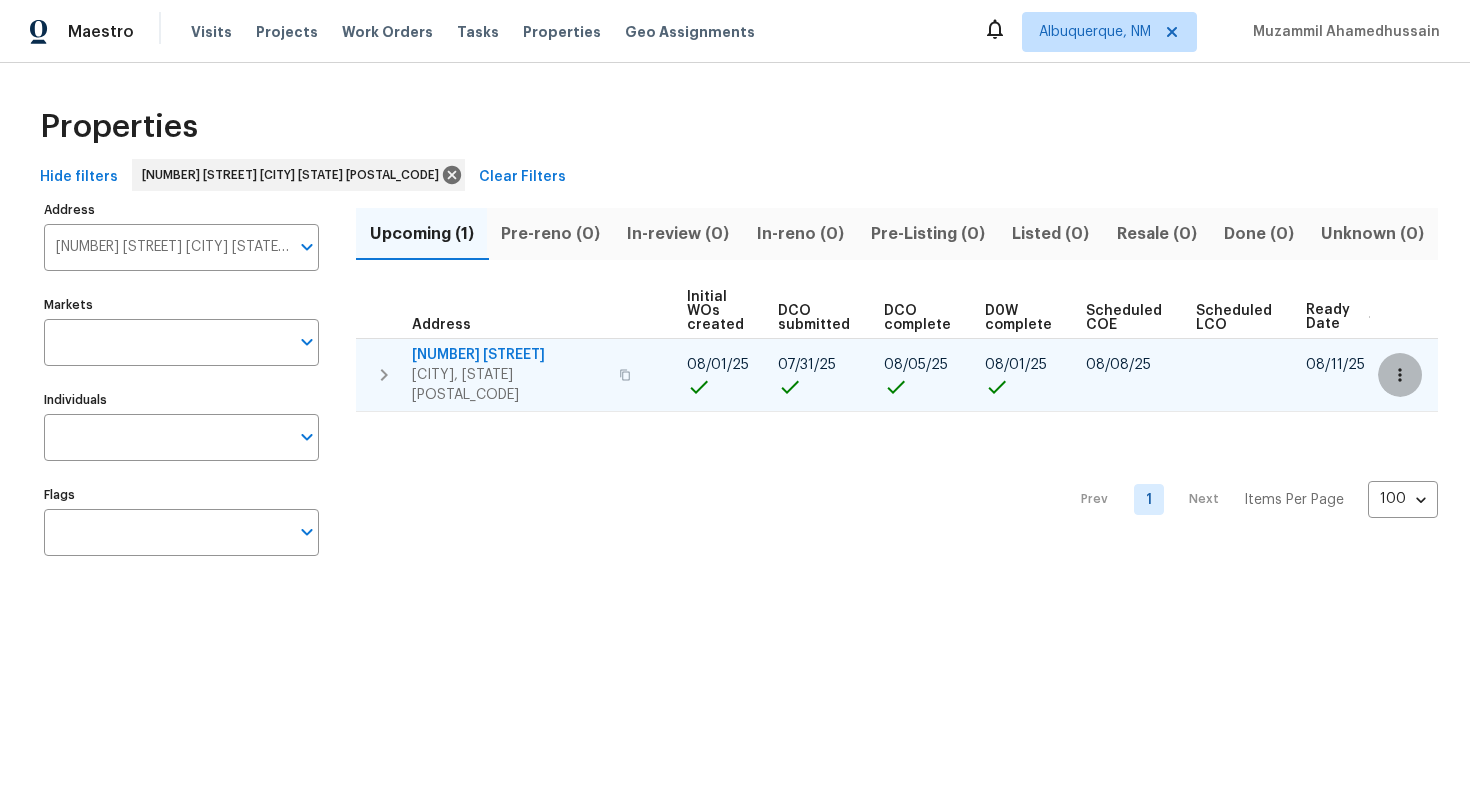 click 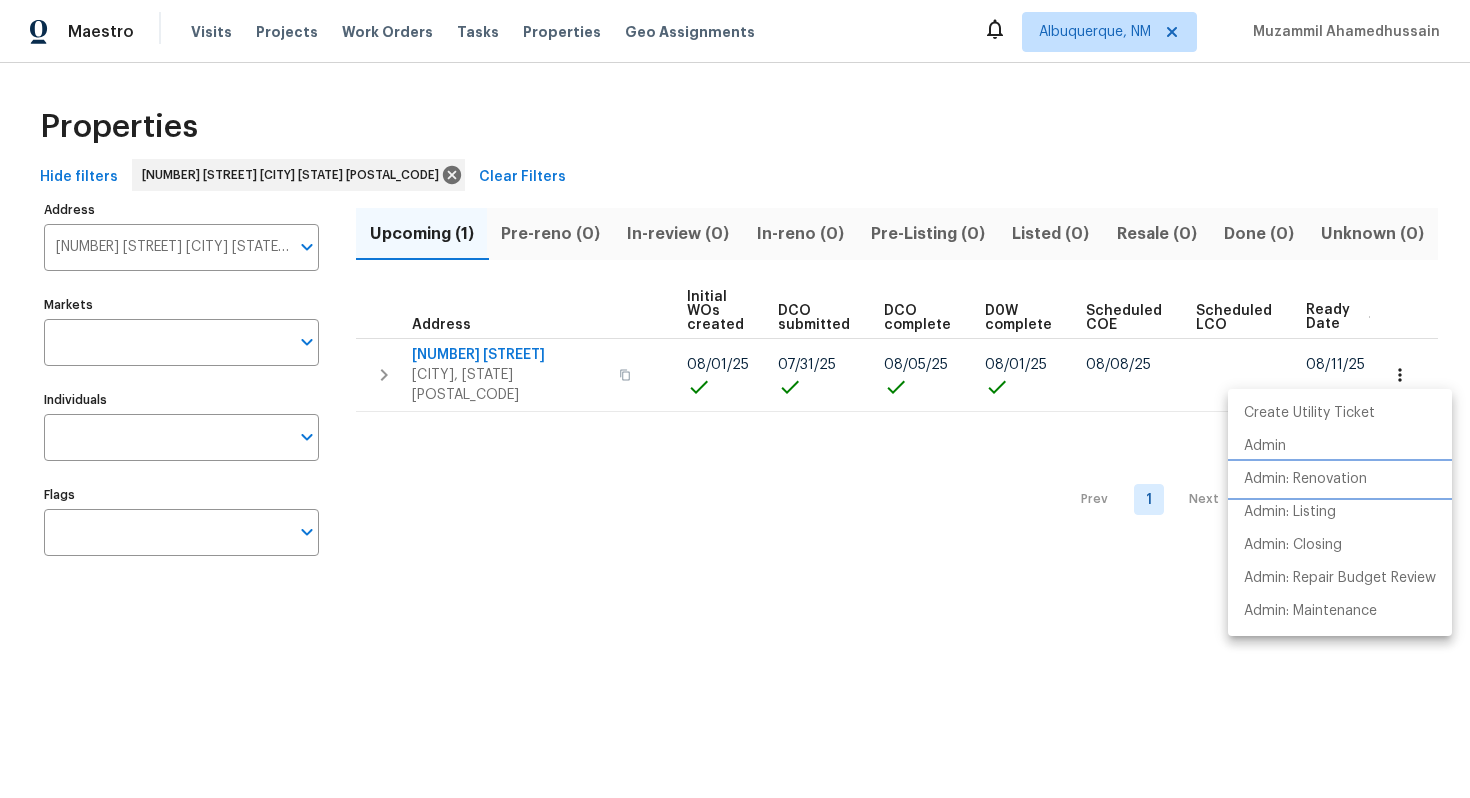 click on "Admin: Renovation" at bounding box center (1305, 479) 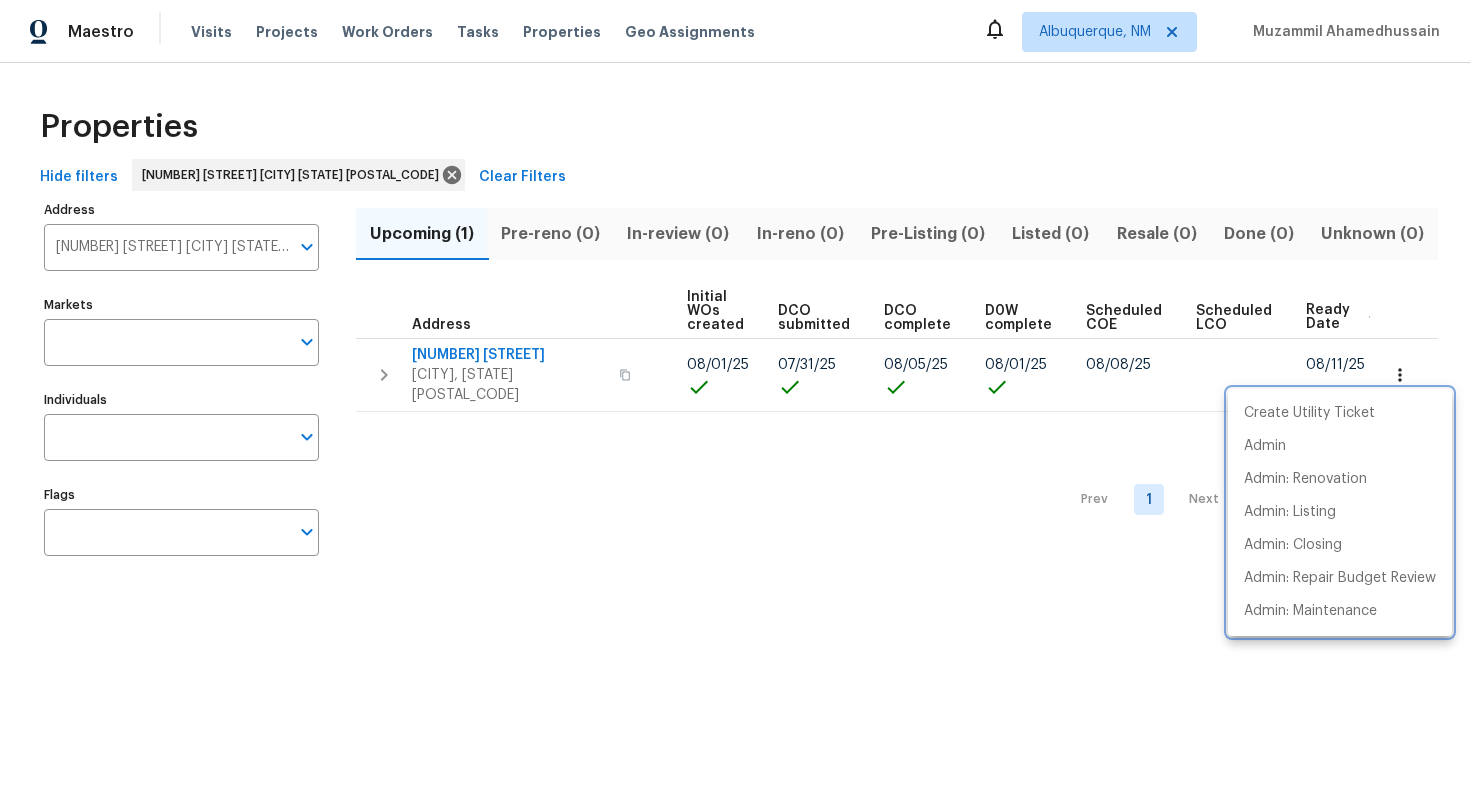 click at bounding box center [735, 399] 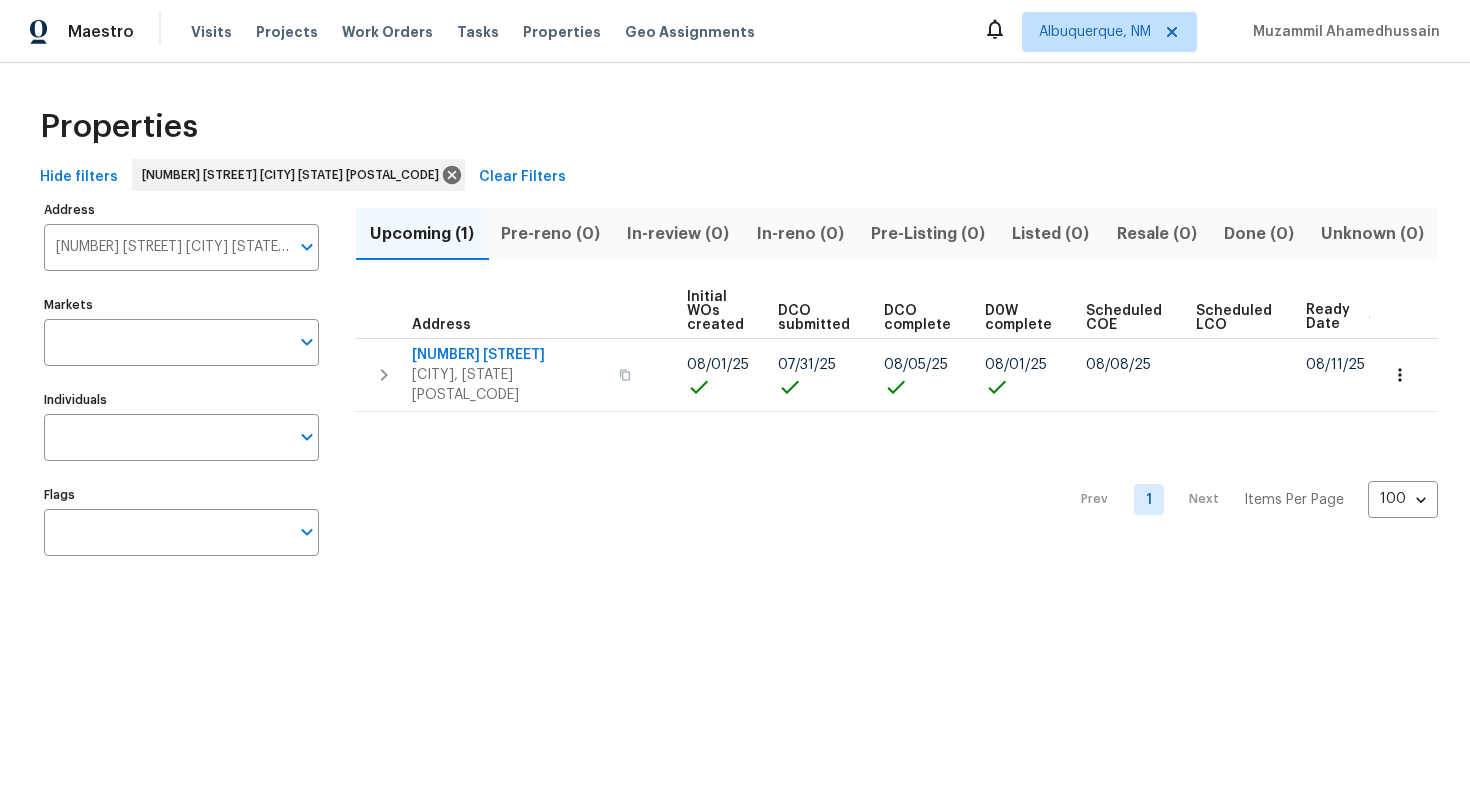click on "8062 Holland Park St Chino CA 91708" at bounding box center [166, 247] 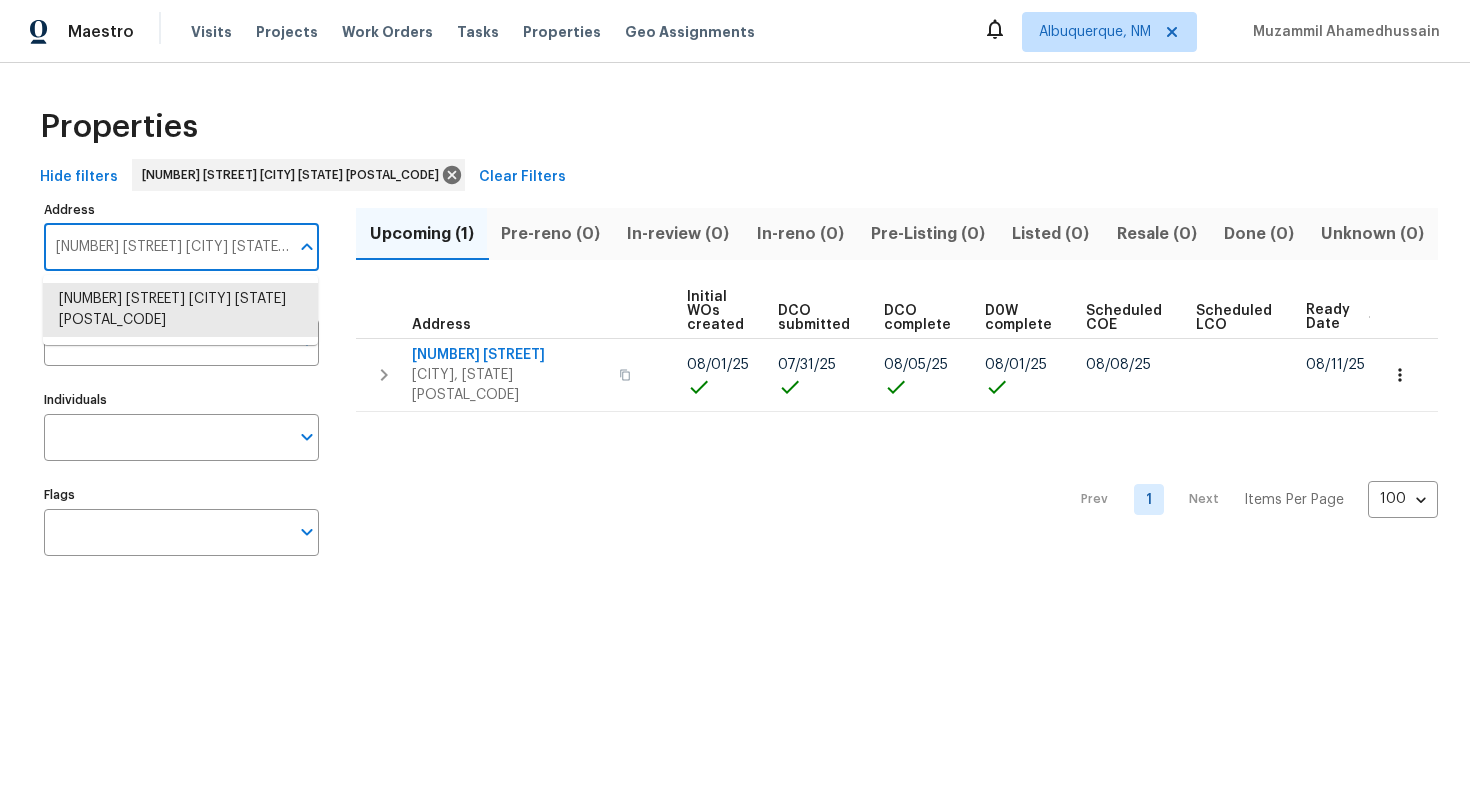 paste on "7806 Meridale Forest Dr Charlotte NC 28269" 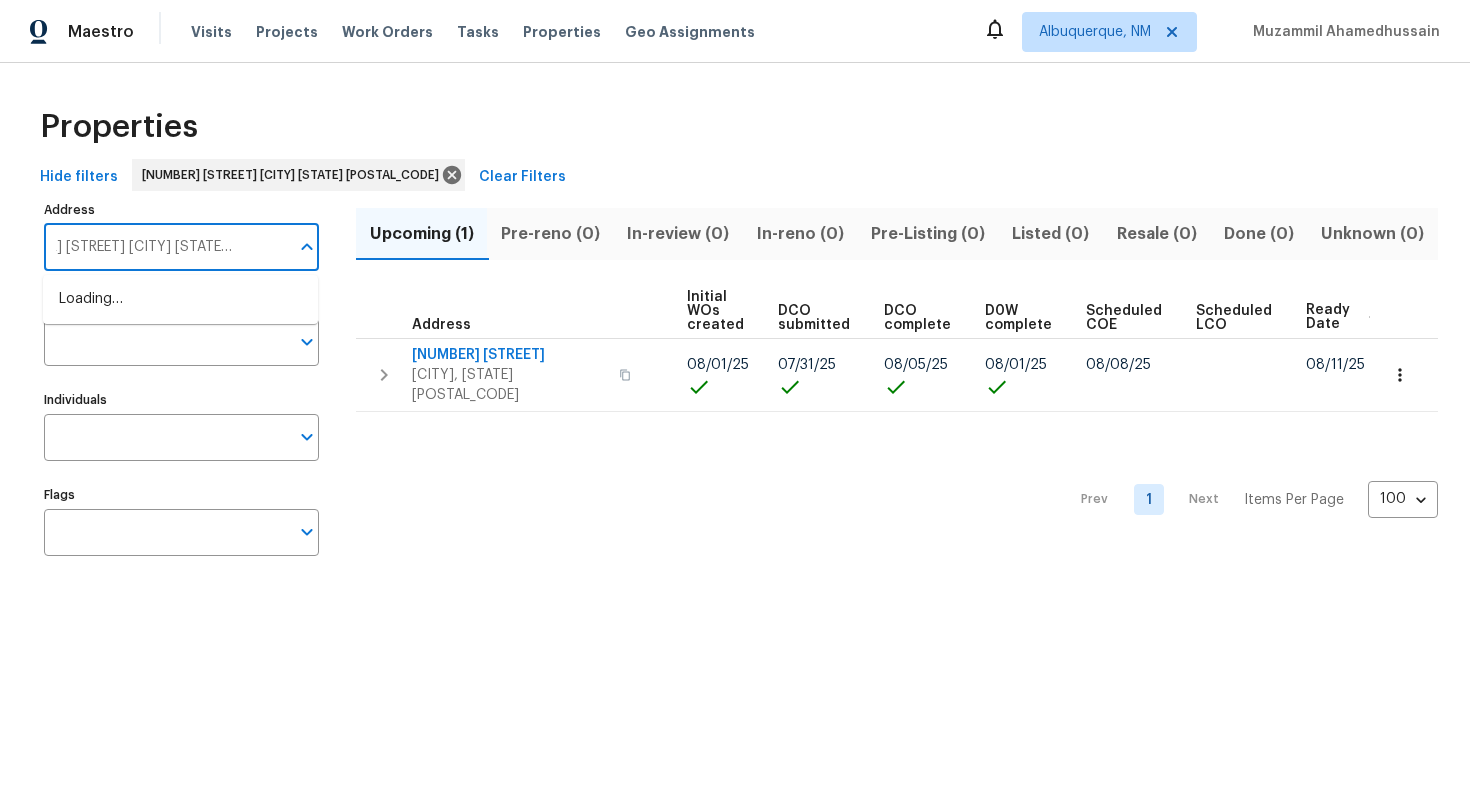 type on "7806 Meridale Forest Dr Charlotte NC 28269" 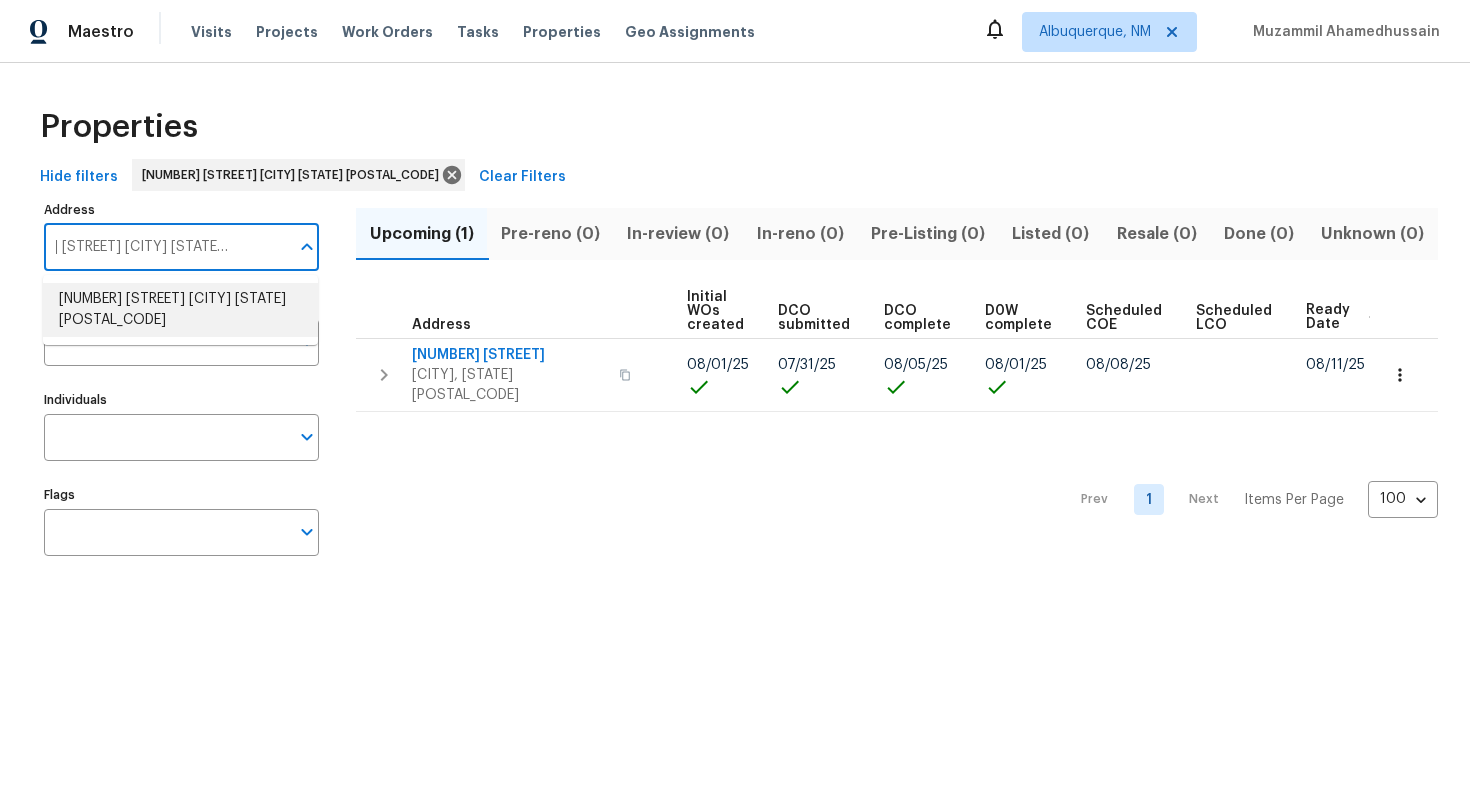 click on "7806 Meridale Forest Dr Charlotte NC 28269" at bounding box center (180, 310) 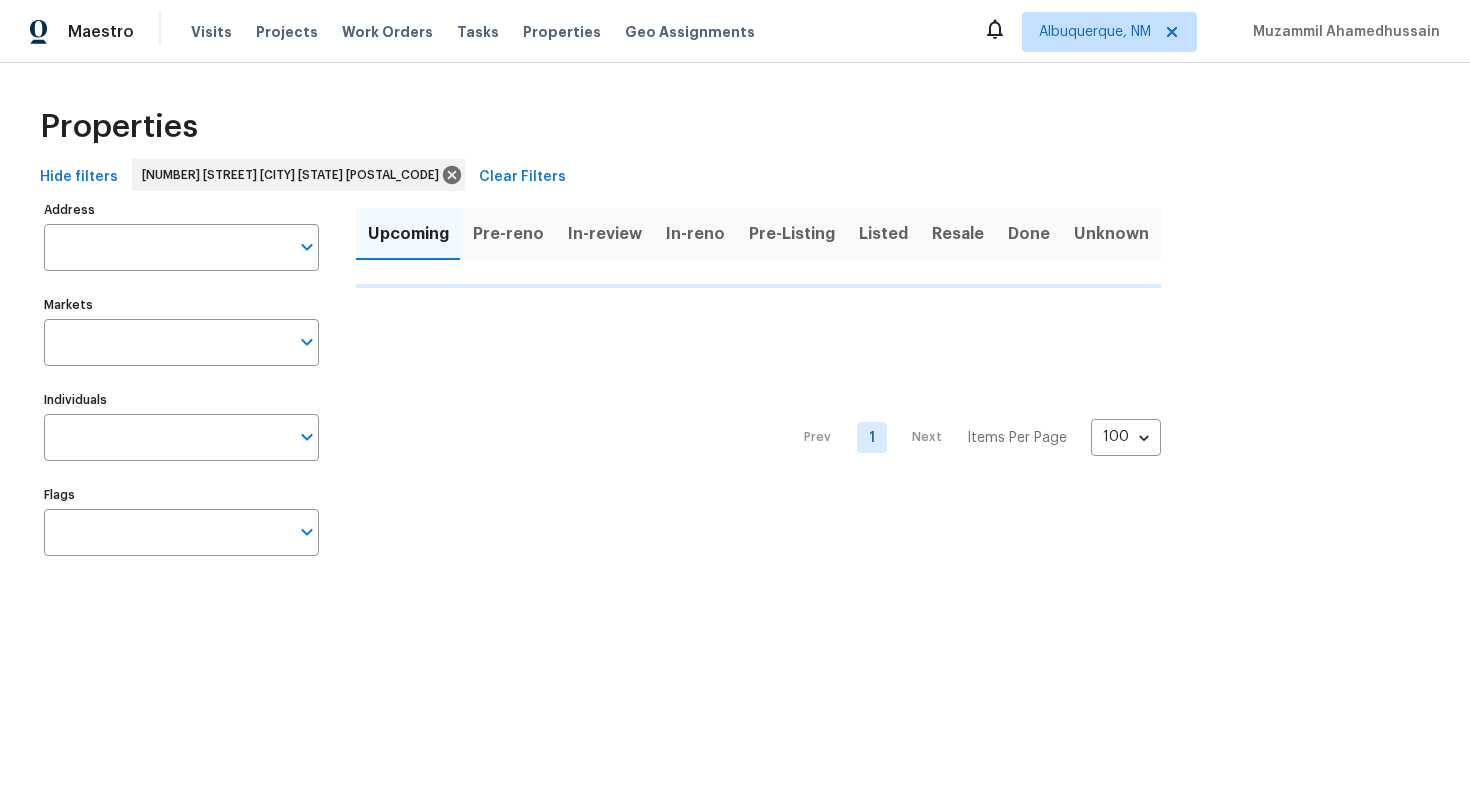type on "7806 Meridale Forest Dr Charlotte NC 28269" 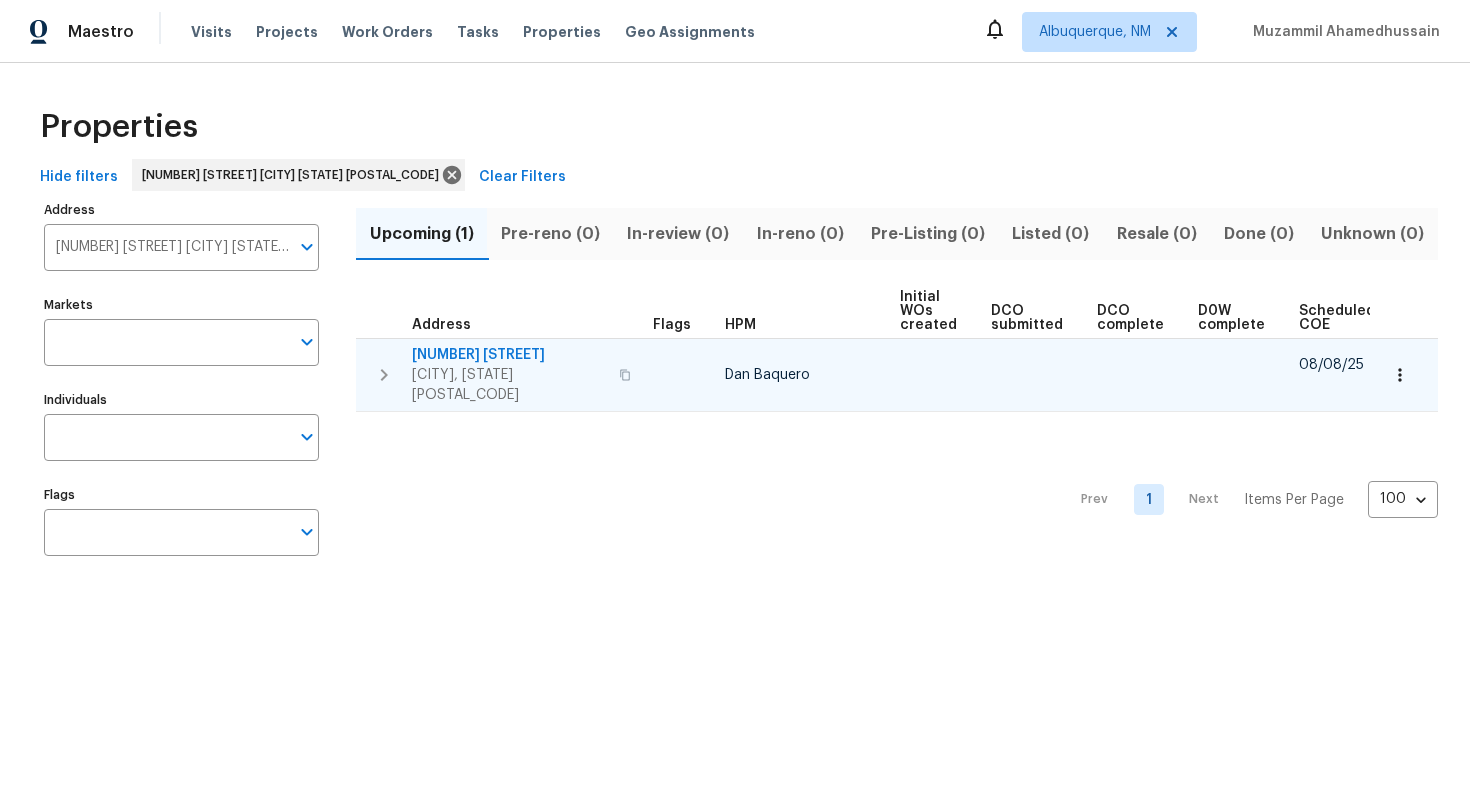 scroll, scrollTop: 0, scrollLeft: 213, axis: horizontal 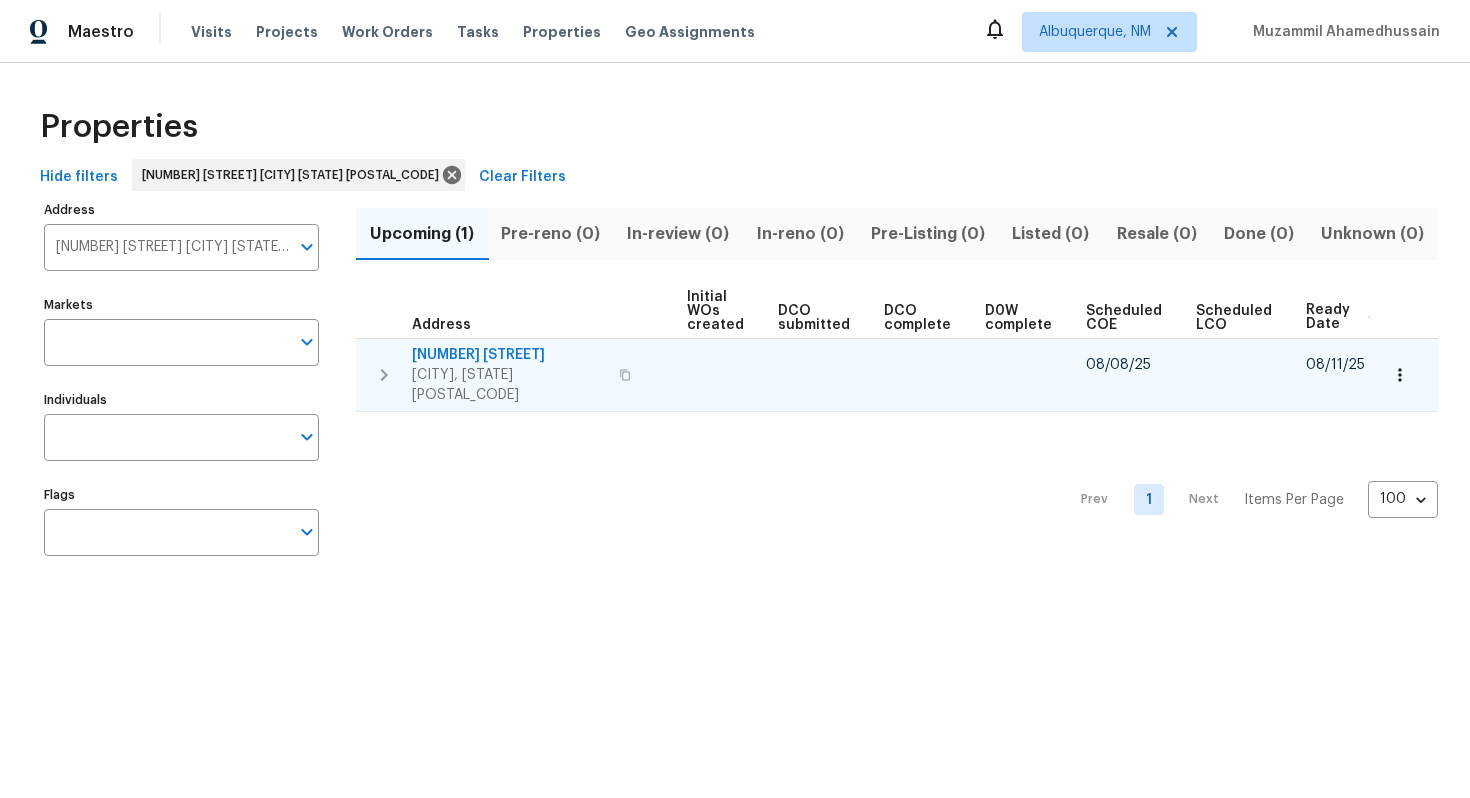 click 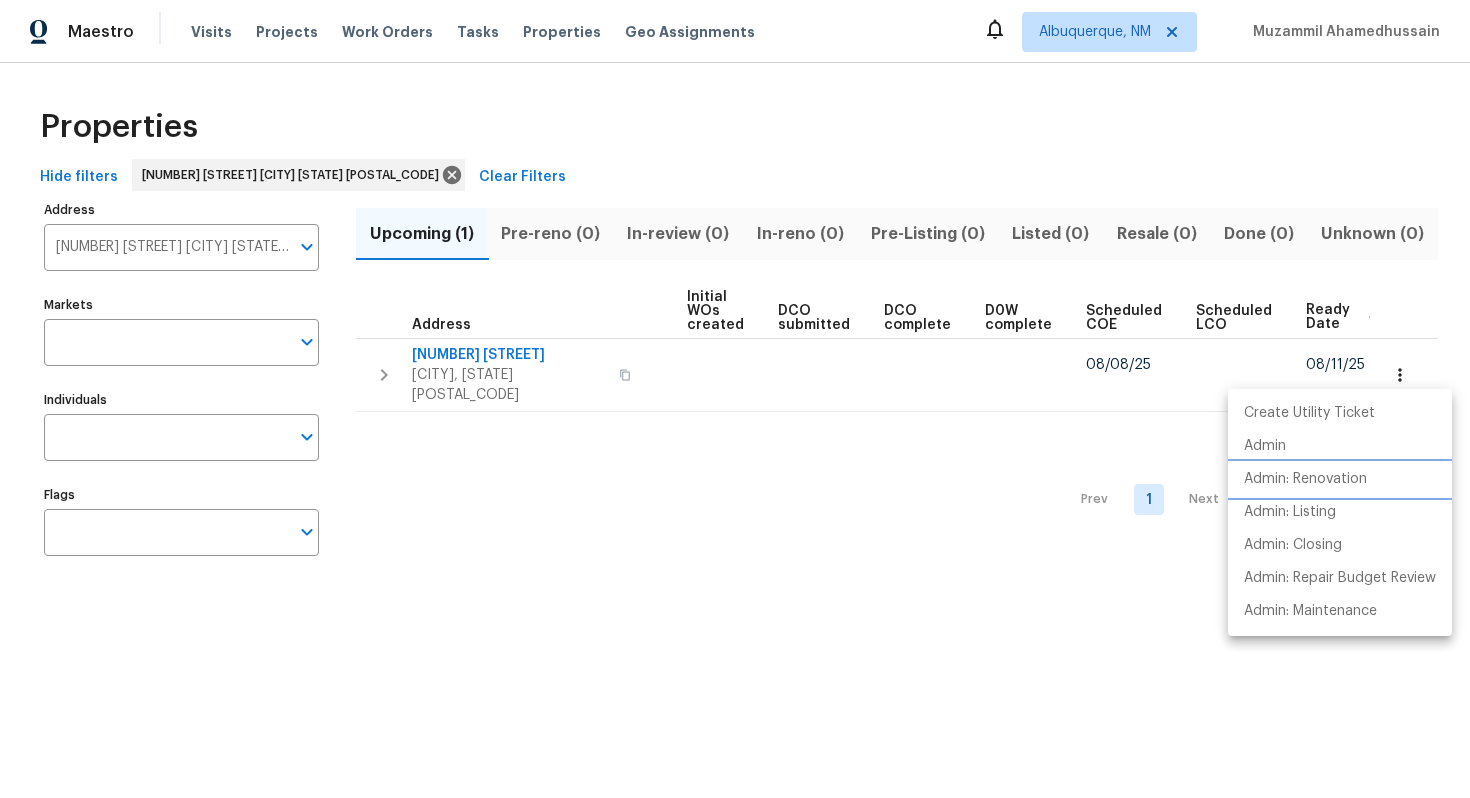 click on "Admin: Renovation" at bounding box center [1340, 479] 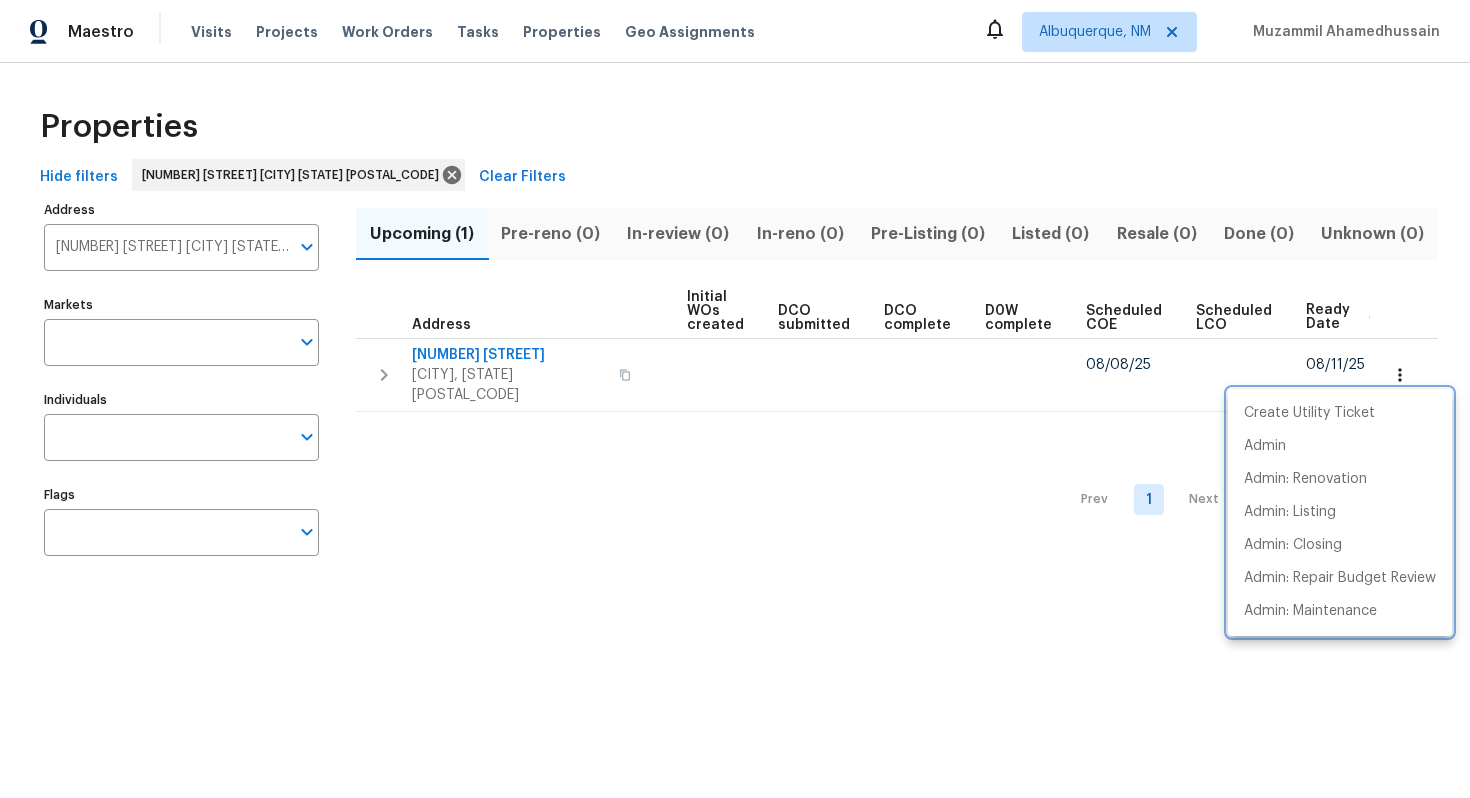click at bounding box center (735, 399) 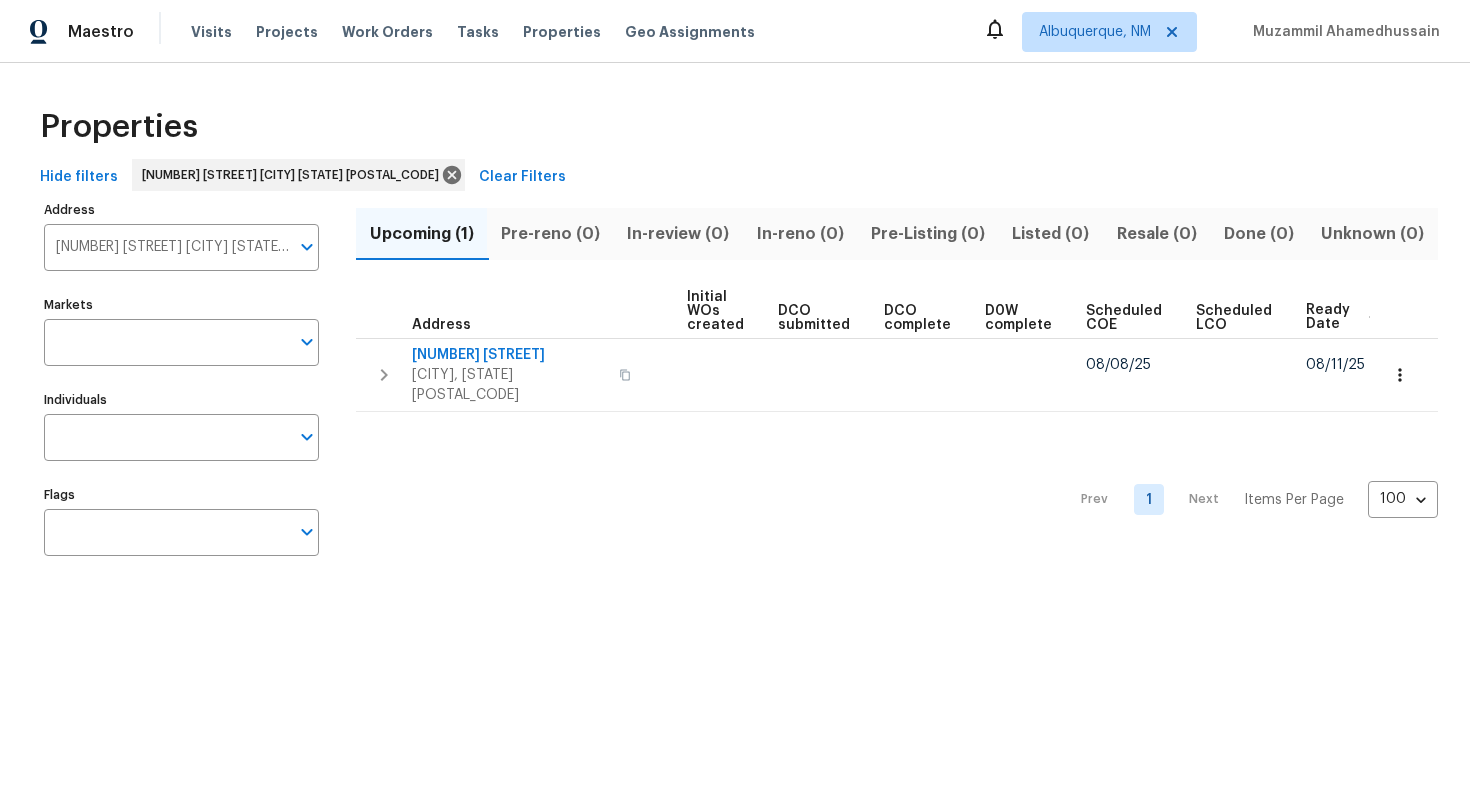 click on "7806 Meridale Forest Dr Charlotte NC 28269" at bounding box center [166, 247] 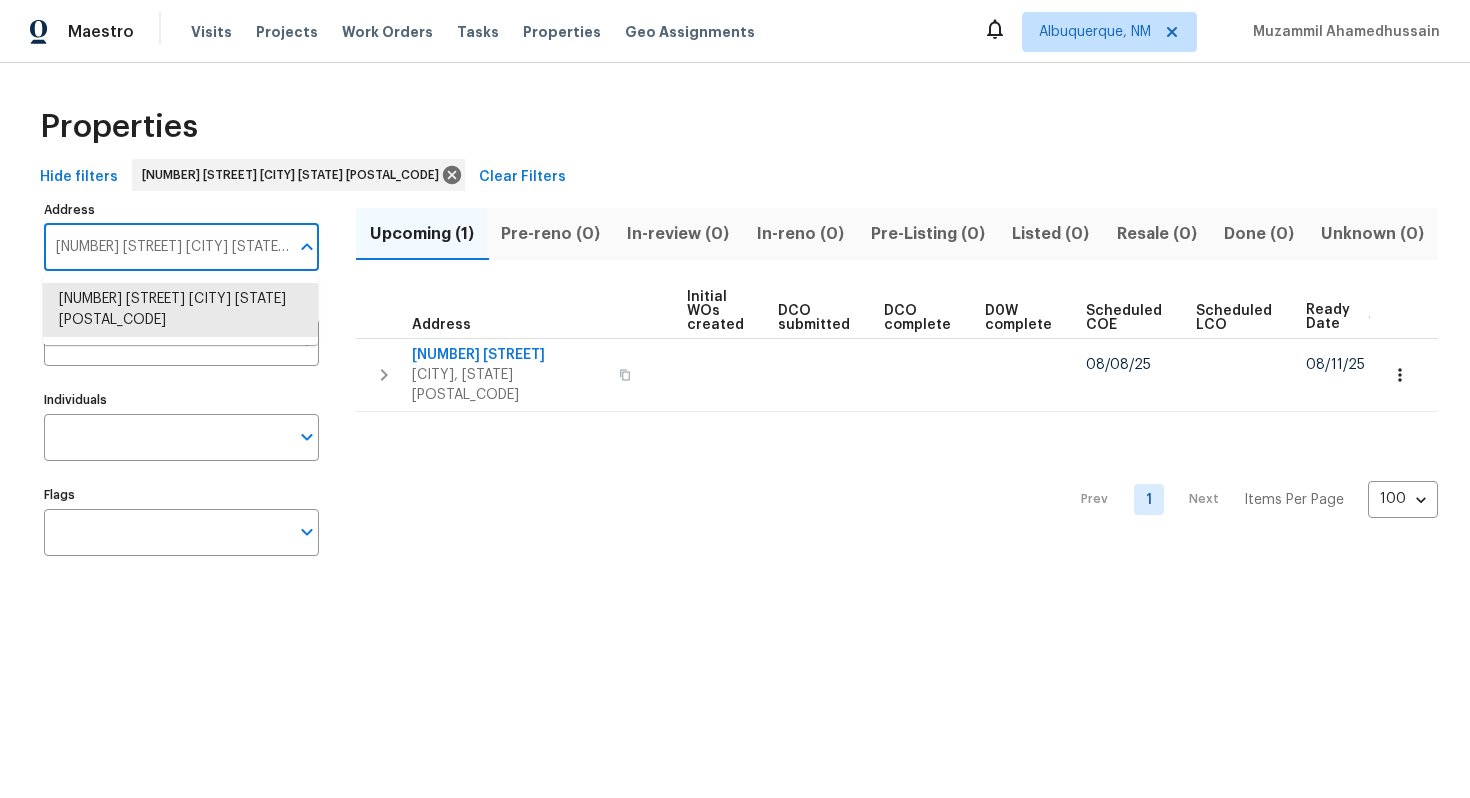 paste on "2058 Manucy Ct Middleburg FL 32068" 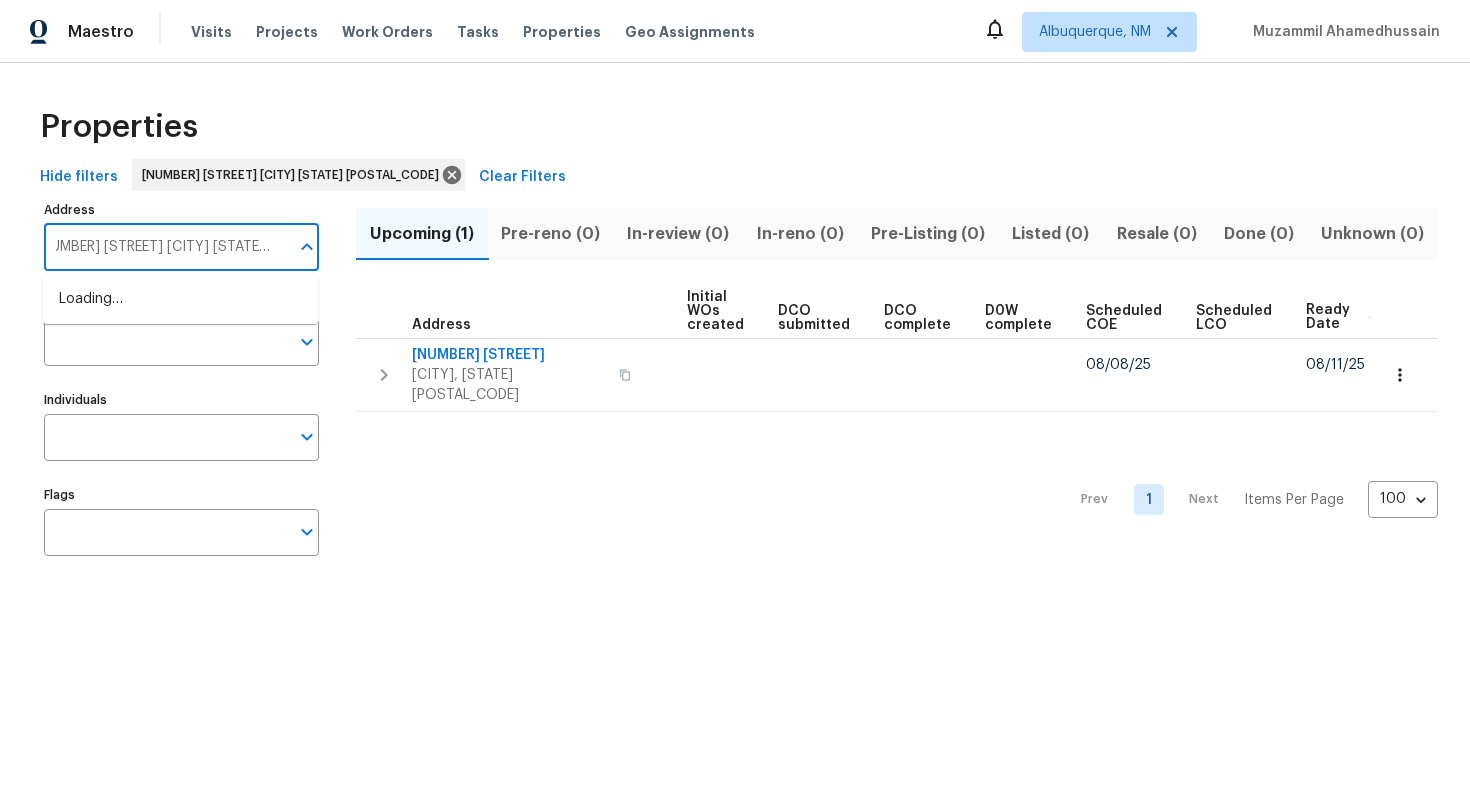 type on "2058 Manucy Ct Middleburg FL 32068" 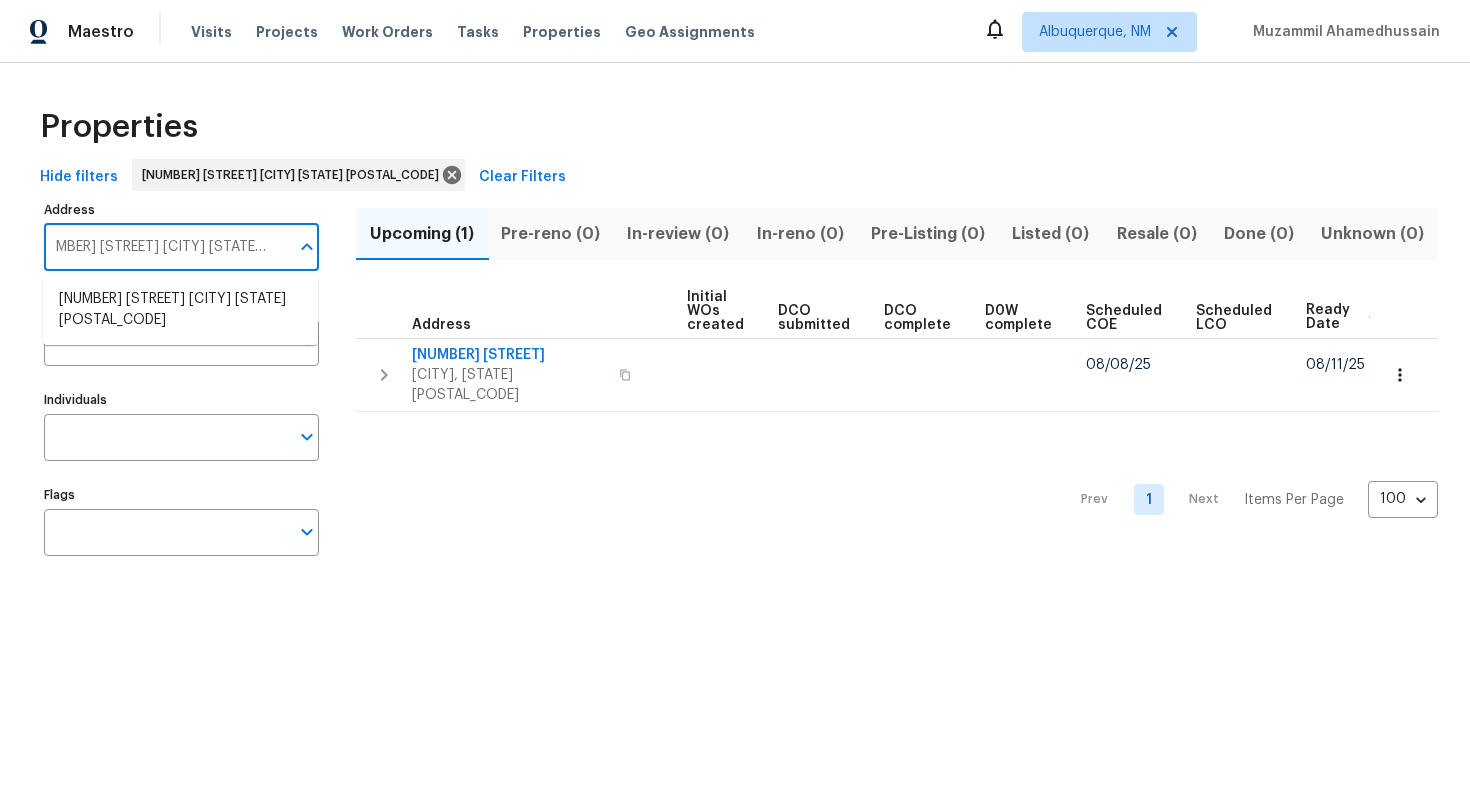 click on "2058 Manucy Ct Middleburg FL 32068" at bounding box center (180, 310) 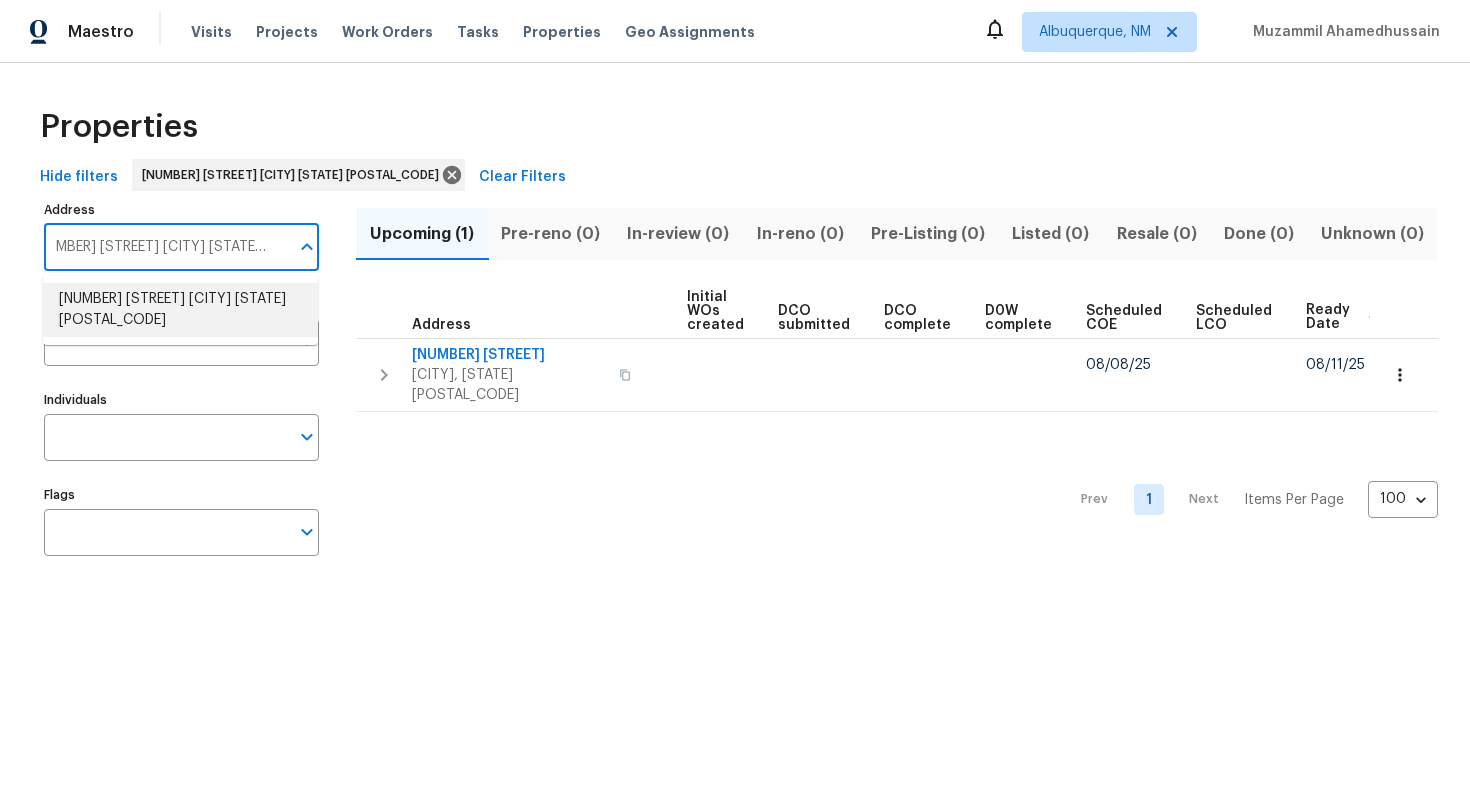 click on "2058 Manucy Ct Middleburg FL 32068" at bounding box center (180, 310) 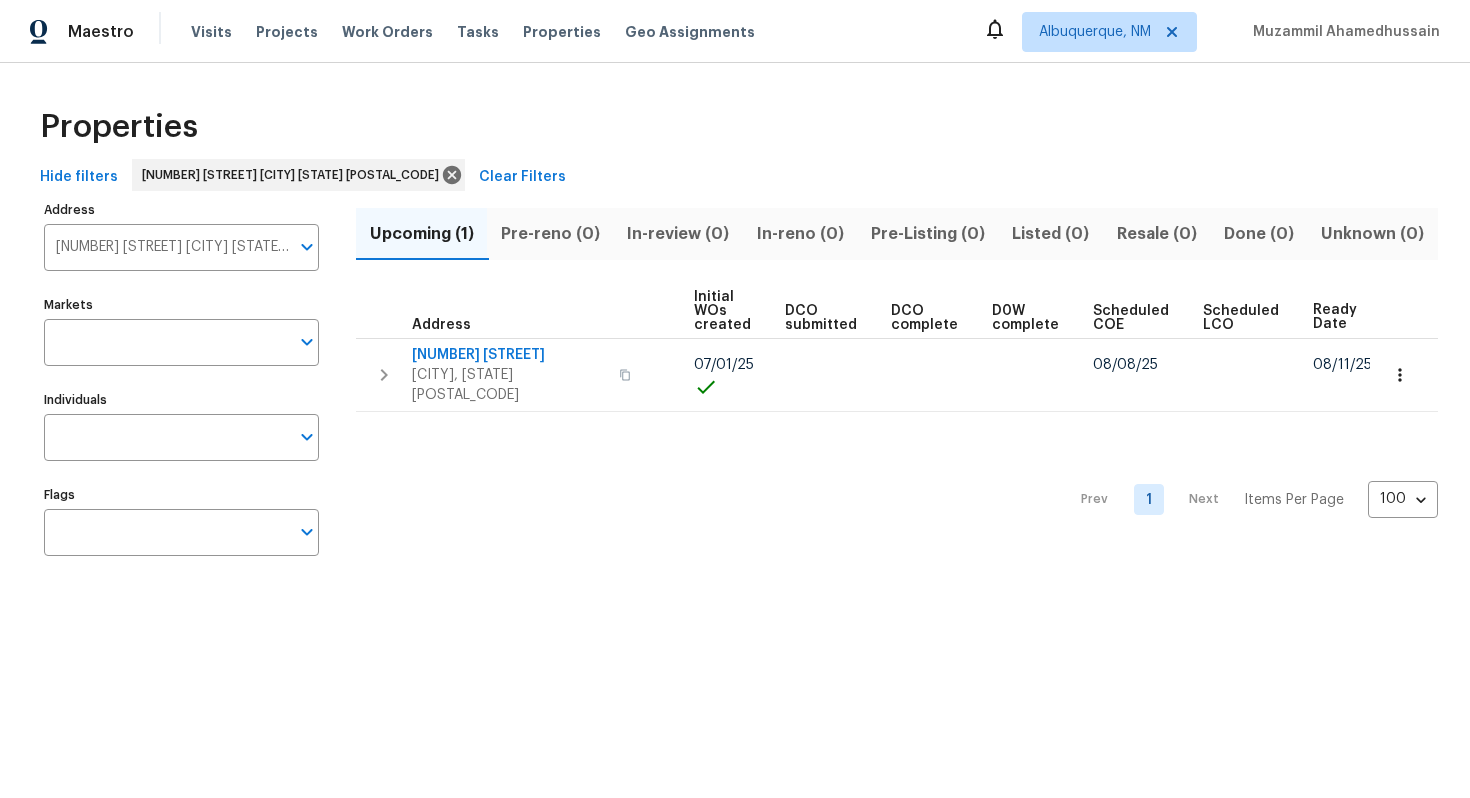 scroll, scrollTop: 0, scrollLeft: 213, axis: horizontal 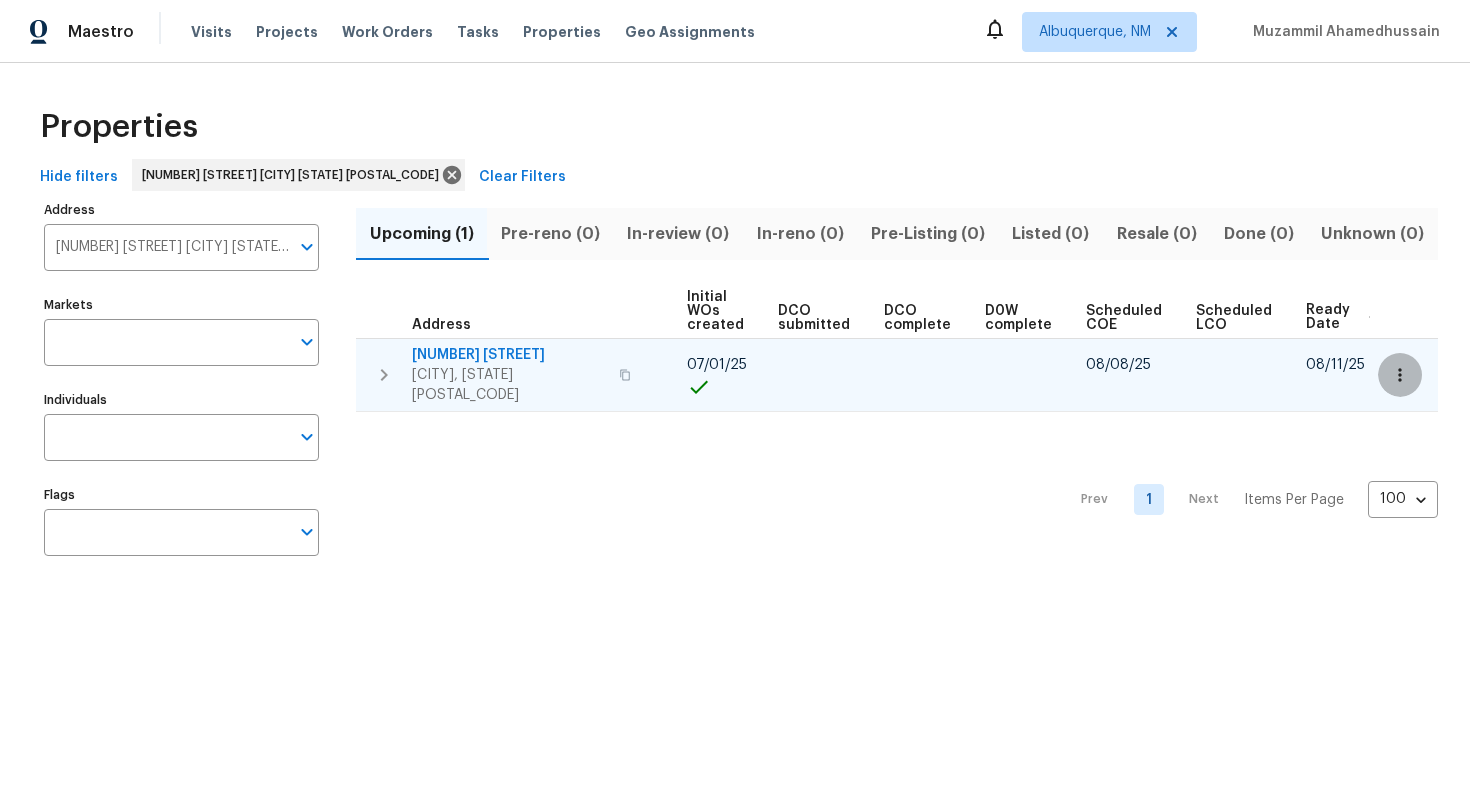 click 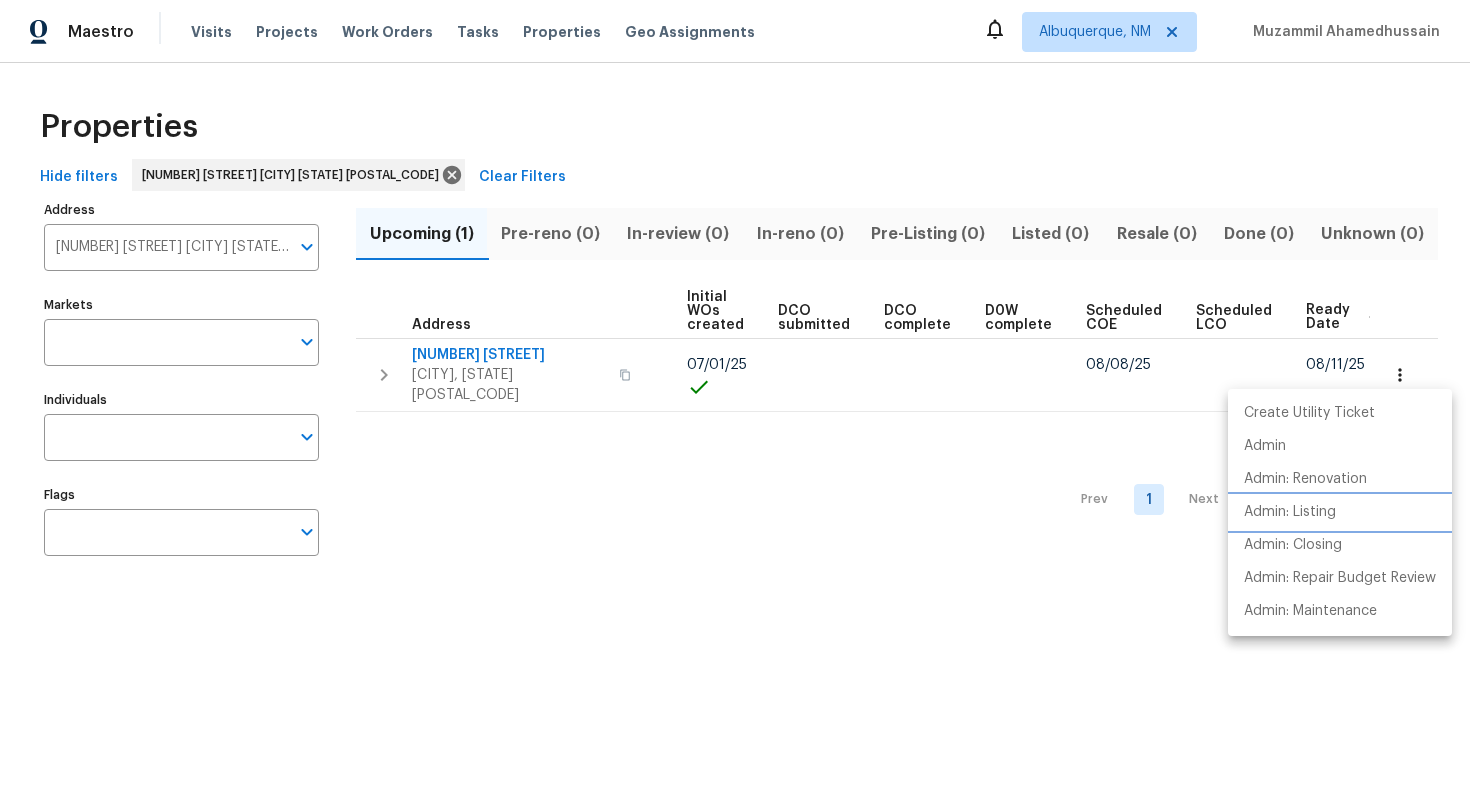 click on "Admin: Listing" at bounding box center [1340, 512] 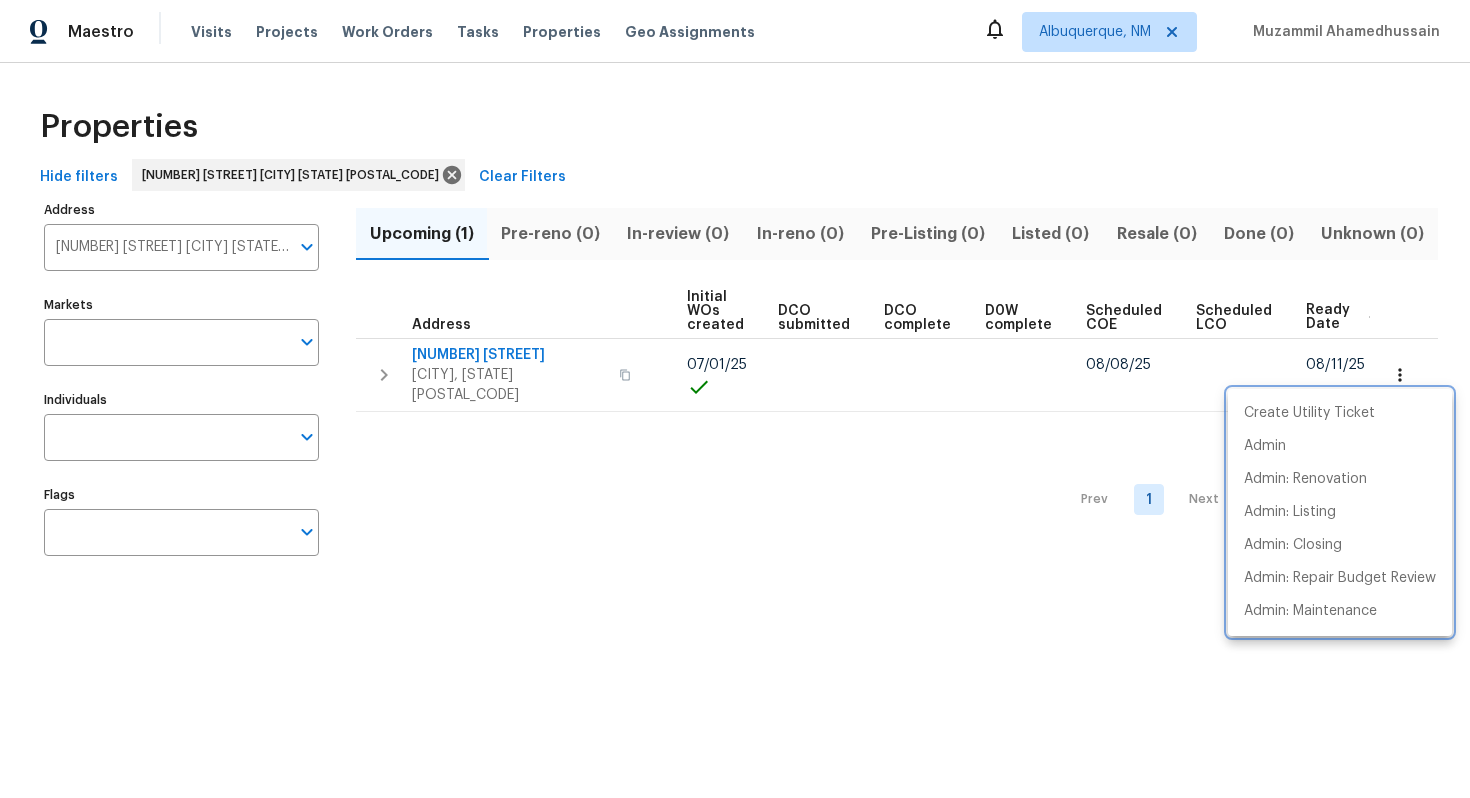 click at bounding box center [735, 399] 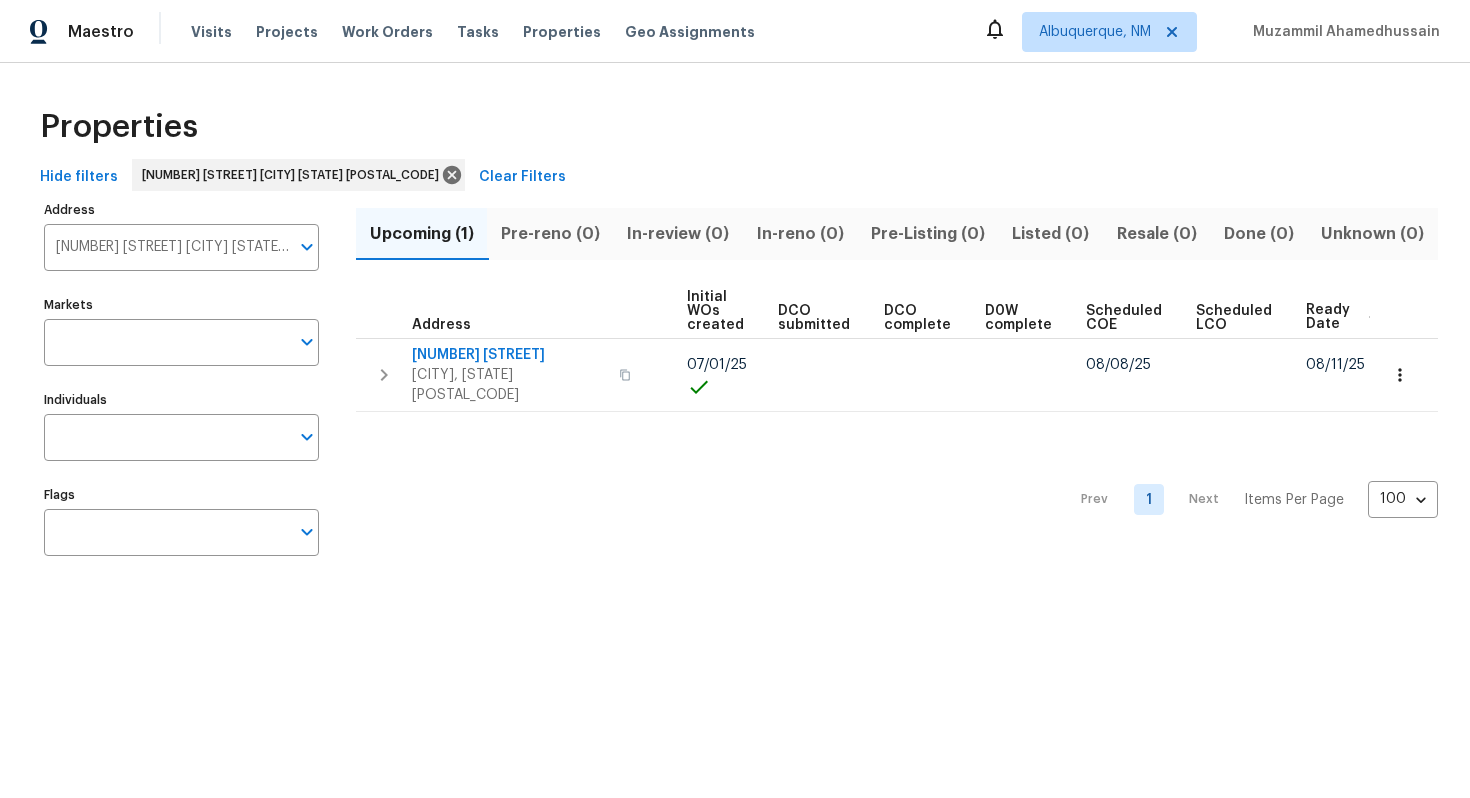 click on "2058 Manucy Ct Middleburg FL 32068" at bounding box center [166, 247] 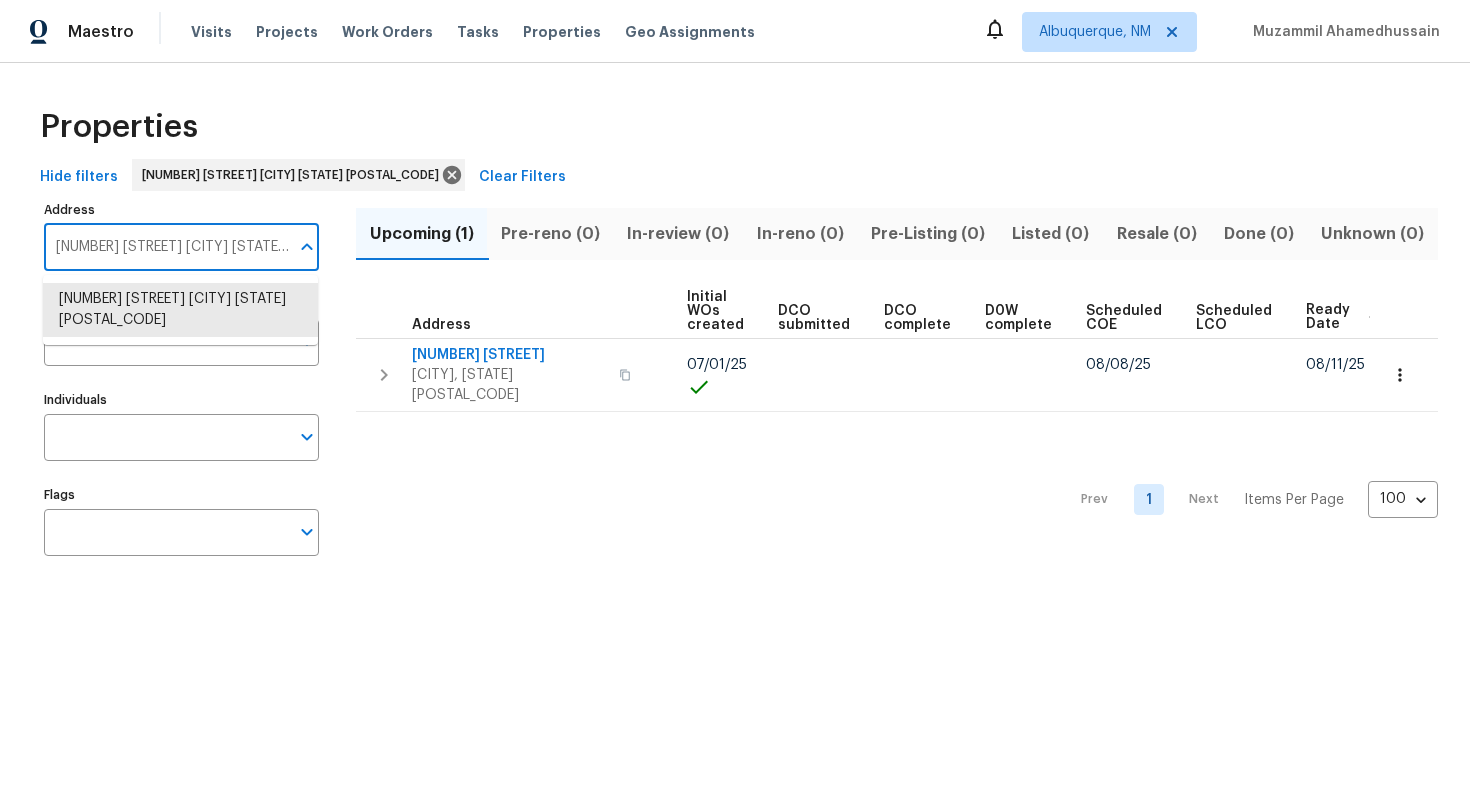 paste on "1911 S 215th St Queen Creek AZ 85142" 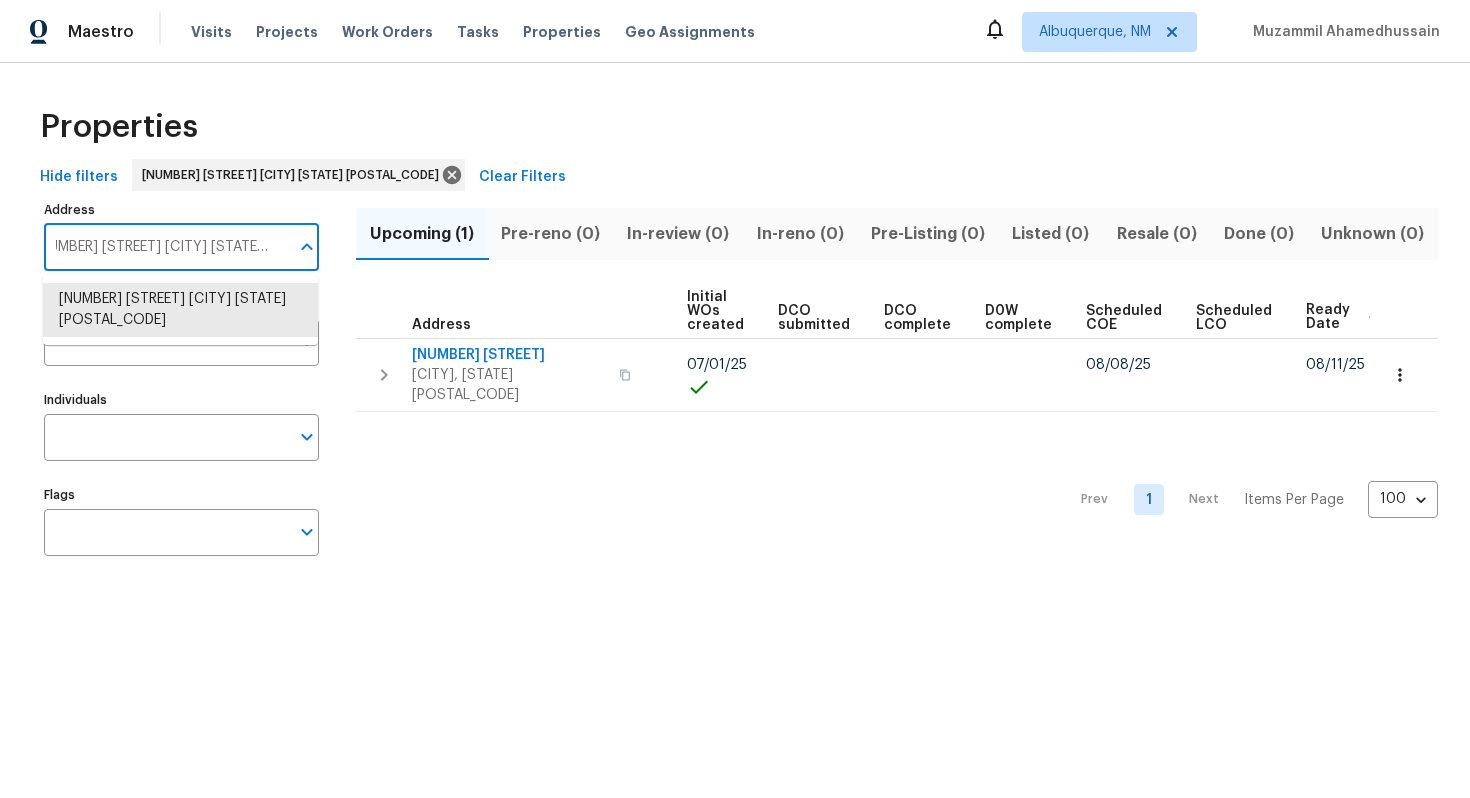 type on "21911 S 215th St Queen Creek AZ 85142" 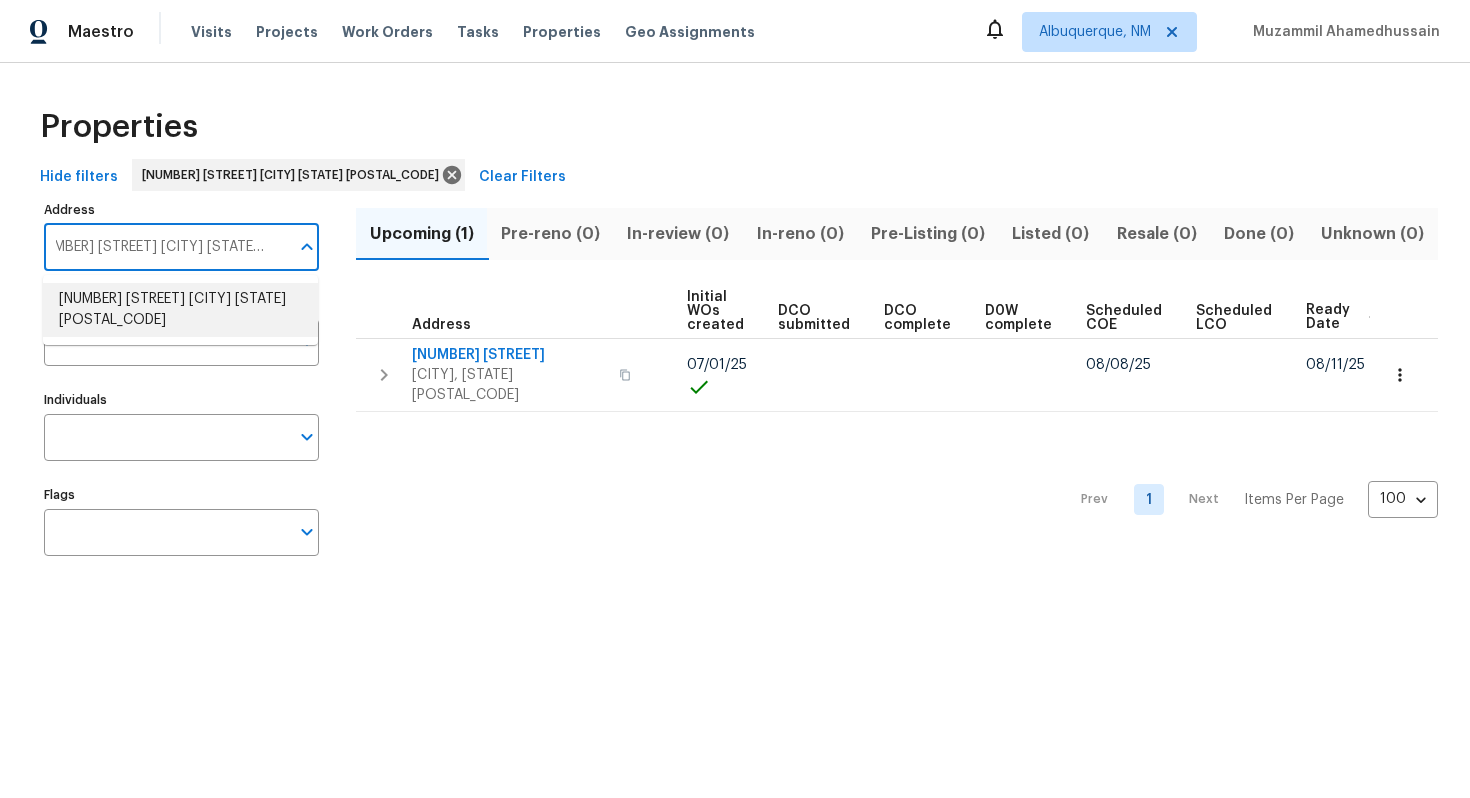 click on "21911 S 215th St Queen Creek AZ 85142" at bounding box center [180, 310] 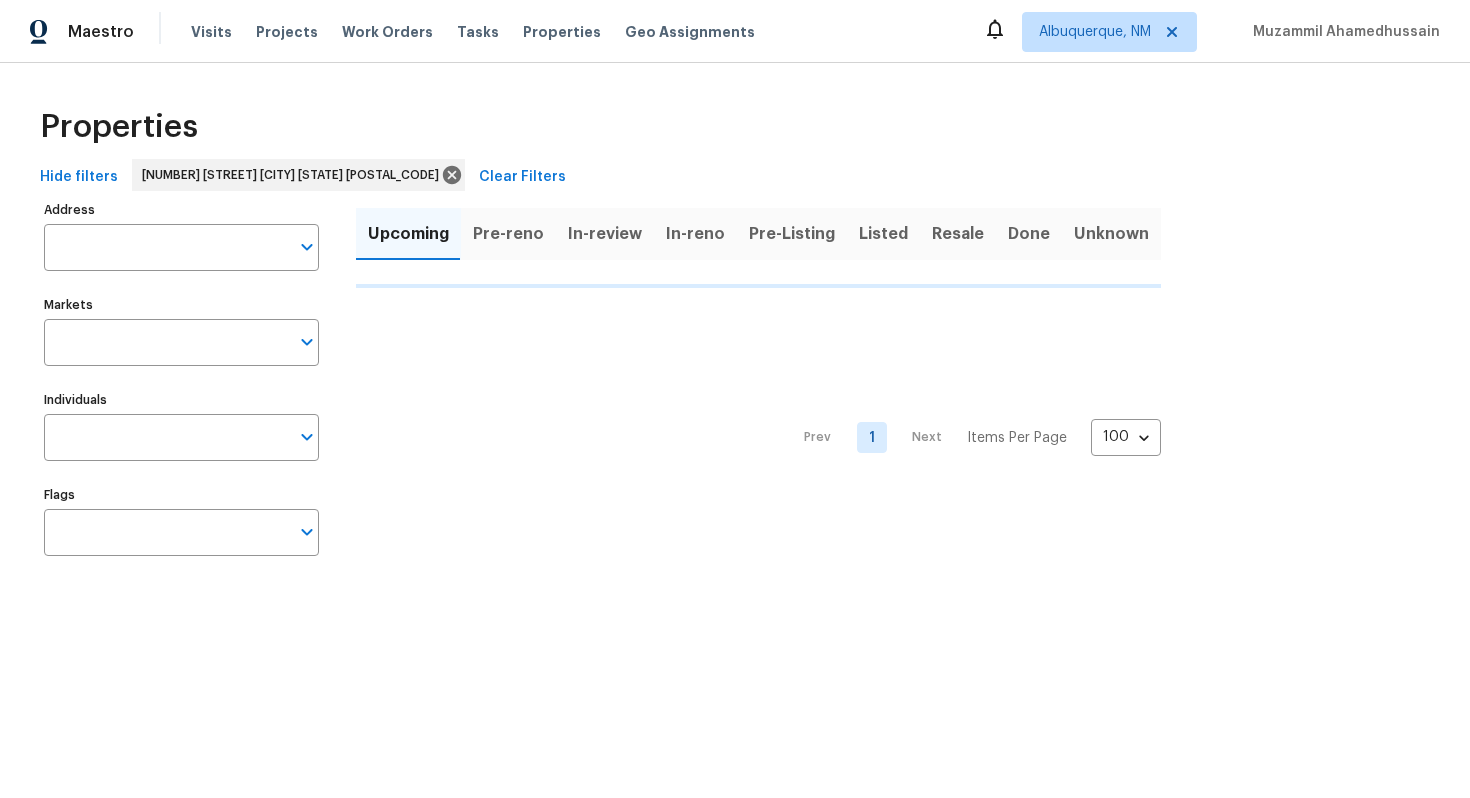 type on "21911 S 215th St Queen Creek AZ 85142" 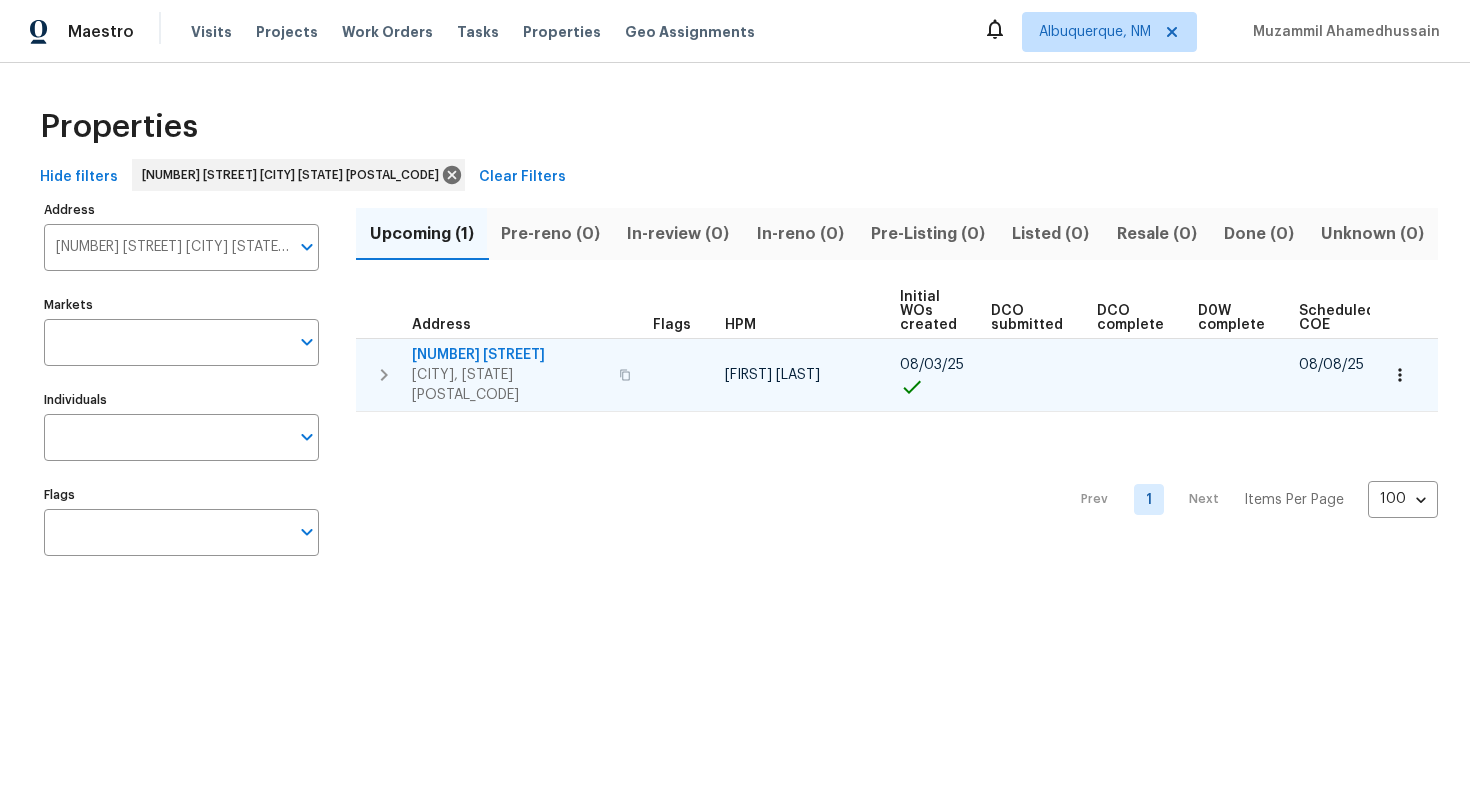 scroll, scrollTop: 0, scrollLeft: 213, axis: horizontal 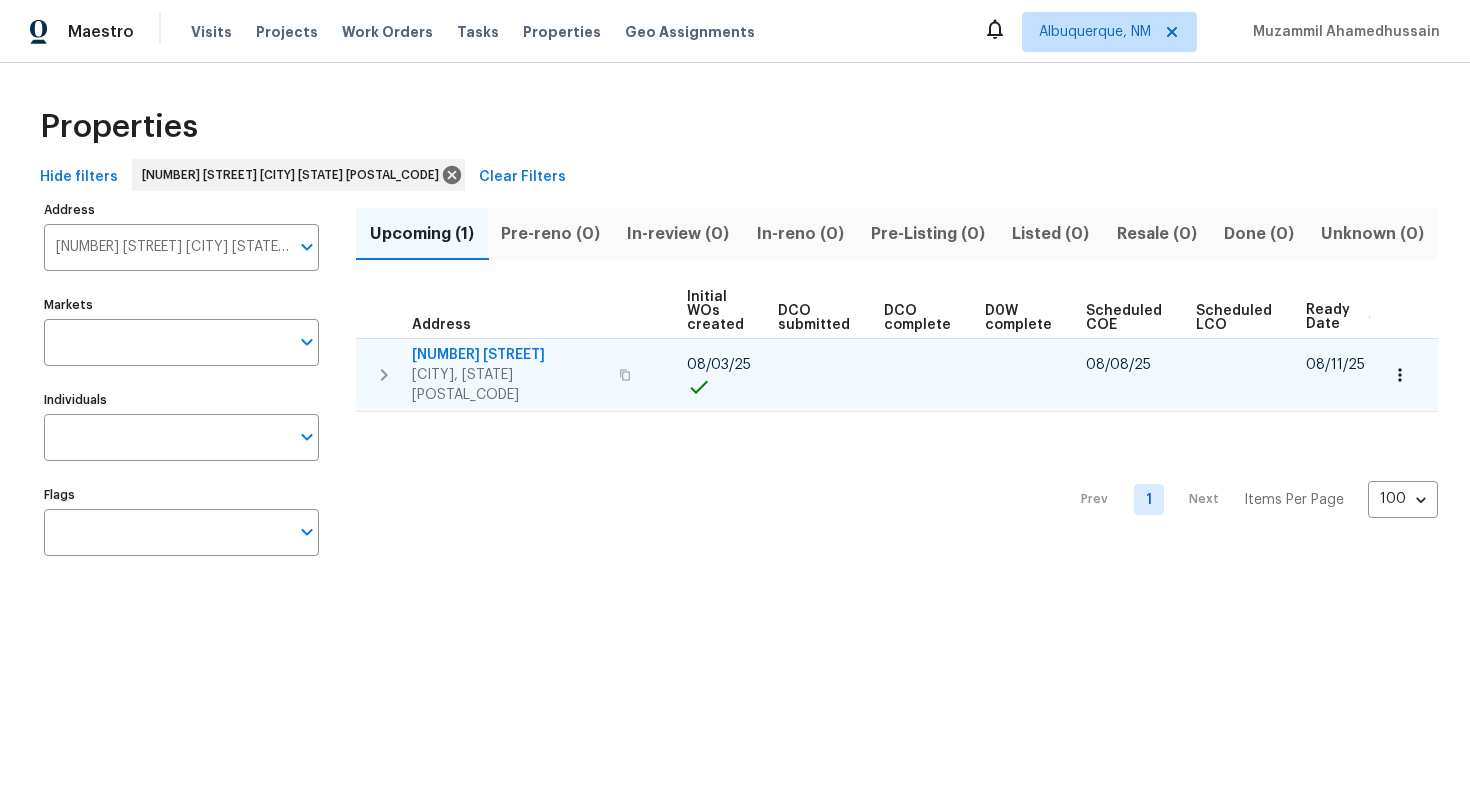 click 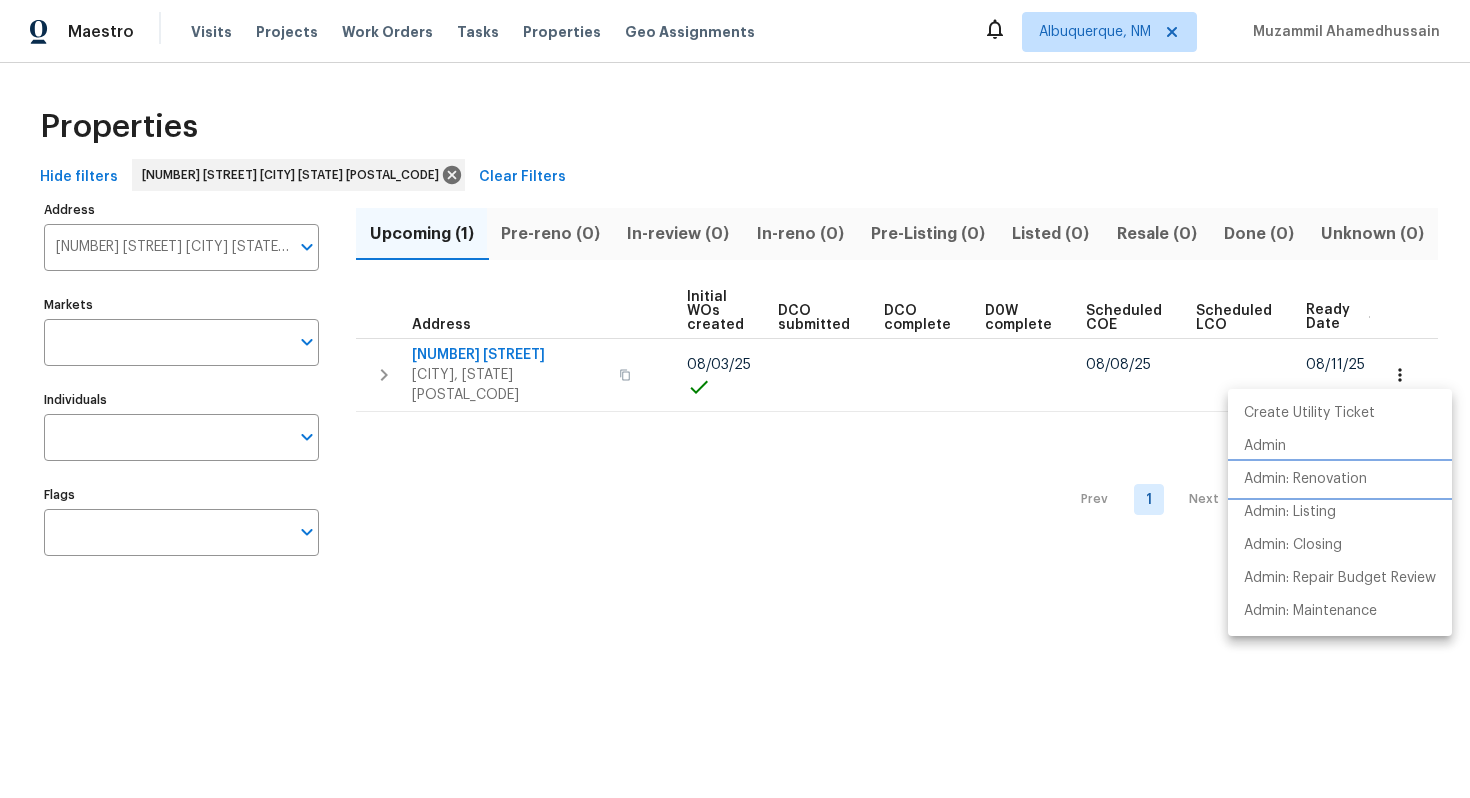 click on "Admin: Renovation" at bounding box center [1305, 479] 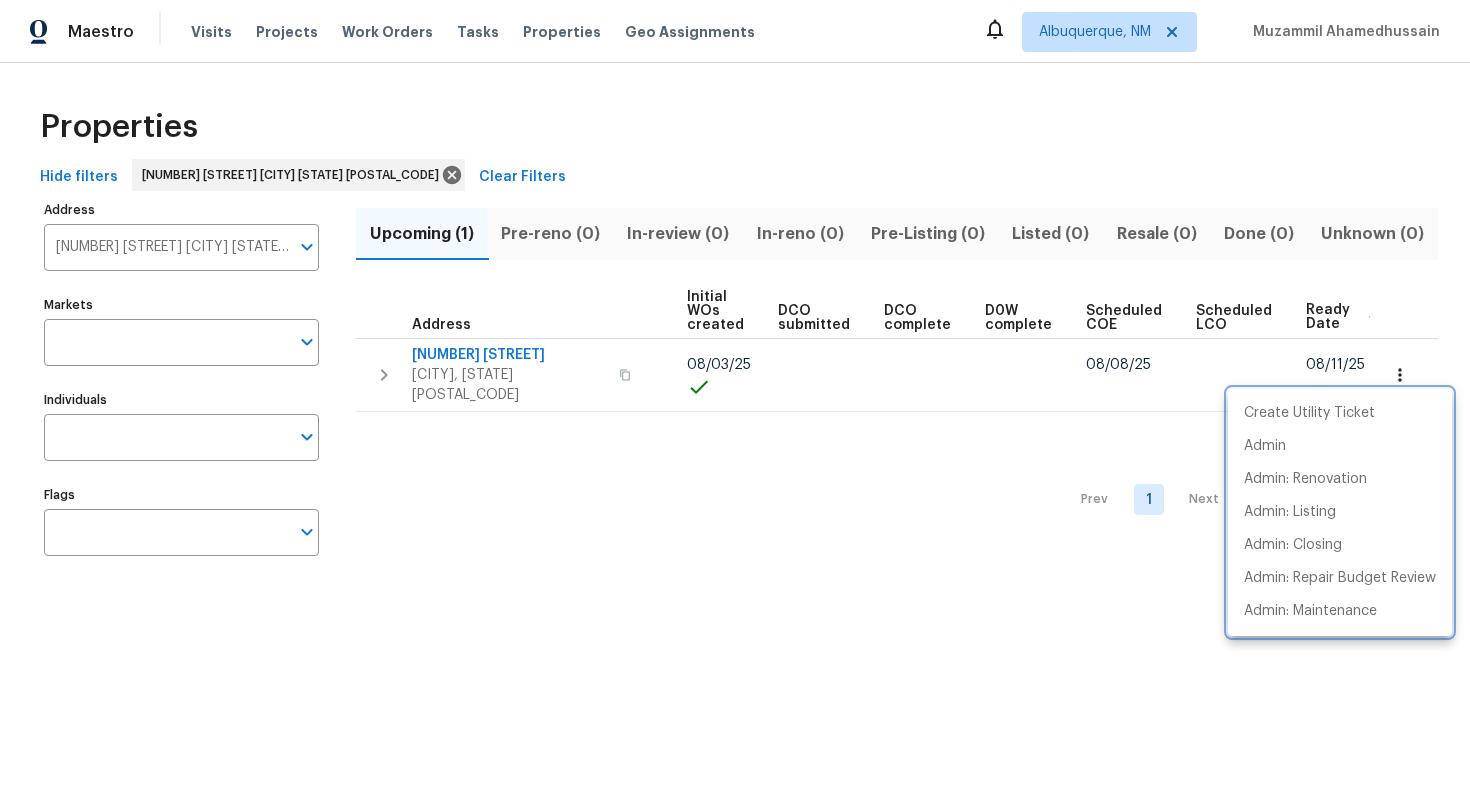 click at bounding box center (735, 399) 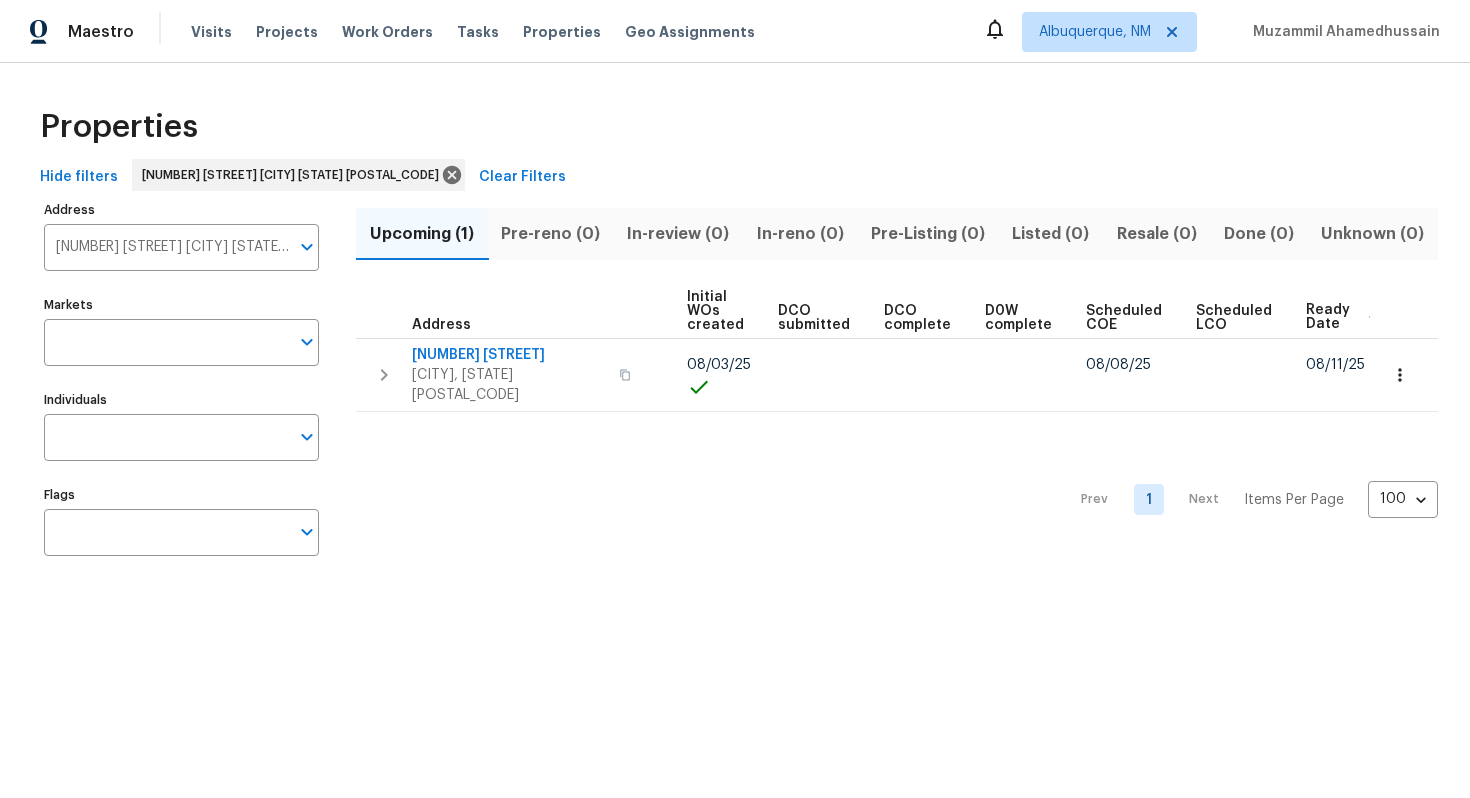 click on "21911 S 215th St Queen Creek AZ 85142" at bounding box center [166, 247] 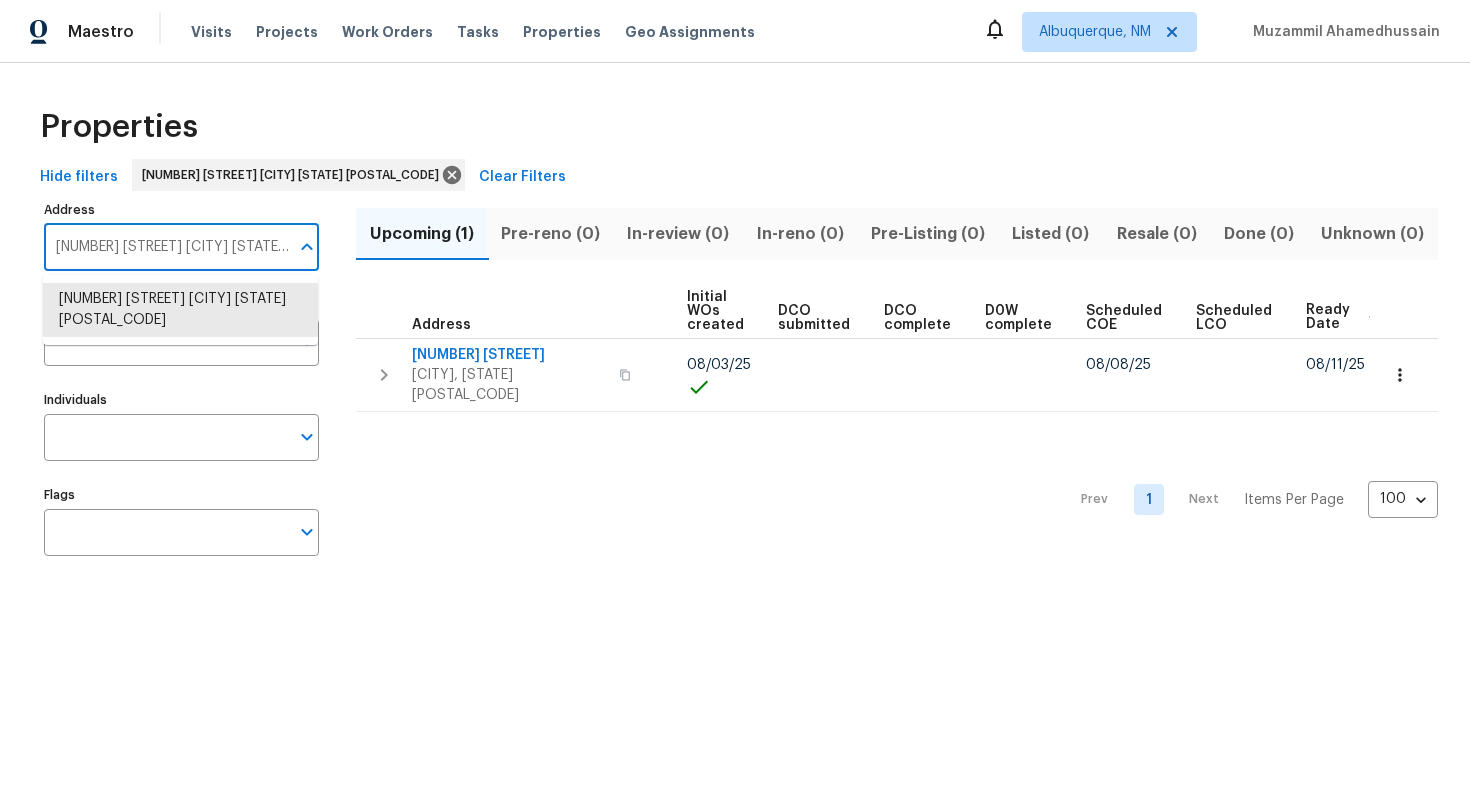 paste on "7113 Ridge Lane Rd Charlotte NC 2826" 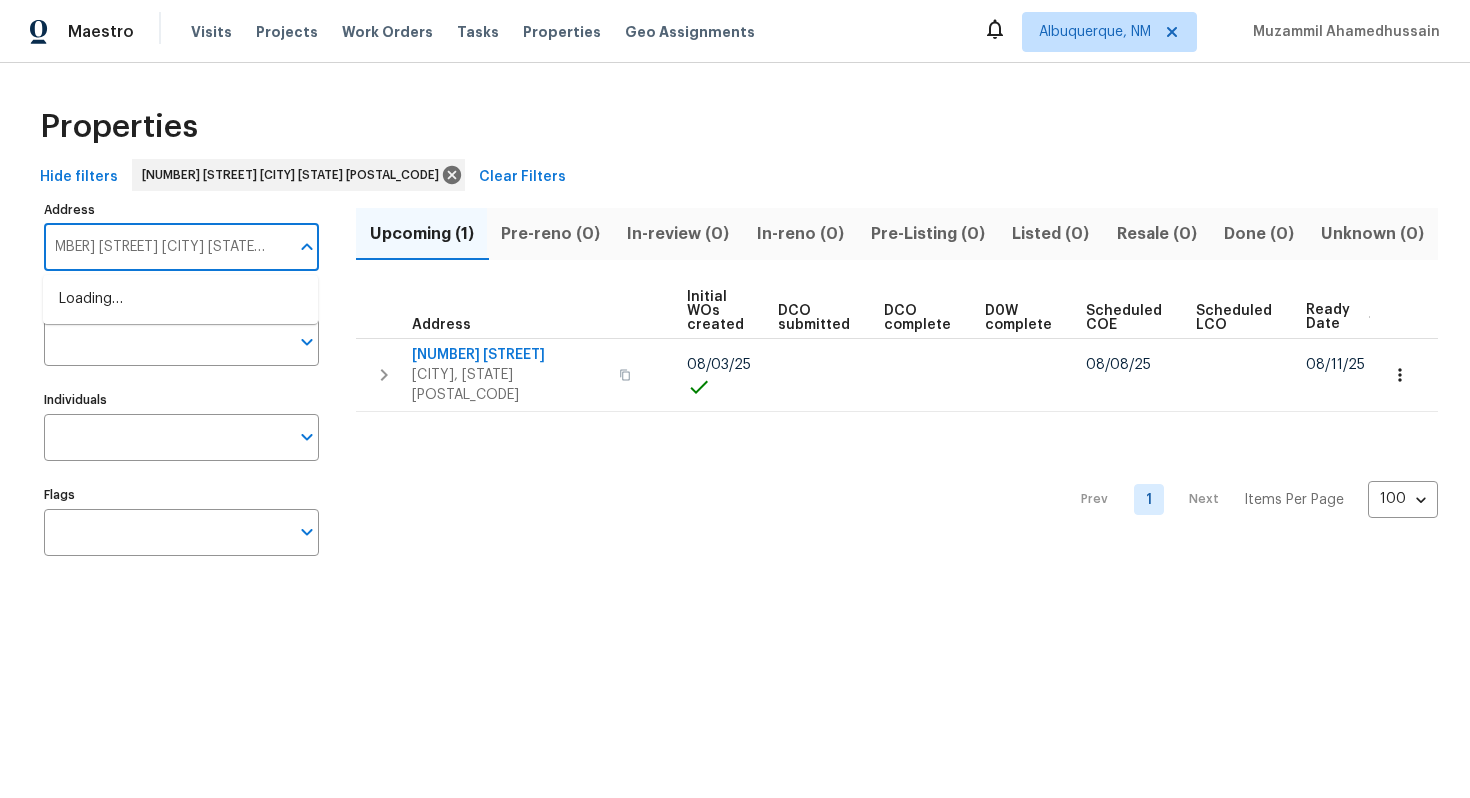 type on "7113 Ridge Lane Rd Charlotte NC 28262" 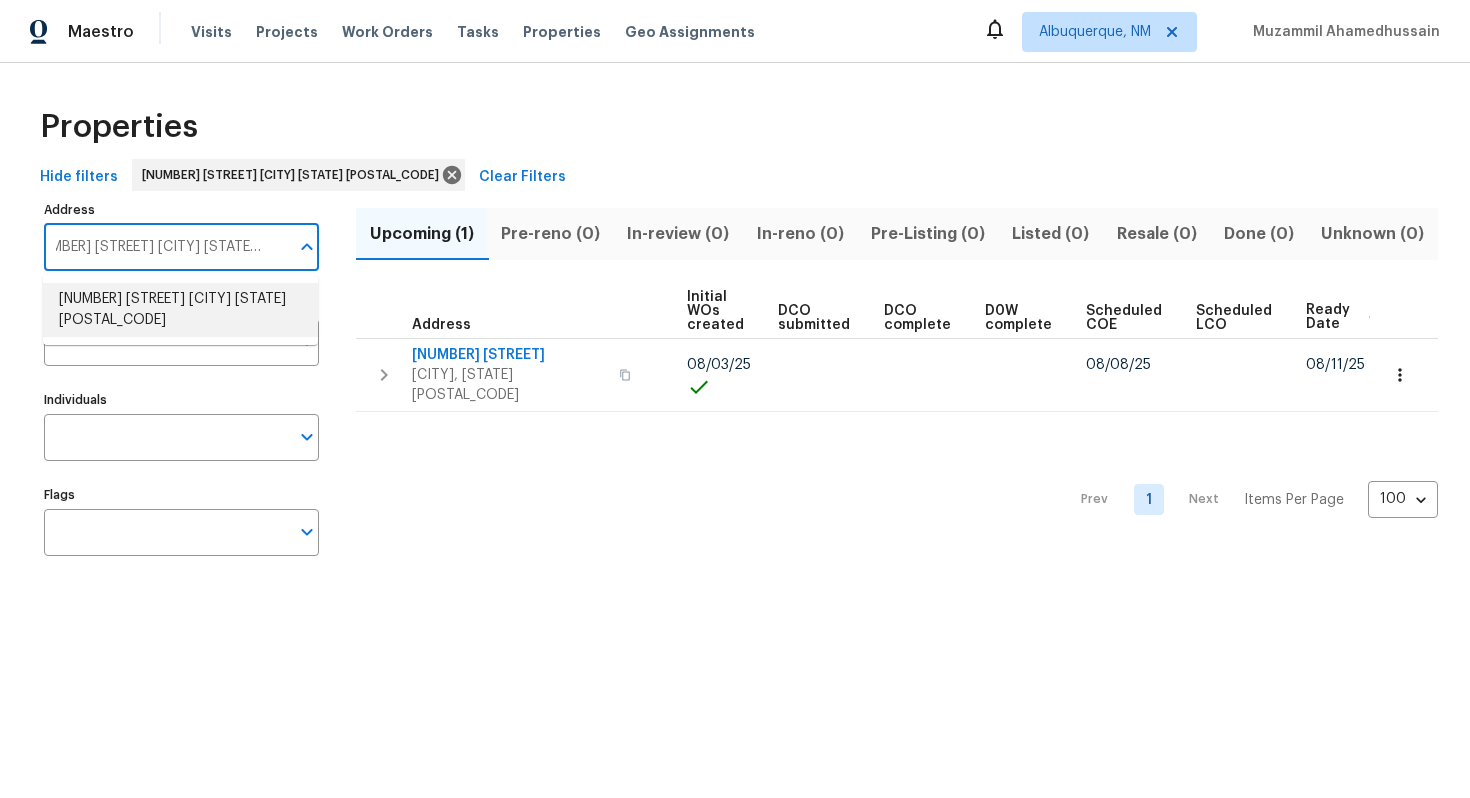 click on "7113 Ridge Lane Rd Charlotte NC 28262" at bounding box center (180, 310) 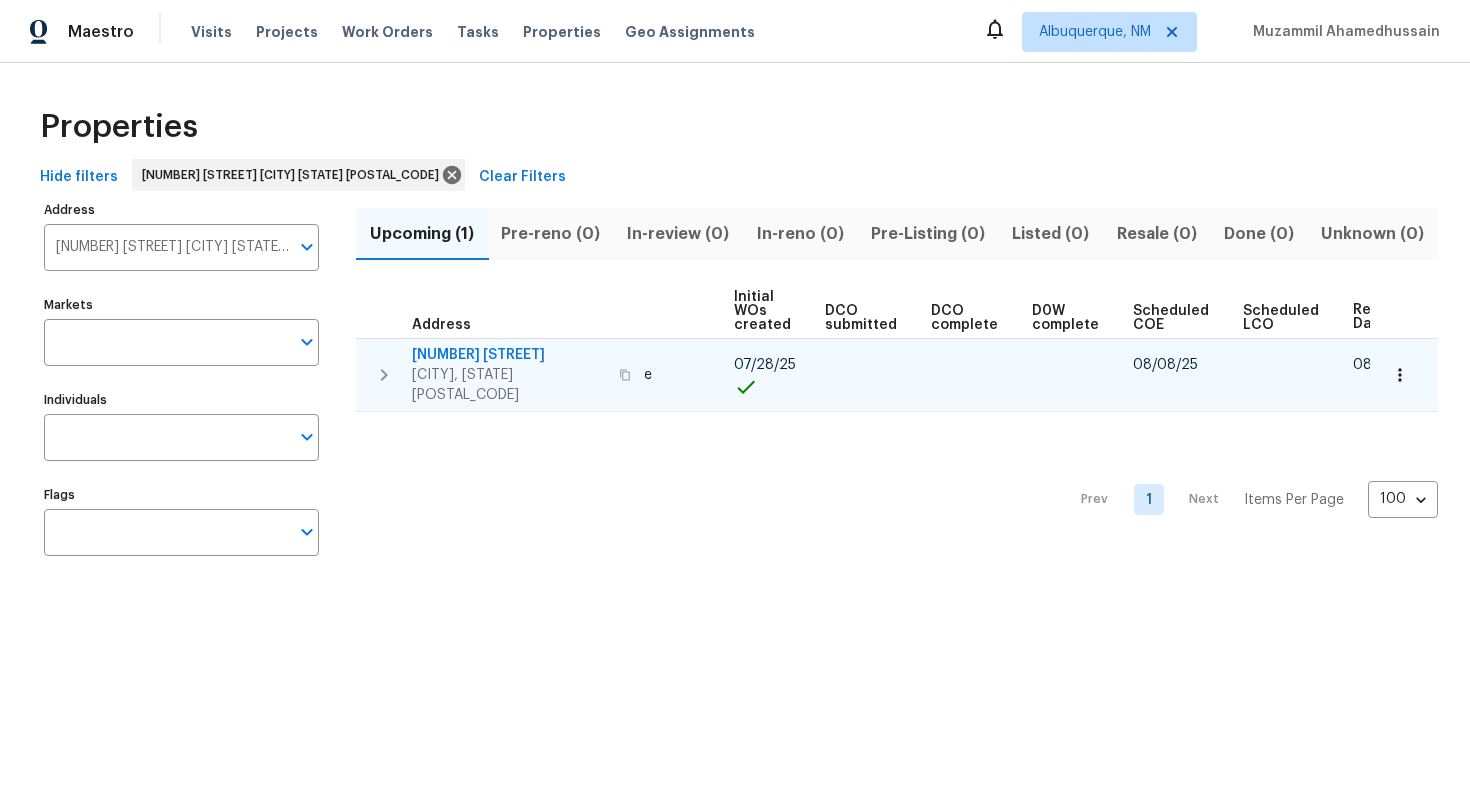 scroll, scrollTop: 0, scrollLeft: 213, axis: horizontal 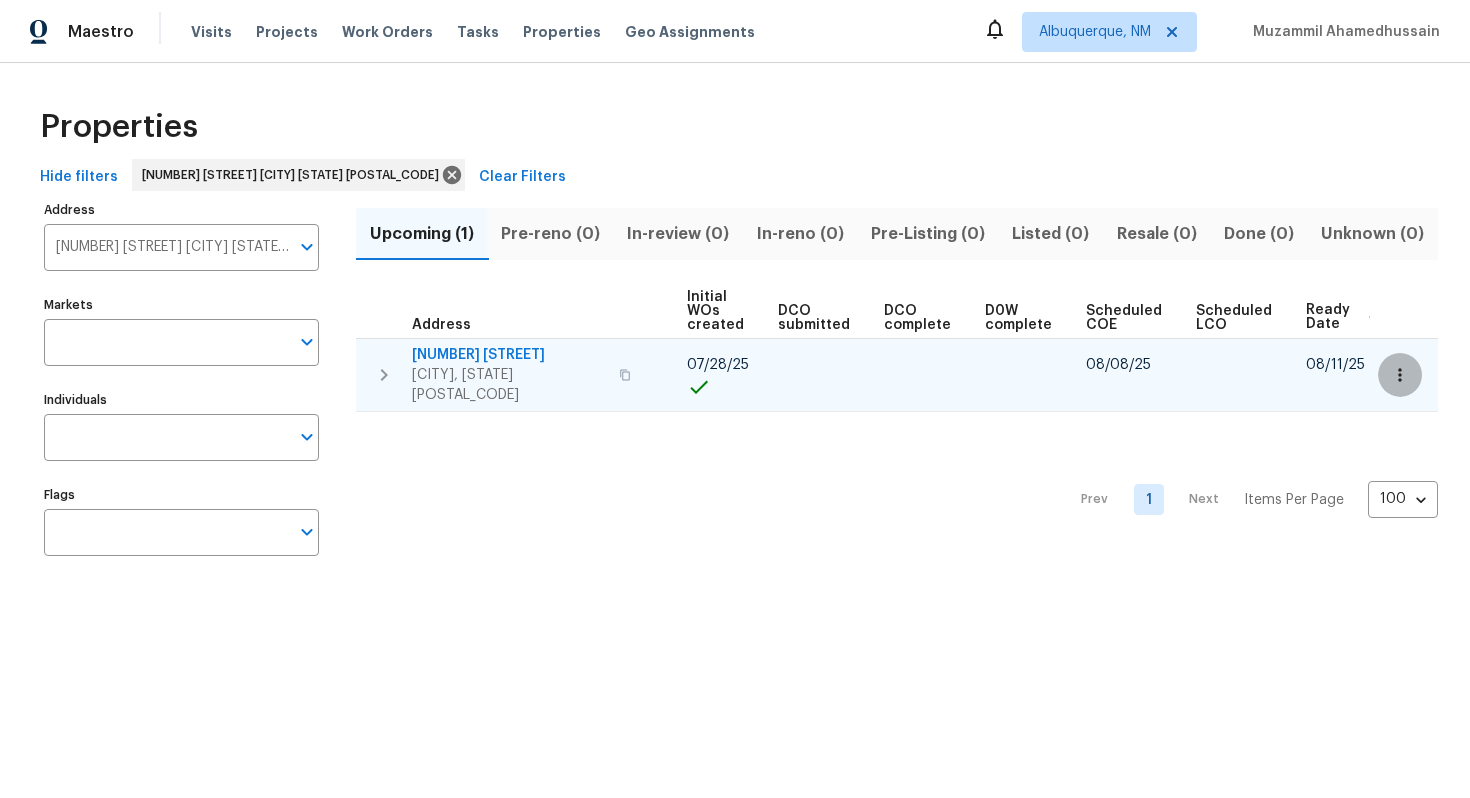 click 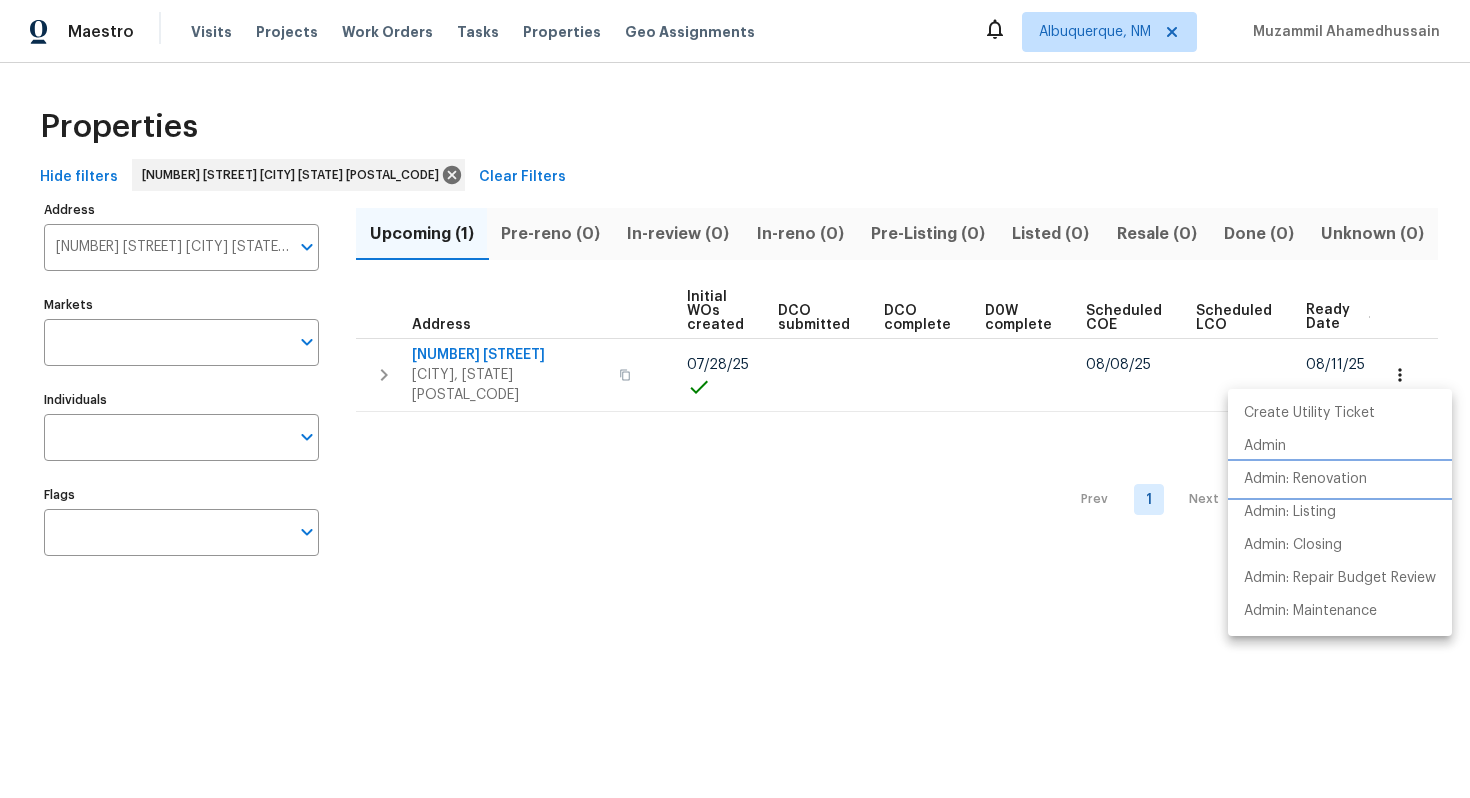 click on "Admin: Renovation" at bounding box center (1305, 479) 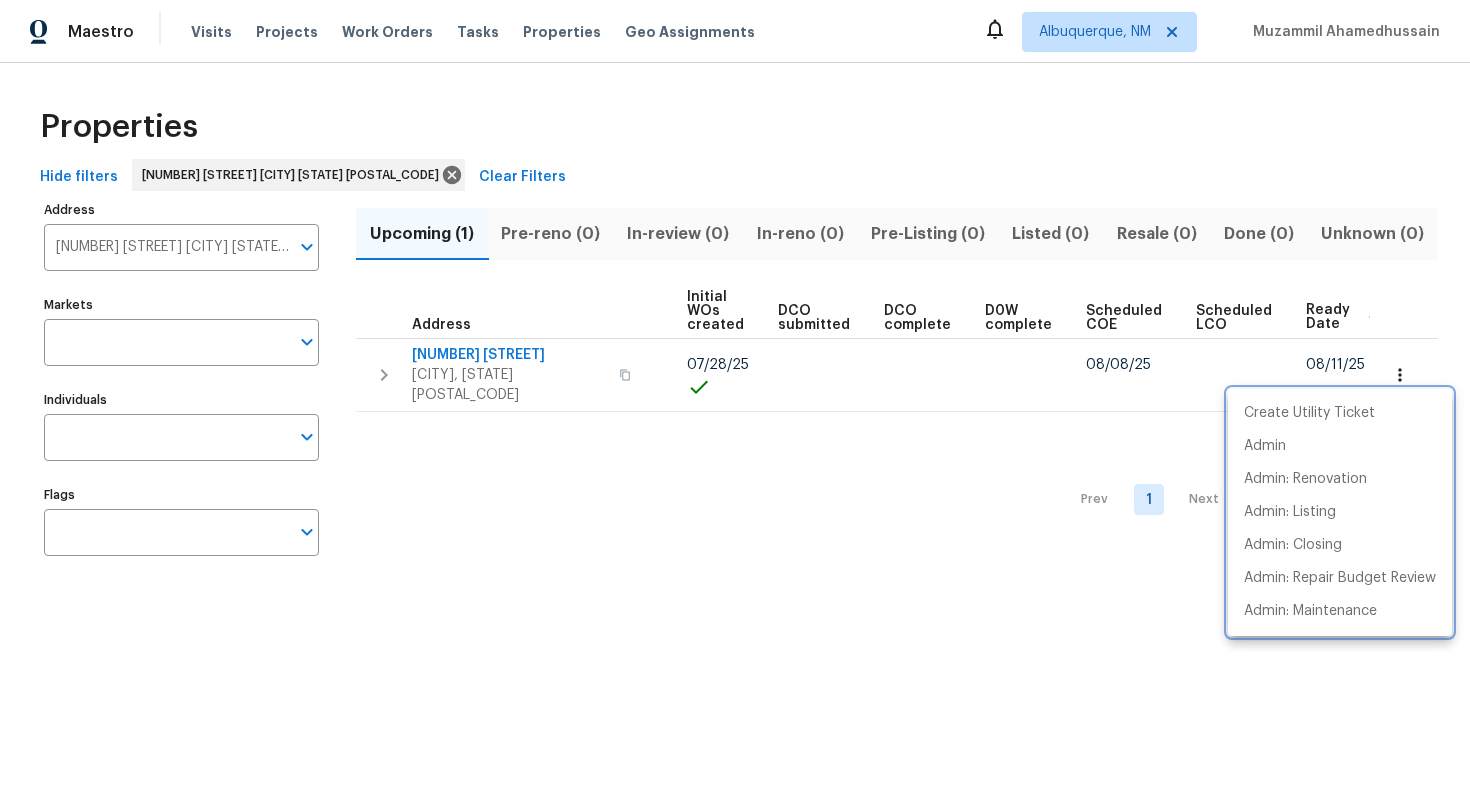 click at bounding box center [735, 399] 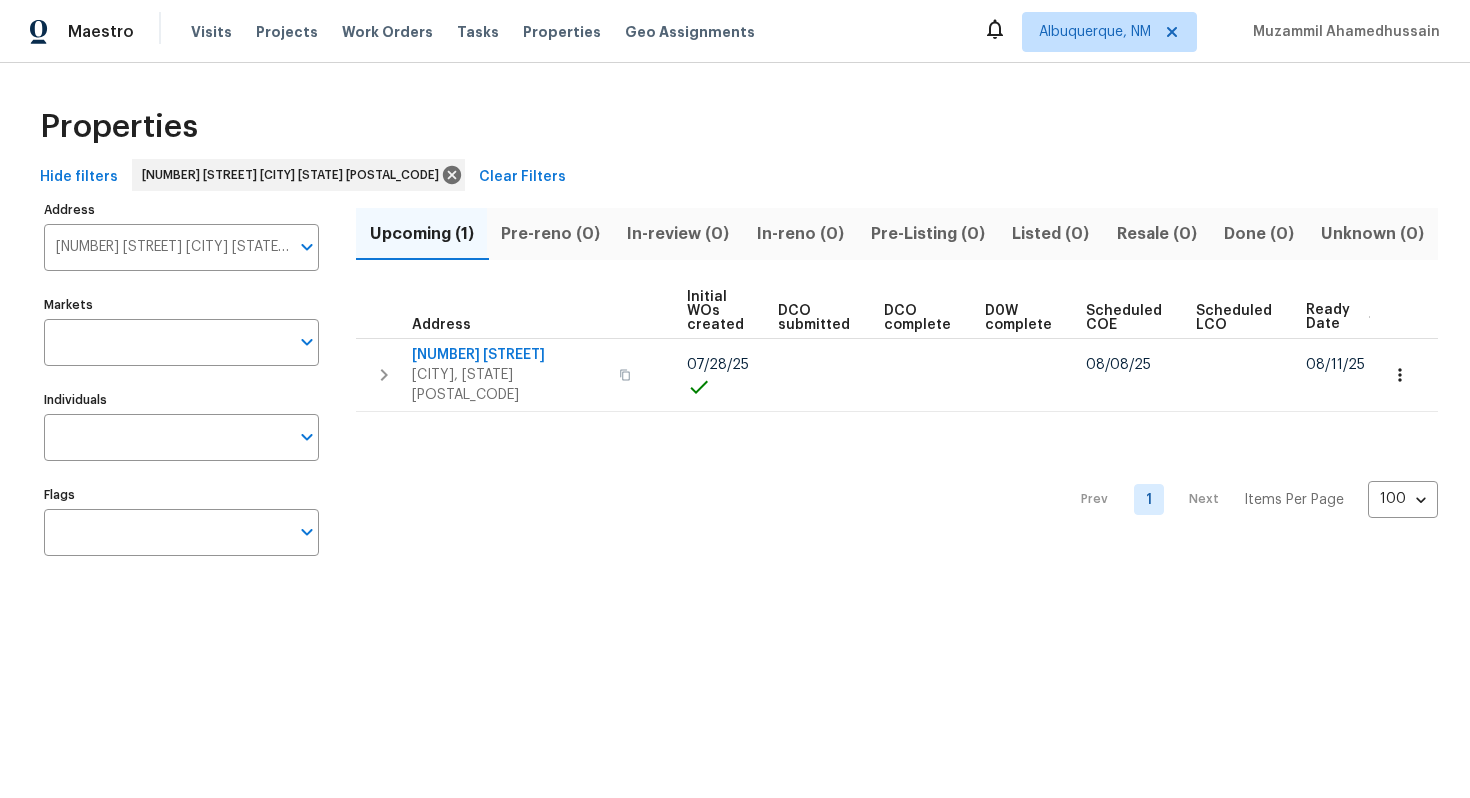 click on "7113 Ridge Lane Rd Charlotte NC 28262" at bounding box center (166, 247) 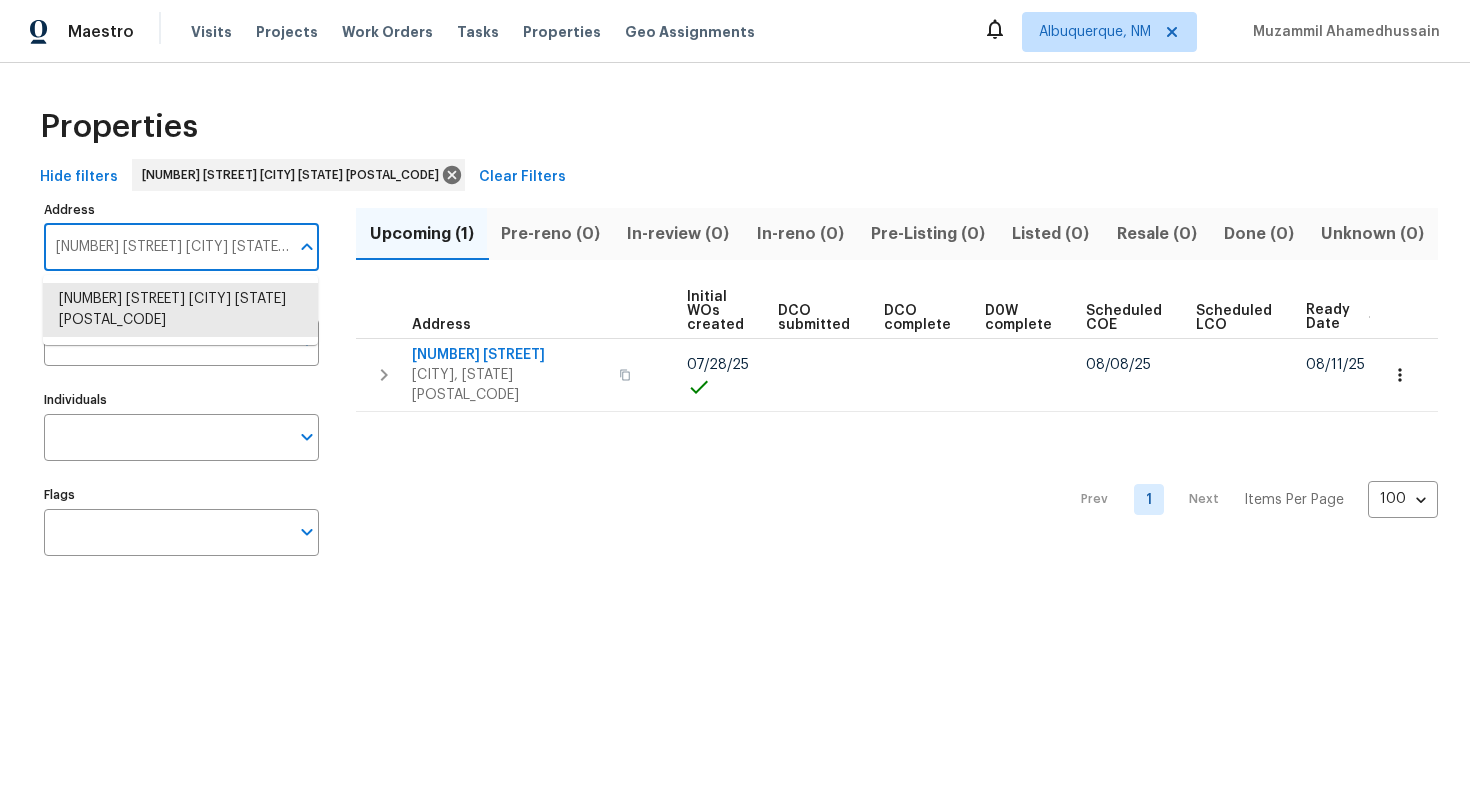 paste on "3308 Hinsdale Ln Buford GA 30519" 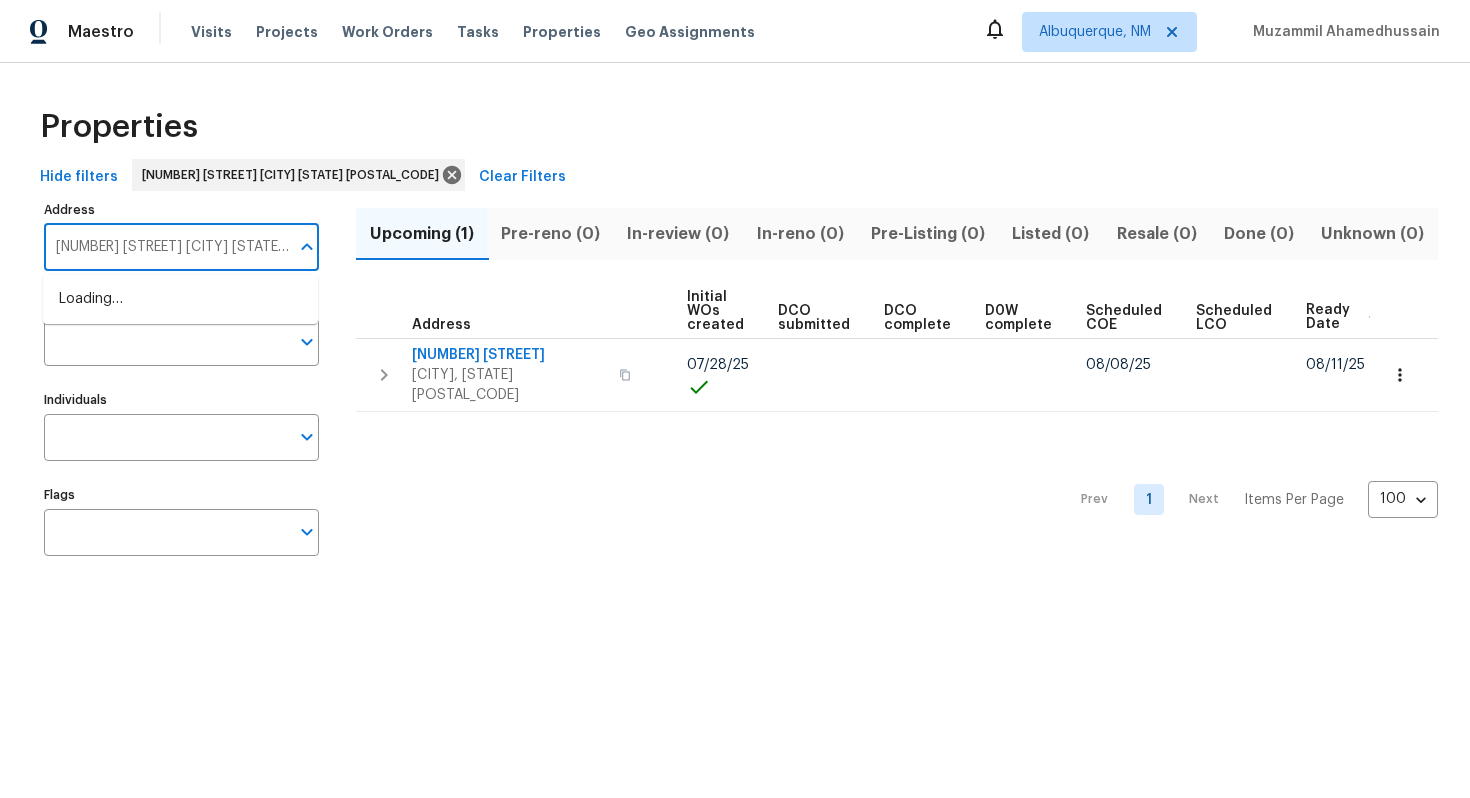 type on "3308 Hinsdale Ln Buford GA 30519" 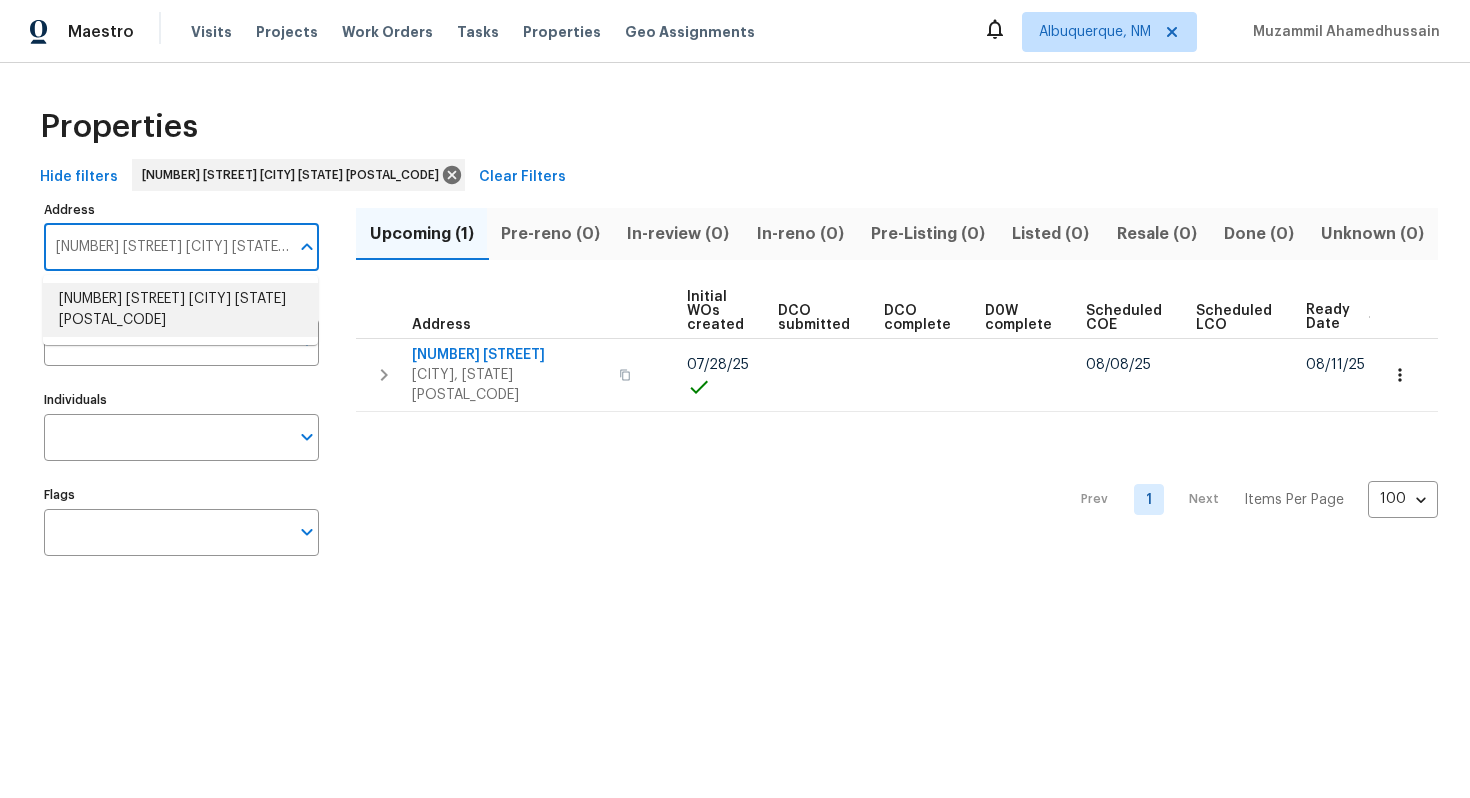 click on "3308 Hinsdale Ln Buford GA 30519" at bounding box center [180, 310] 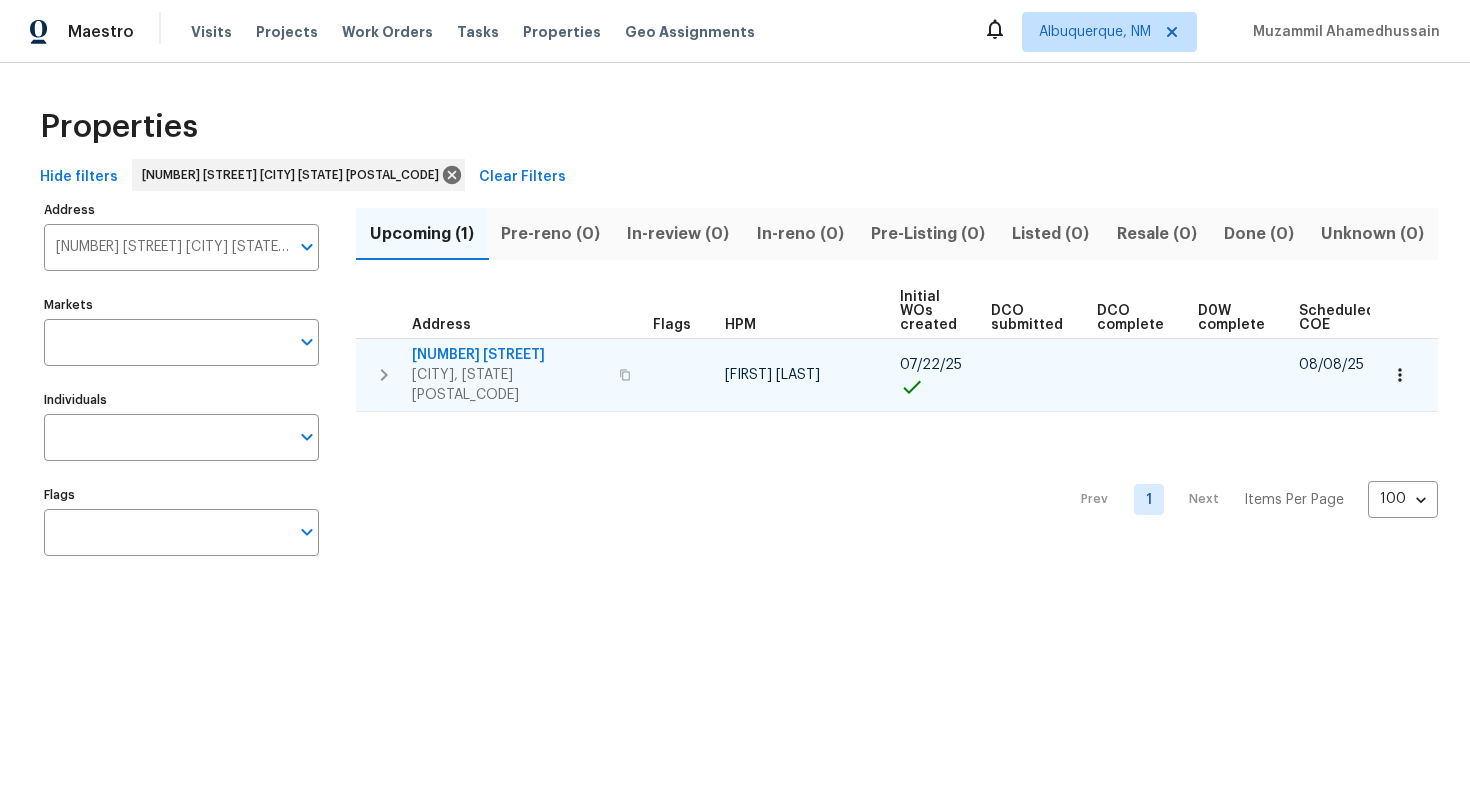 scroll, scrollTop: 0, scrollLeft: 213, axis: horizontal 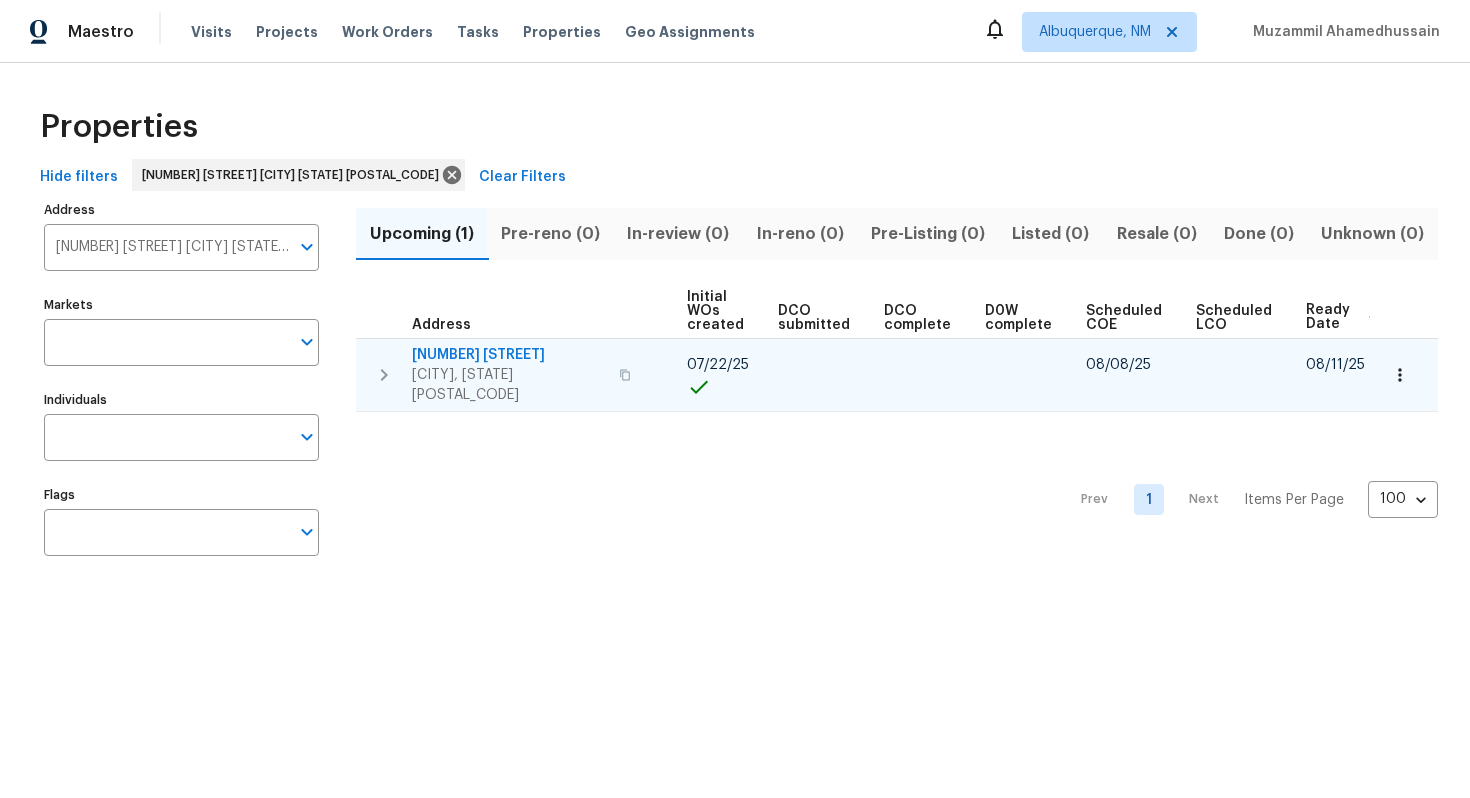 click 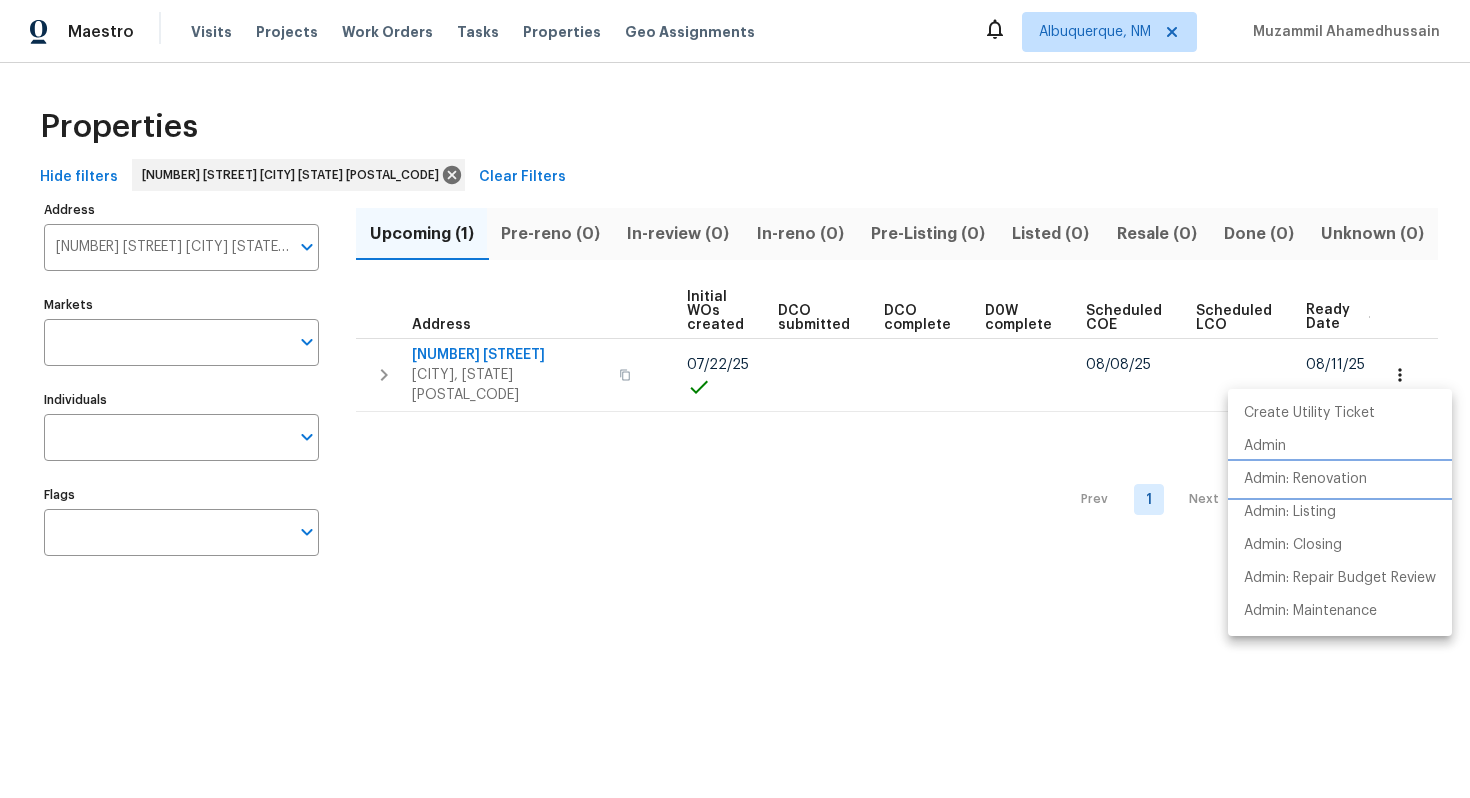 click on "Admin: Renovation" at bounding box center (1340, 479) 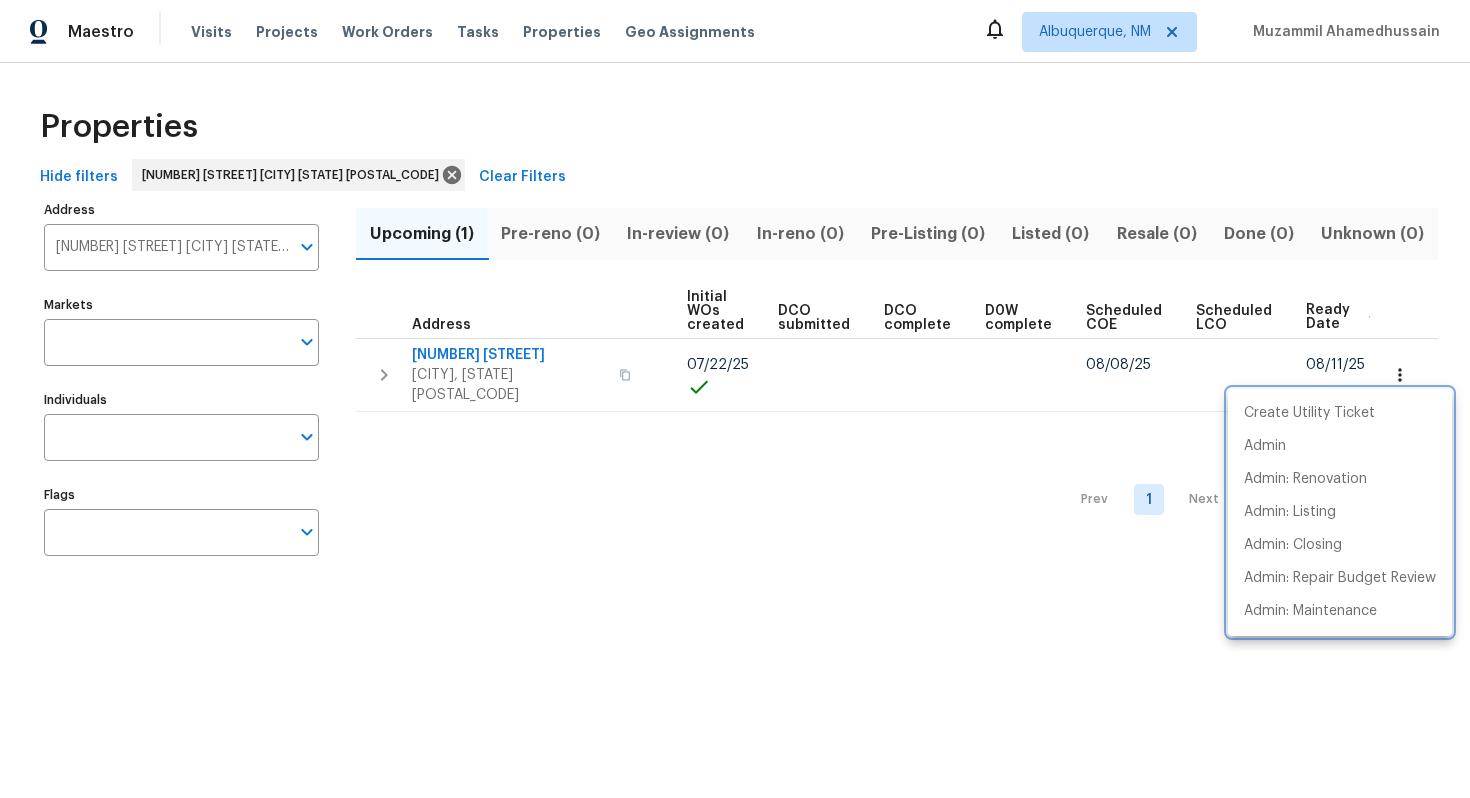 click at bounding box center (735, 399) 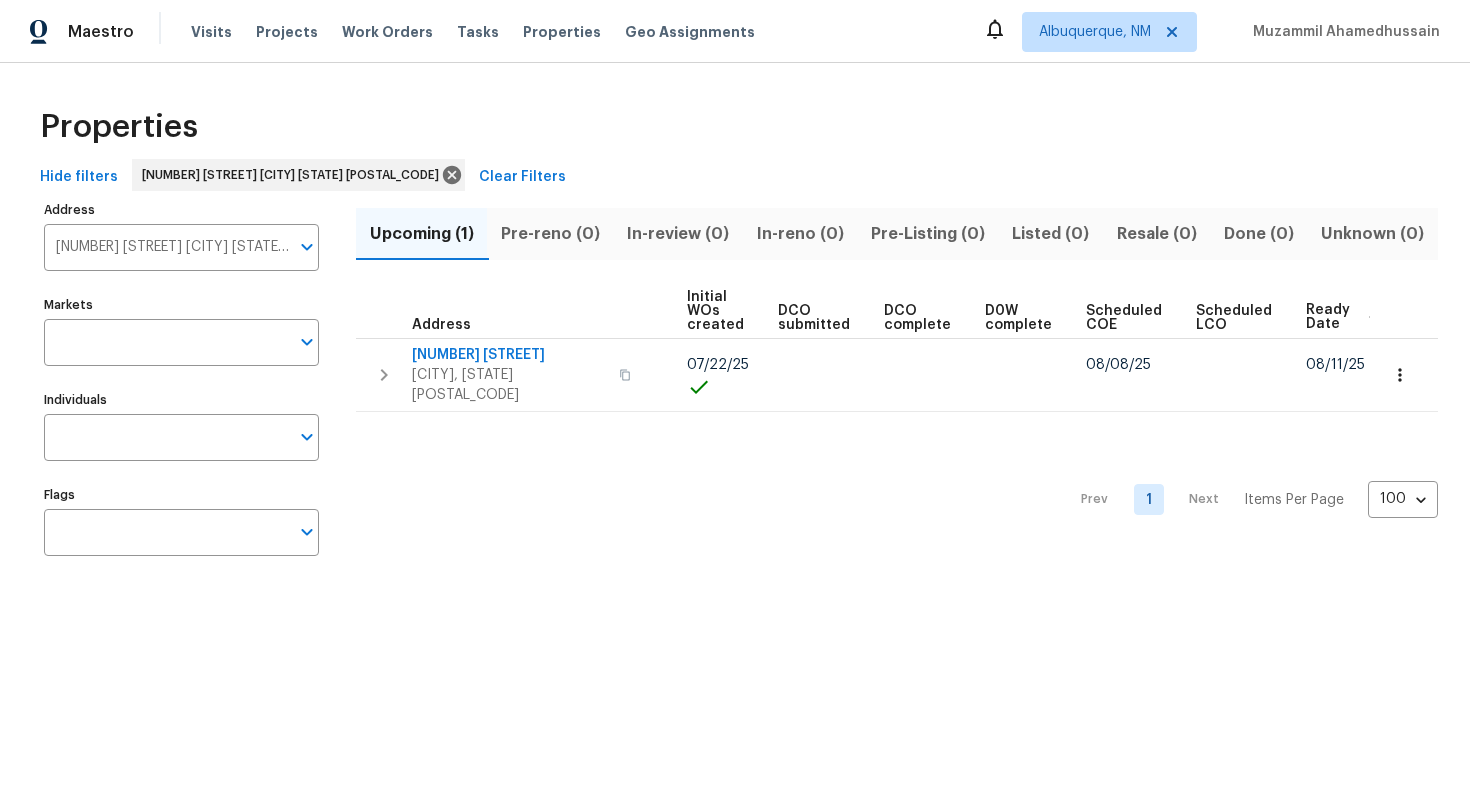 click on "3308 Hinsdale Ln Buford GA 30519" at bounding box center [166, 247] 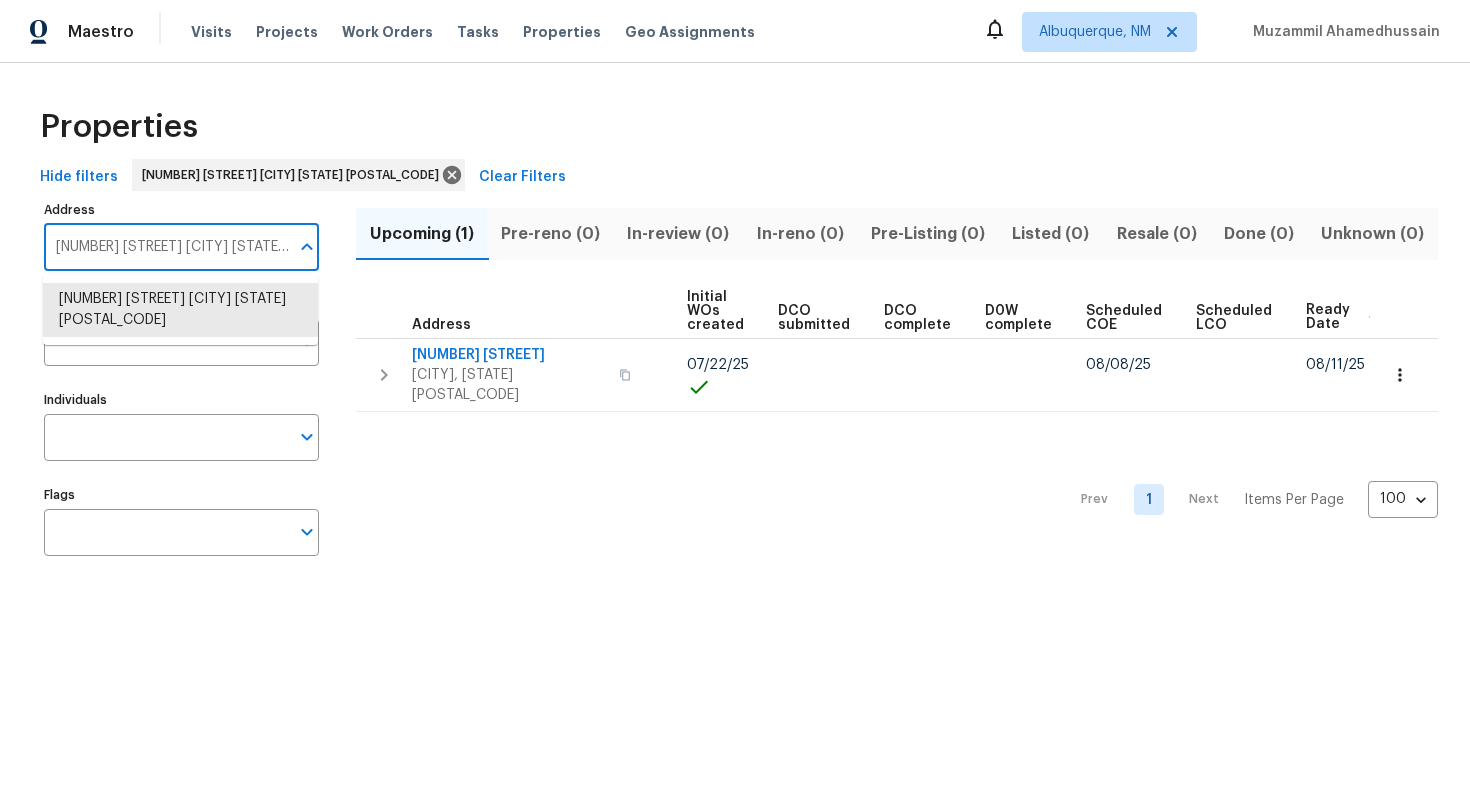 paste on "8980 Palomar Rd Cincinnati OH 45251" 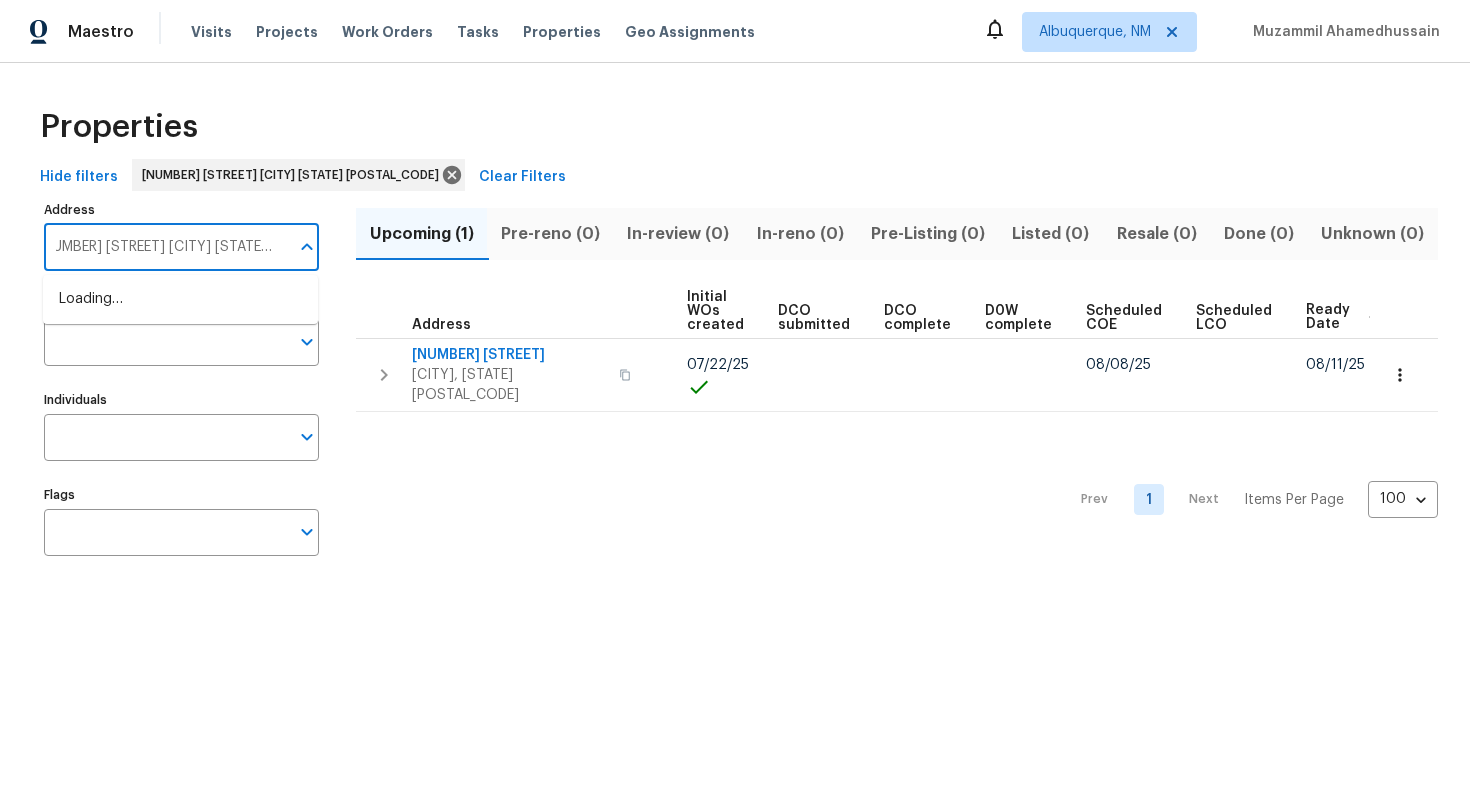 type on "8980 Palomar Rd Cincinnati OH 45251" 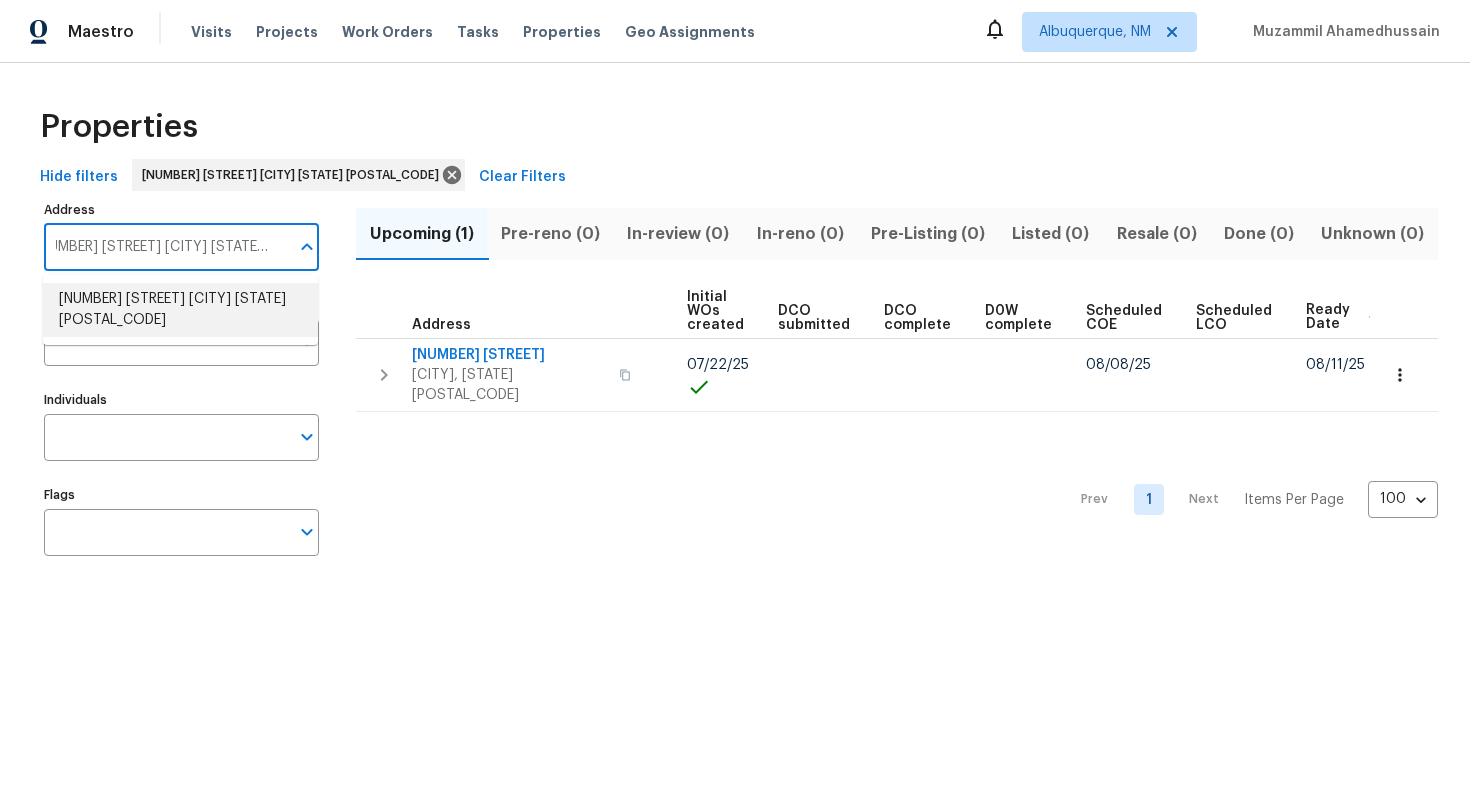 click on "8980 Palomar Rd Cincinnati OH 45251" at bounding box center [180, 310] 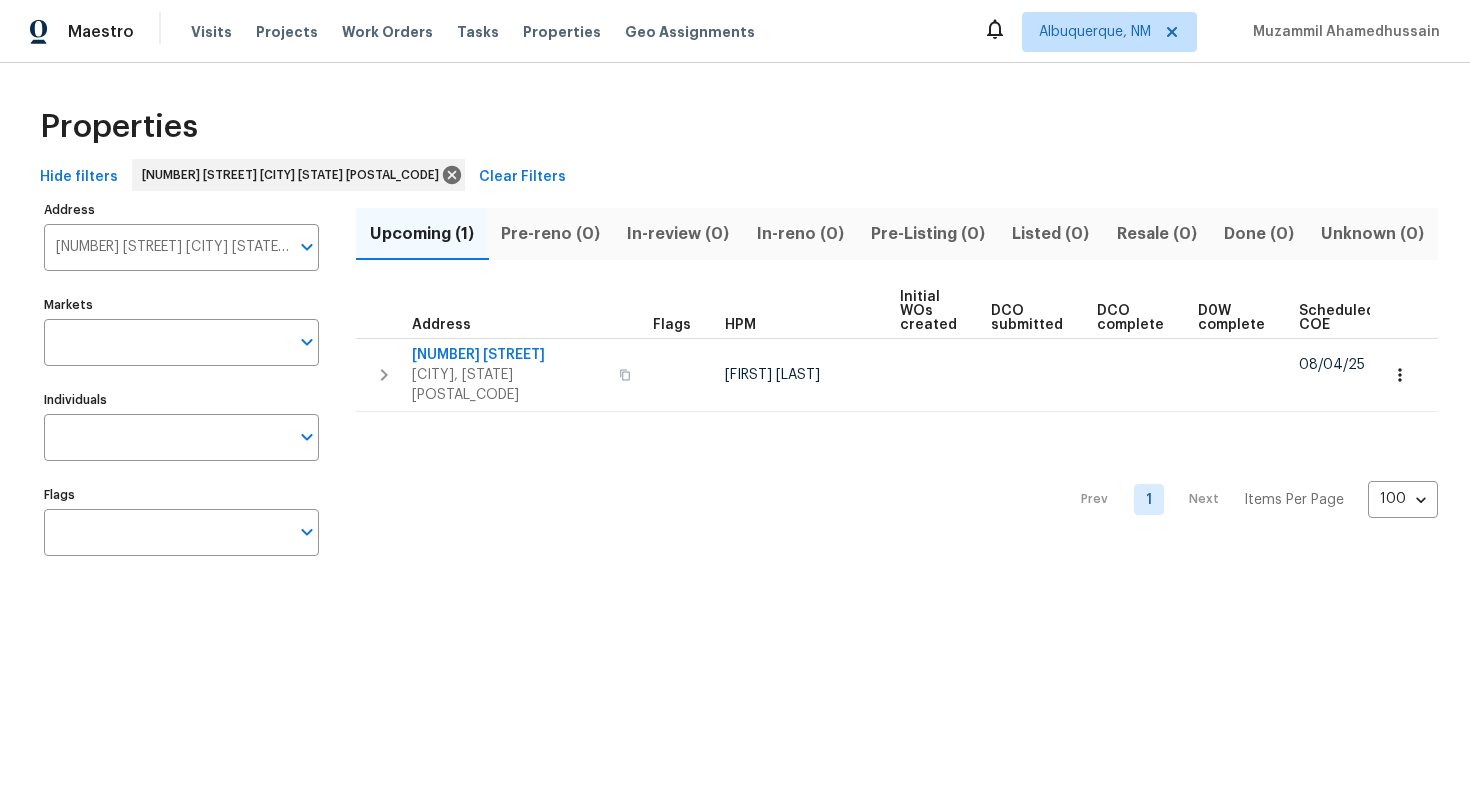 scroll, scrollTop: 0, scrollLeft: 213, axis: horizontal 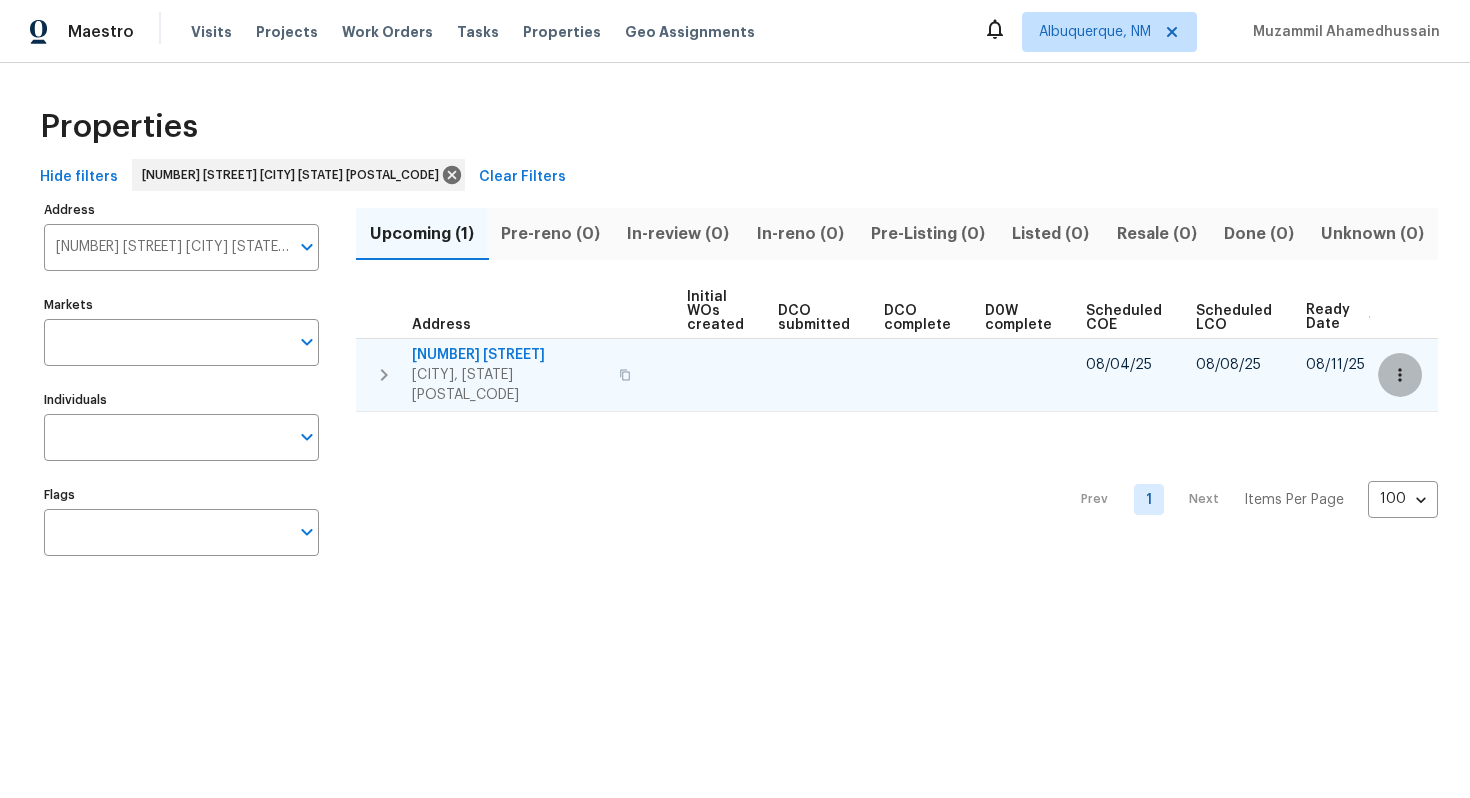 click at bounding box center [1400, 375] 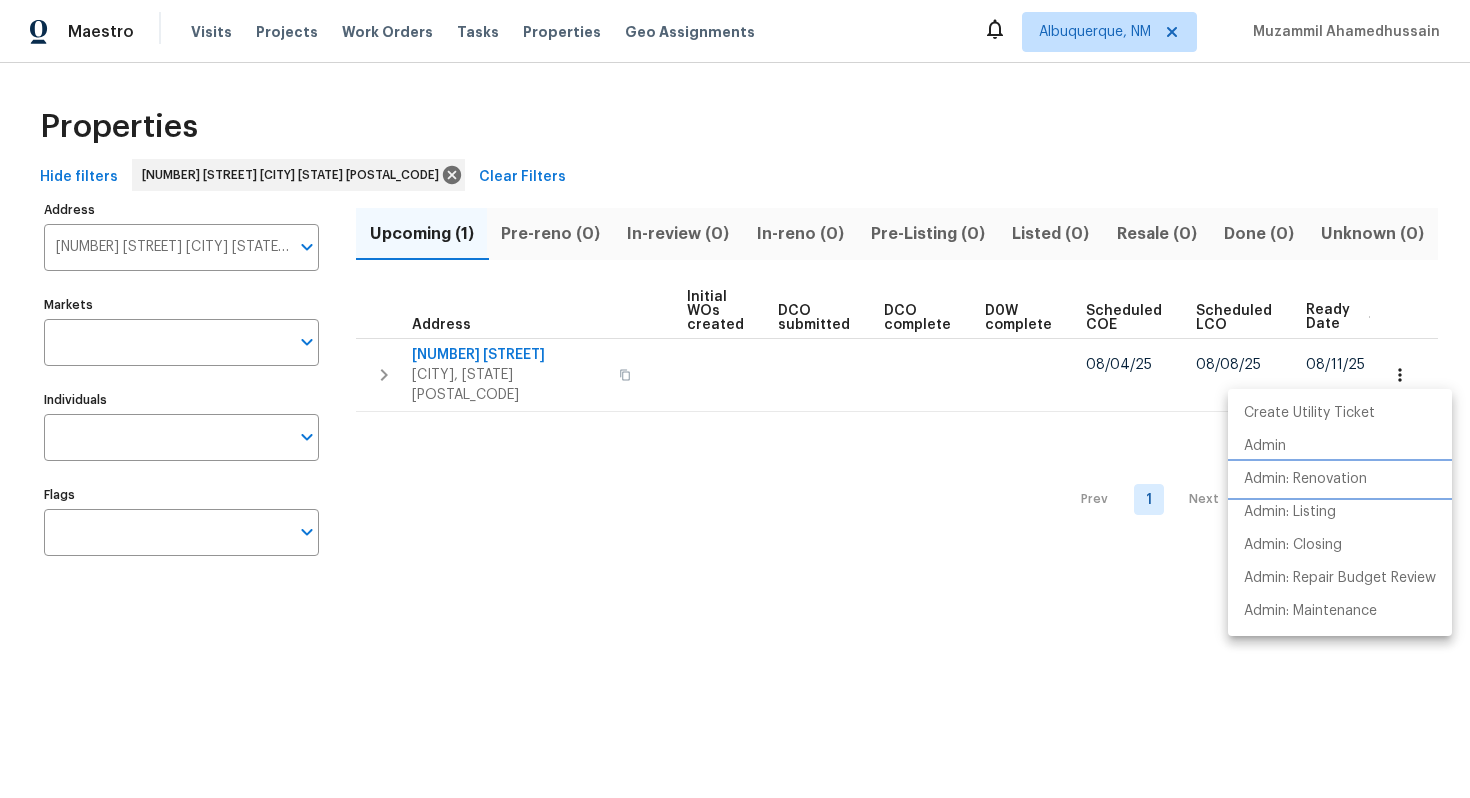 click on "Admin: Renovation" at bounding box center [1305, 479] 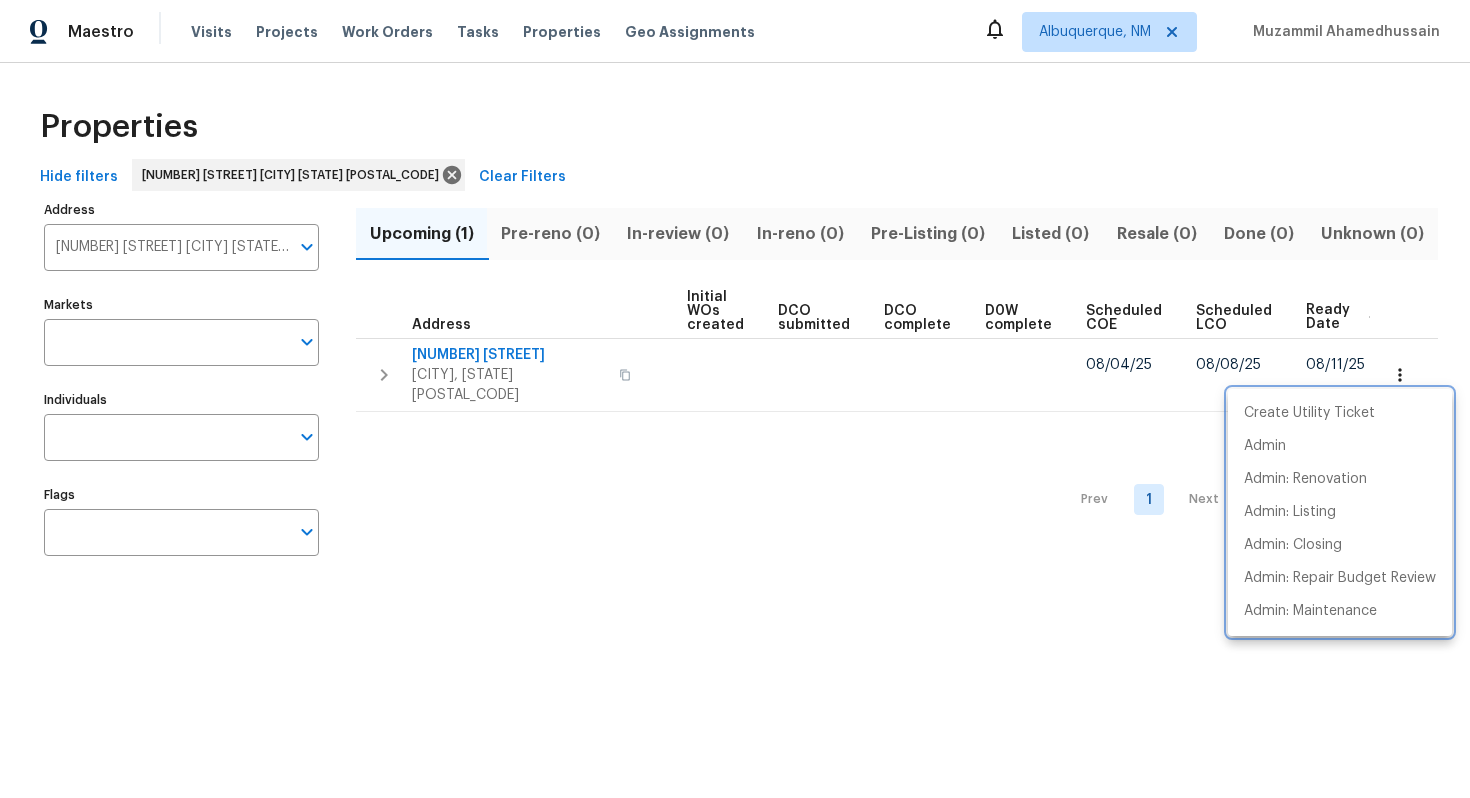 click at bounding box center [735, 399] 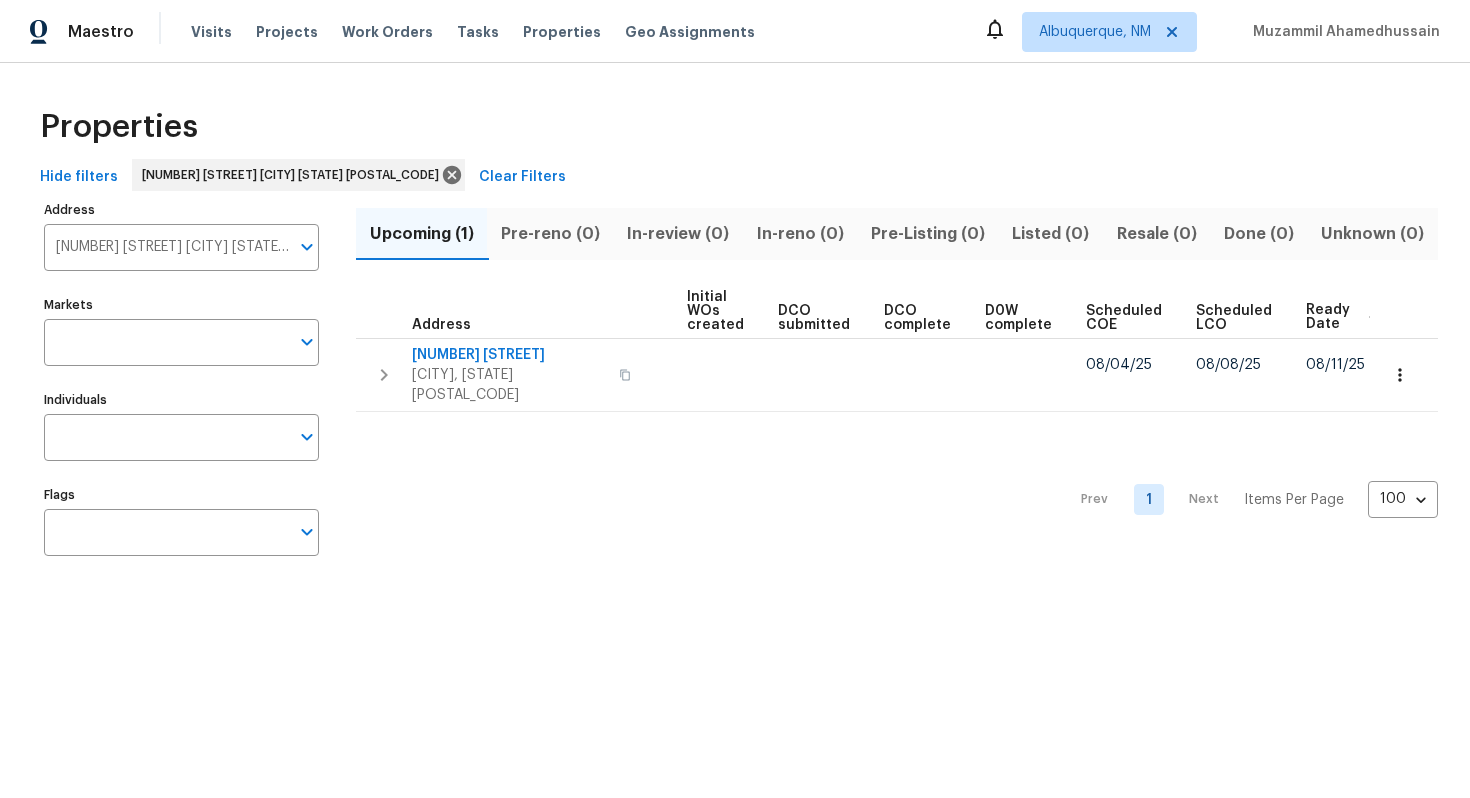 click on "8980 Palomar Rd Cincinnati OH 45251" at bounding box center [166, 247] 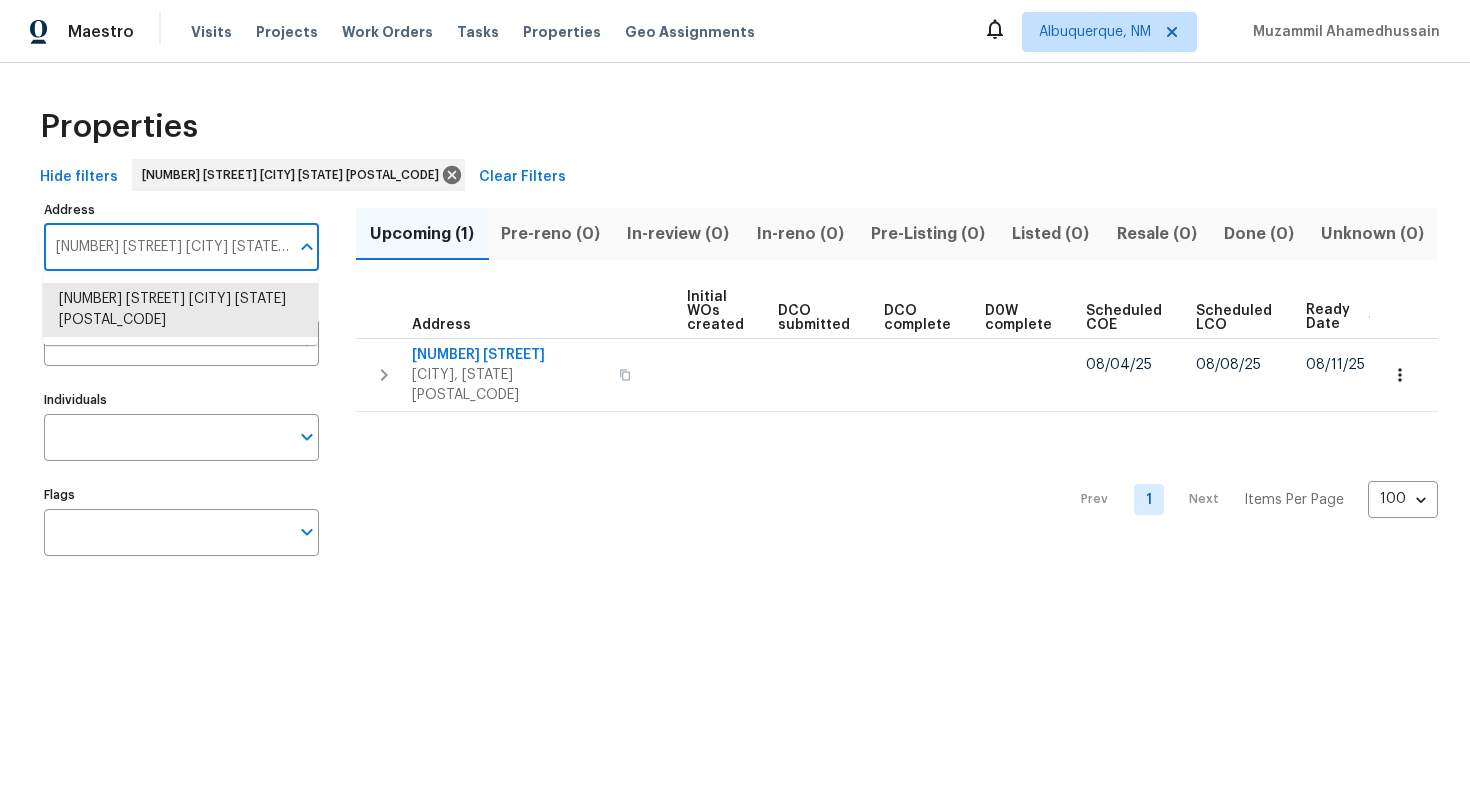 paste on "5141 W Aquamarine St Tucson AZ 85742" 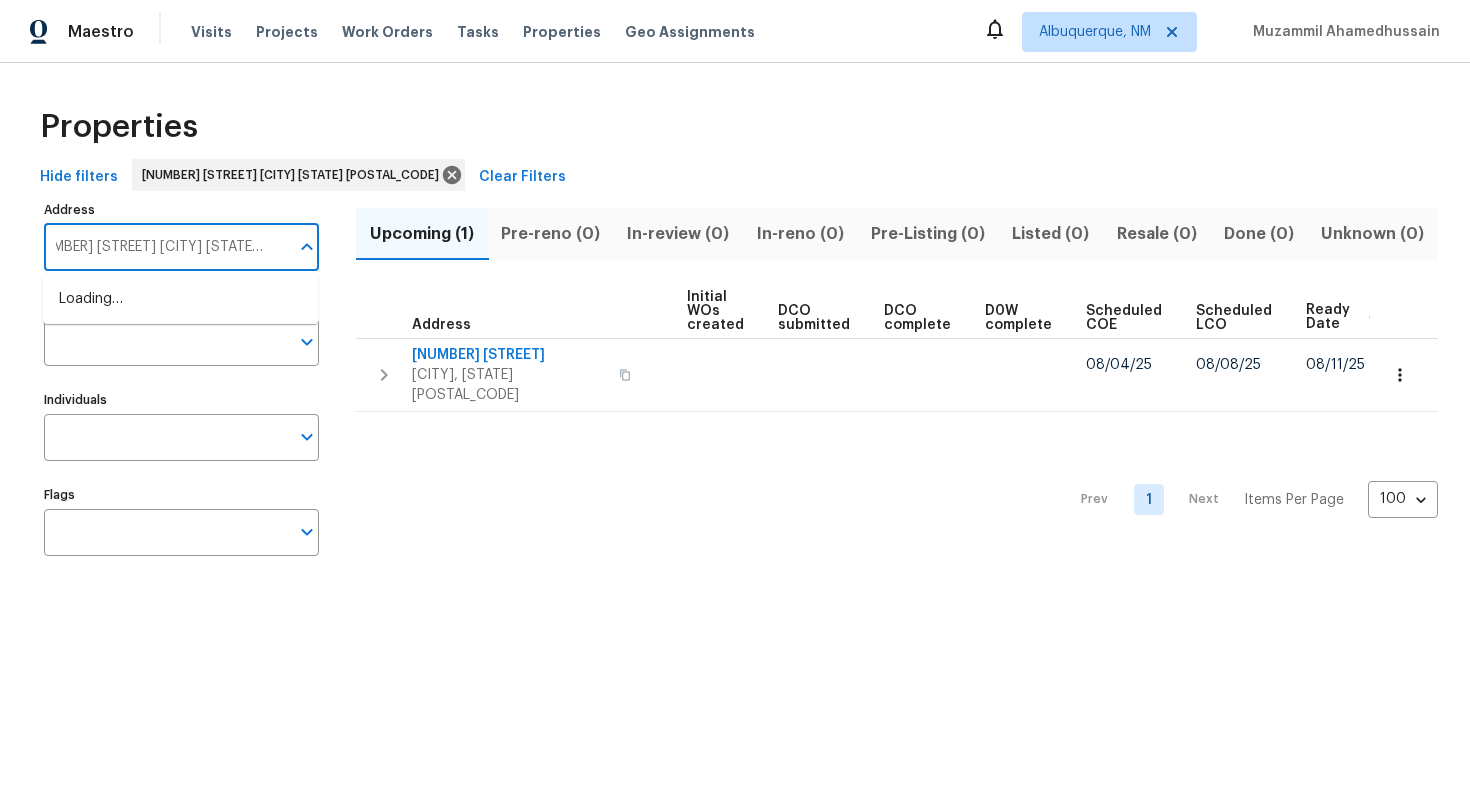type on "5141 W Aquamarine St Tucson AZ 85742" 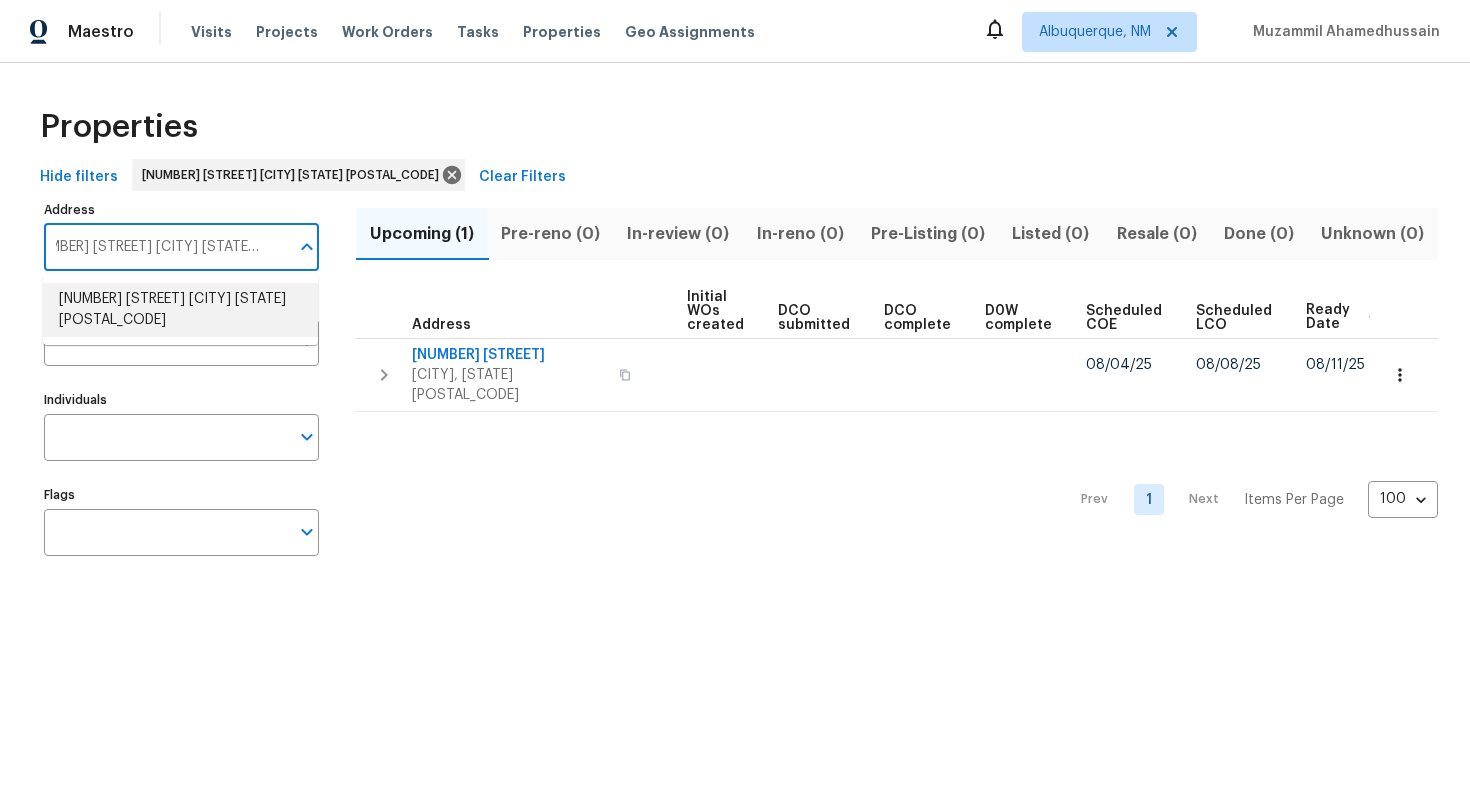 click on "5141 W Aquamarine St Tucson AZ 85742" at bounding box center (180, 310) 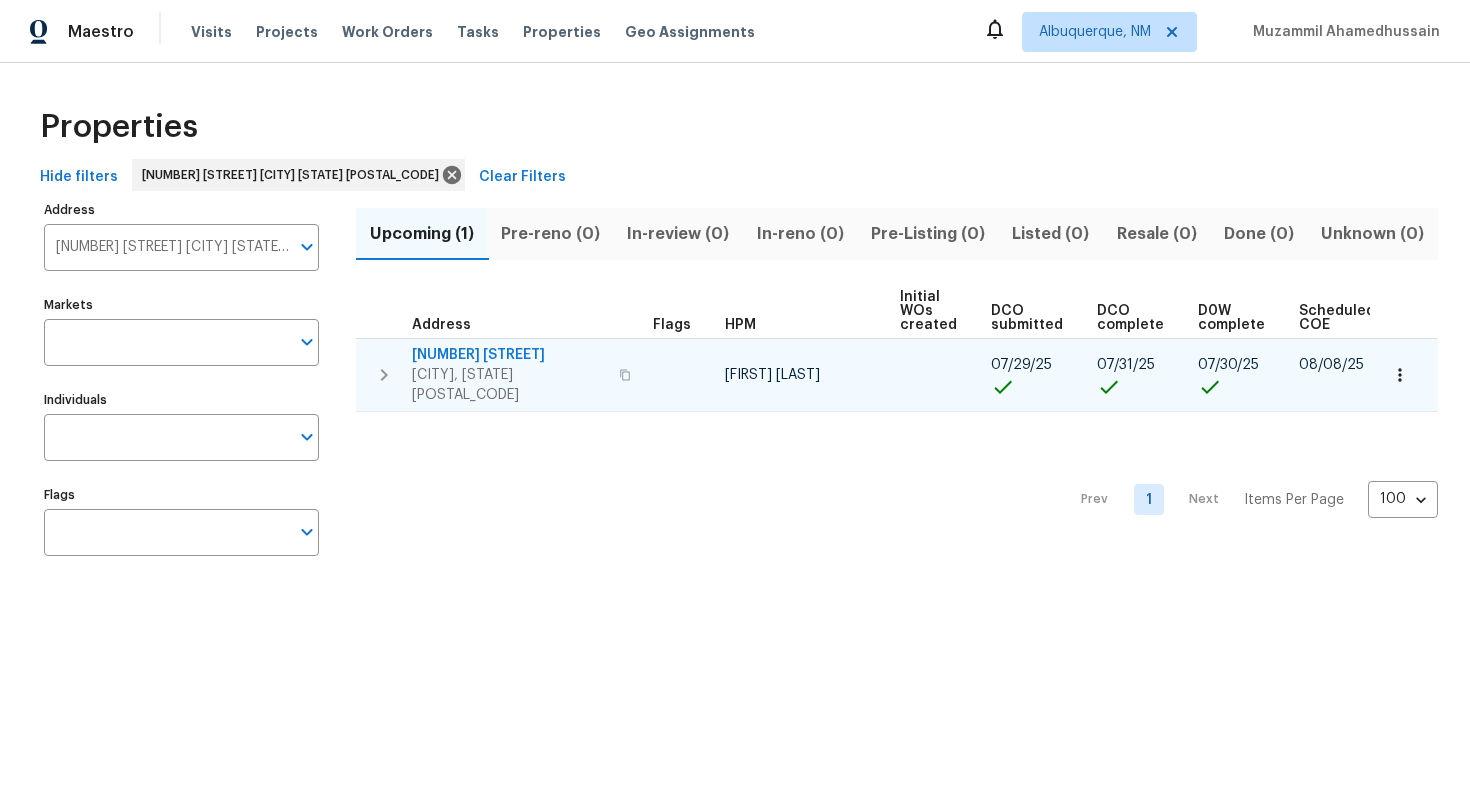 scroll, scrollTop: 0, scrollLeft: 213, axis: horizontal 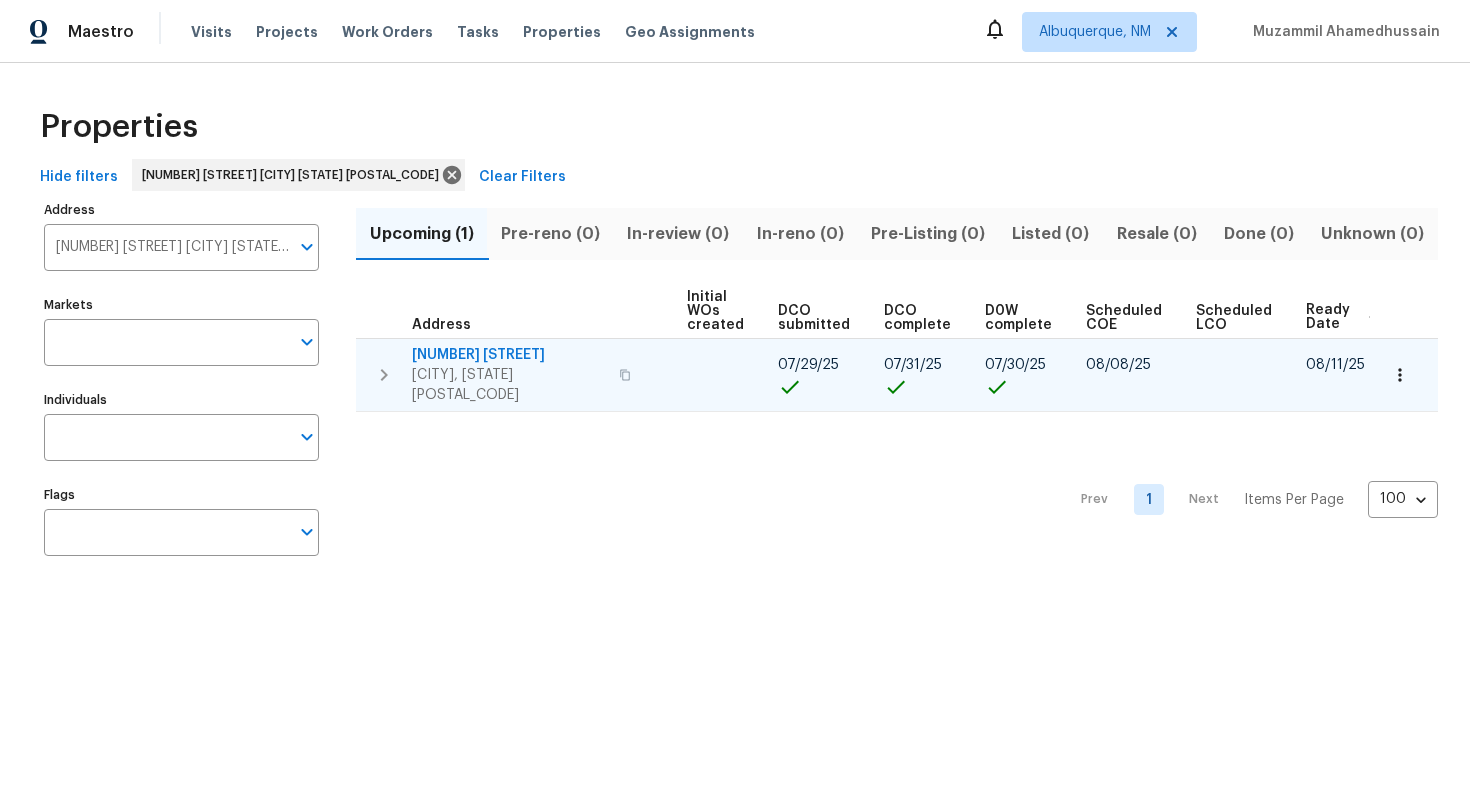 click 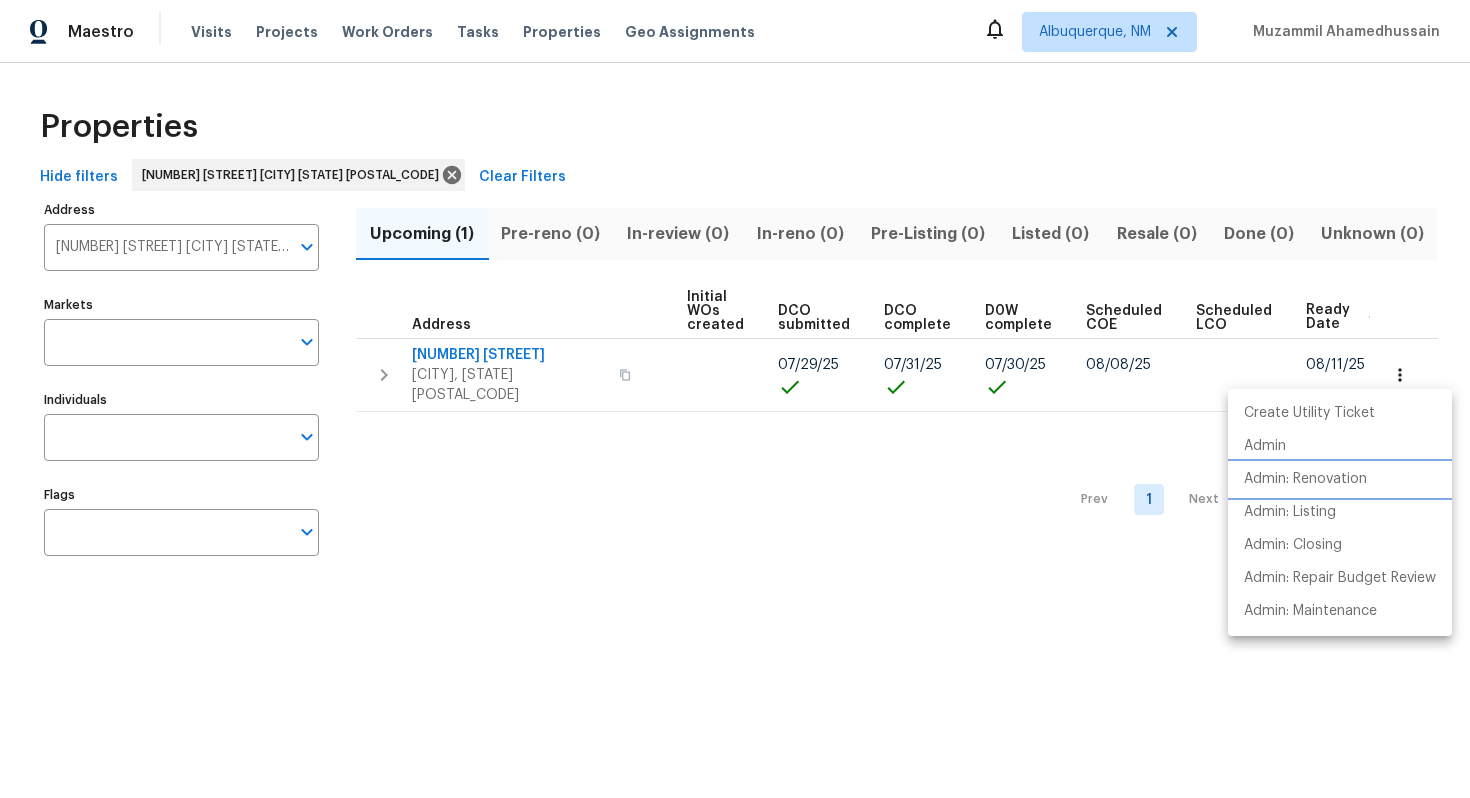 click on "Admin: Renovation" at bounding box center [1305, 479] 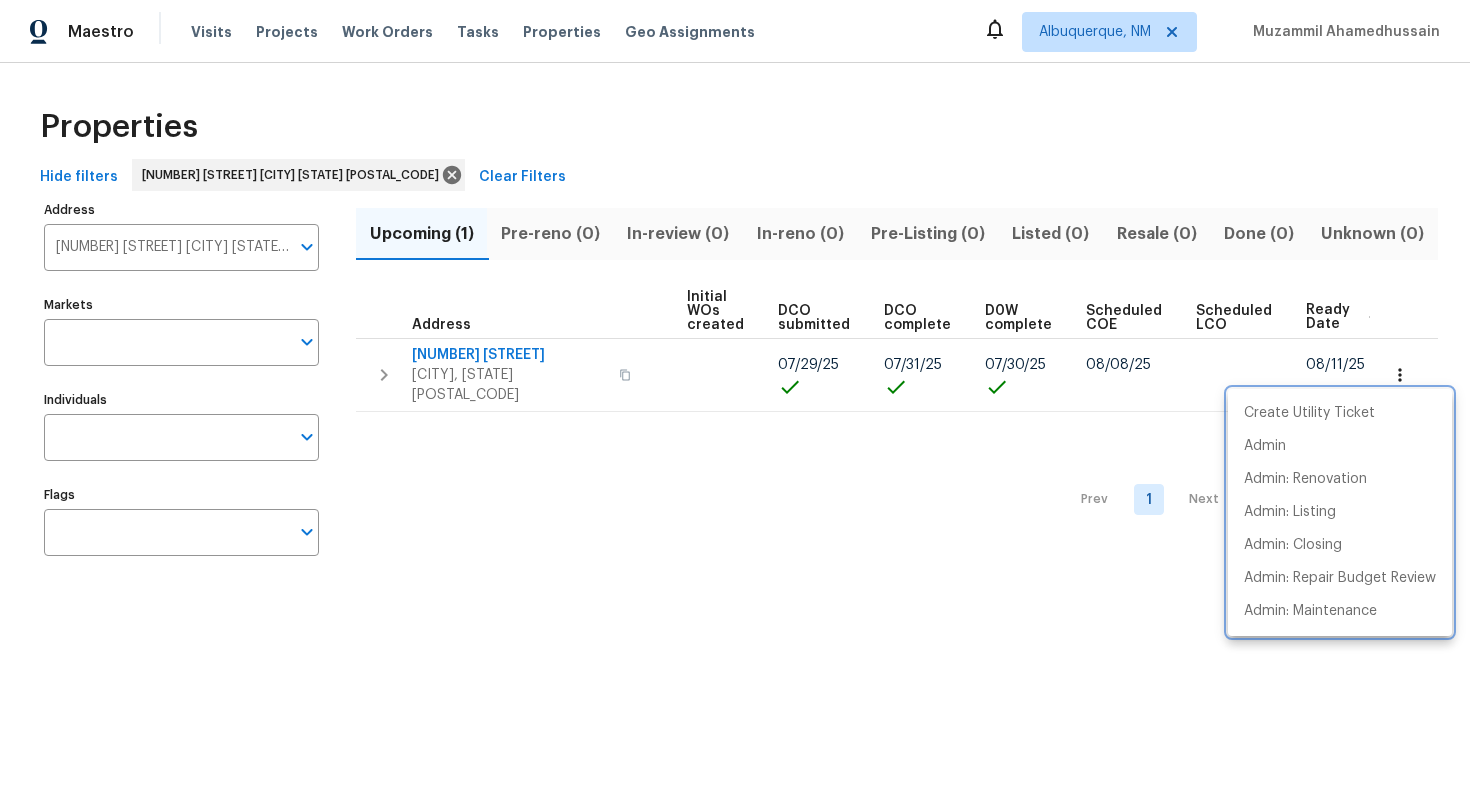 click at bounding box center (735, 399) 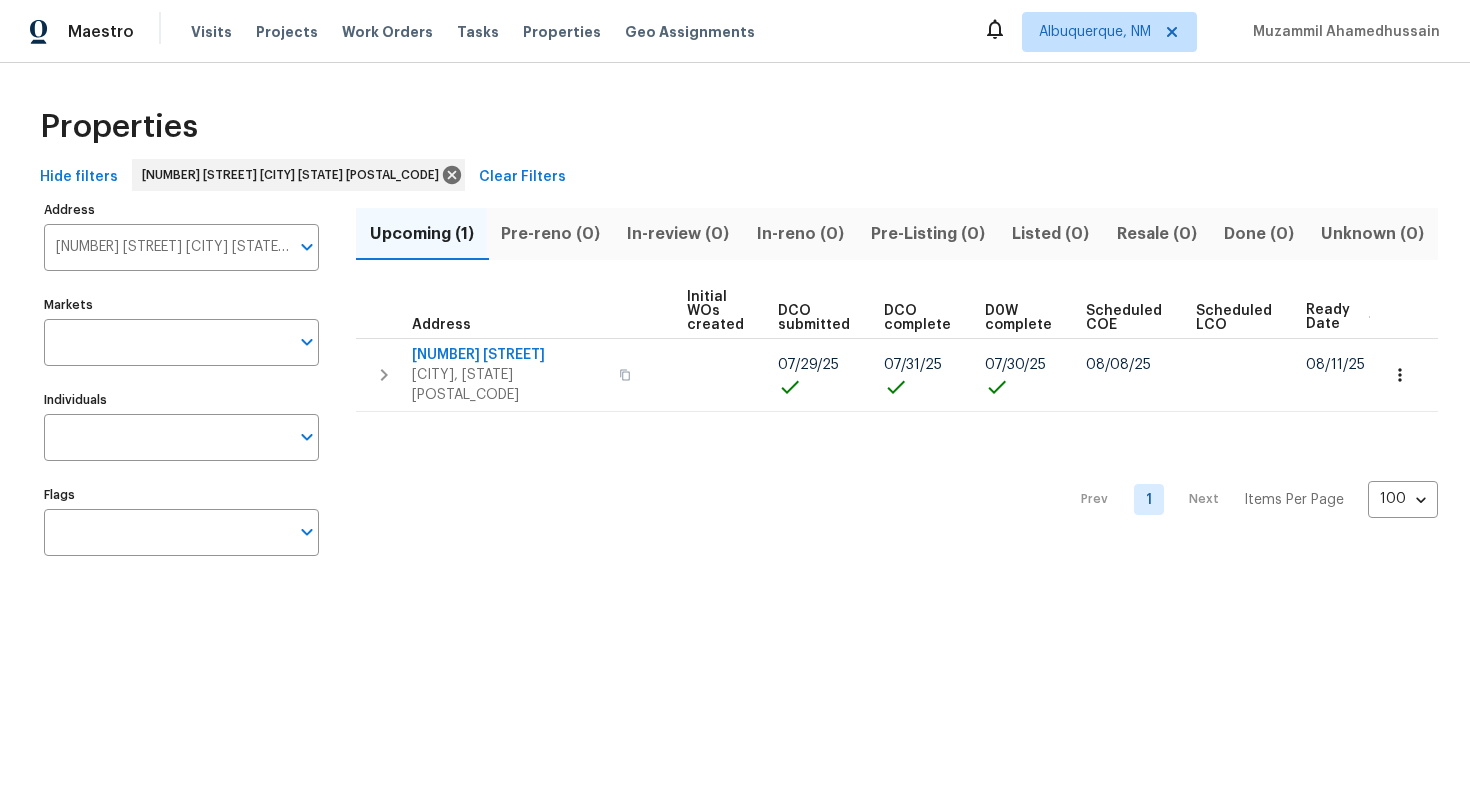 click on "5141 W Aquamarine St Tucson AZ 85742" at bounding box center (166, 247) 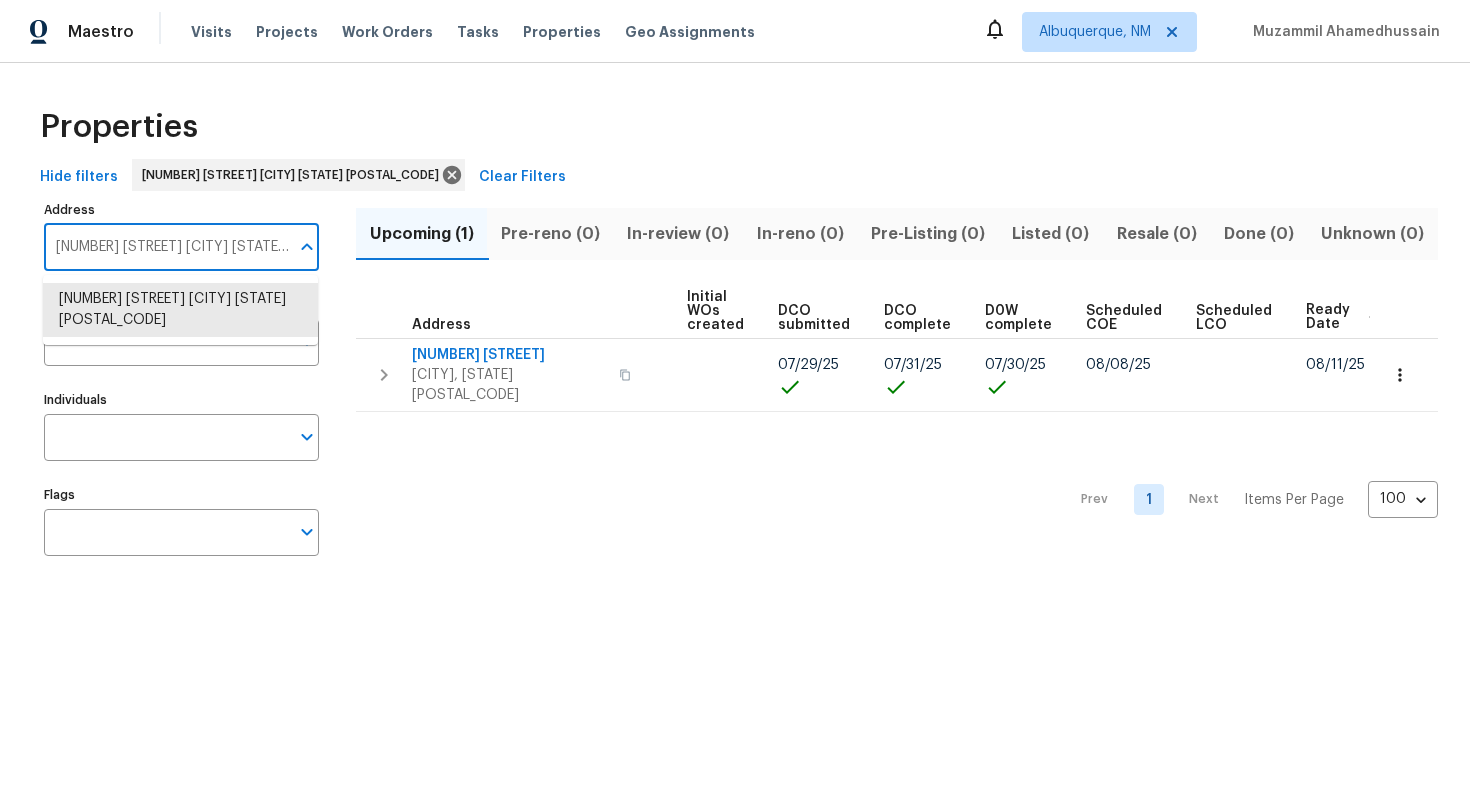 paste on "4848 Colonnade Ave Holiday FL 34690" 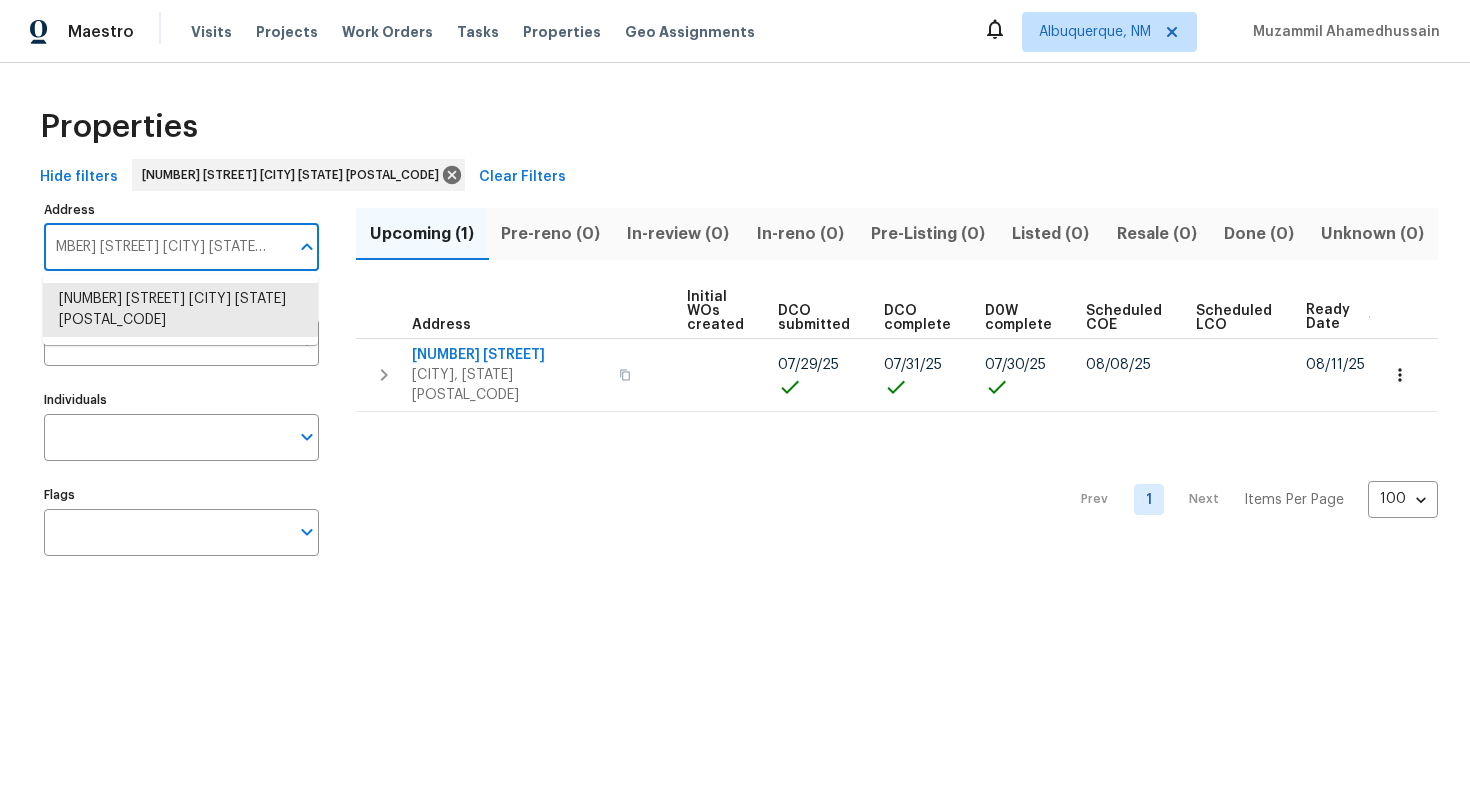 type on "4848 Colonnade Ave Holiday FL 34690" 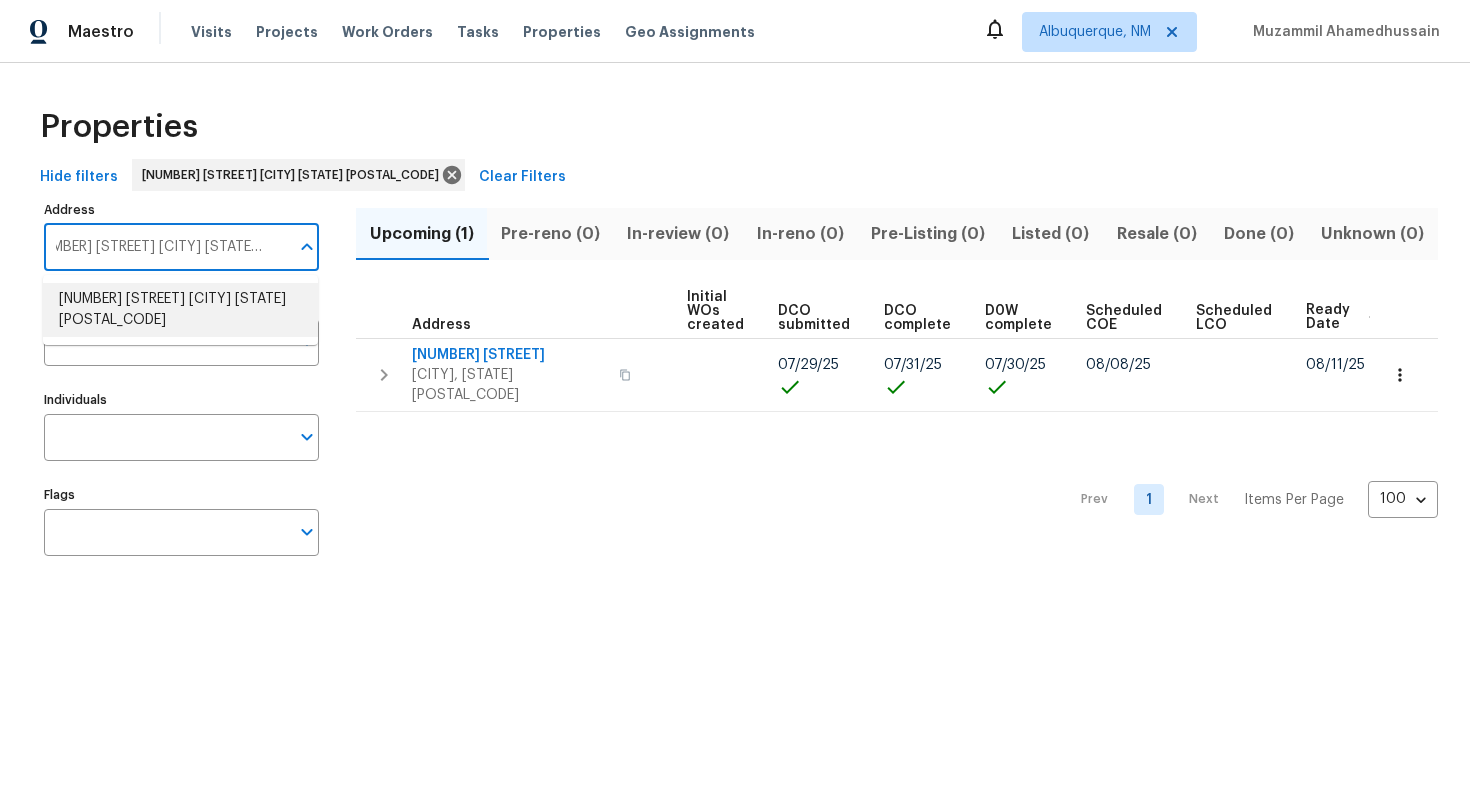 click on "4848 Colonnade Ave Holiday FL 34690" at bounding box center [180, 310] 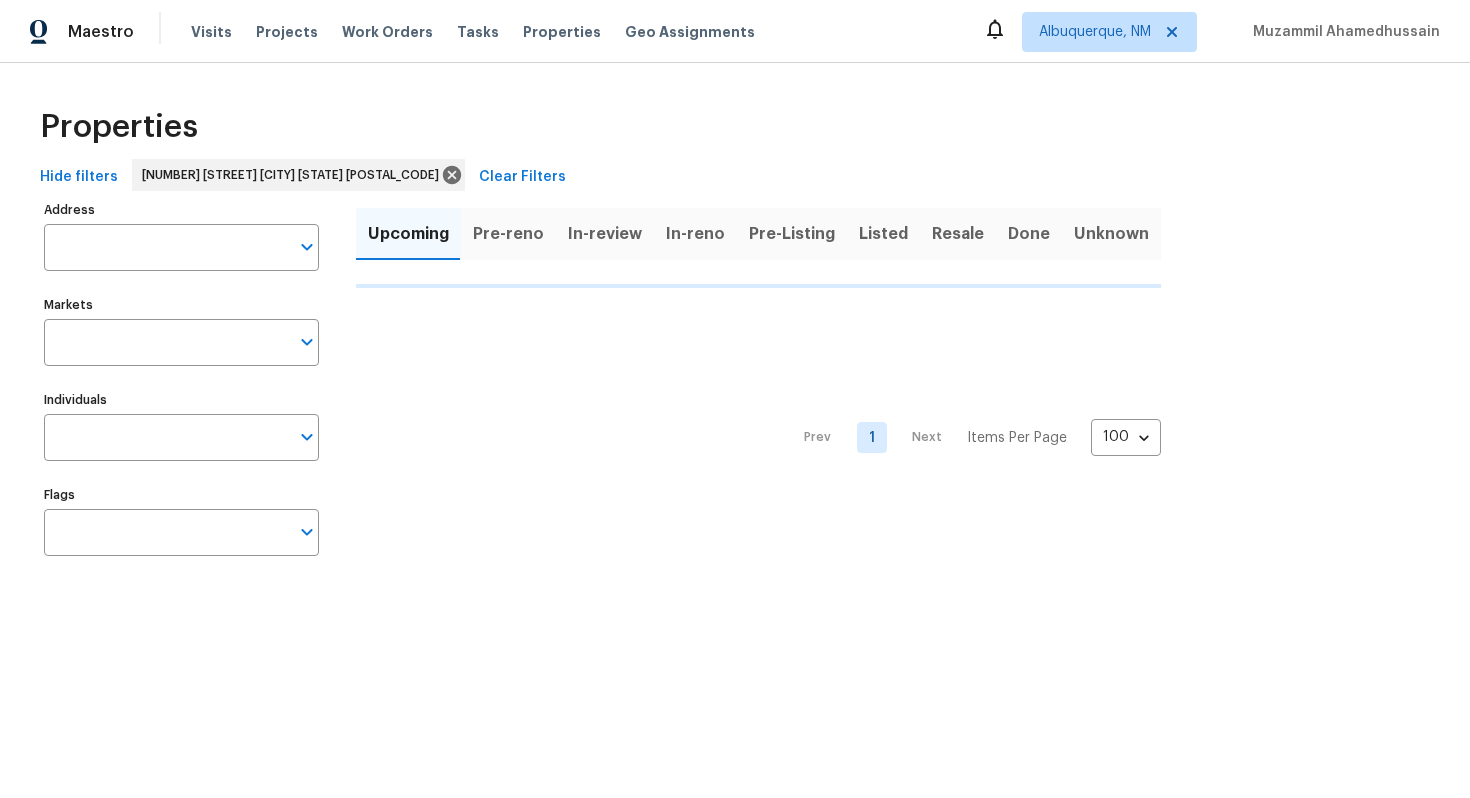 type on "4848 Colonnade Ave Holiday FL 34690" 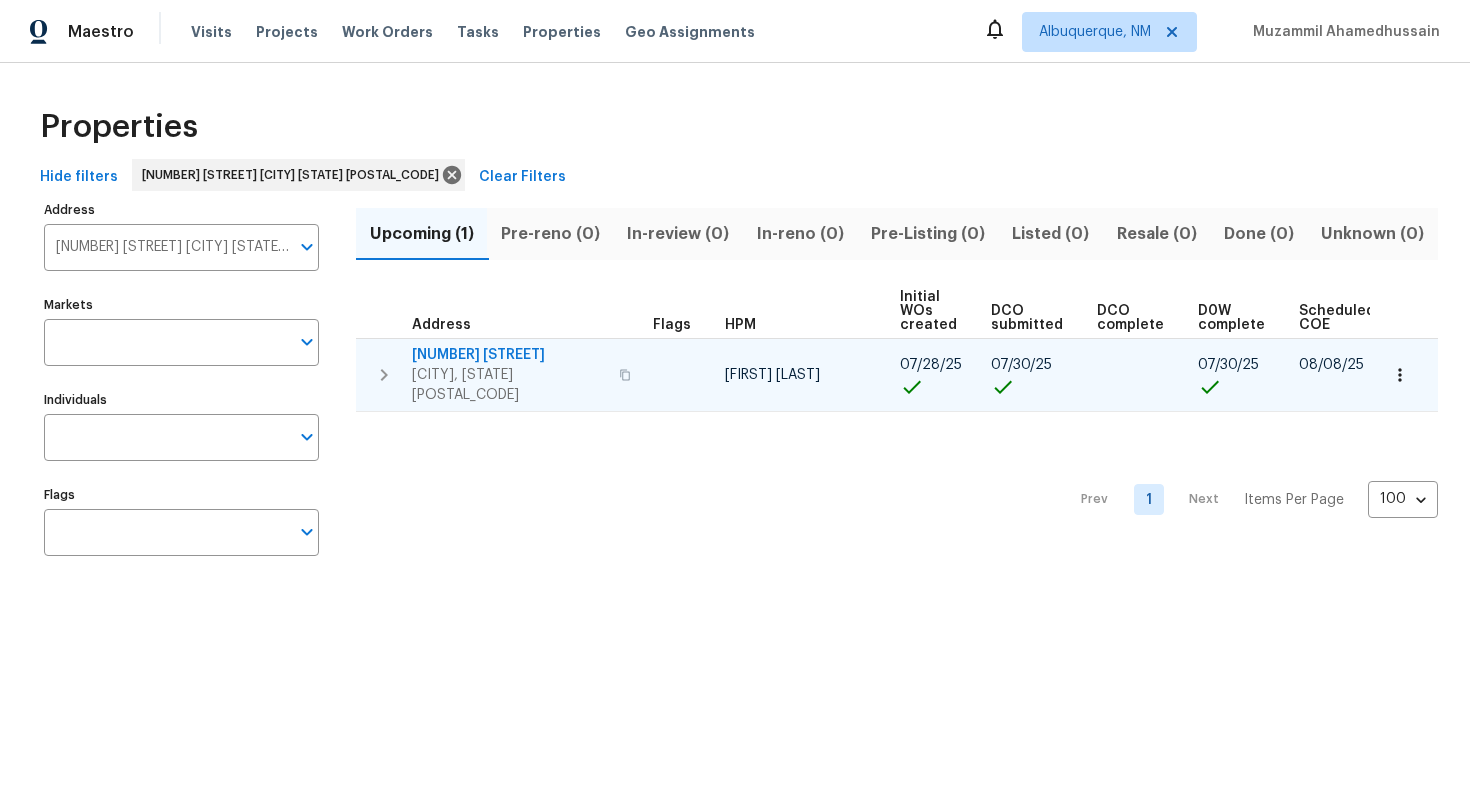 scroll, scrollTop: 0, scrollLeft: 213, axis: horizontal 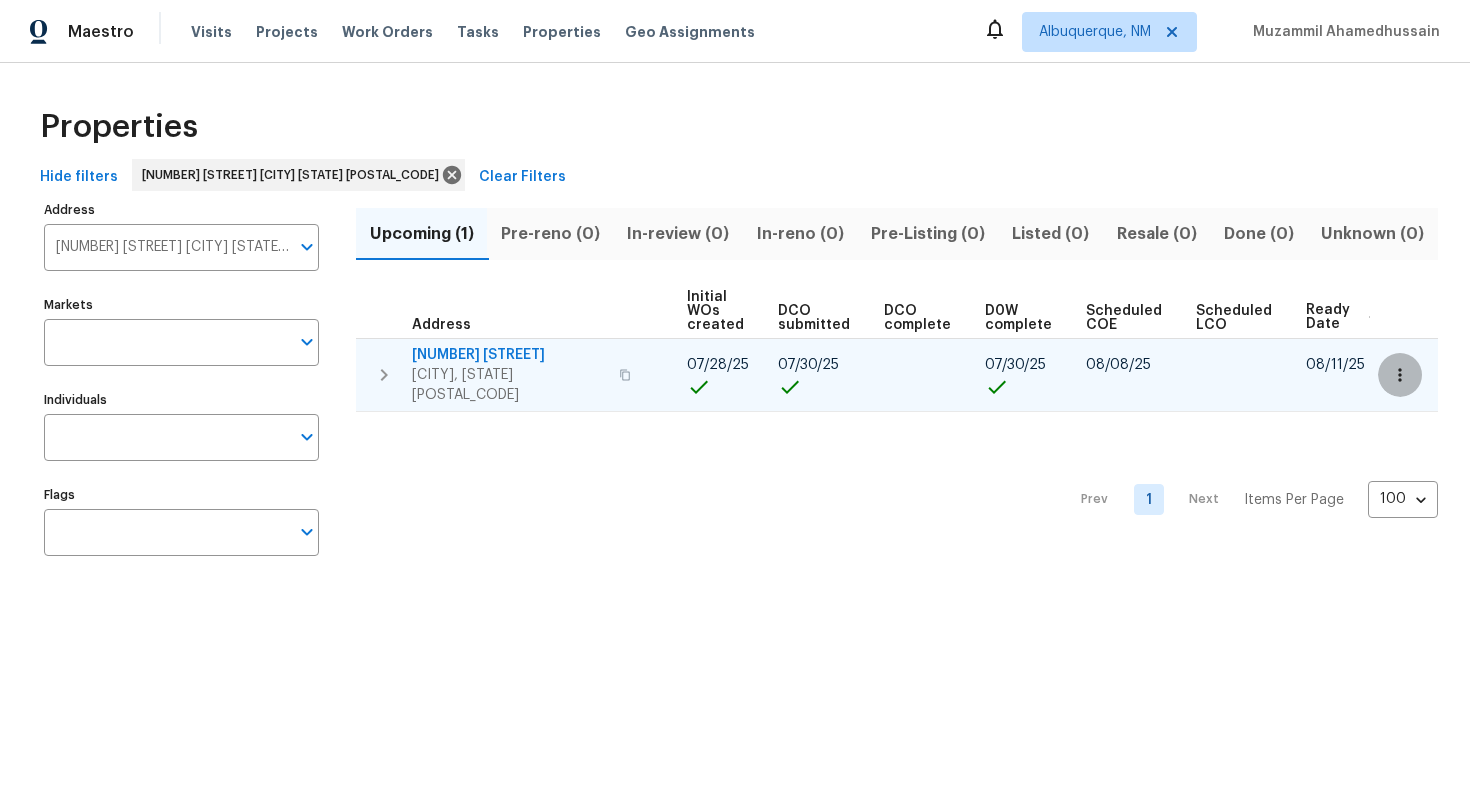 click 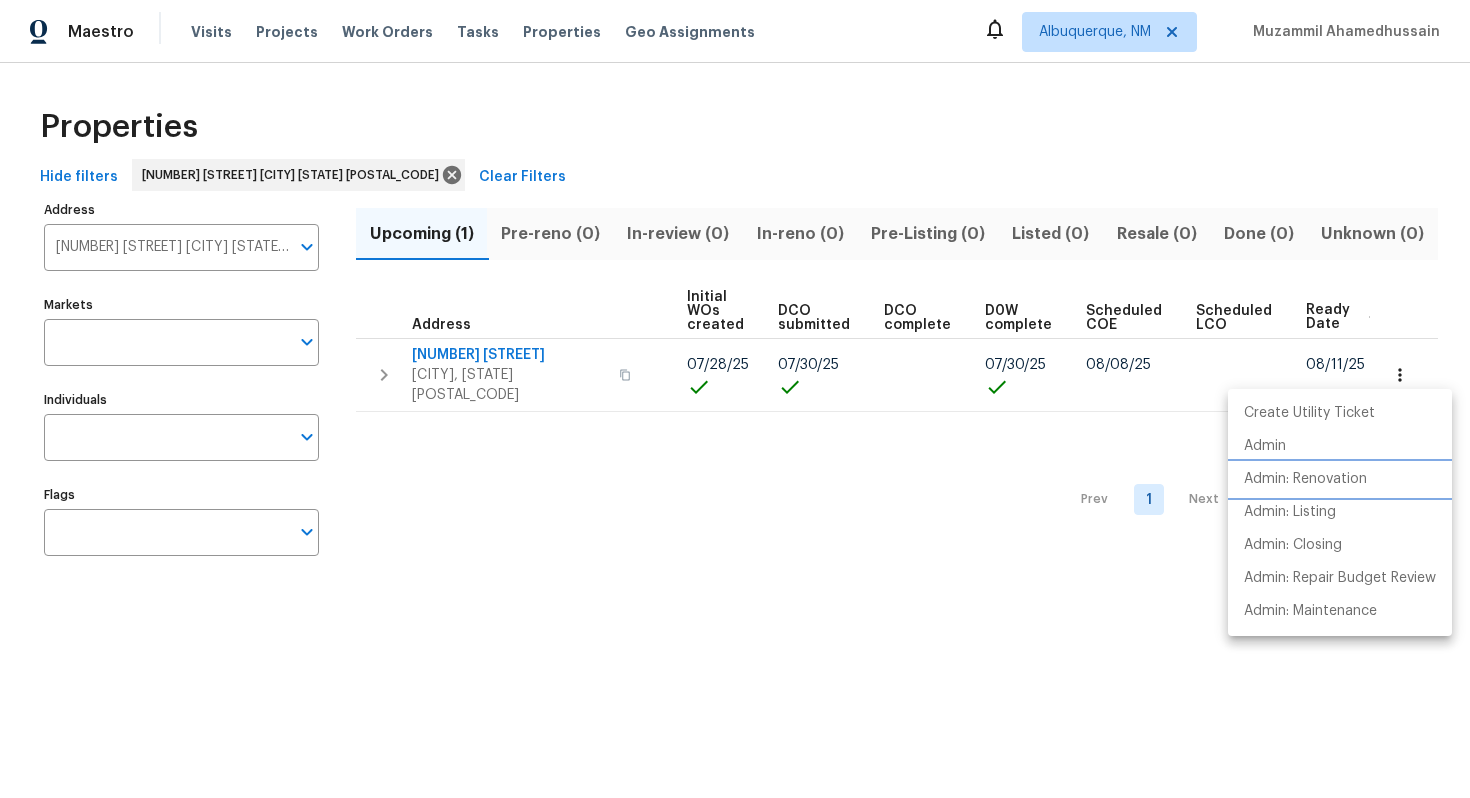 click on "Admin: Renovation" at bounding box center [1305, 479] 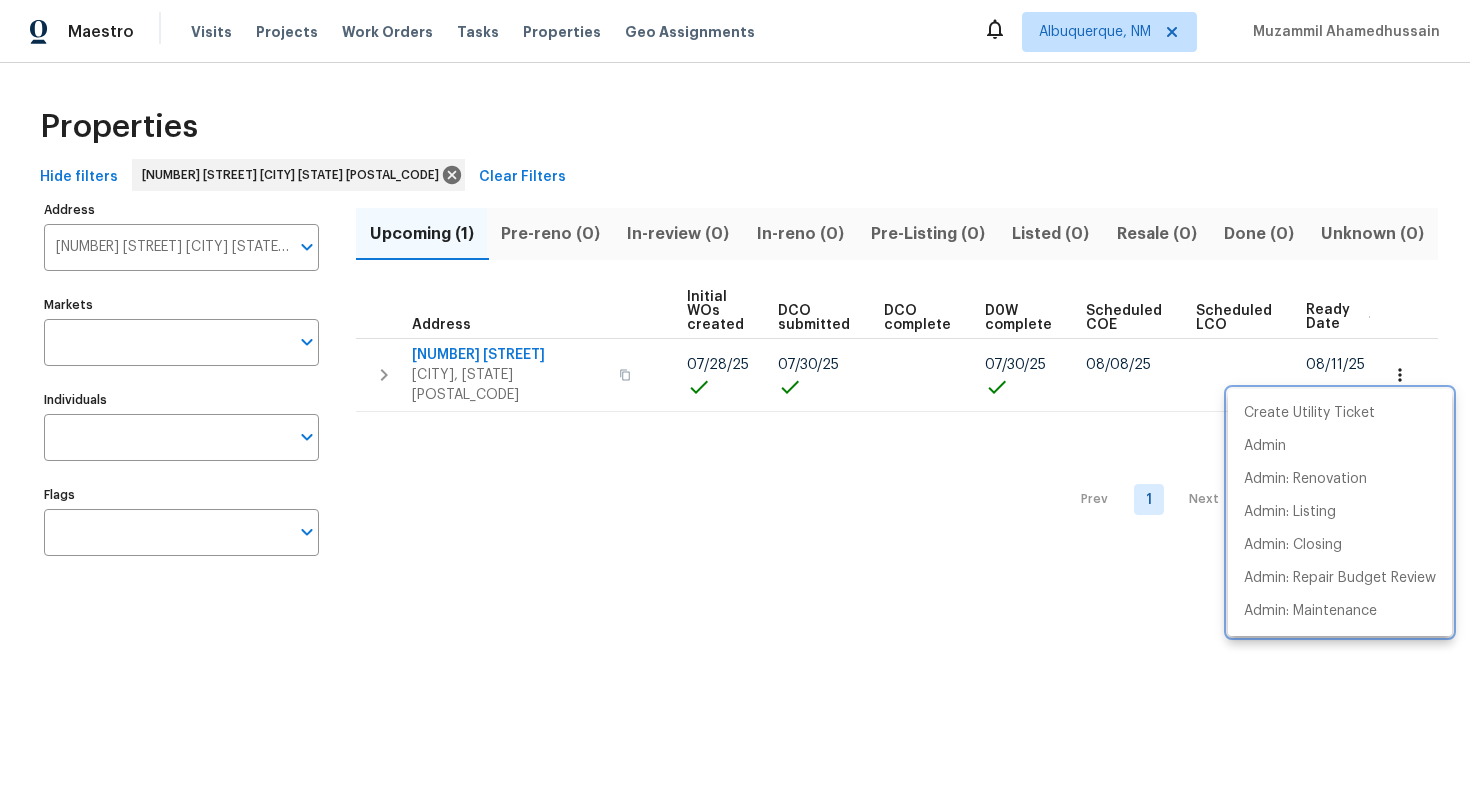 click at bounding box center (735, 399) 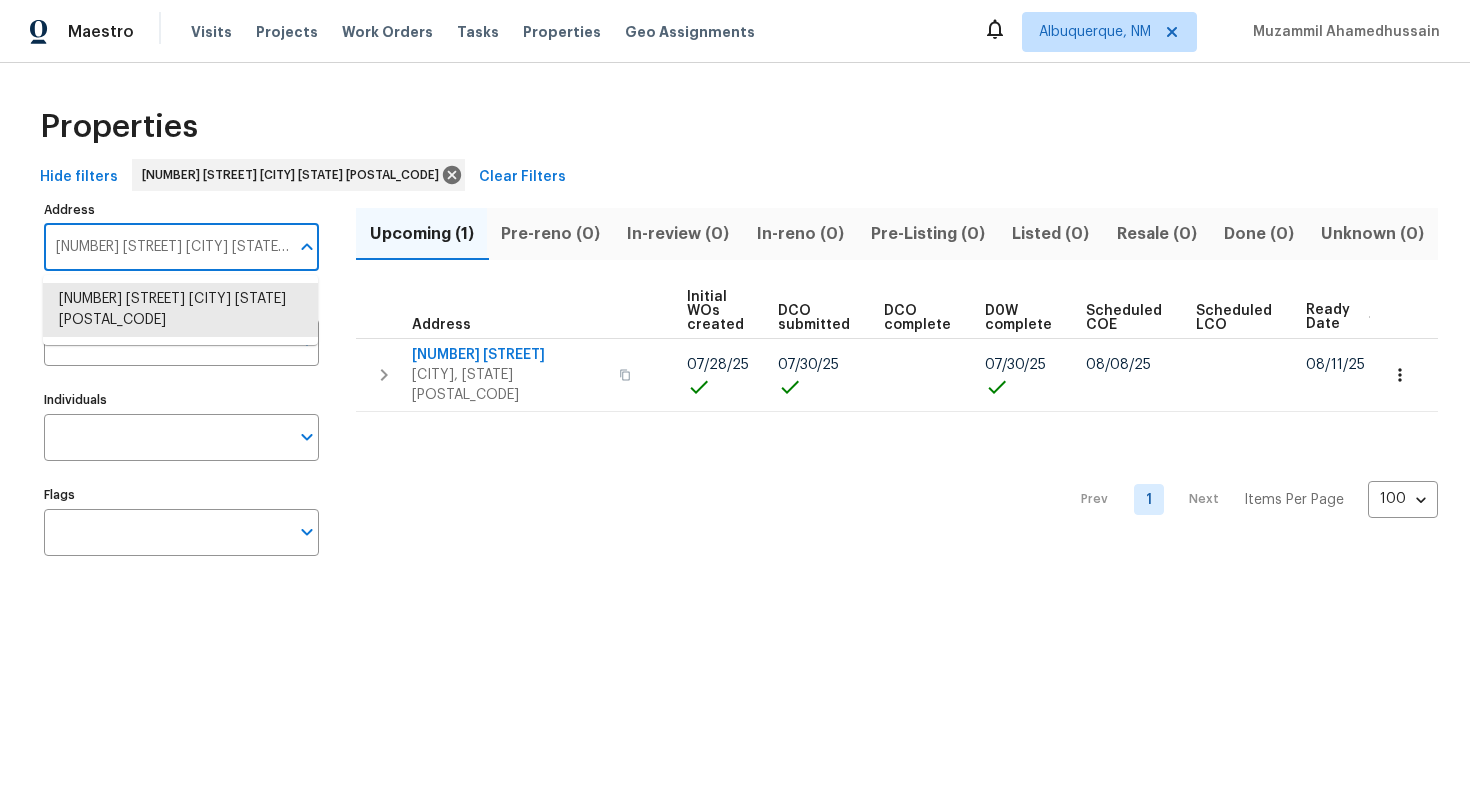 click on "4848 Colonnade Ave Holiday FL 34690" at bounding box center (166, 247) 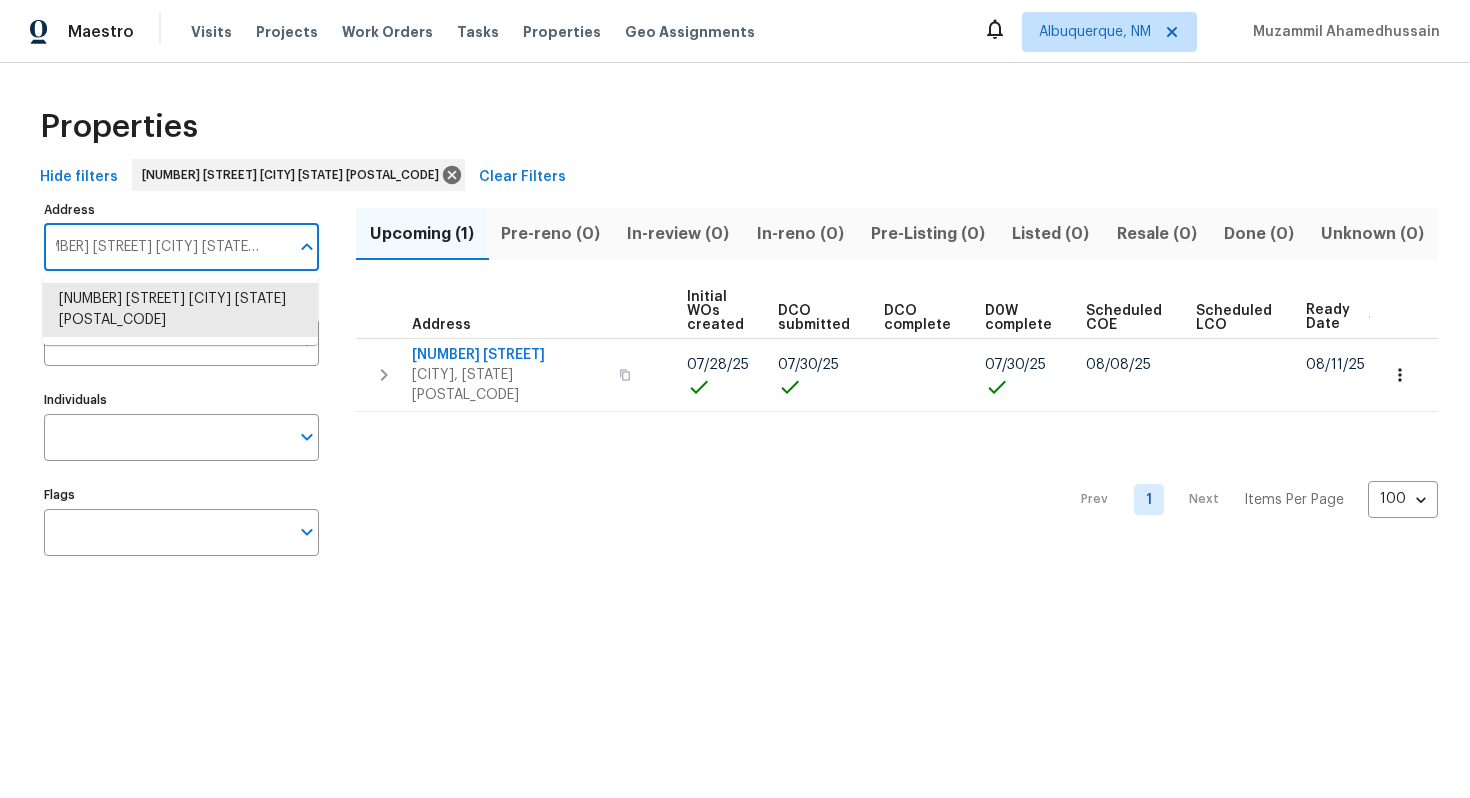 scroll, scrollTop: 0, scrollLeft: 34, axis: horizontal 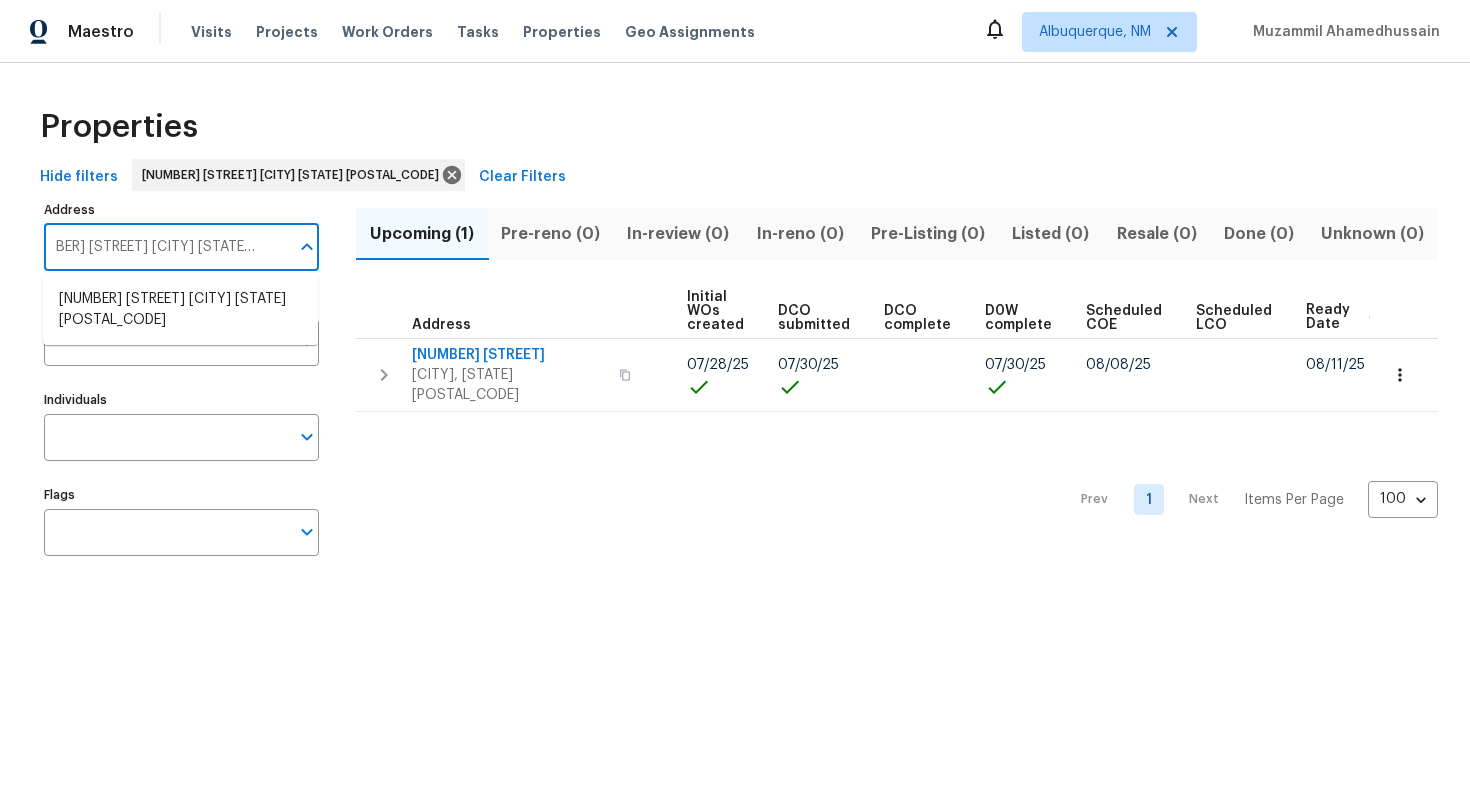 type on "8726 Bentongrove Ln Houston TX 77044" 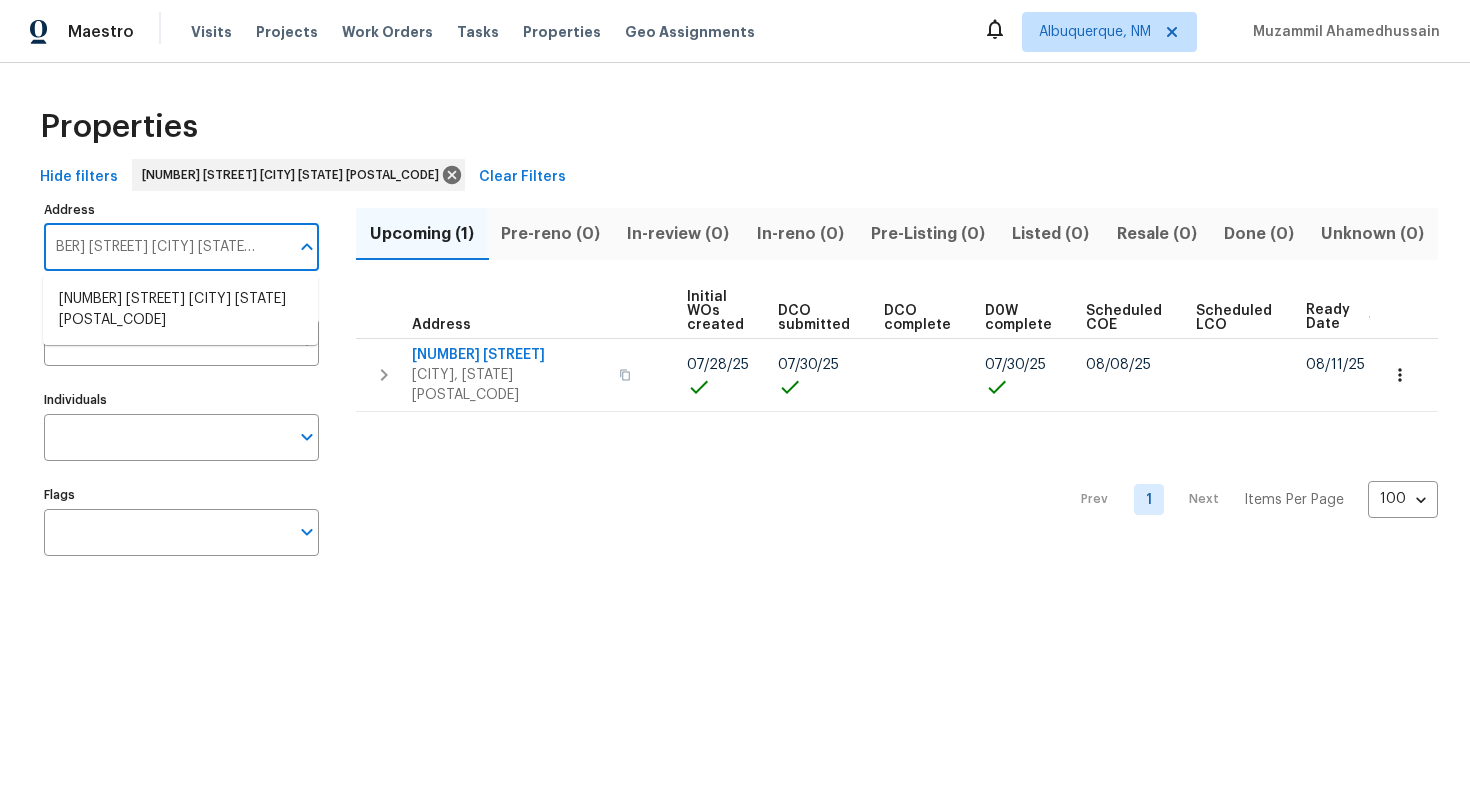 scroll, scrollTop: 0, scrollLeft: 0, axis: both 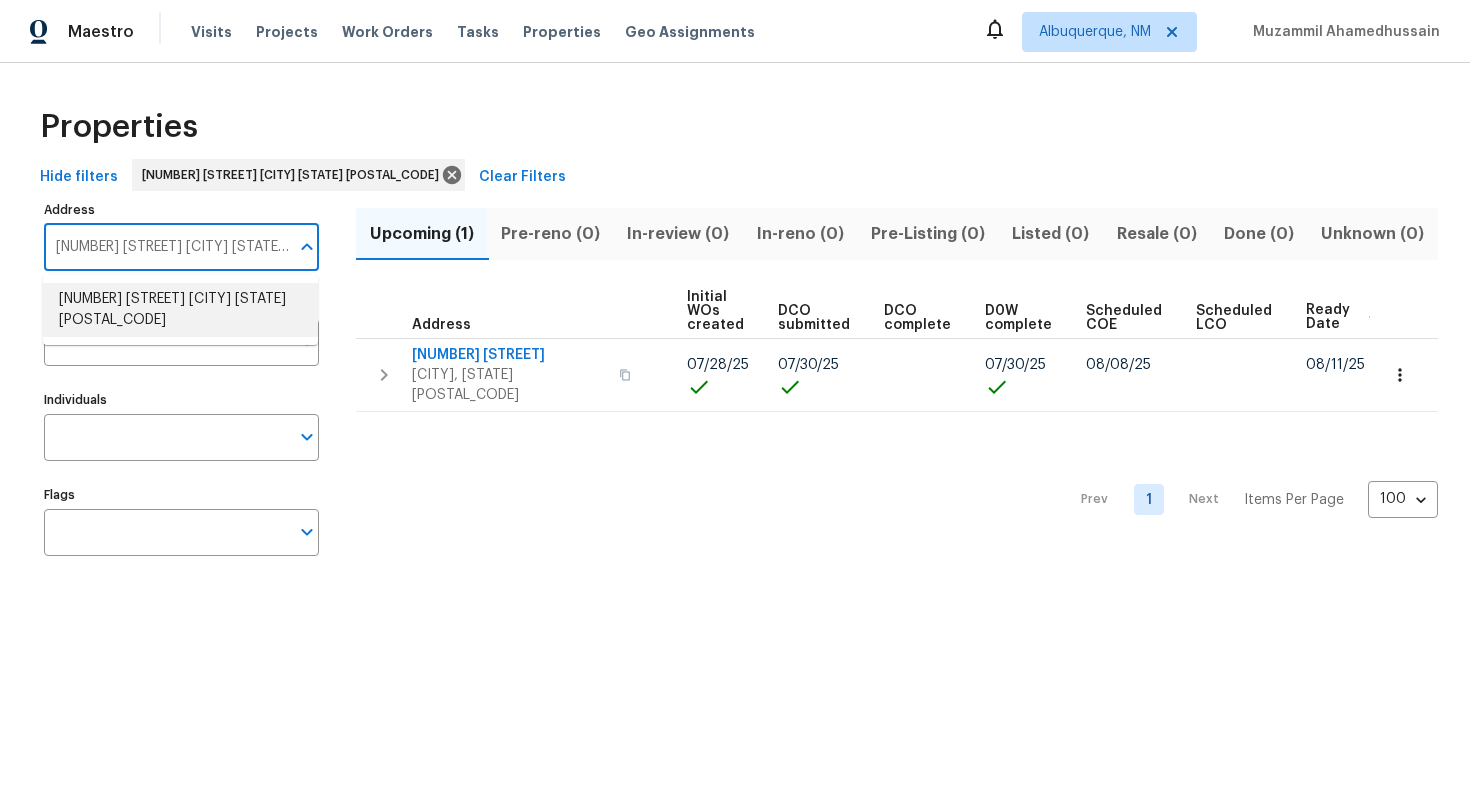 click on "8726 Bentongrove Ln Houston TX 77044" at bounding box center (180, 310) 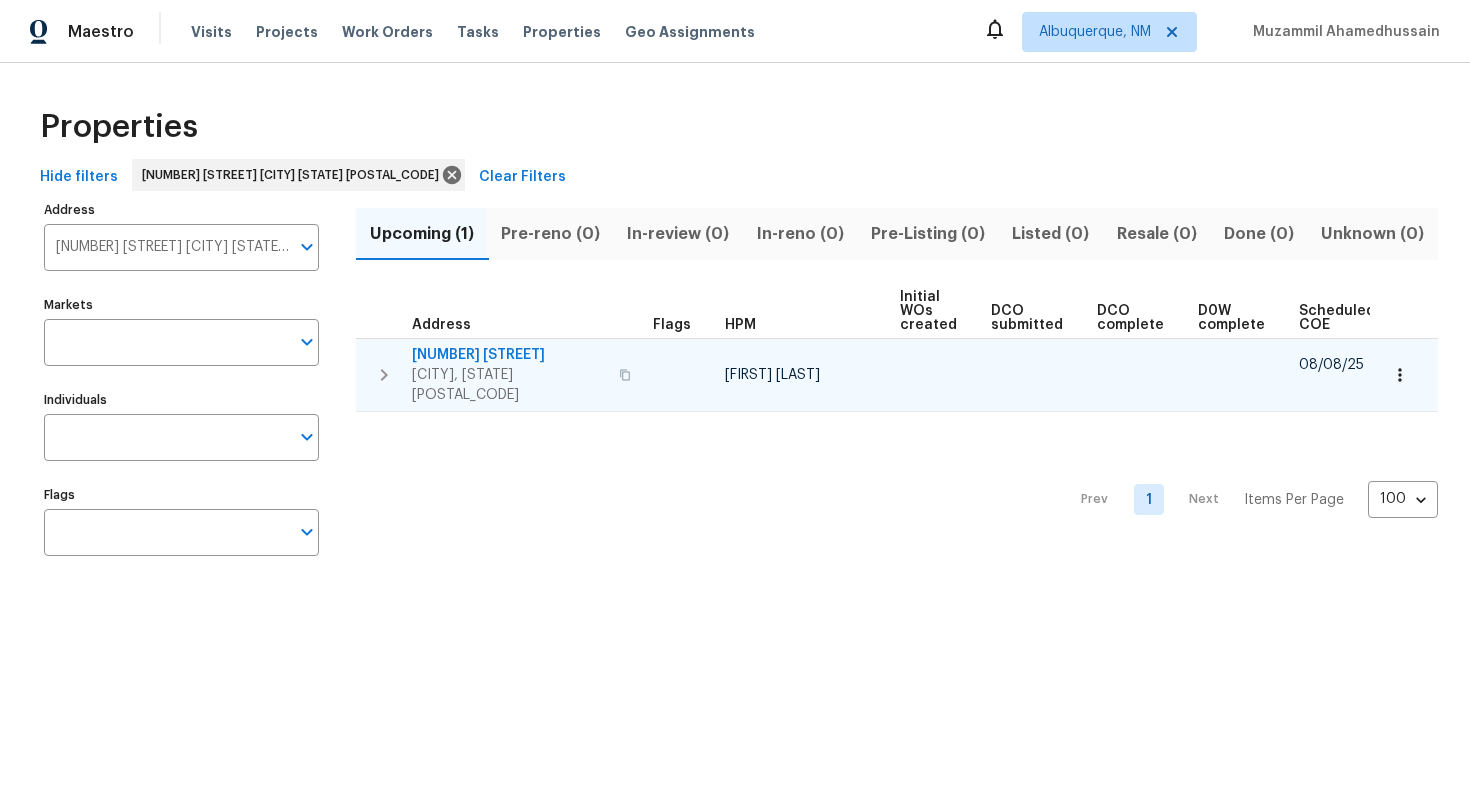 scroll, scrollTop: 0, scrollLeft: 213, axis: horizontal 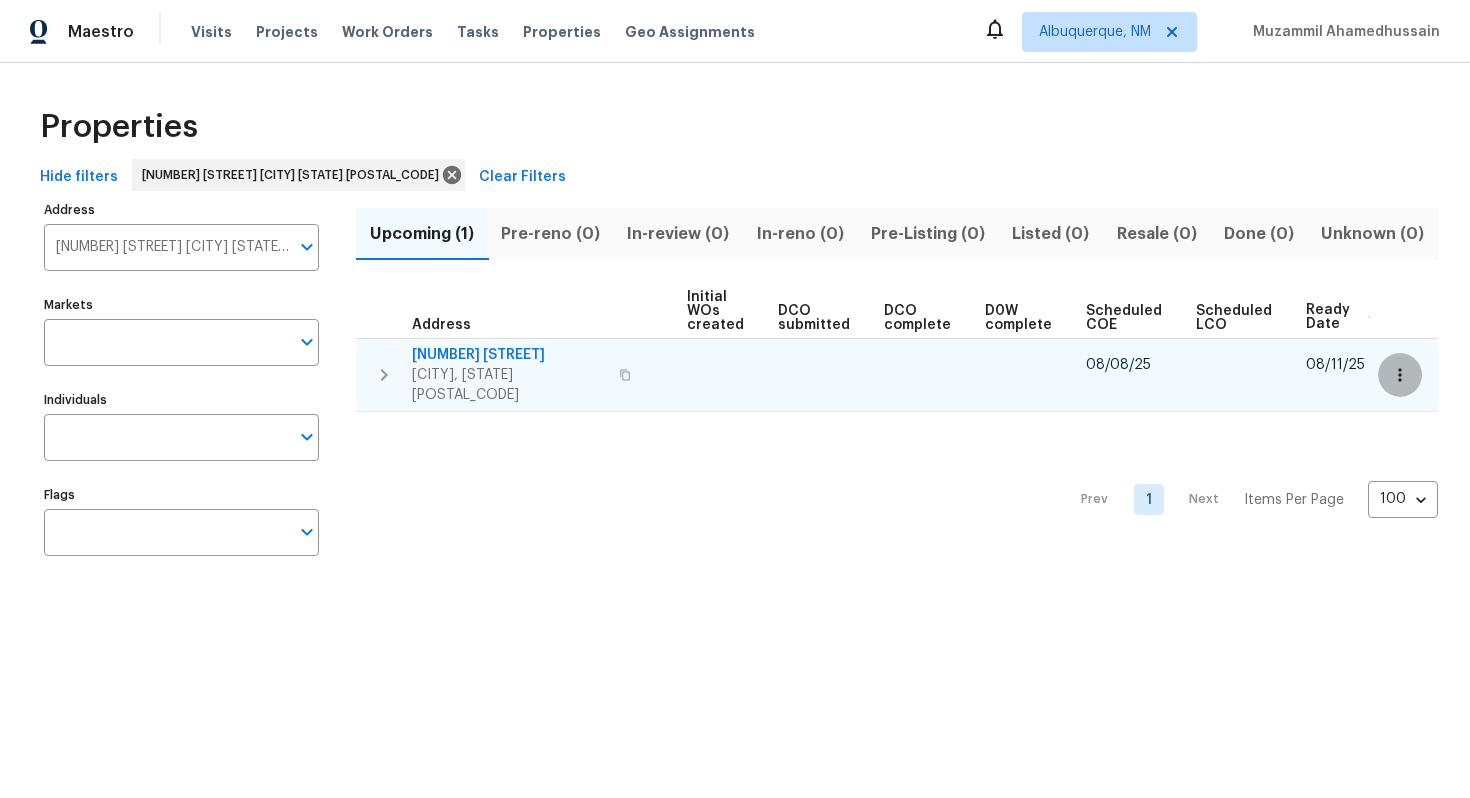 click 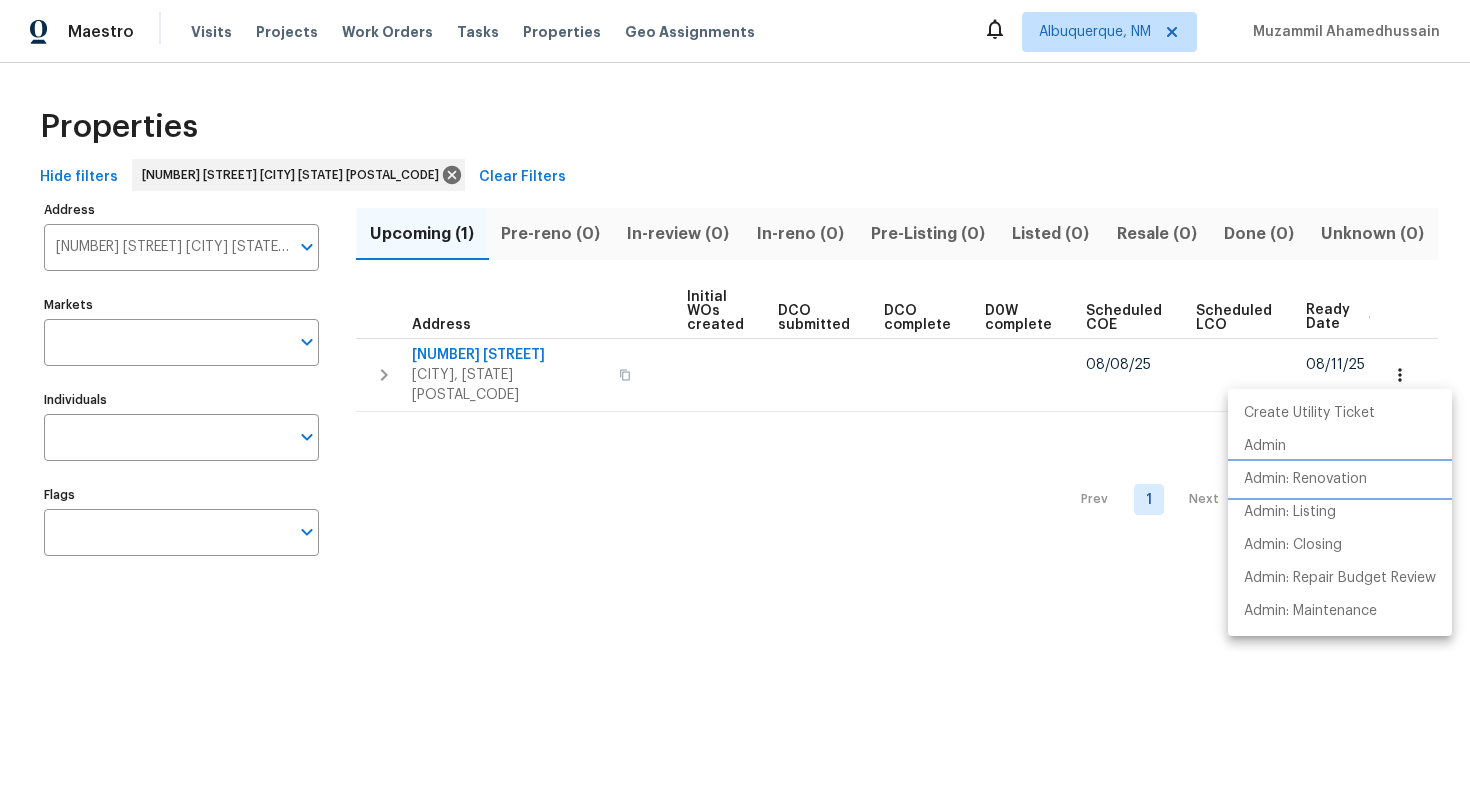 click on "Admin: Renovation" at bounding box center (1305, 479) 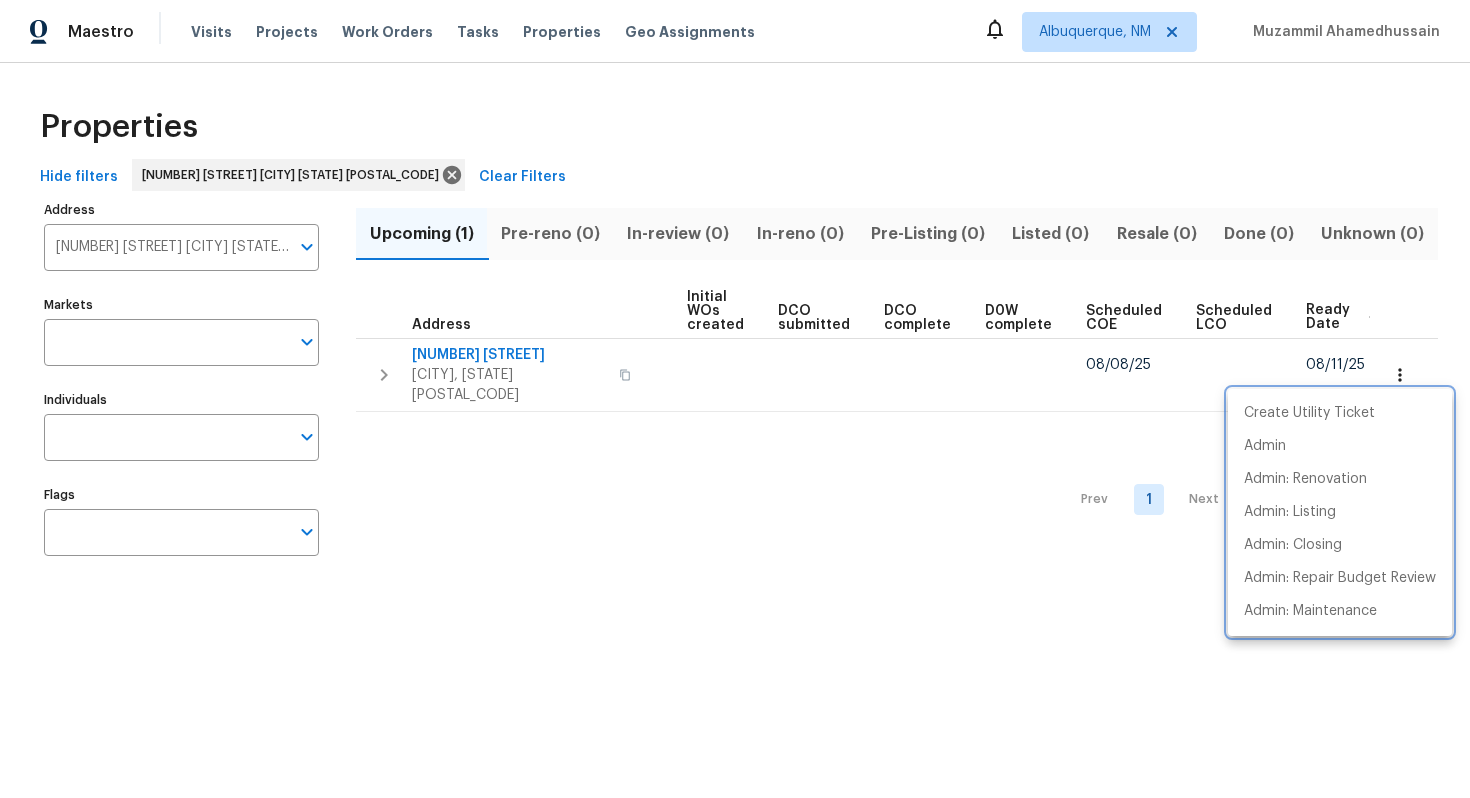 click at bounding box center [735, 399] 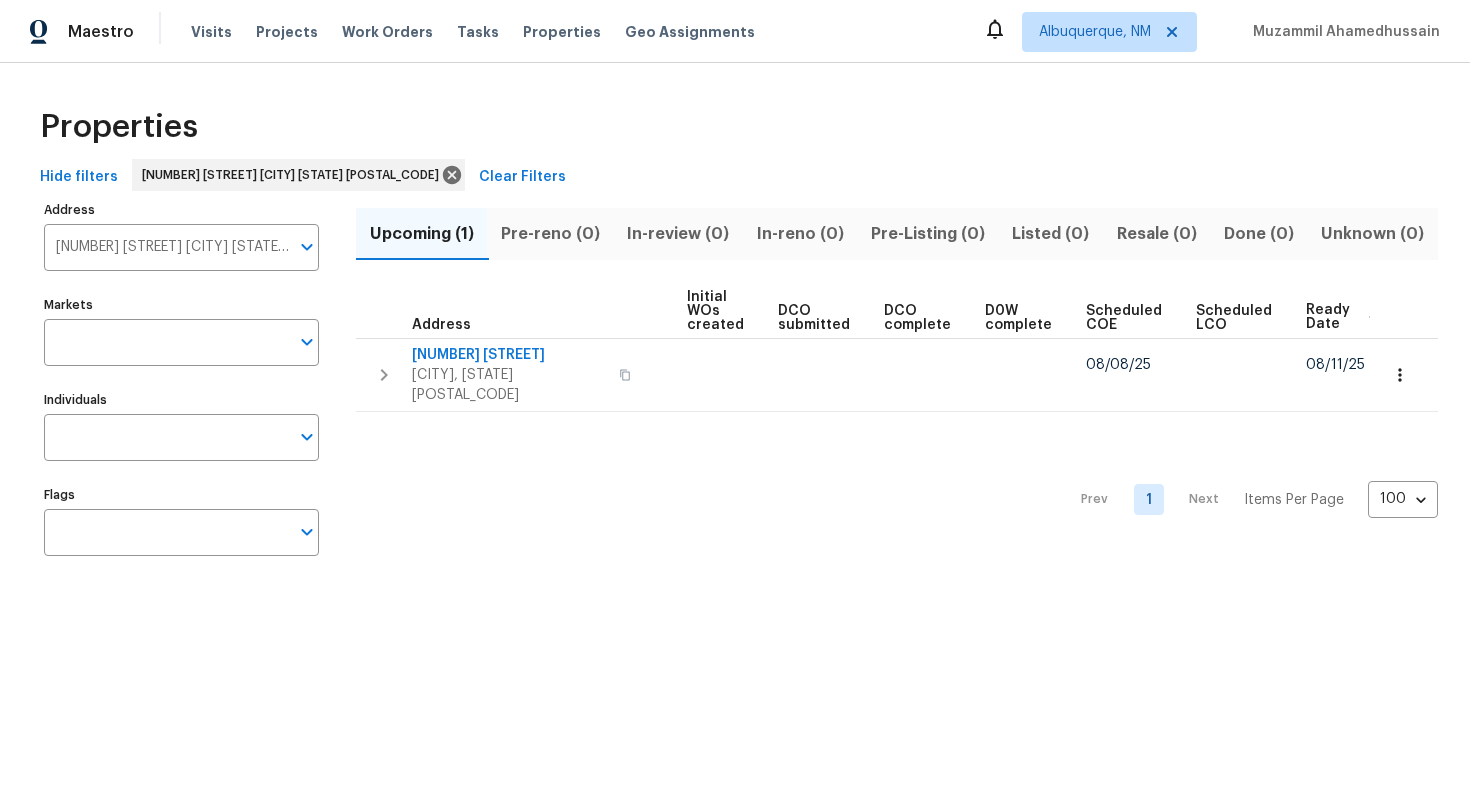 click on "8726 Bentongrove Ln Houston TX 77044" at bounding box center (166, 247) 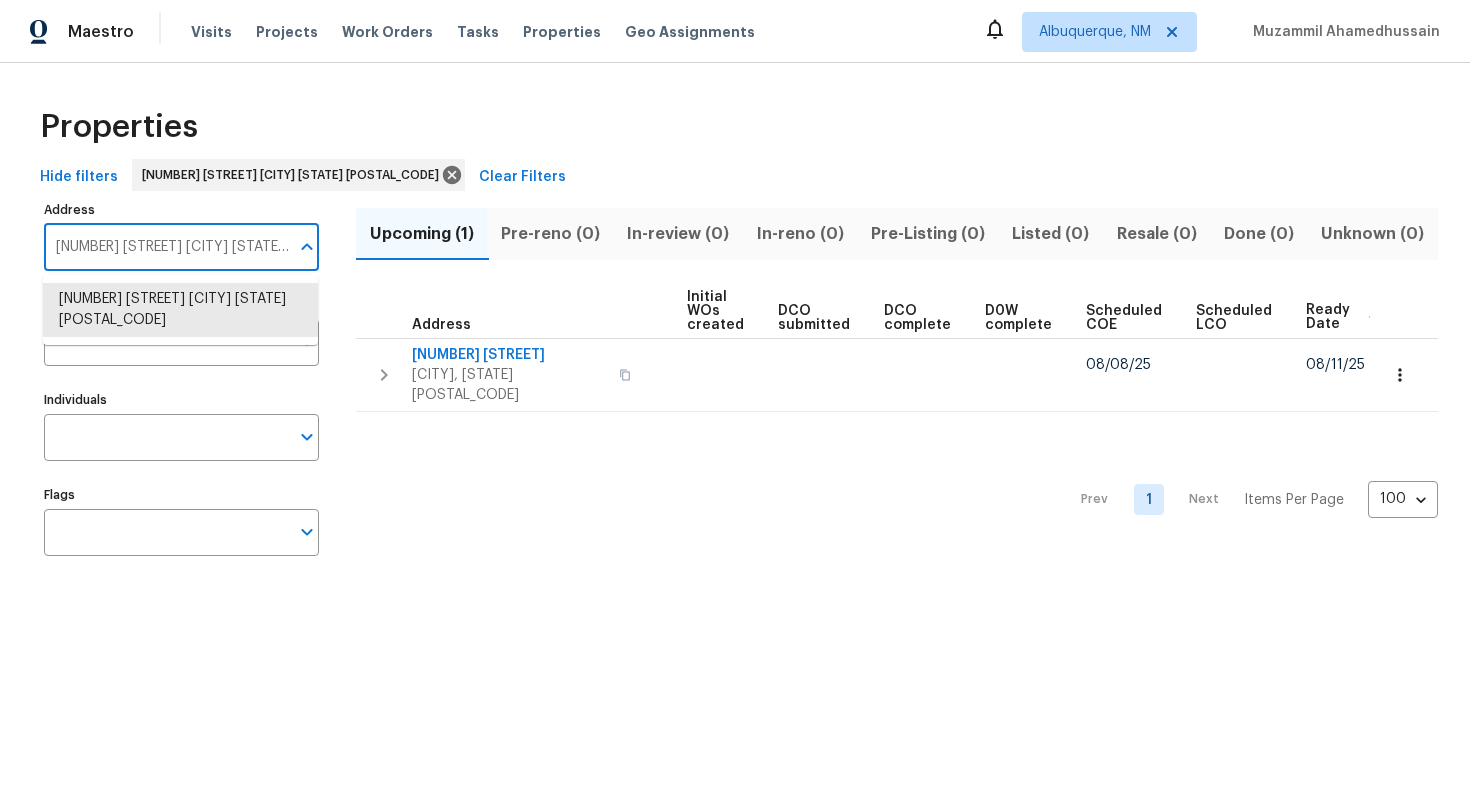 paste on "10905 Brucehaven Dr Riverview FL 33578" 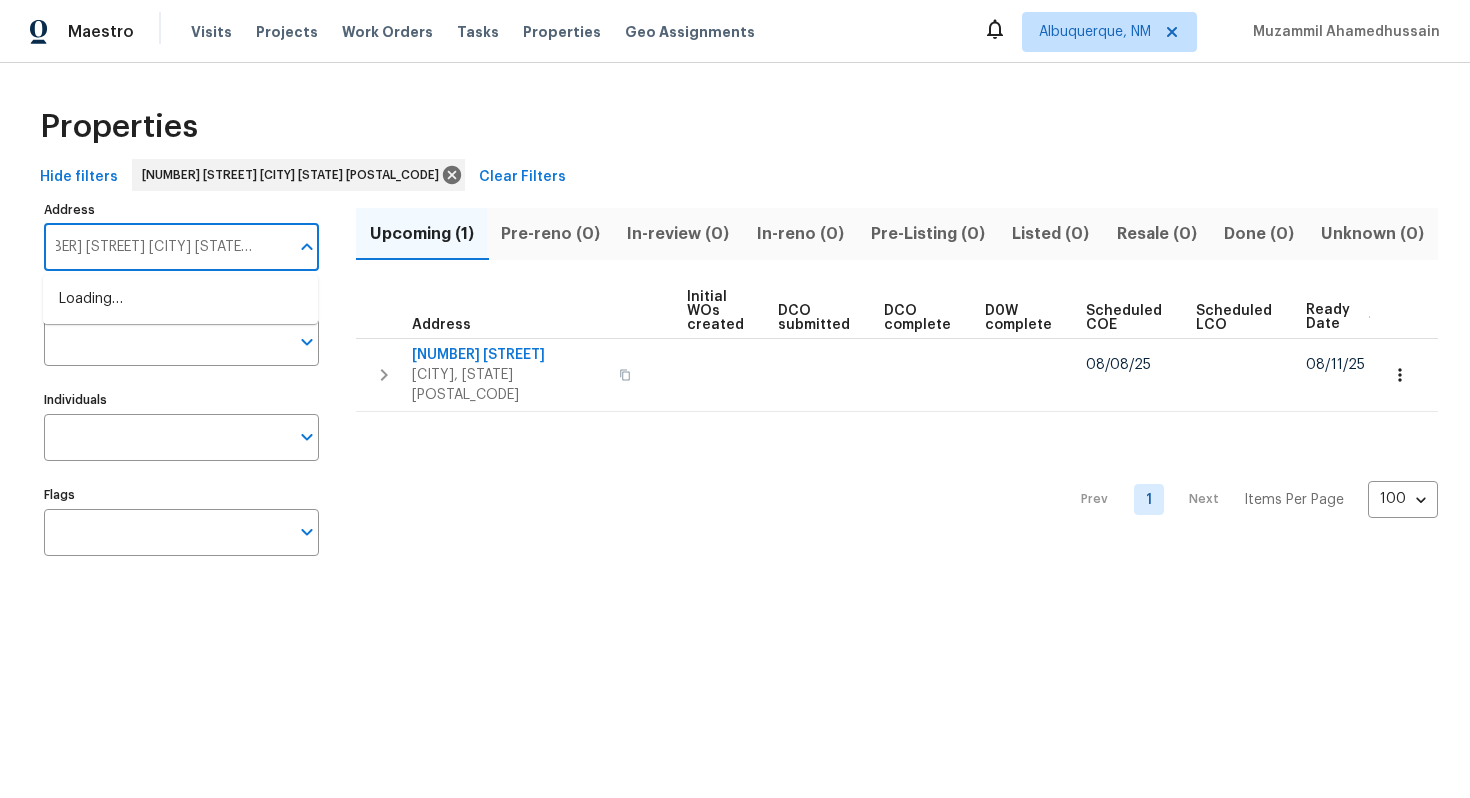 type on "10905 Brucehaven Dr Riverview FL 33578" 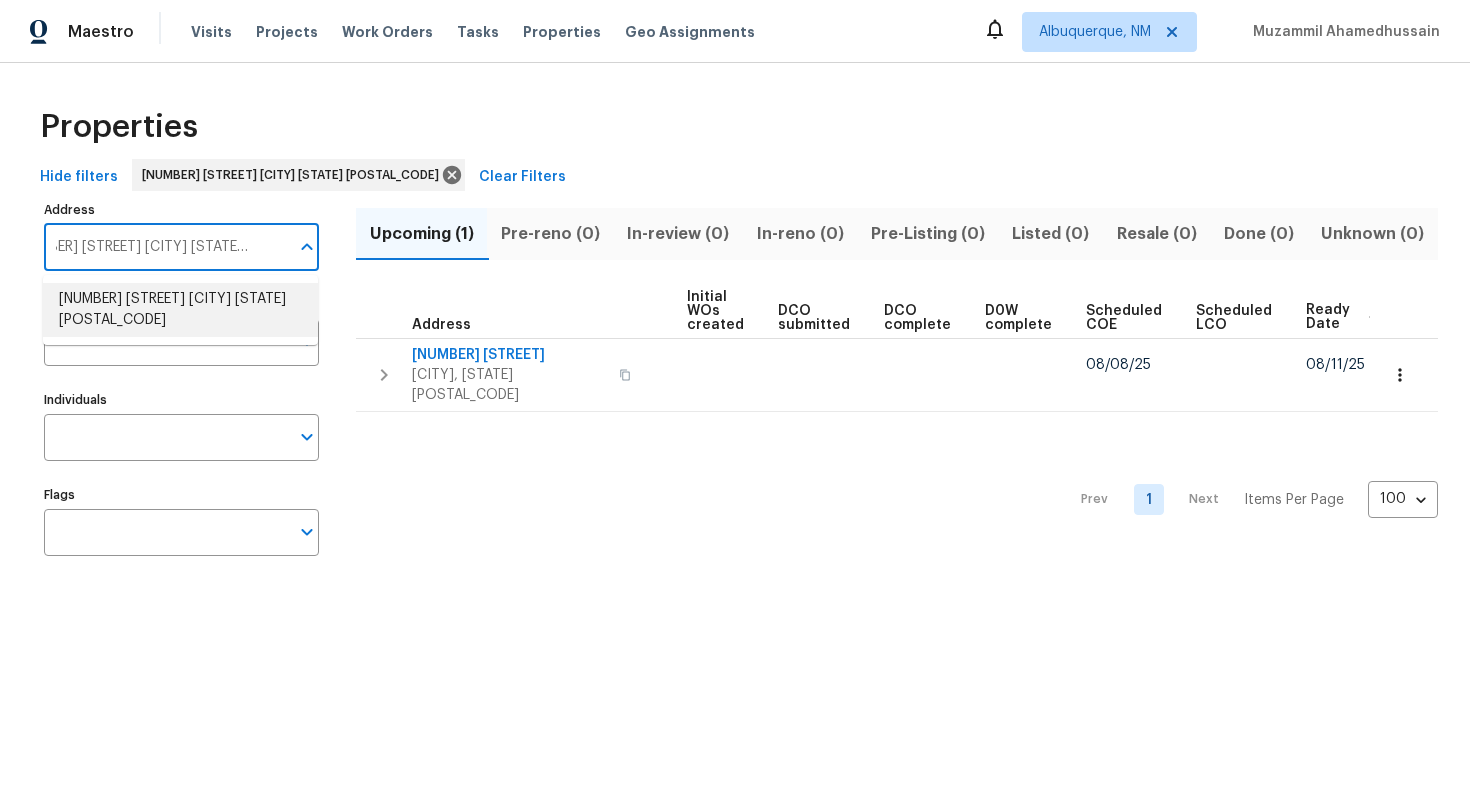 click on "10905 Brucehaven Dr Riverview FL 33578" at bounding box center [180, 310] 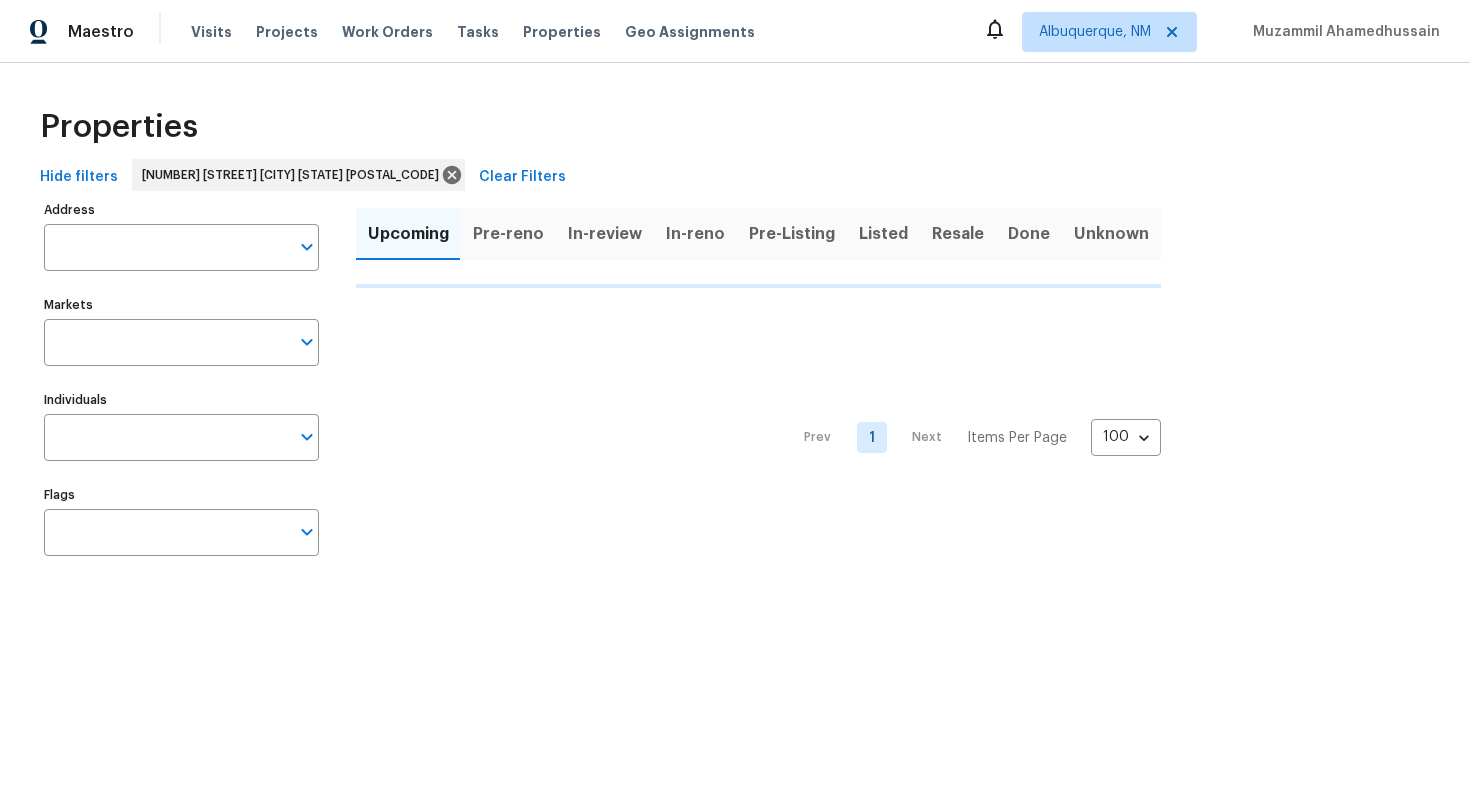 type on "10905 Brucehaven Dr Riverview FL 33578" 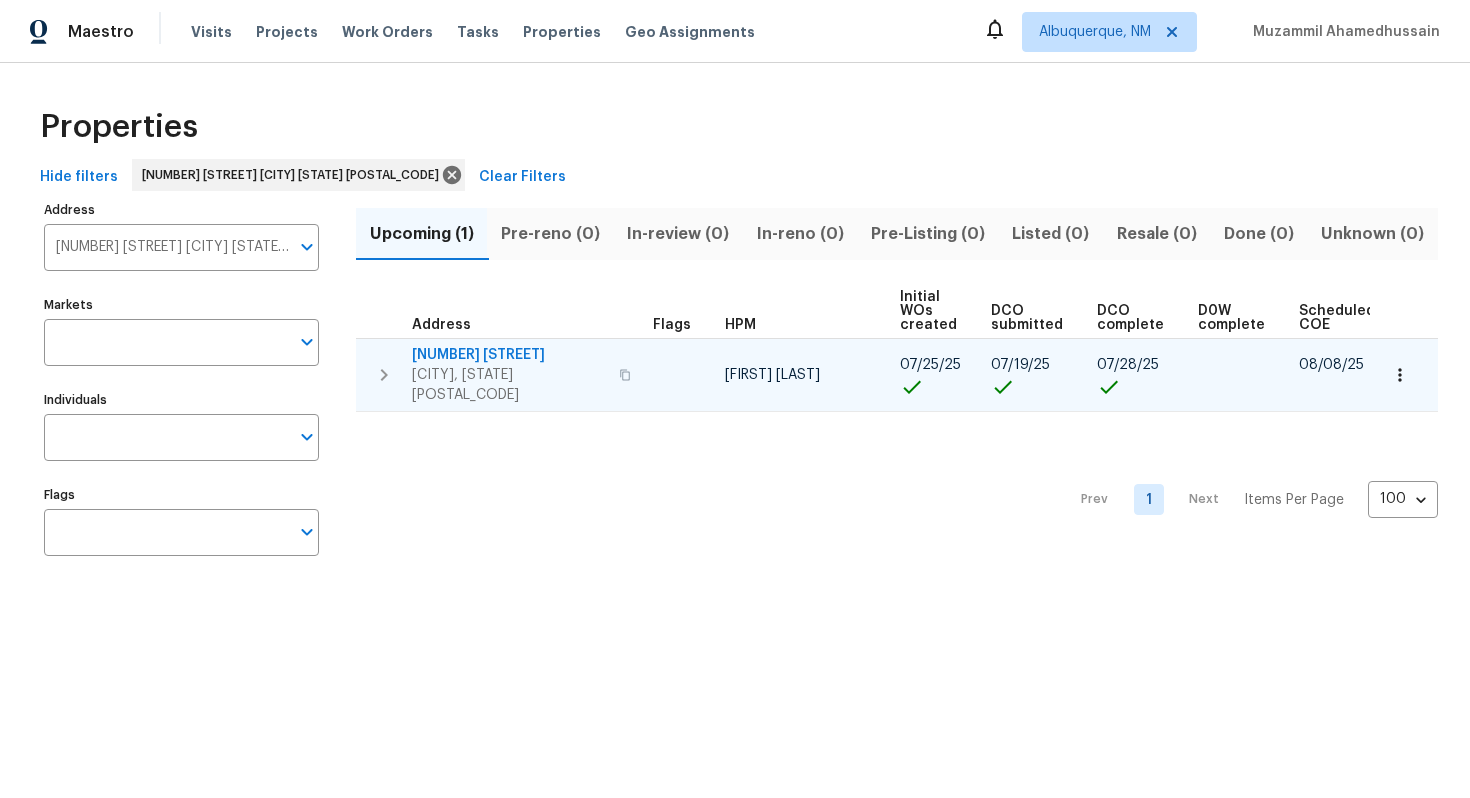 scroll, scrollTop: 0, scrollLeft: 213, axis: horizontal 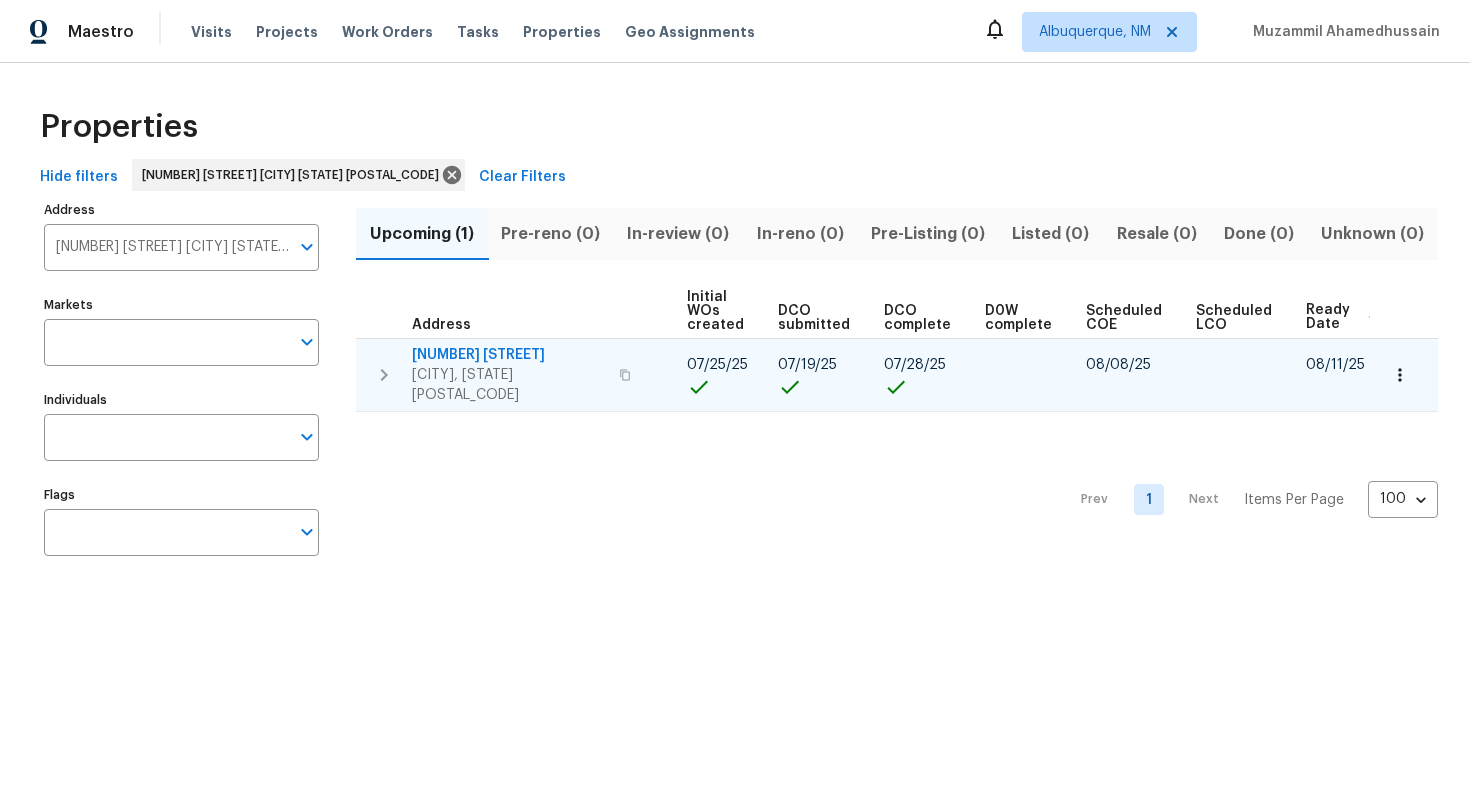 click at bounding box center (1400, 375) 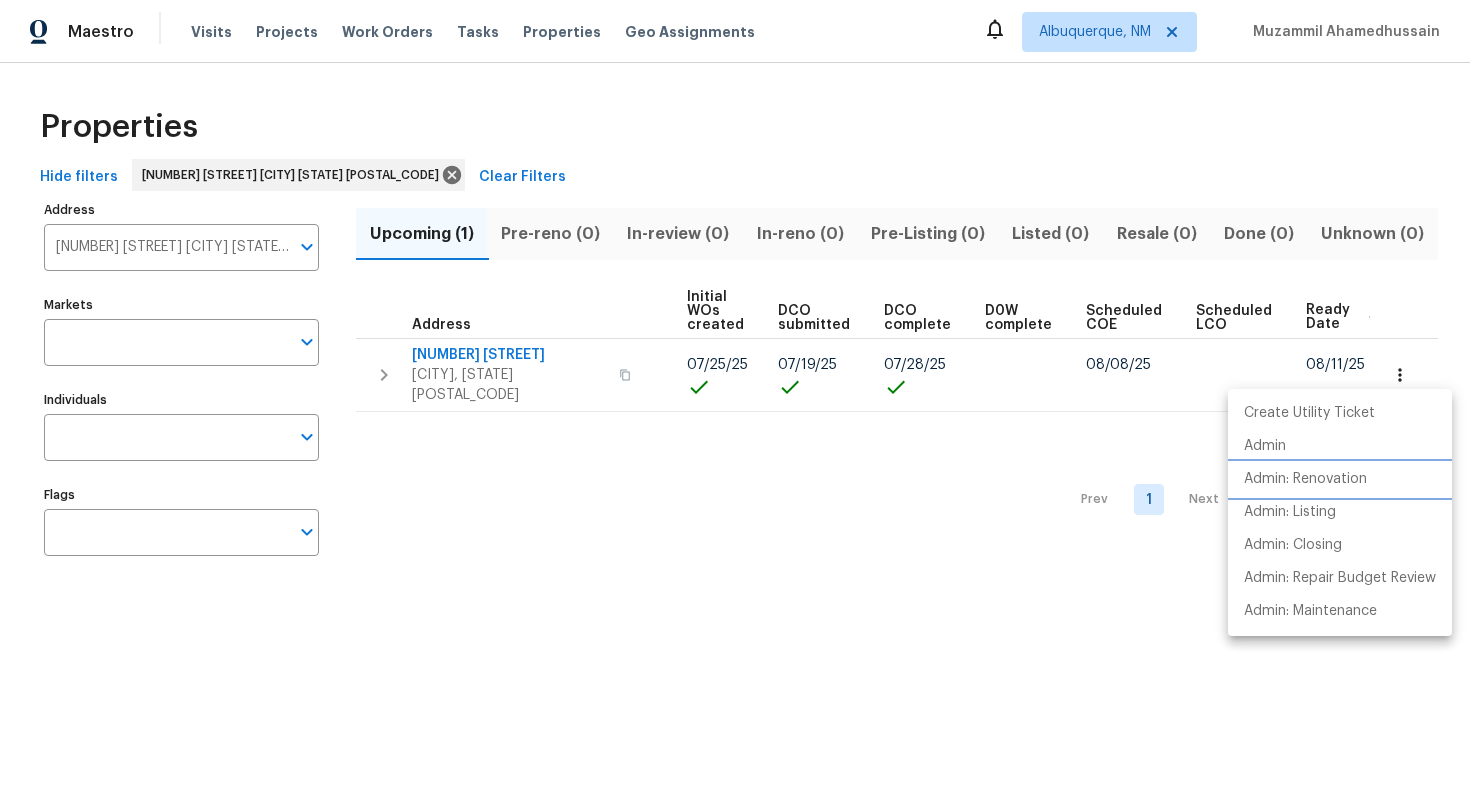click on "Admin: Renovation" at bounding box center (1305, 479) 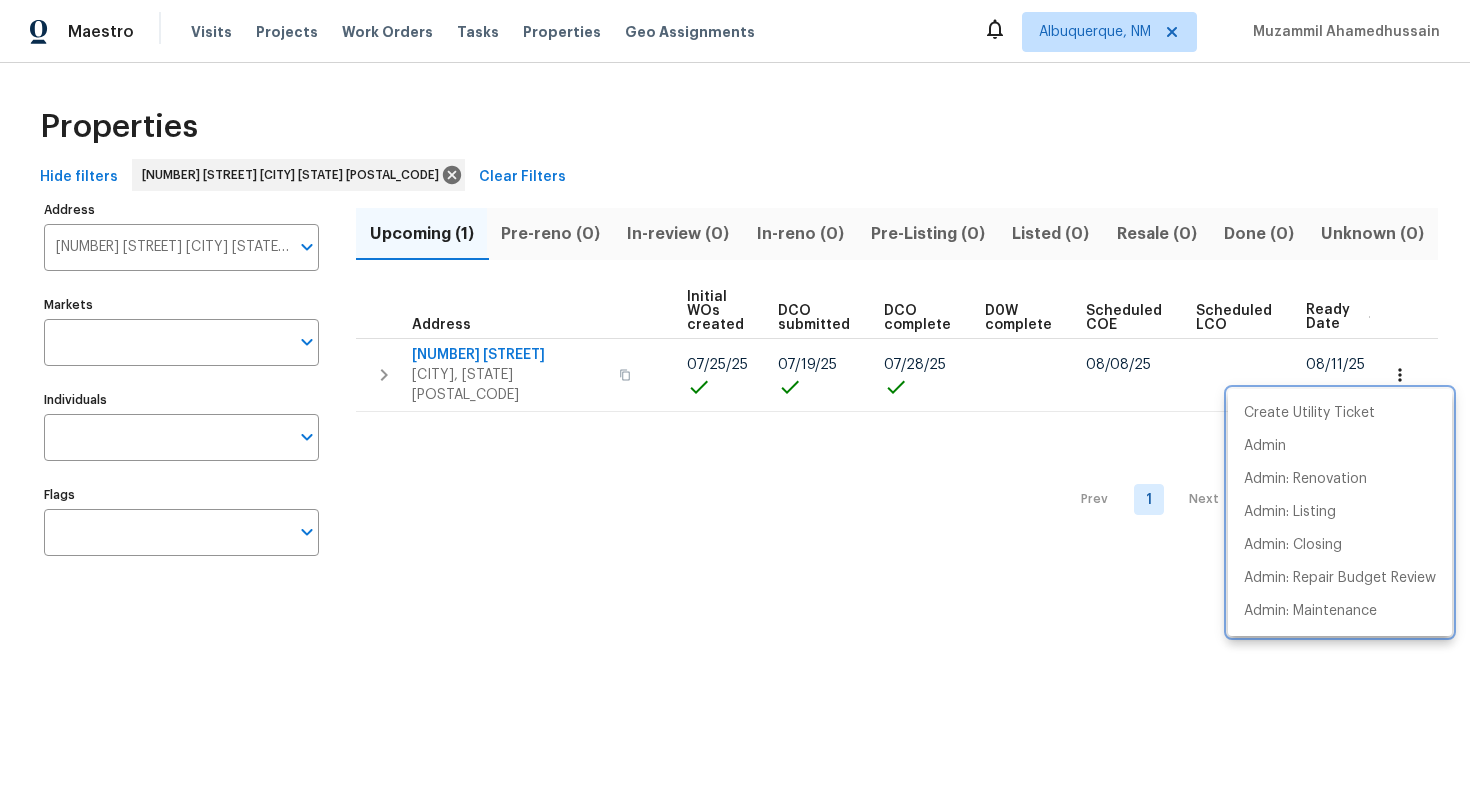 click at bounding box center (735, 399) 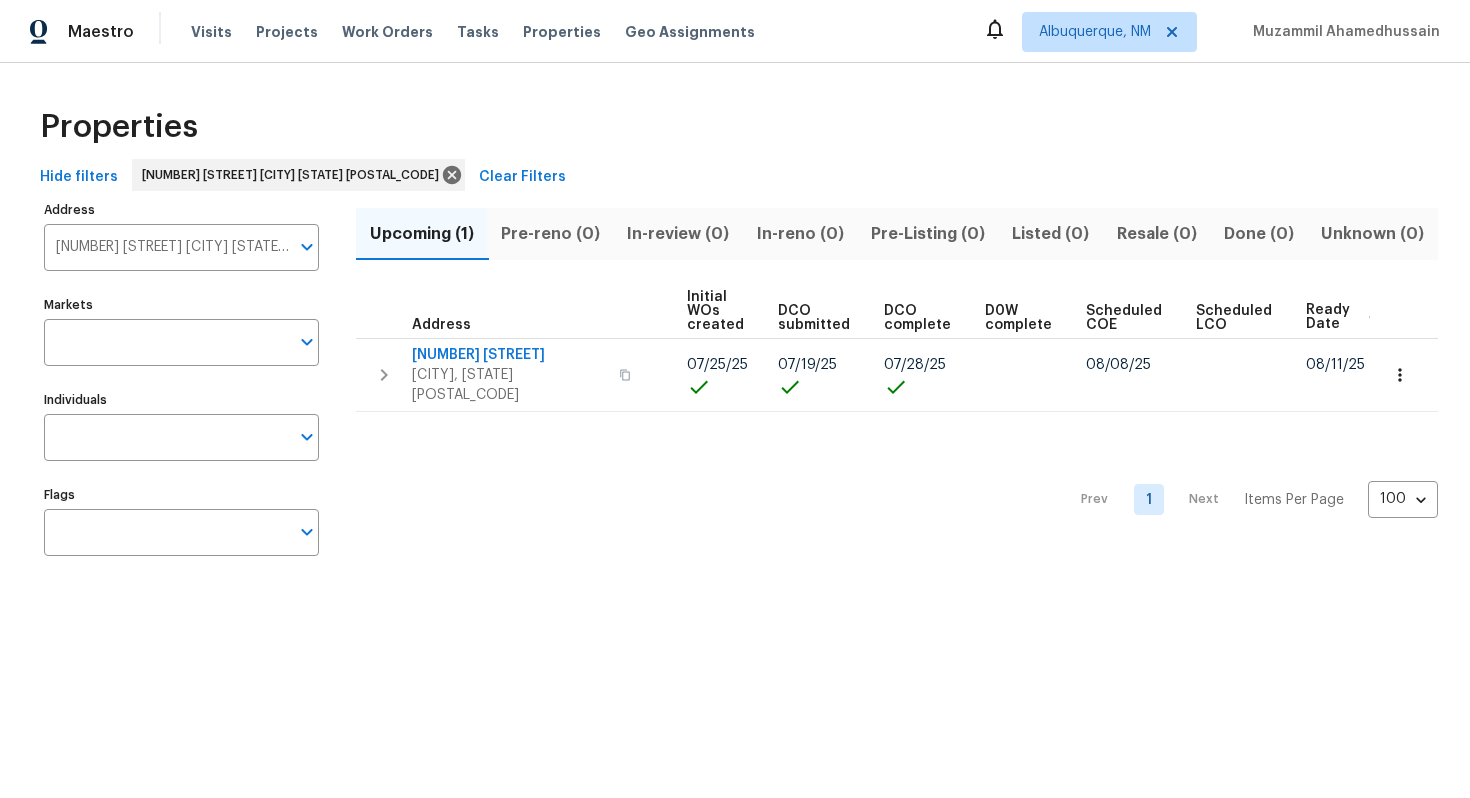 click on "10905 Brucehaven Dr Riverview FL 33578" at bounding box center [166, 247] 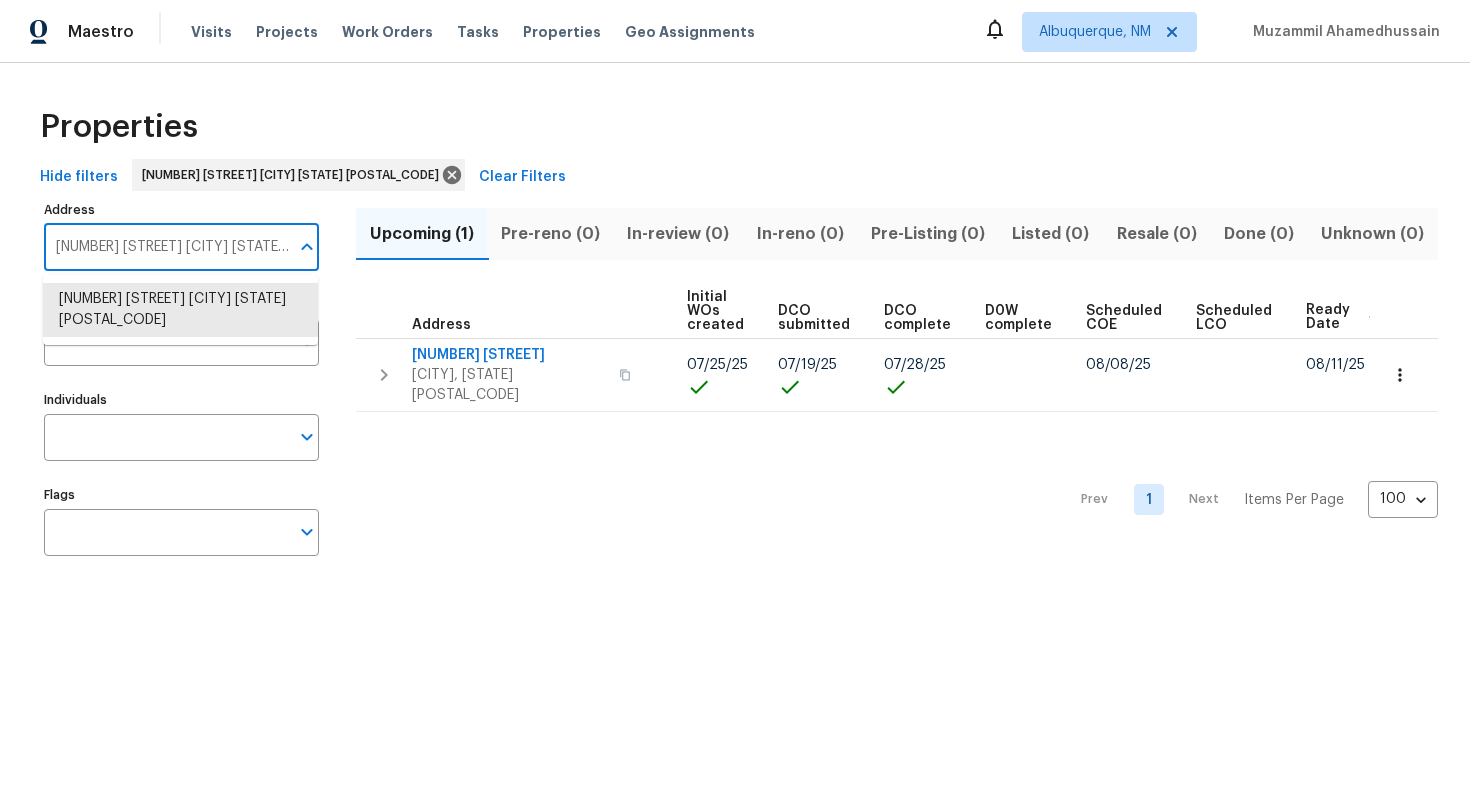 paste on "4228 Miracle Ln Knoxville TN 3793" 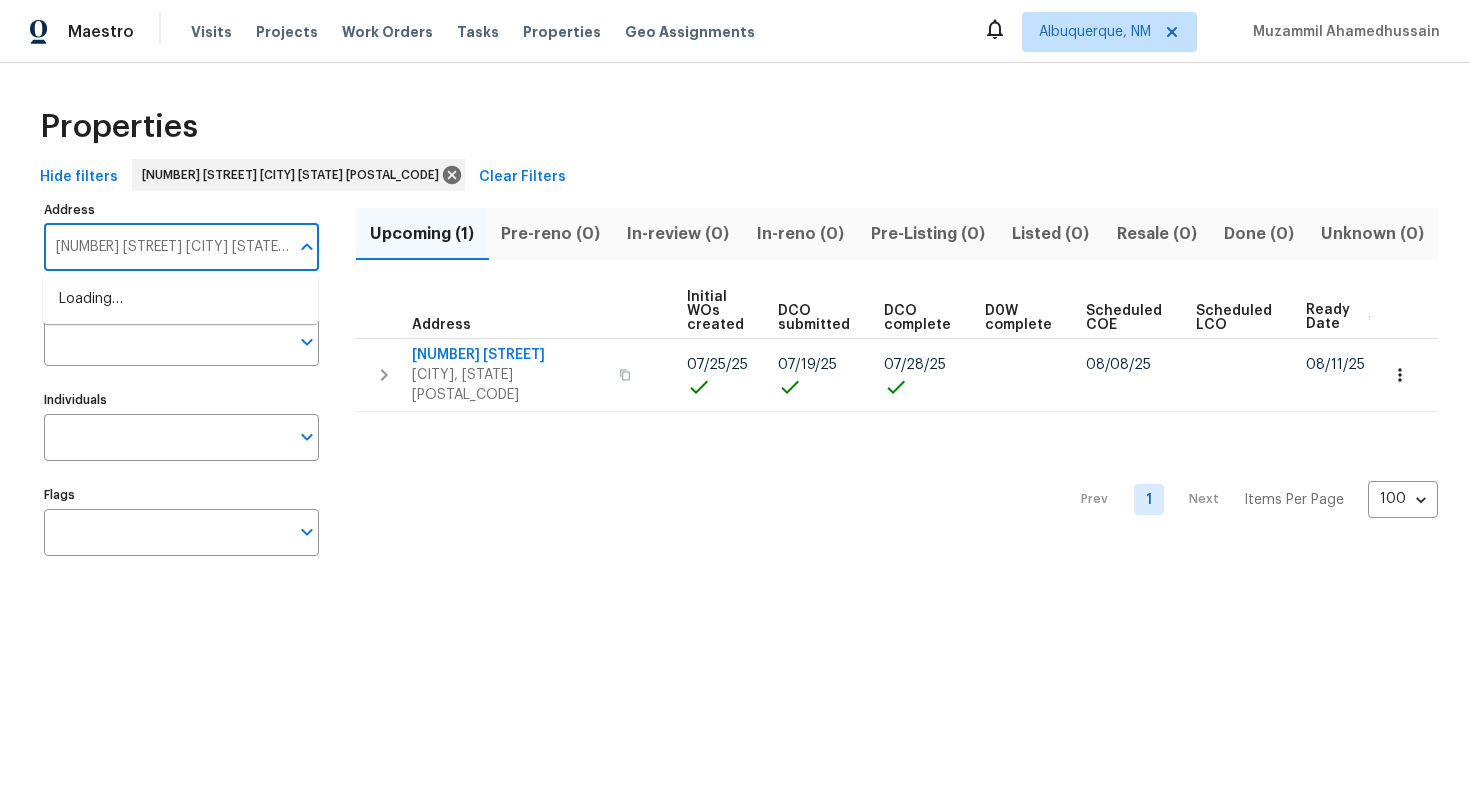 type on "4228 Miracle Ln Knoxville TN 37938" 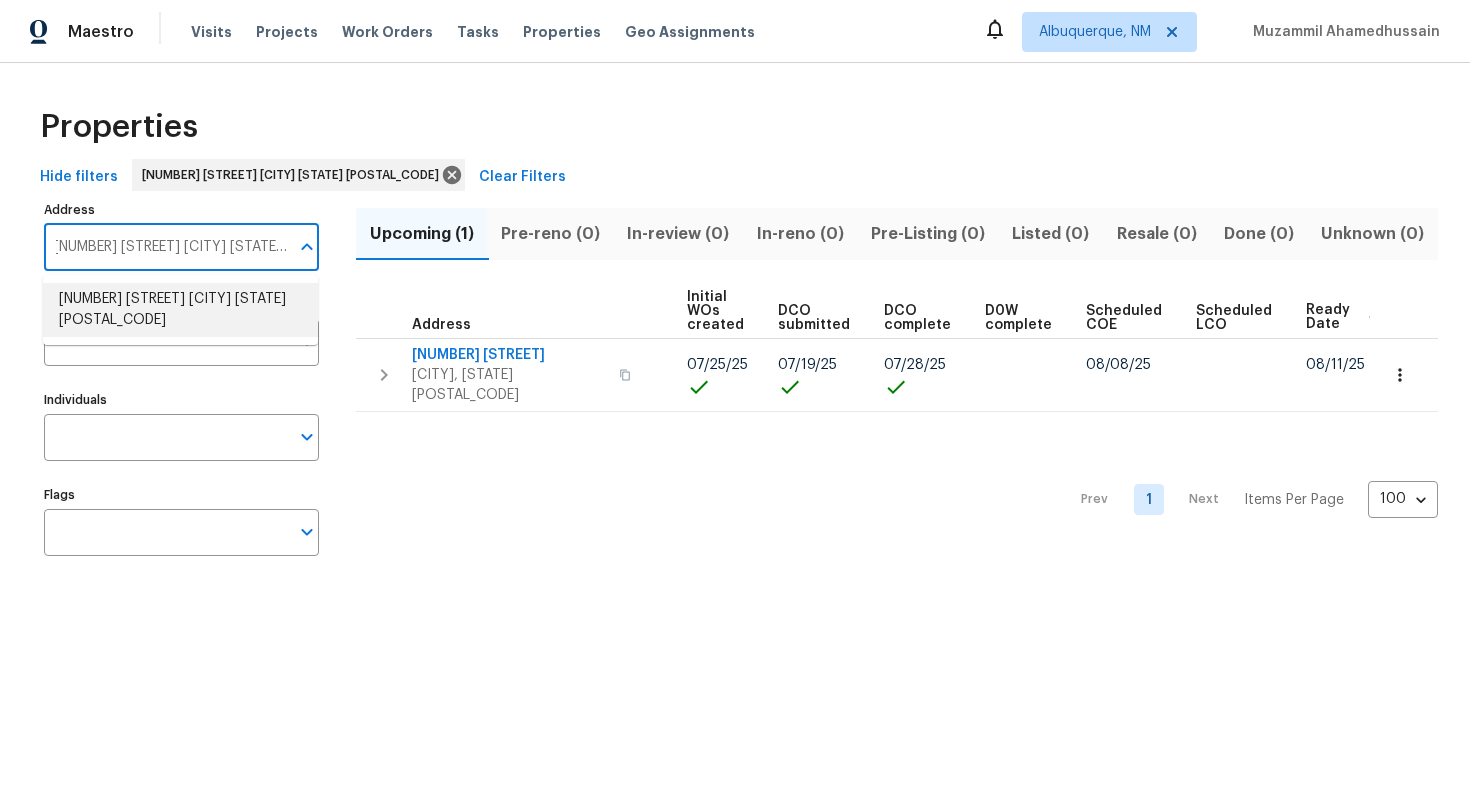 click on "4228 Miracle Ln Knoxville TN 37938" at bounding box center [180, 310] 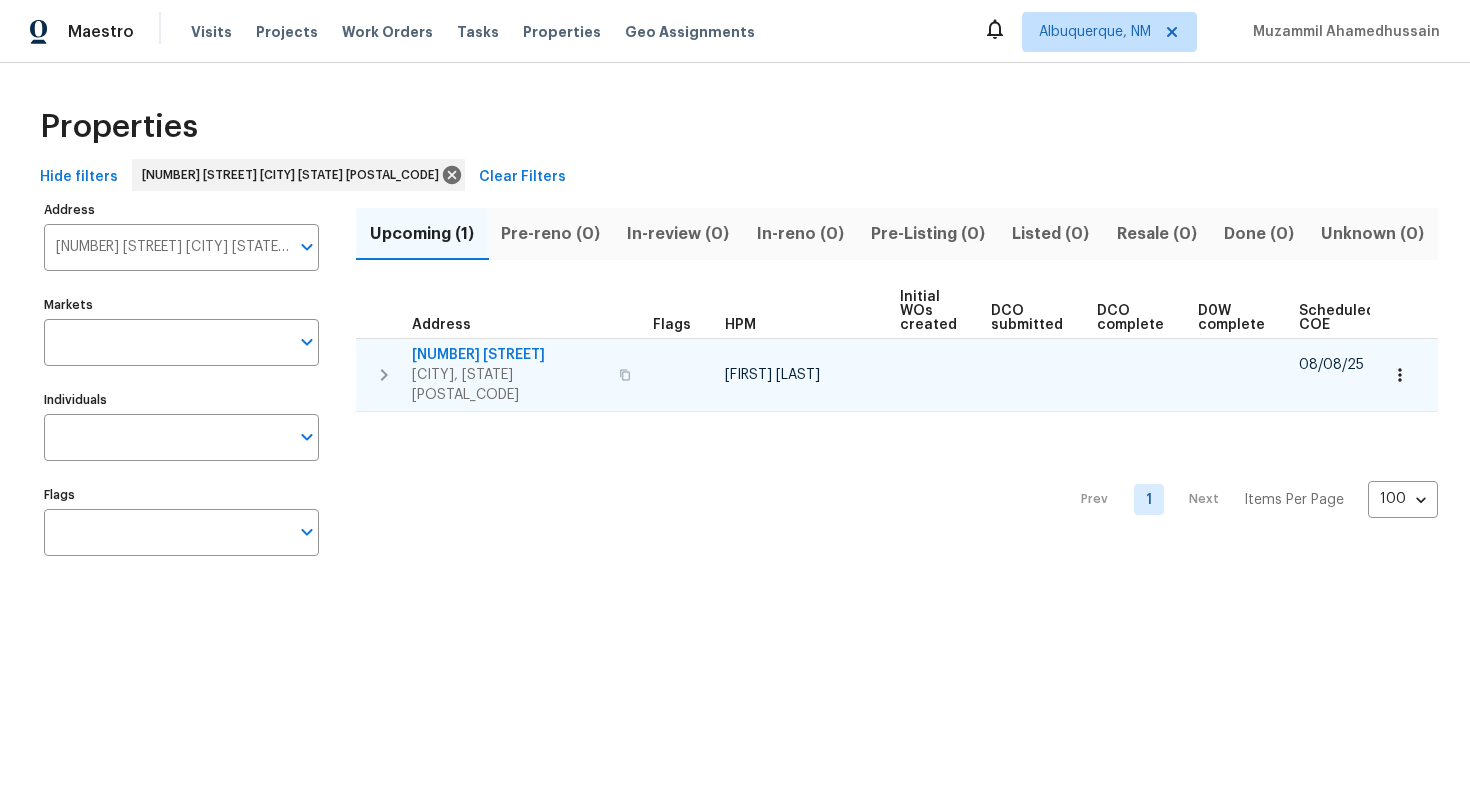 scroll, scrollTop: 0, scrollLeft: 213, axis: horizontal 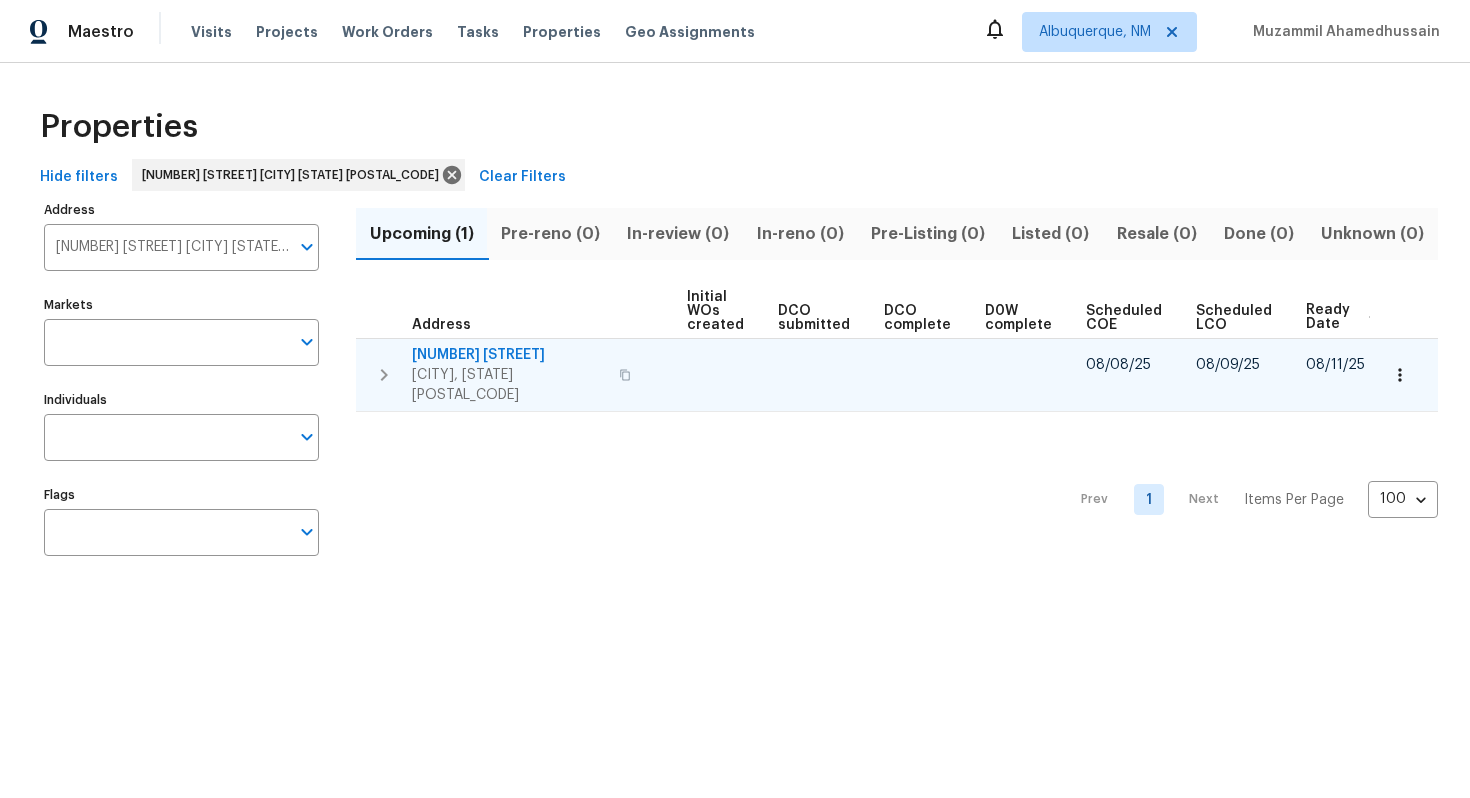 click 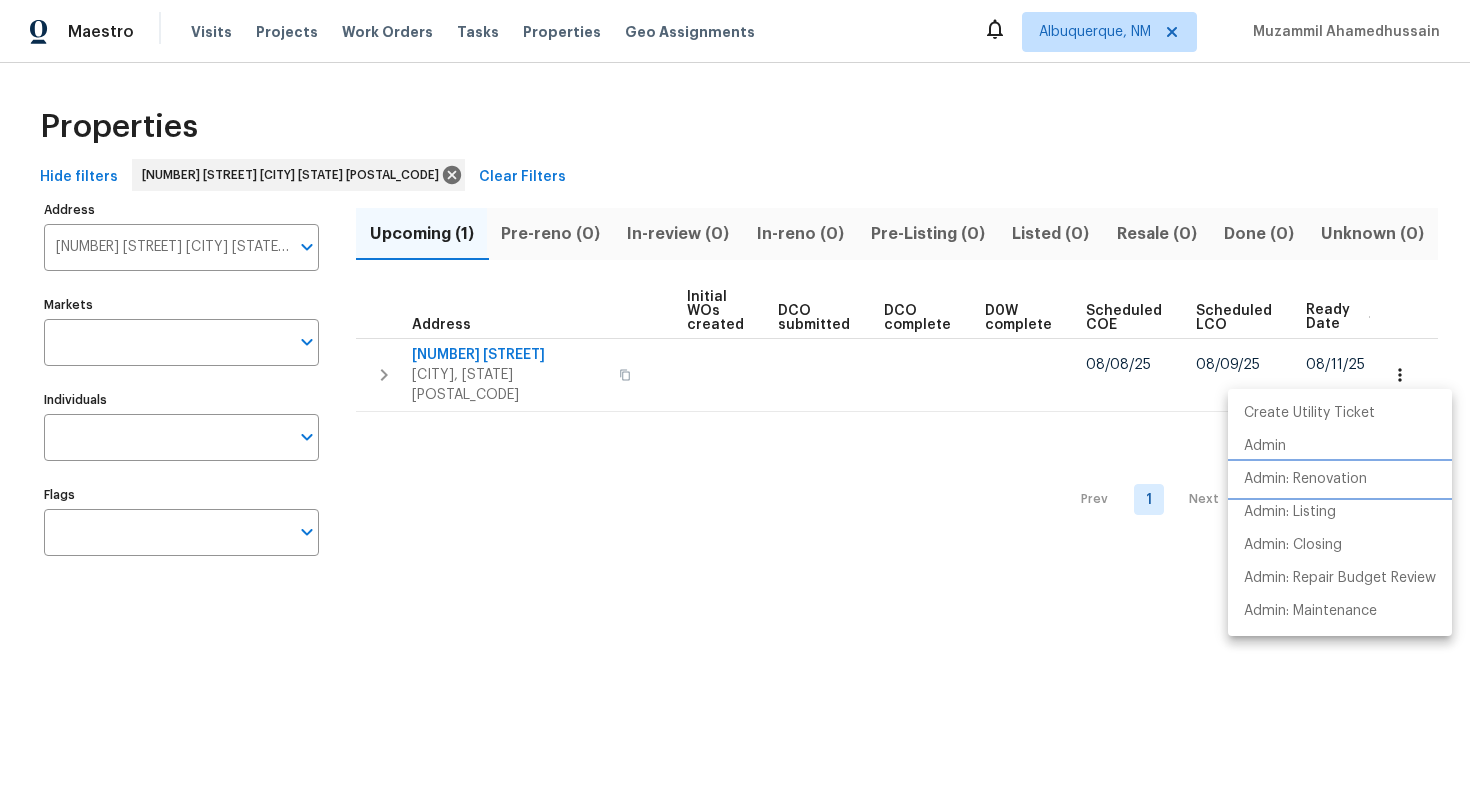 click on "Admin: Renovation" at bounding box center [1305, 479] 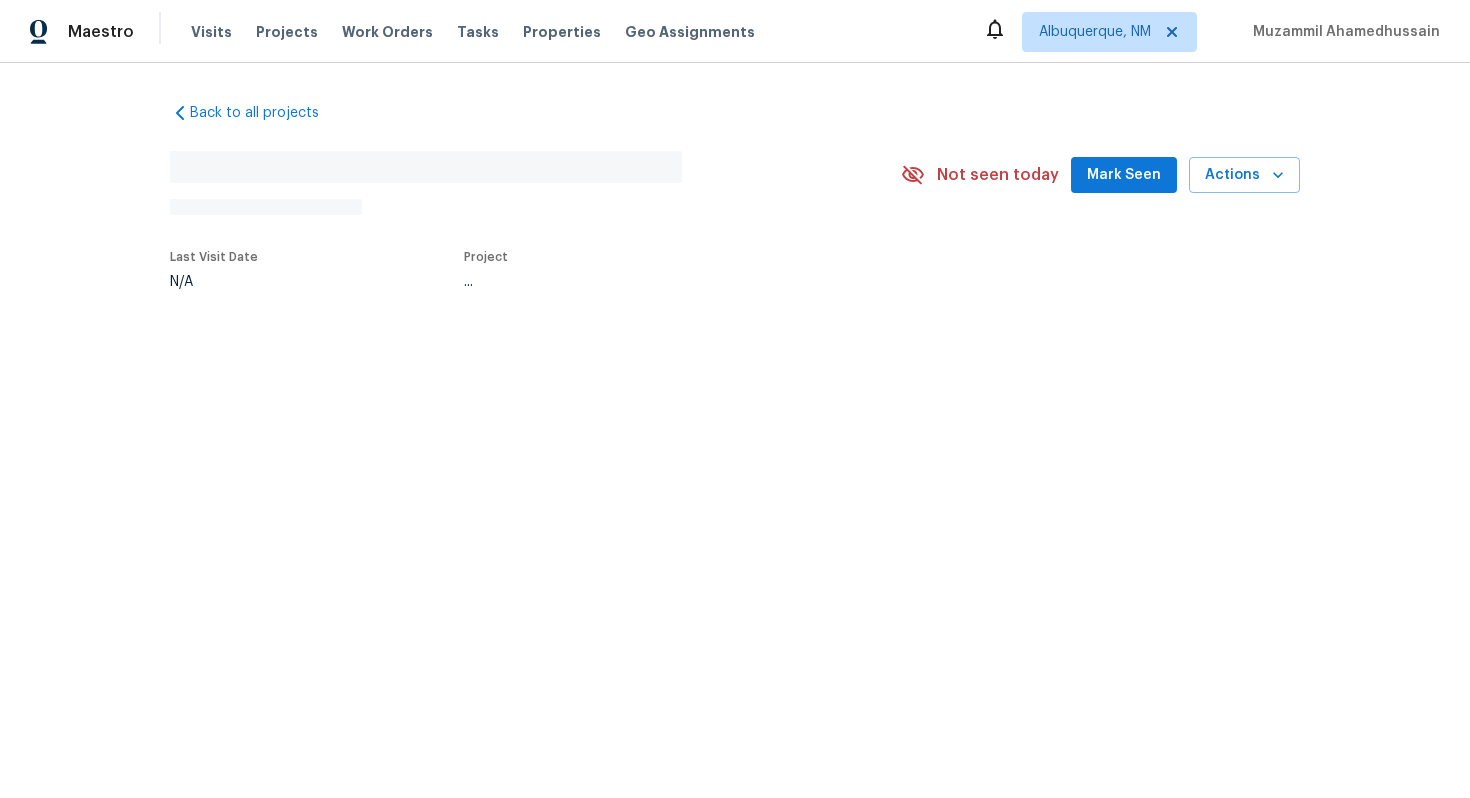 scroll, scrollTop: 0, scrollLeft: 0, axis: both 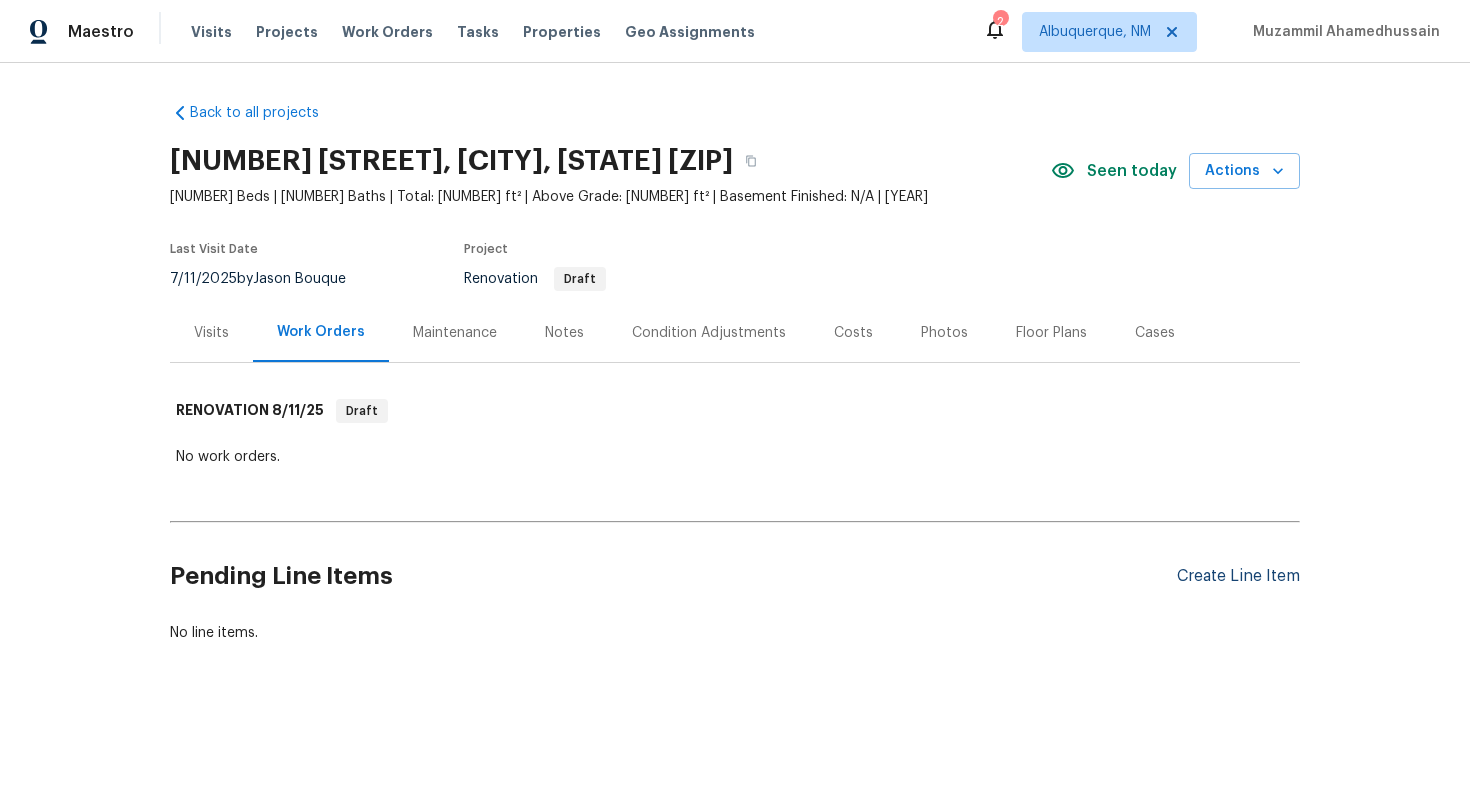 click on "Create Line Item" at bounding box center (1238, 576) 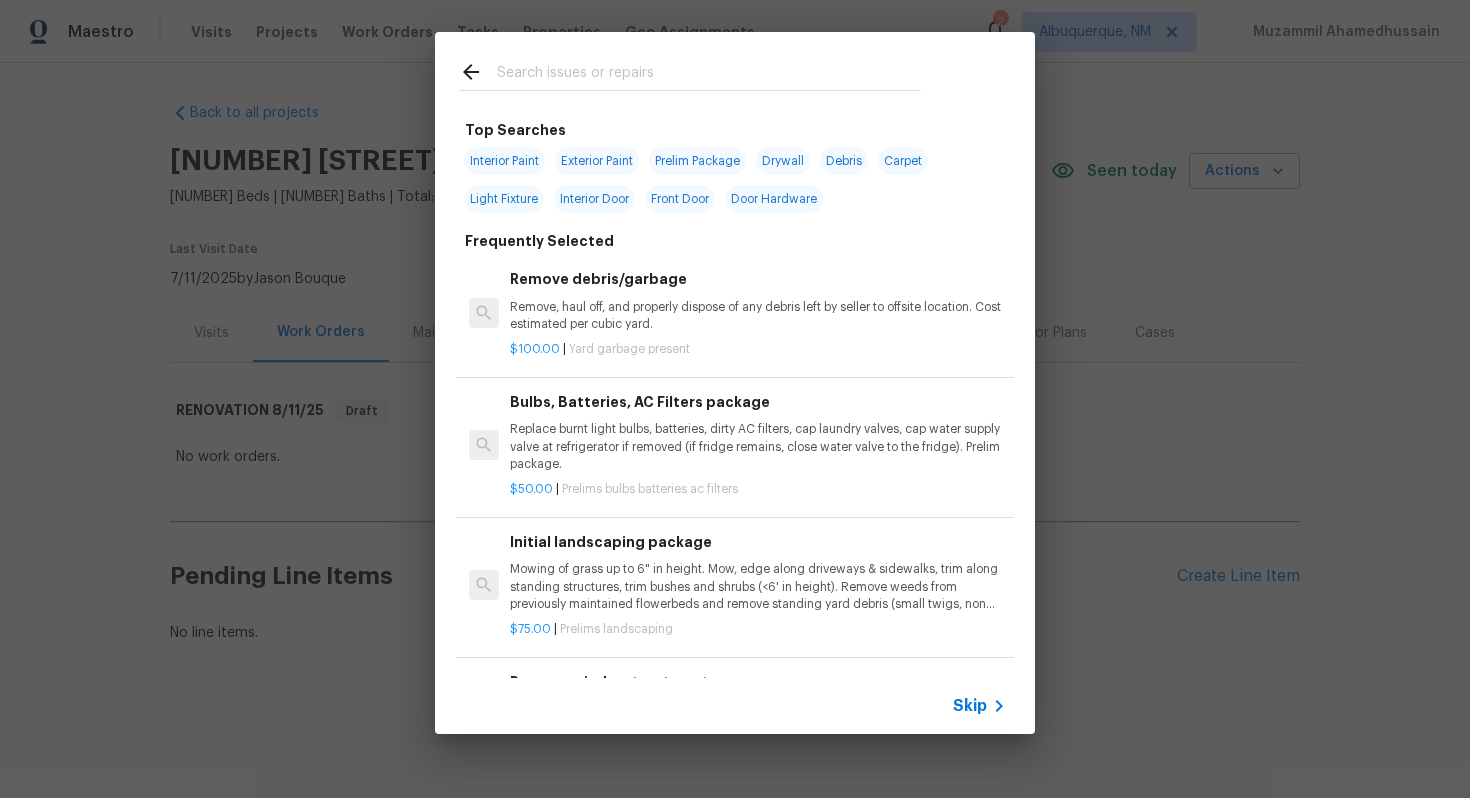 click on "Skip" at bounding box center [970, 706] 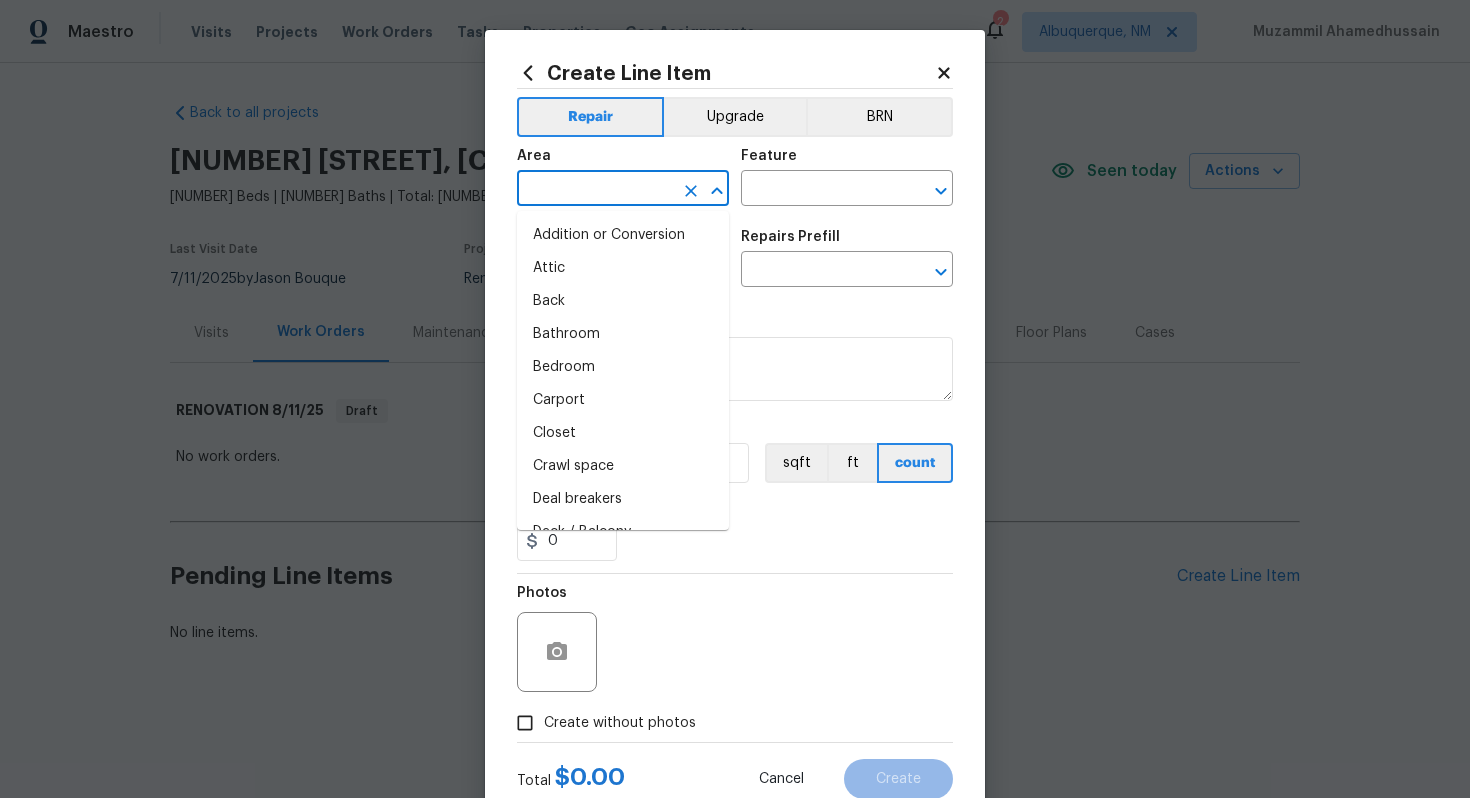 click at bounding box center (595, 190) 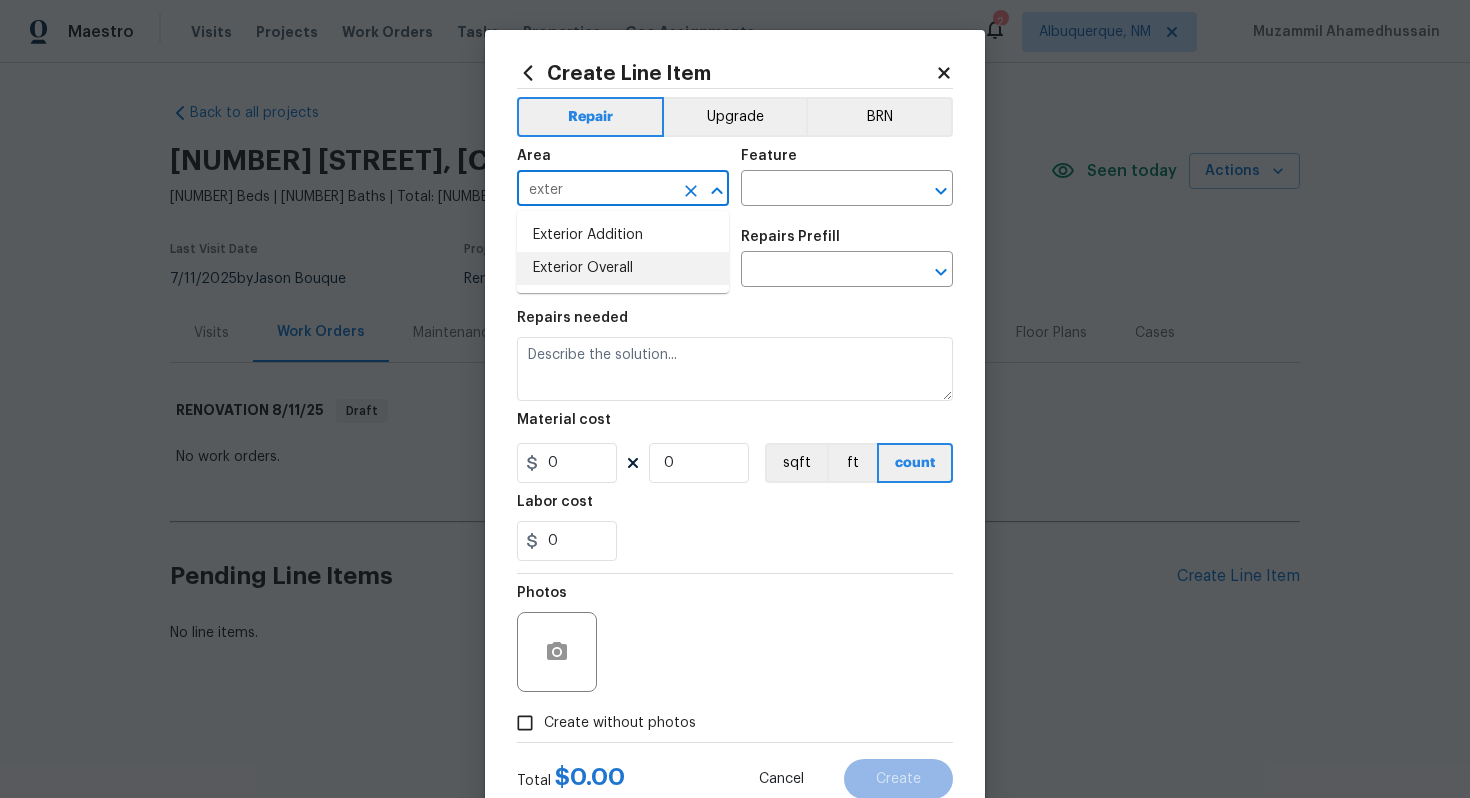 click on "Exterior Overall" at bounding box center [623, 268] 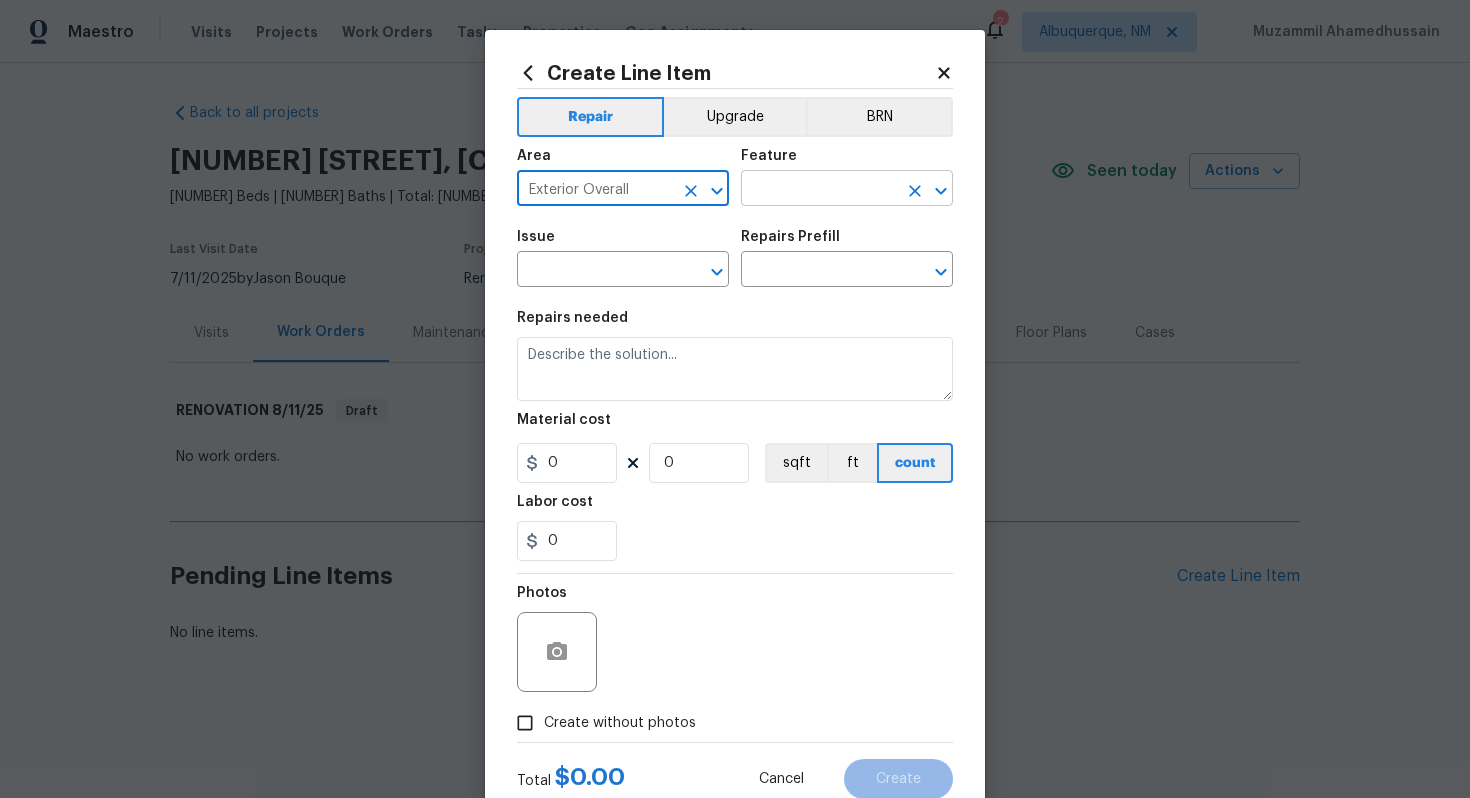 type on "Exterior Overall" 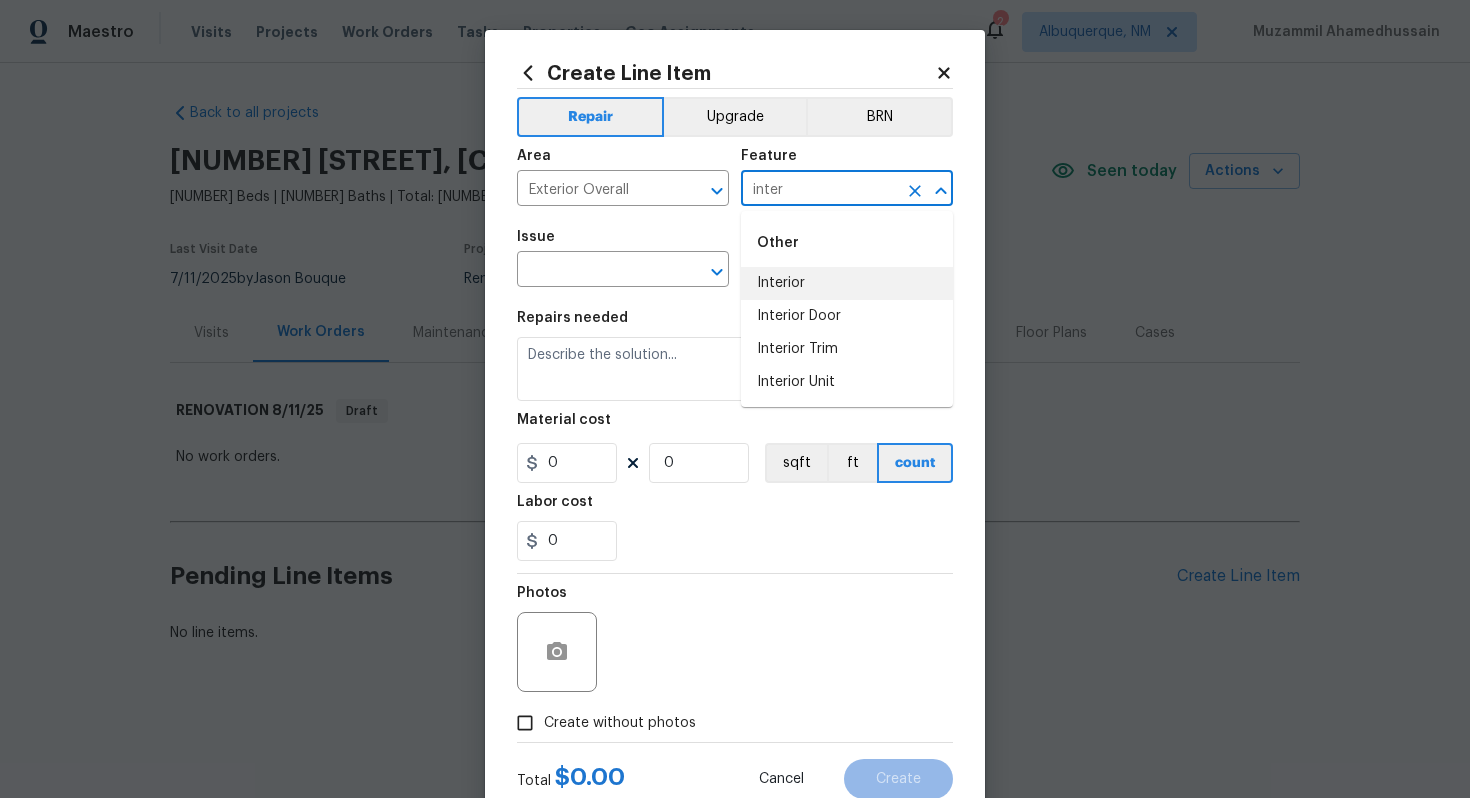 click on "Interior" at bounding box center (847, 283) 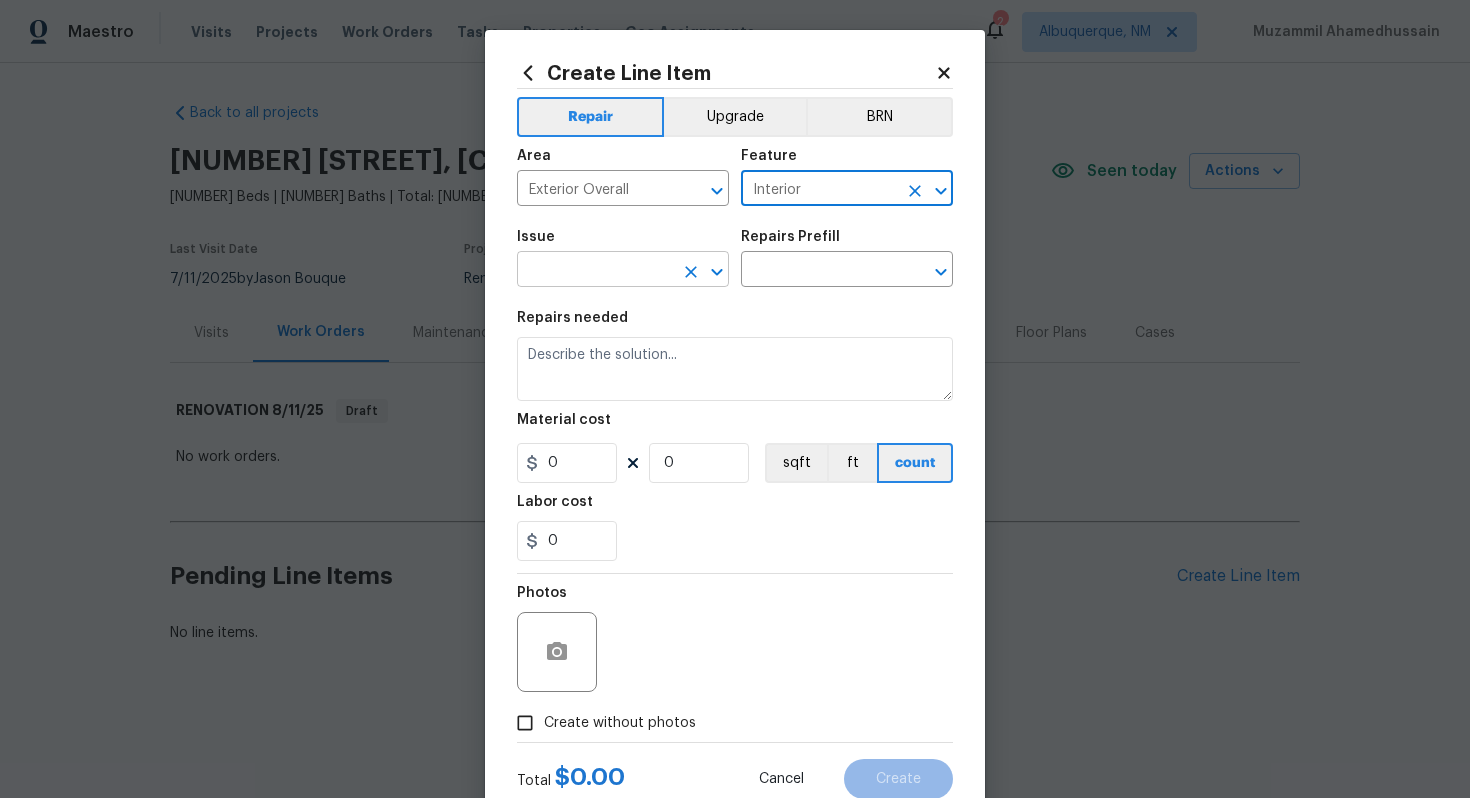 type on "Interior" 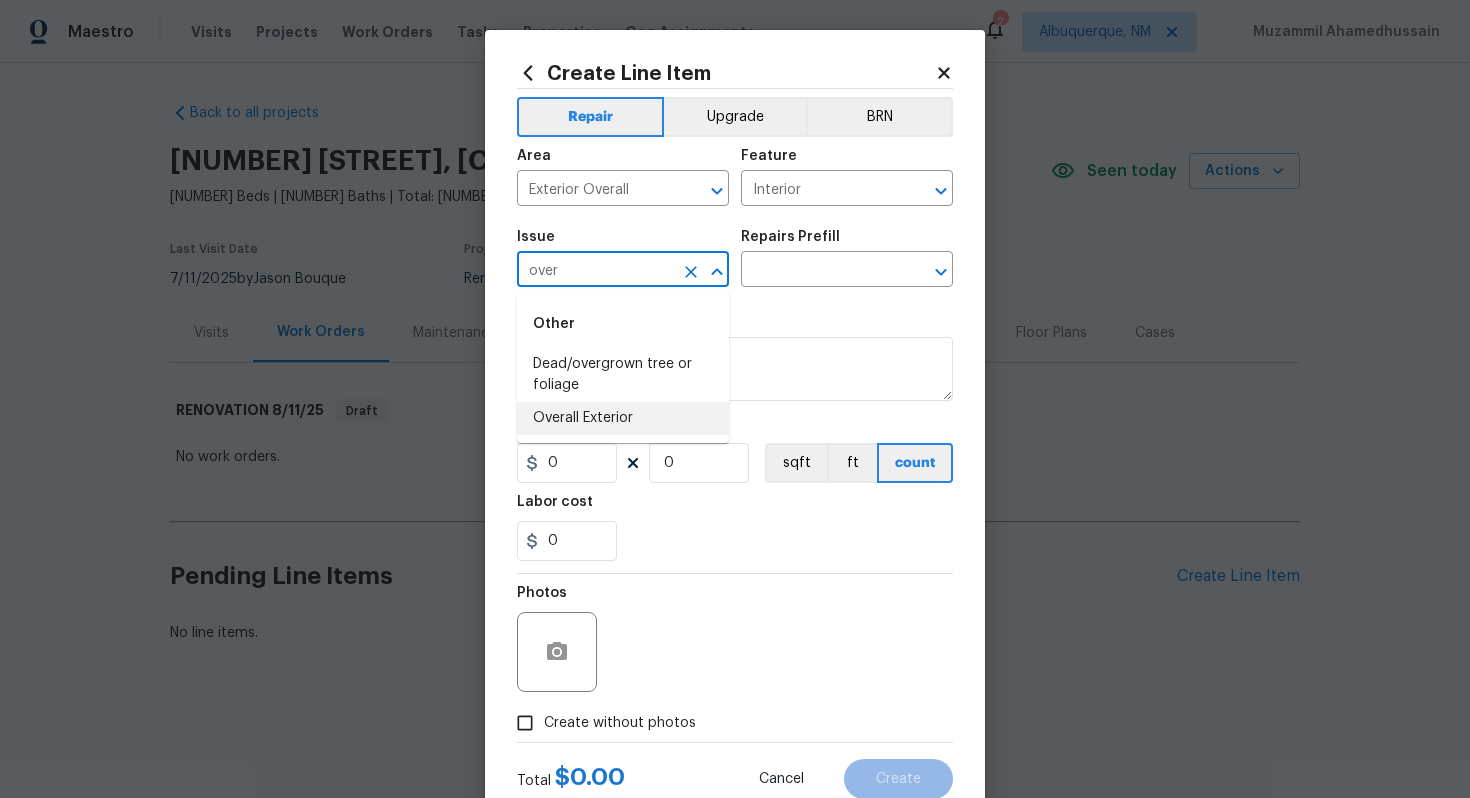 click on "Overall Exterior" at bounding box center (623, 418) 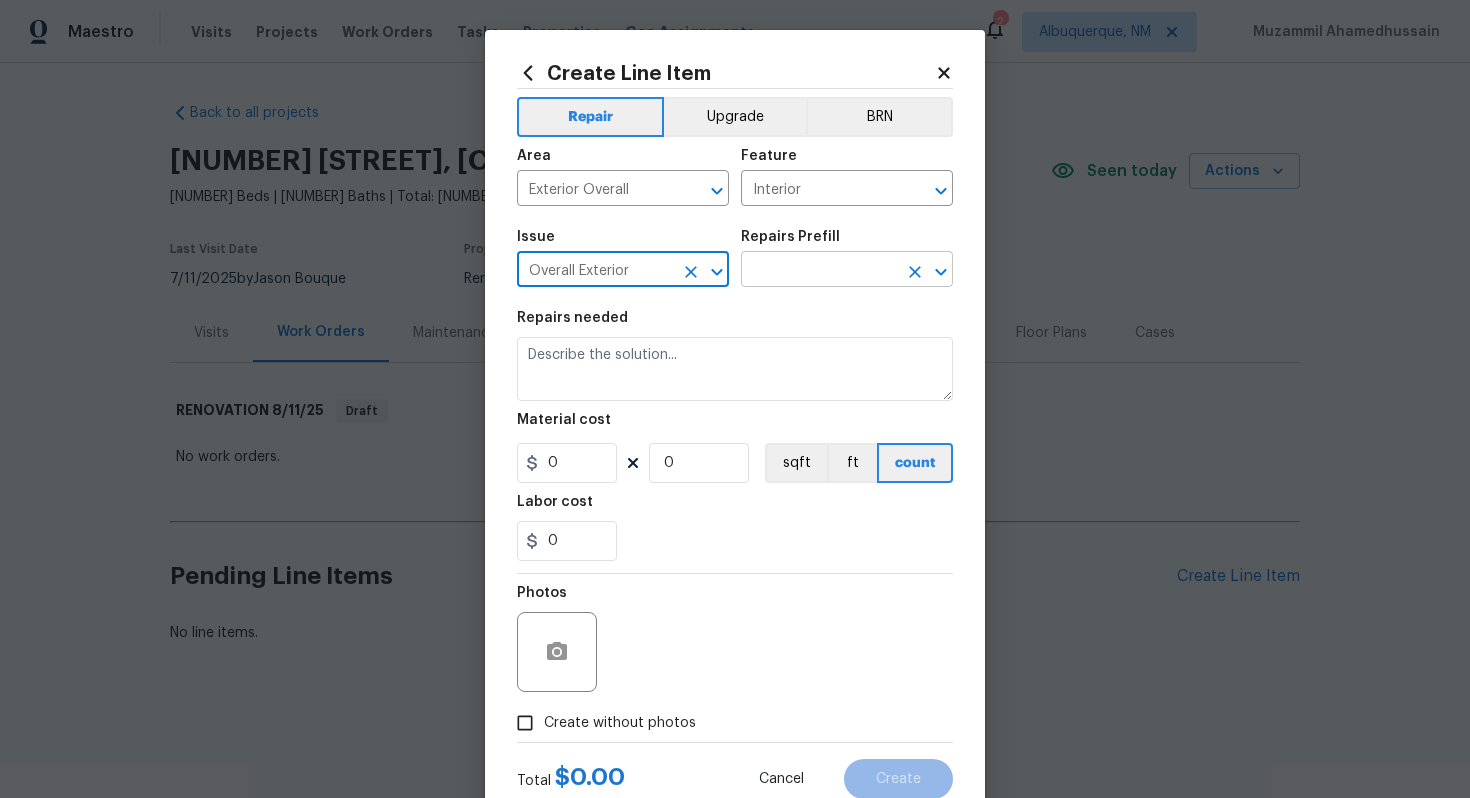 type on "Overall Exterior" 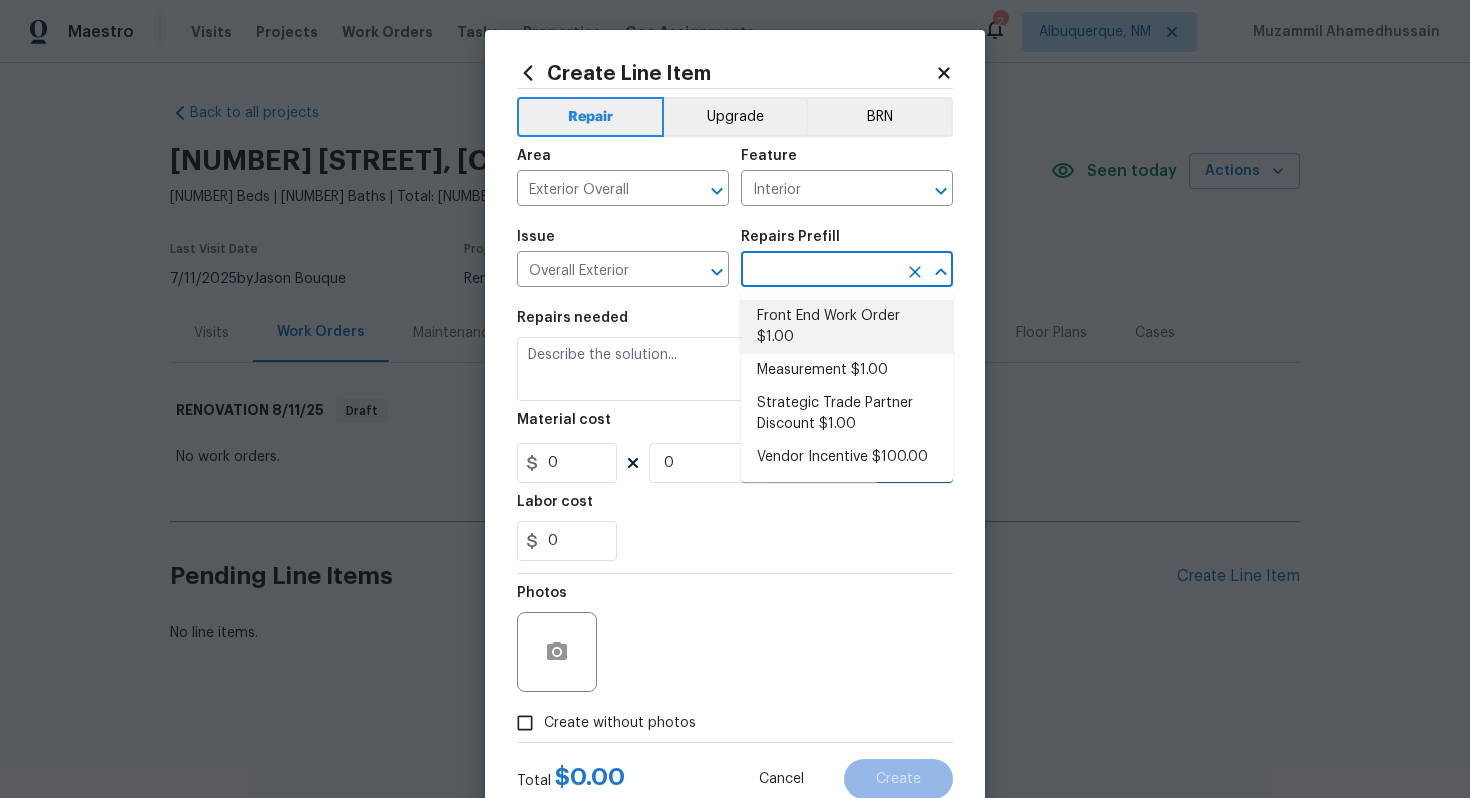 click on "Front End Work Order $1.00" at bounding box center [847, 327] 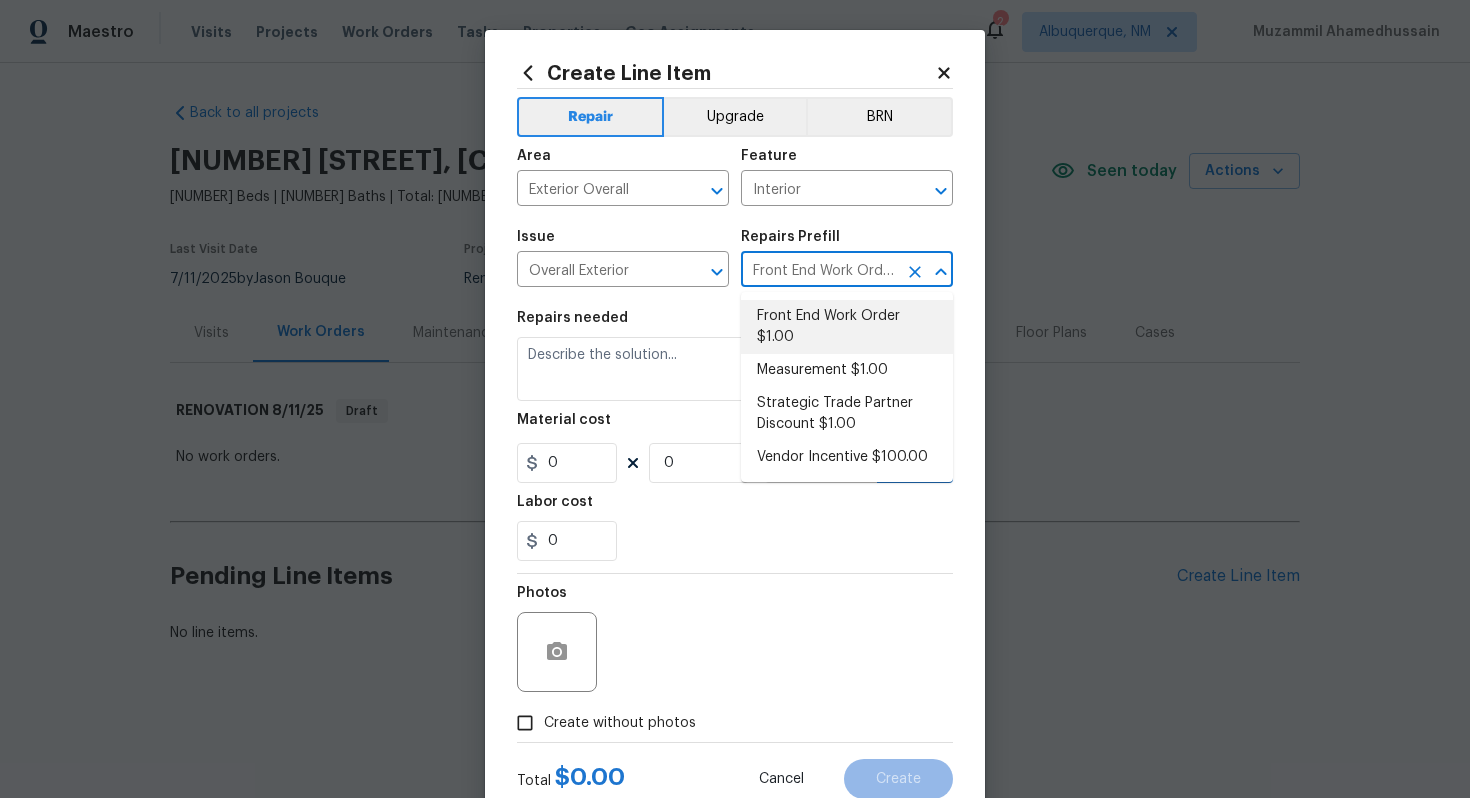 type on "Placeholder line item for the creation of front end work orders." 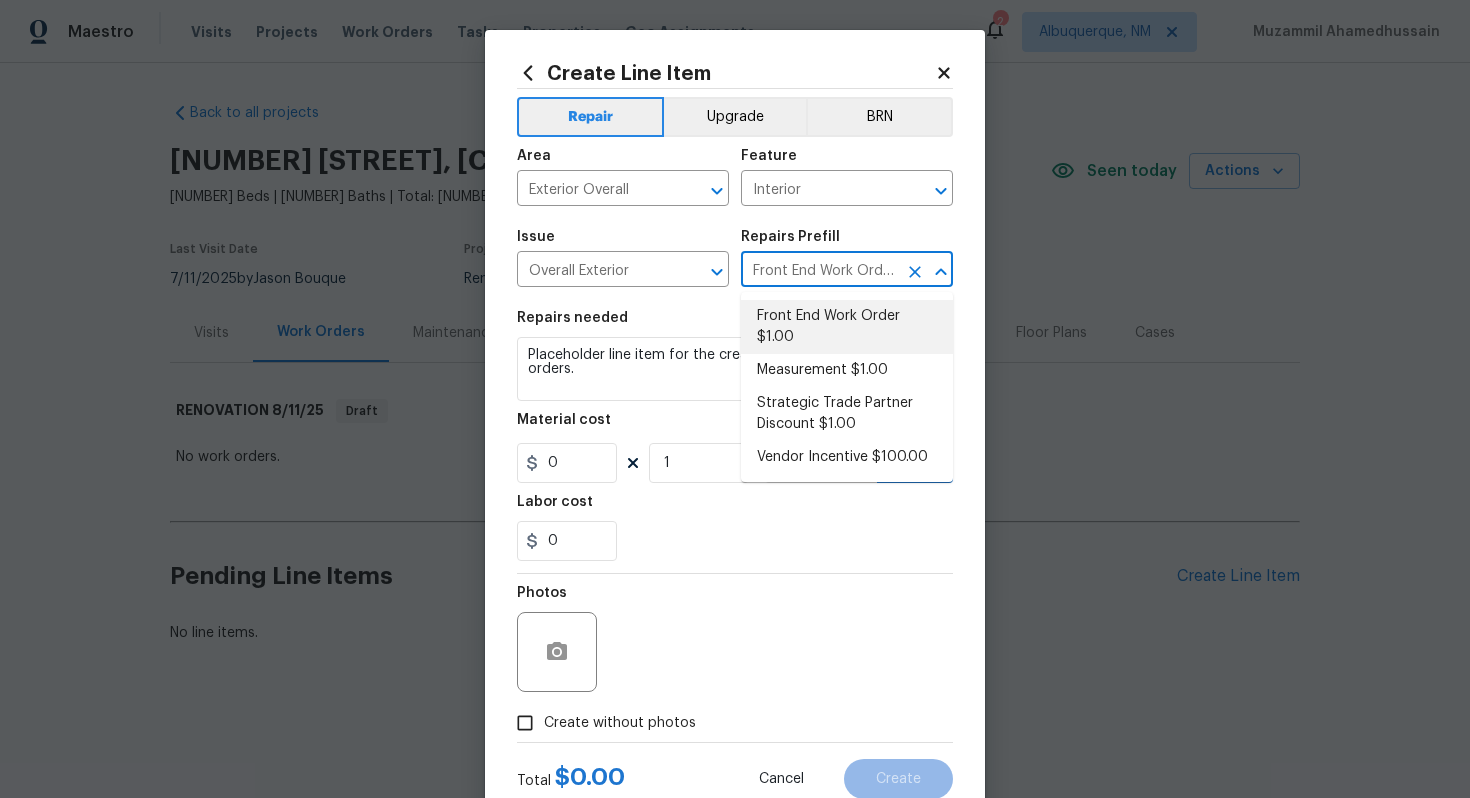 type on "1" 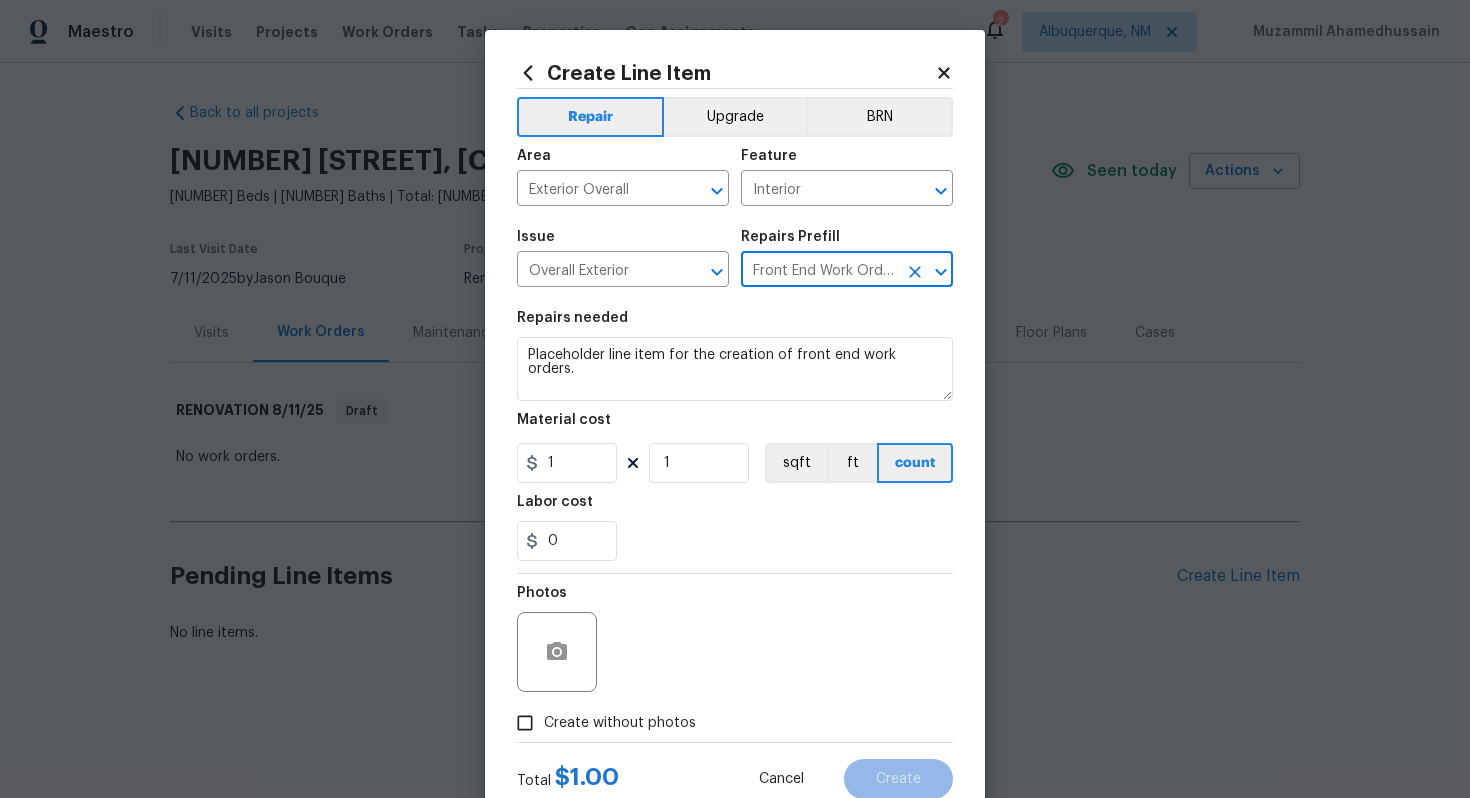 click on "Create without photos" at bounding box center [620, 723] 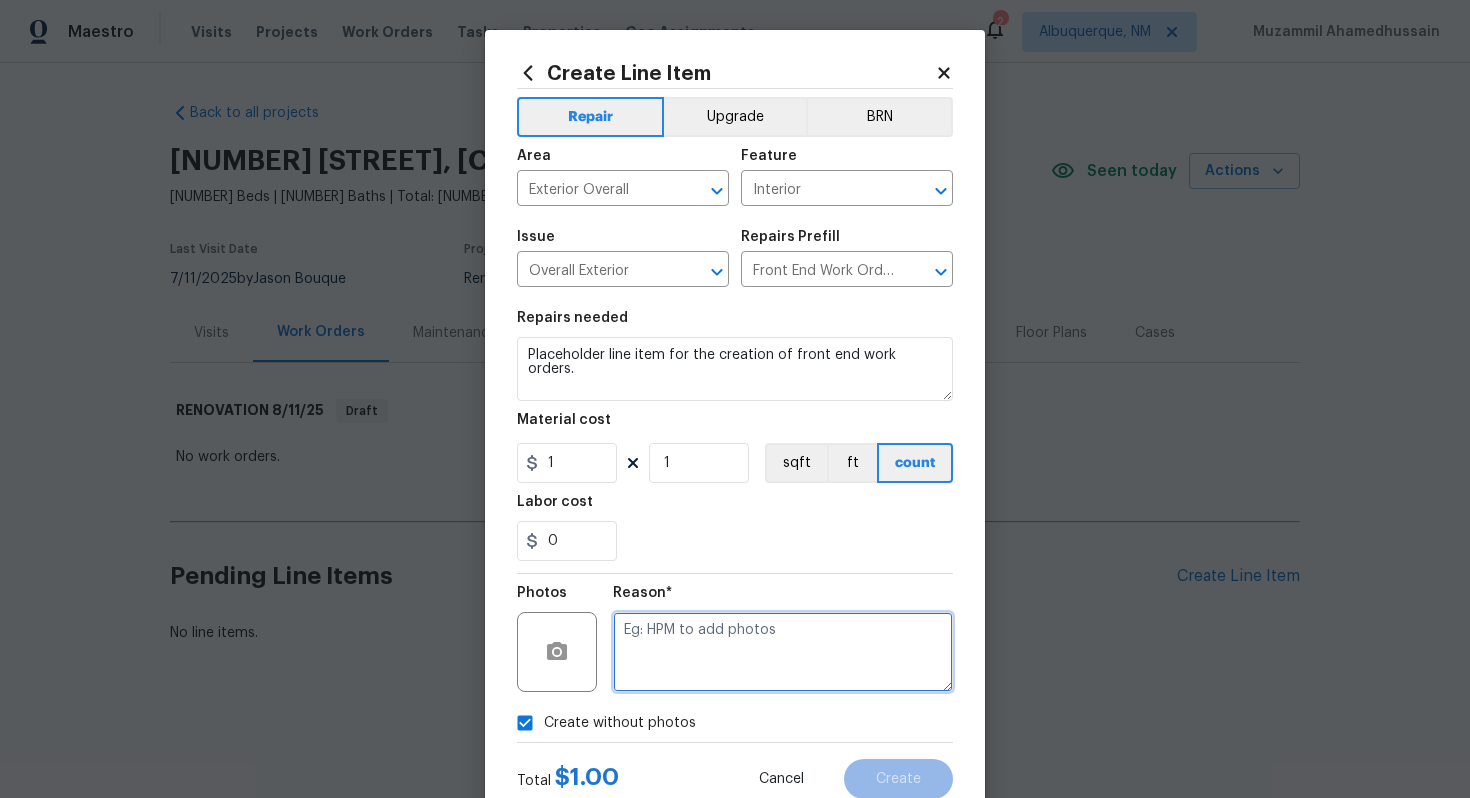 click at bounding box center [783, 652] 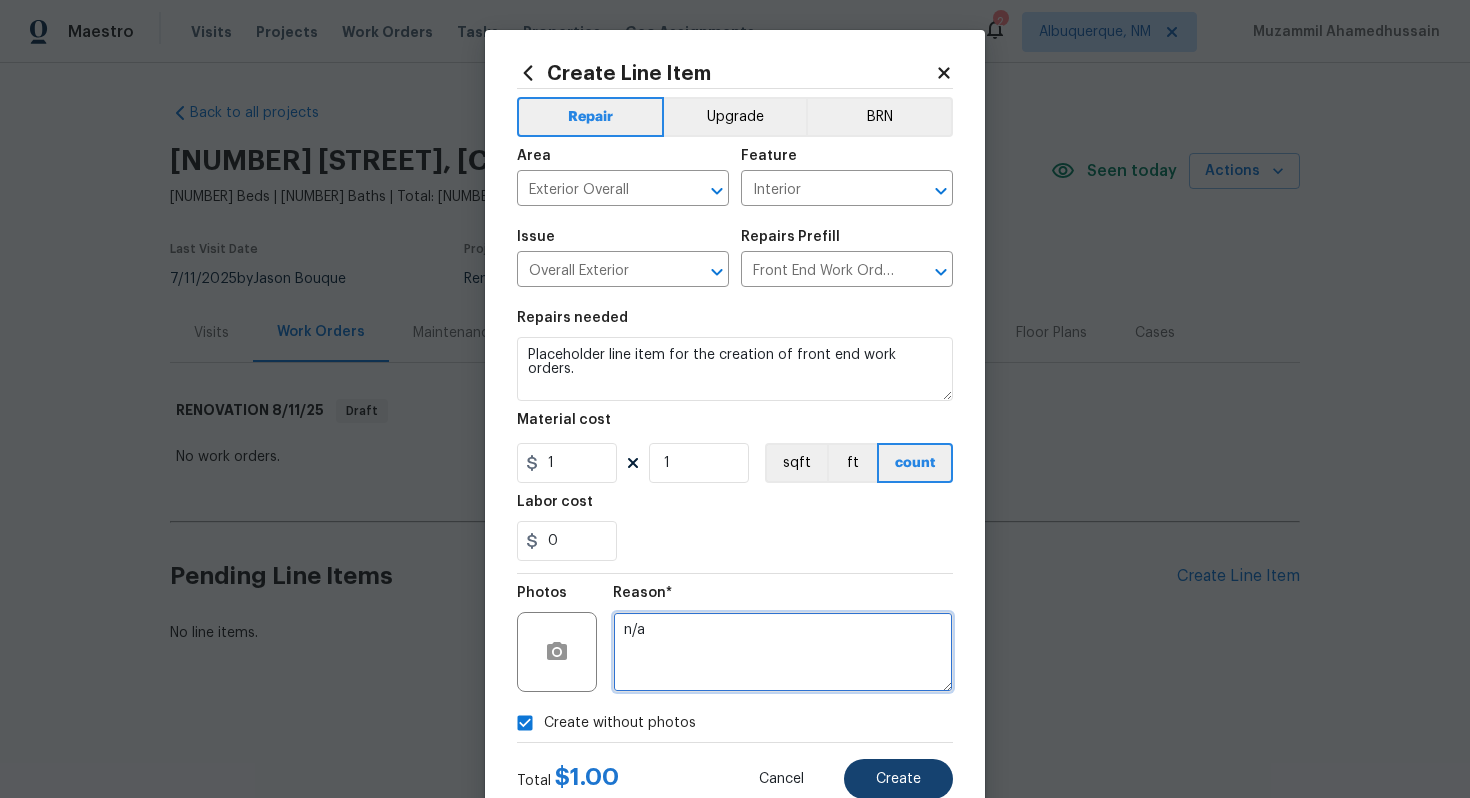 type on "n/a" 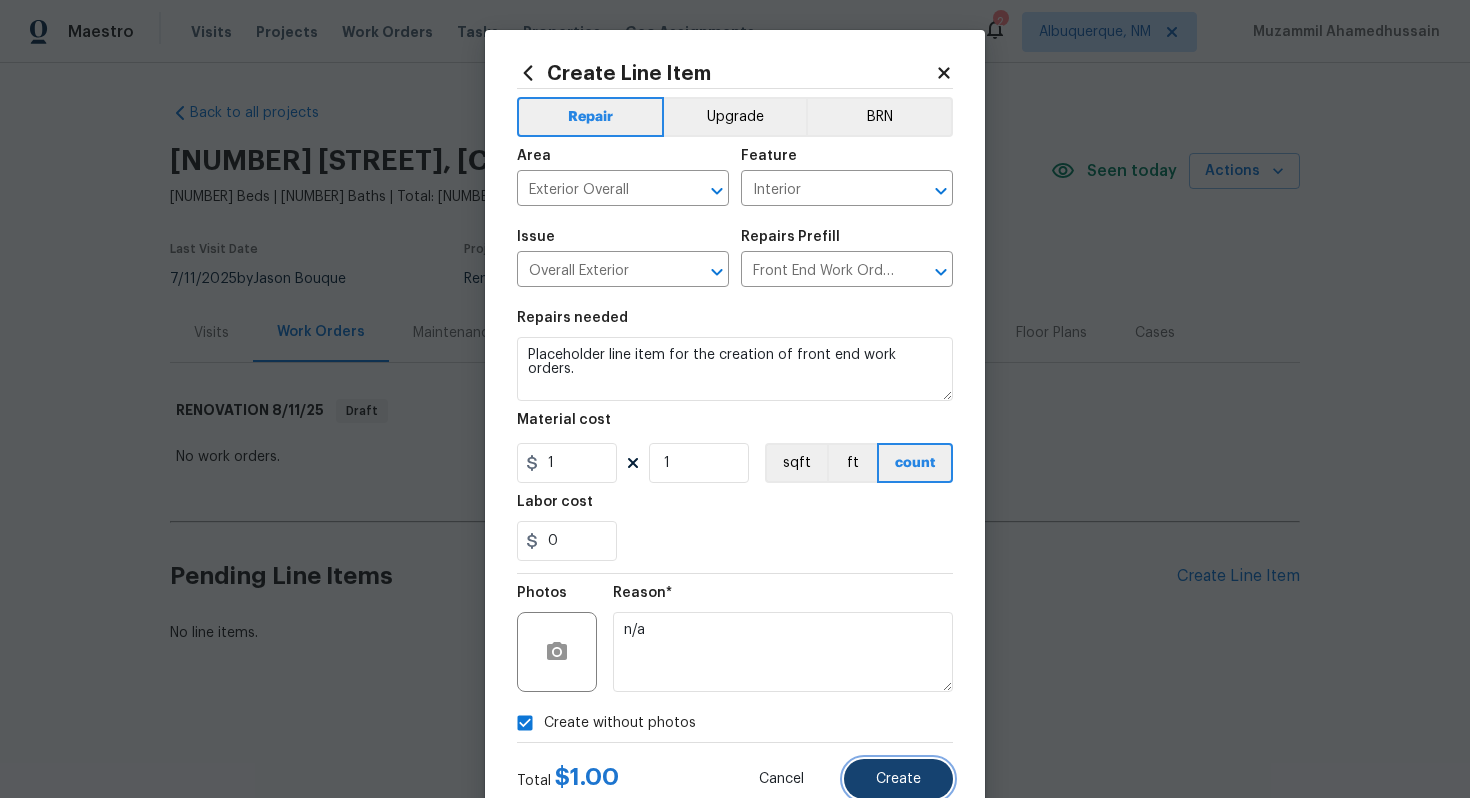 click on "Create" at bounding box center [898, 779] 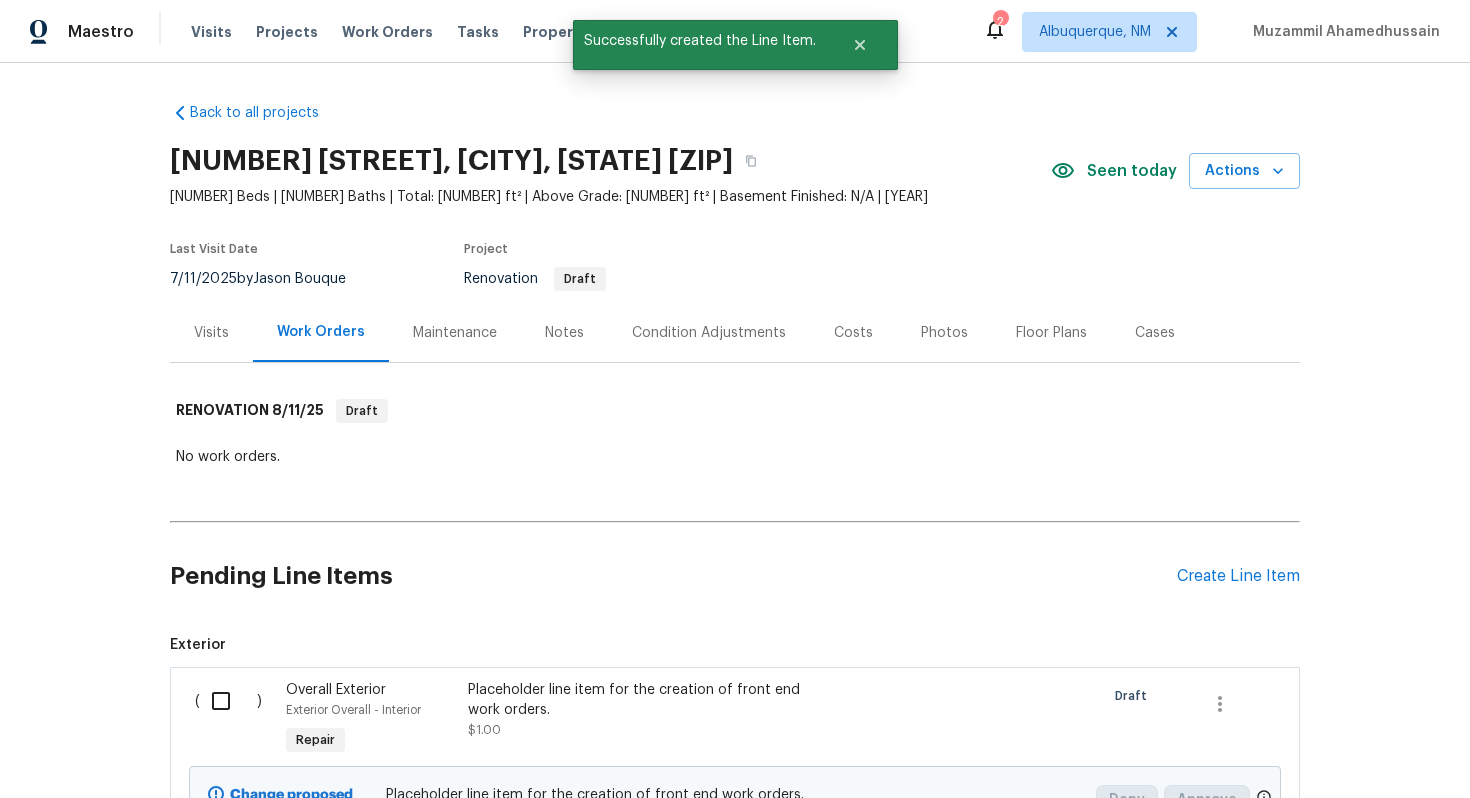 scroll, scrollTop: 169, scrollLeft: 0, axis: vertical 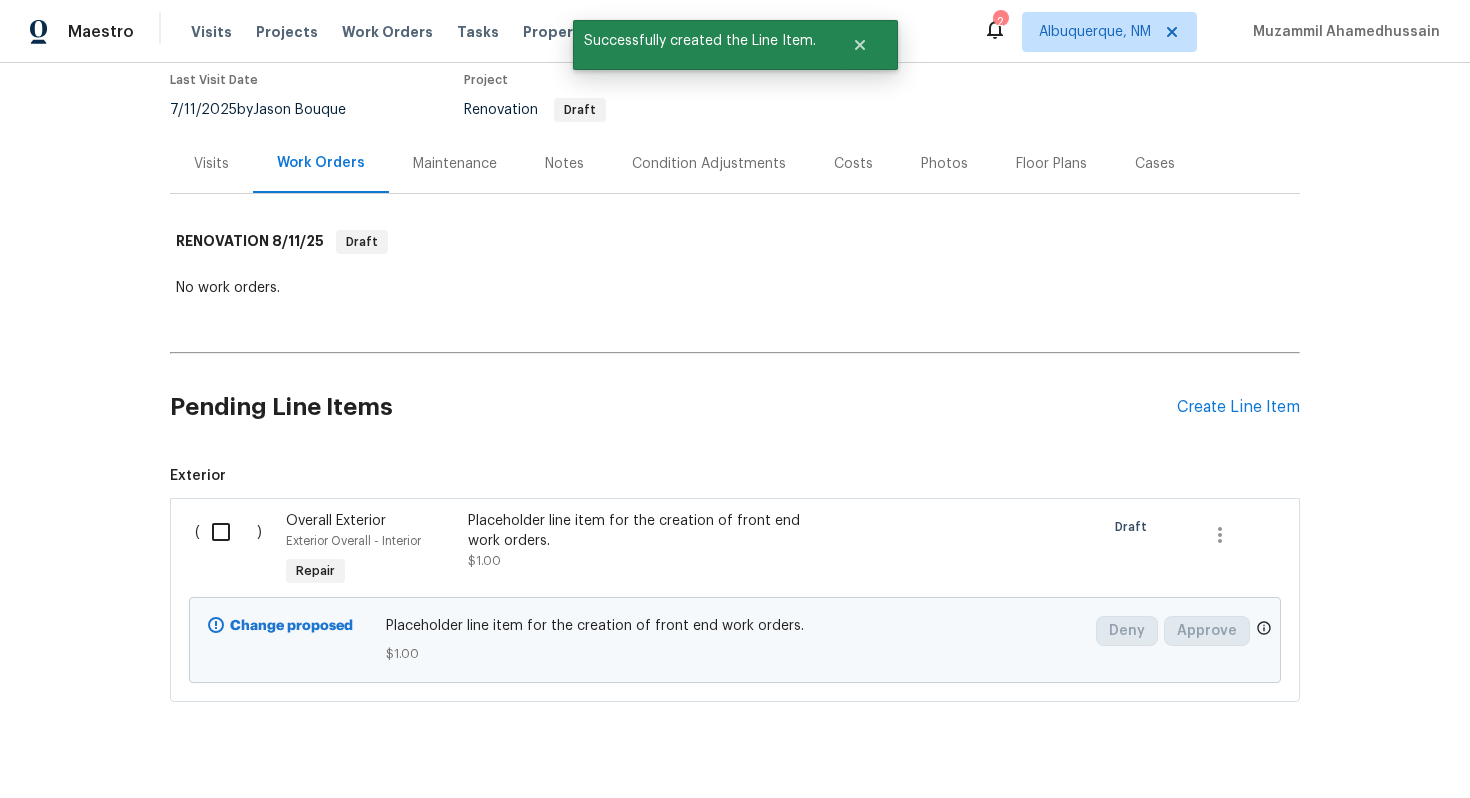 click at bounding box center (228, 532) 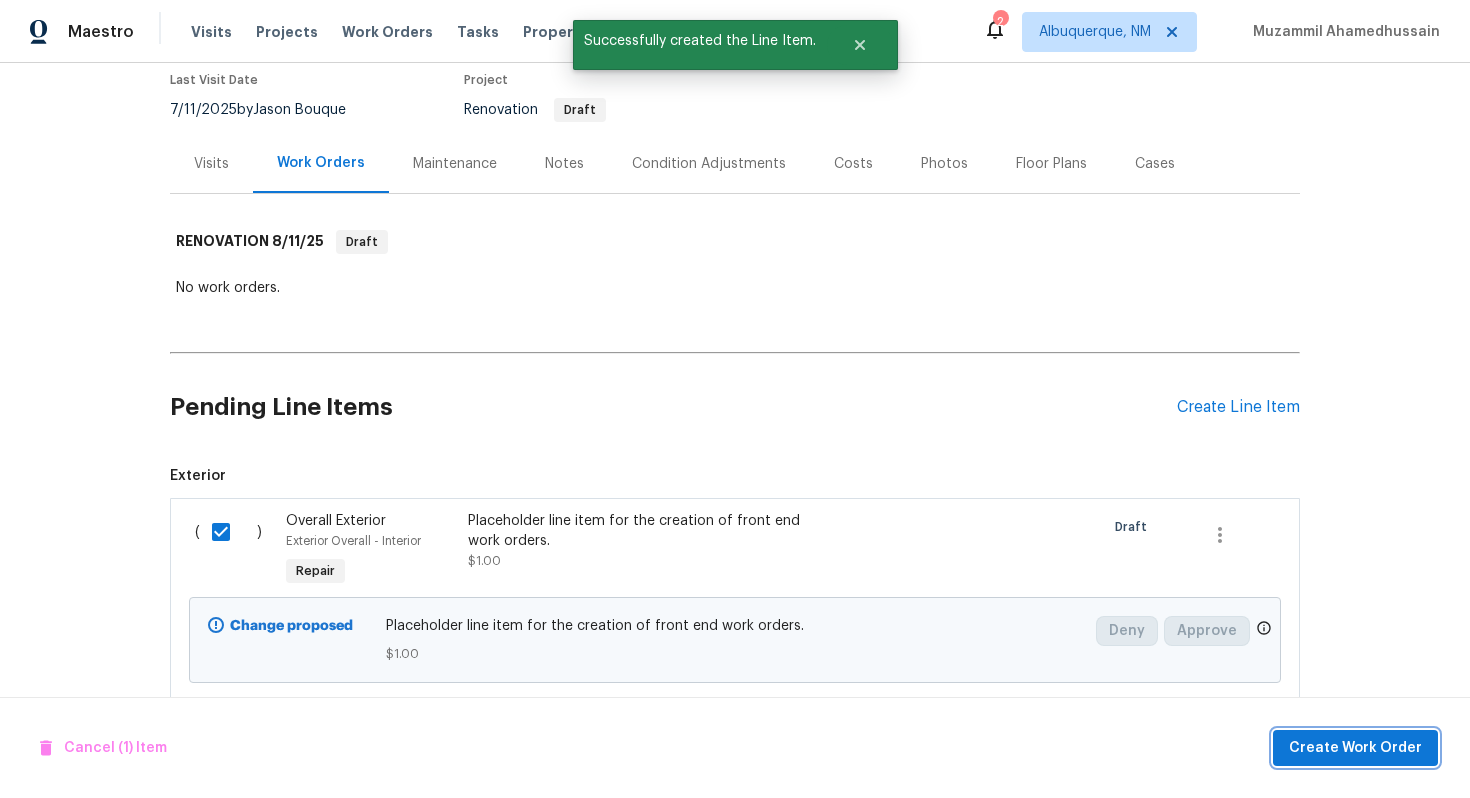 click on "Create Work Order" at bounding box center (1355, 748) 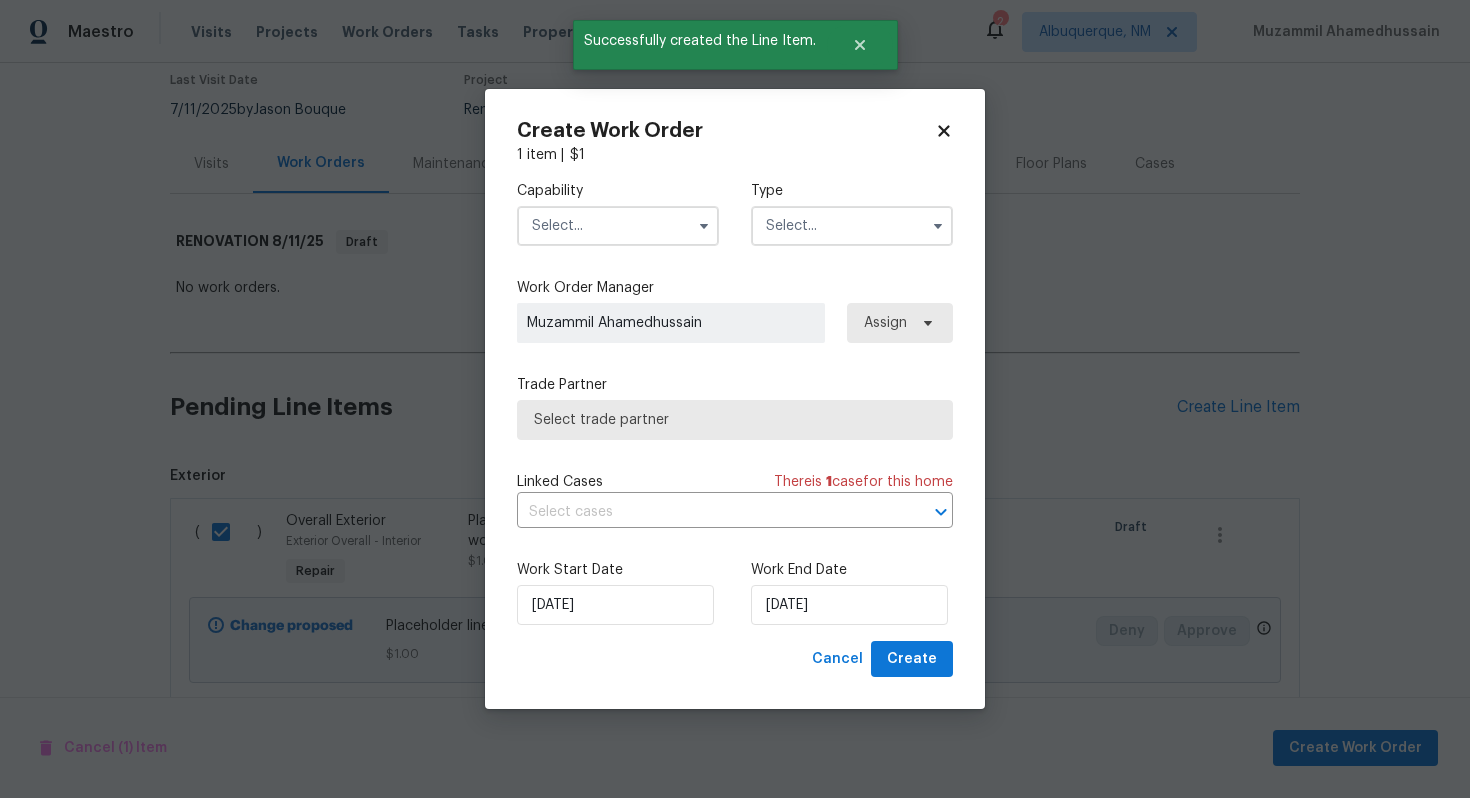 click at bounding box center [618, 226] 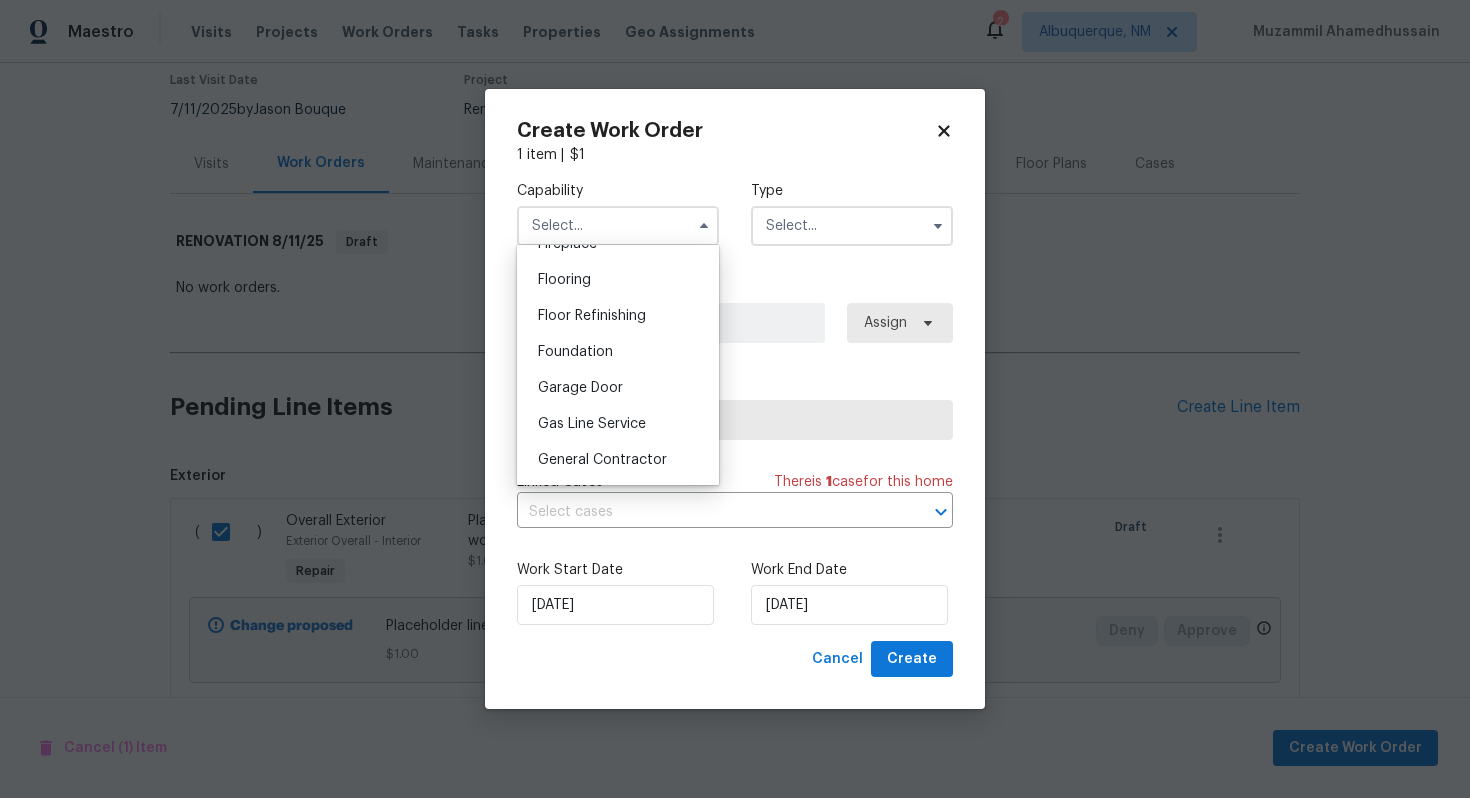 scroll, scrollTop: 813, scrollLeft: 0, axis: vertical 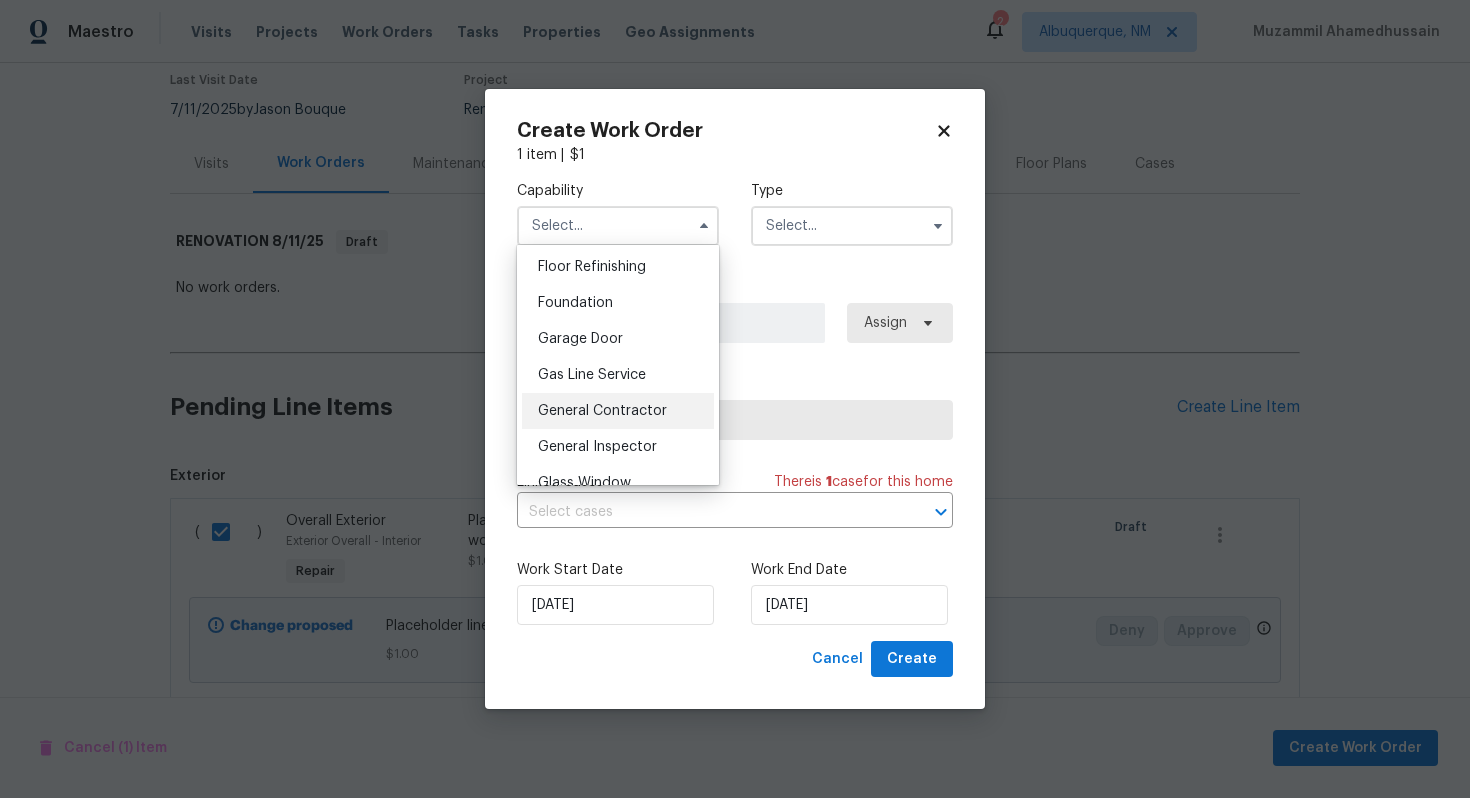 click on "General Contractor" at bounding box center [602, 411] 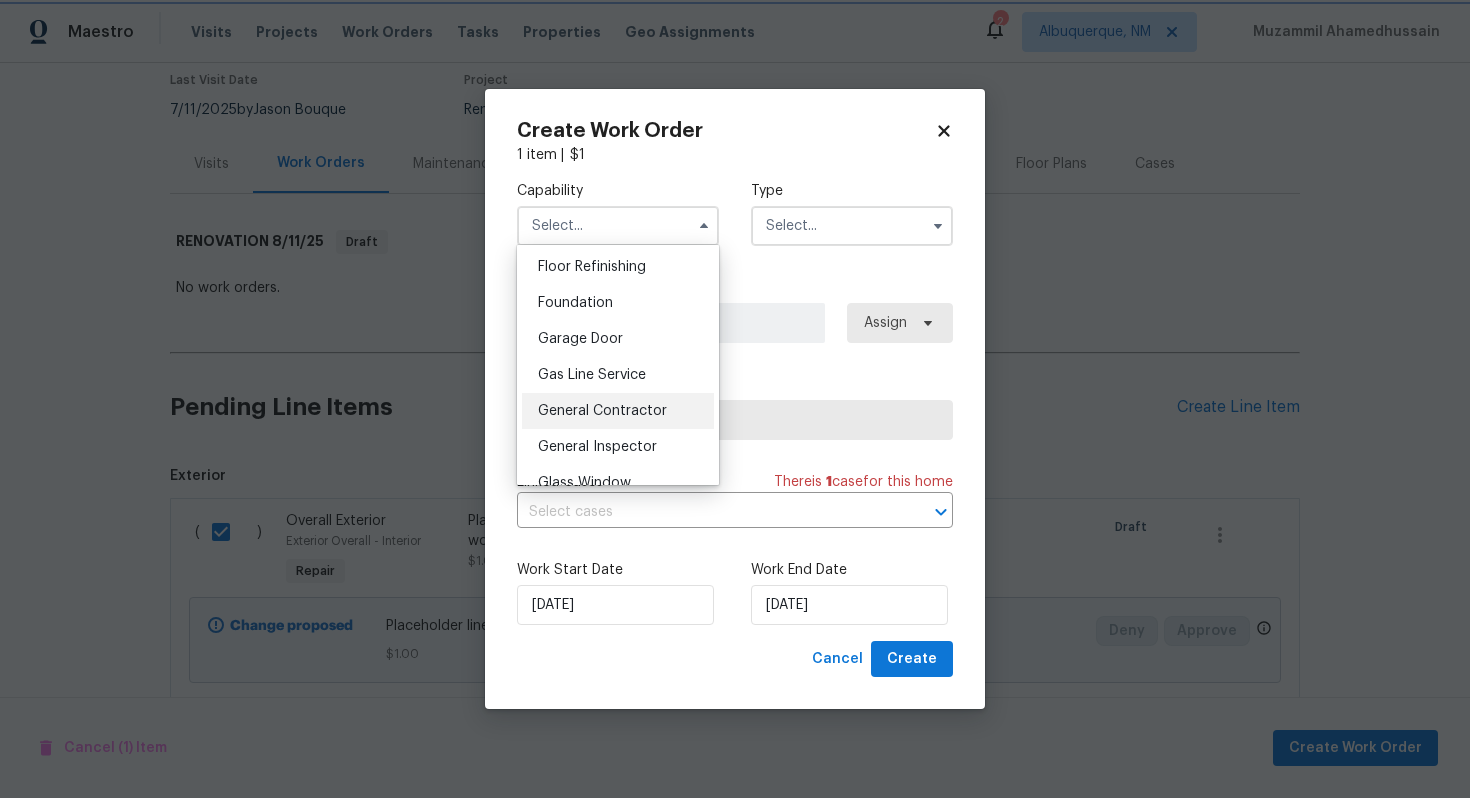 type on "General Contractor" 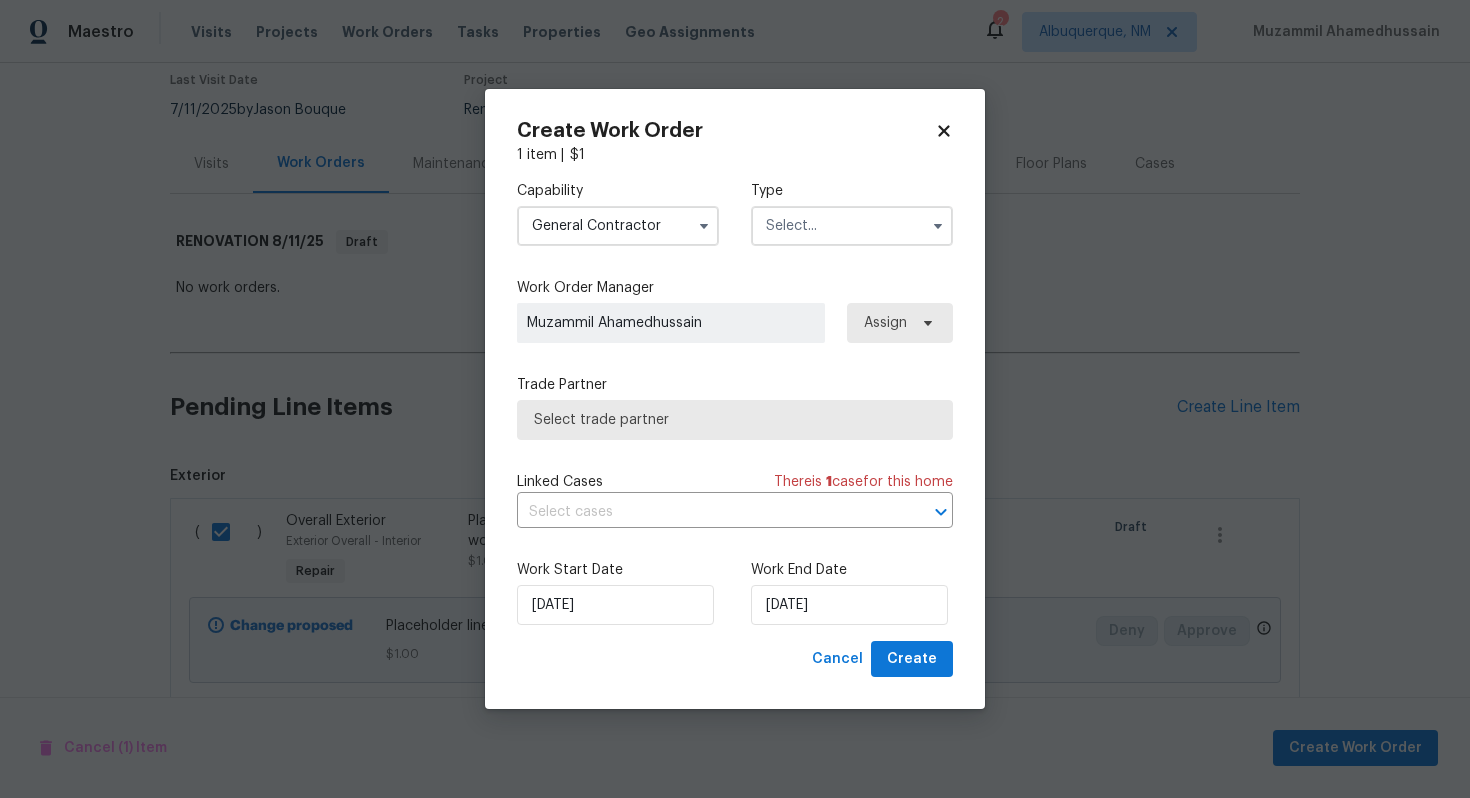 click at bounding box center (852, 226) 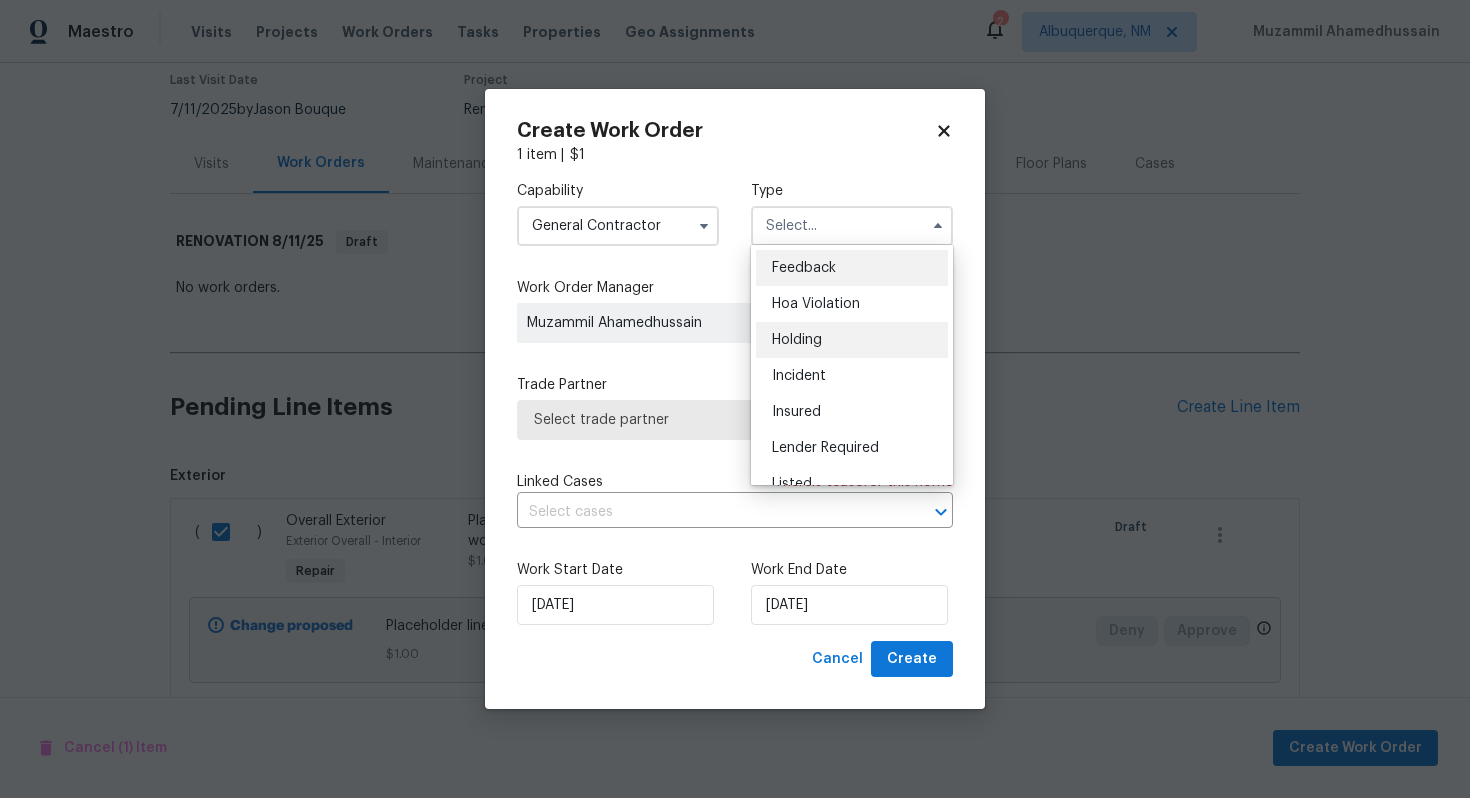 scroll, scrollTop: 454, scrollLeft: 0, axis: vertical 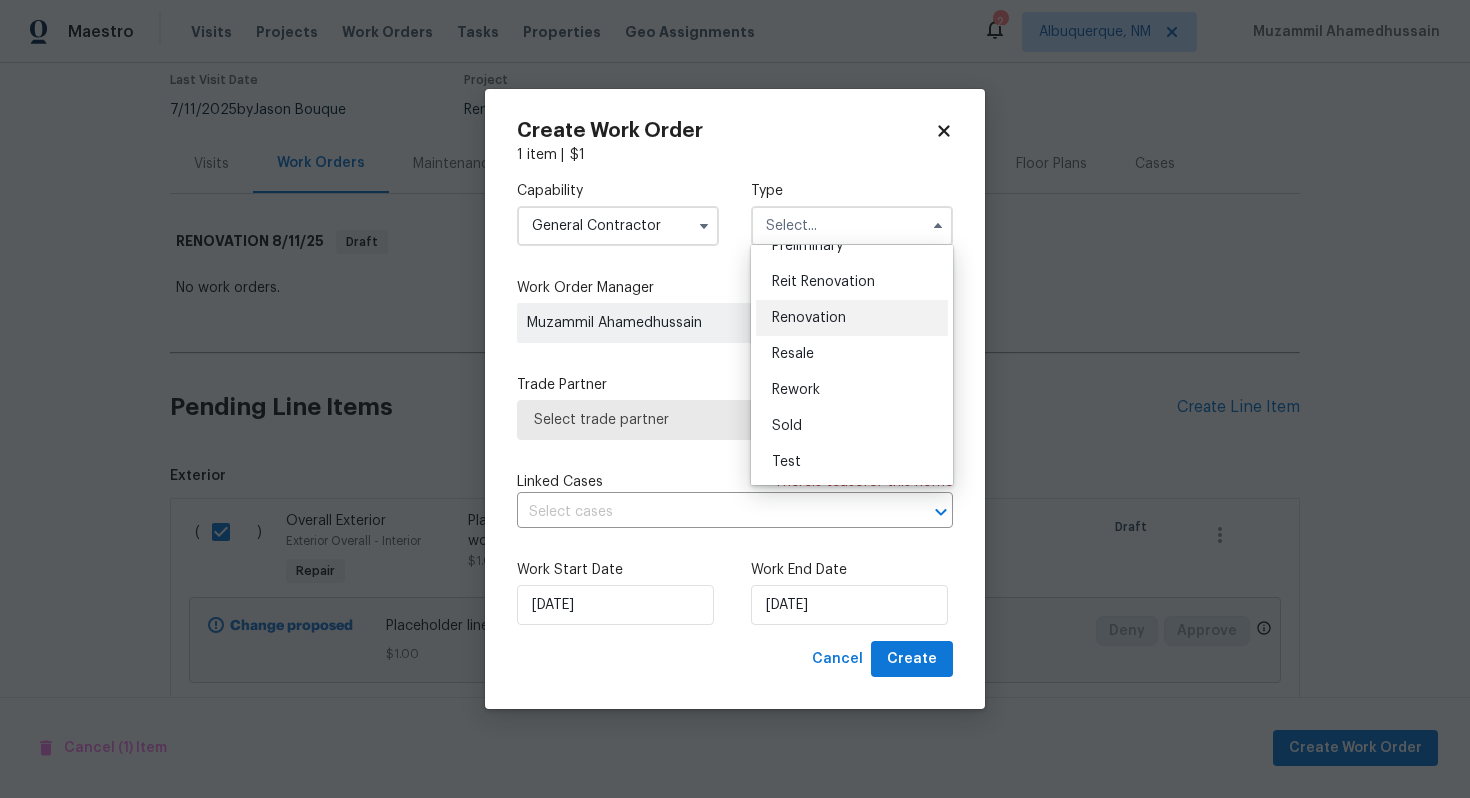 click on "Renovation" at bounding box center (852, 318) 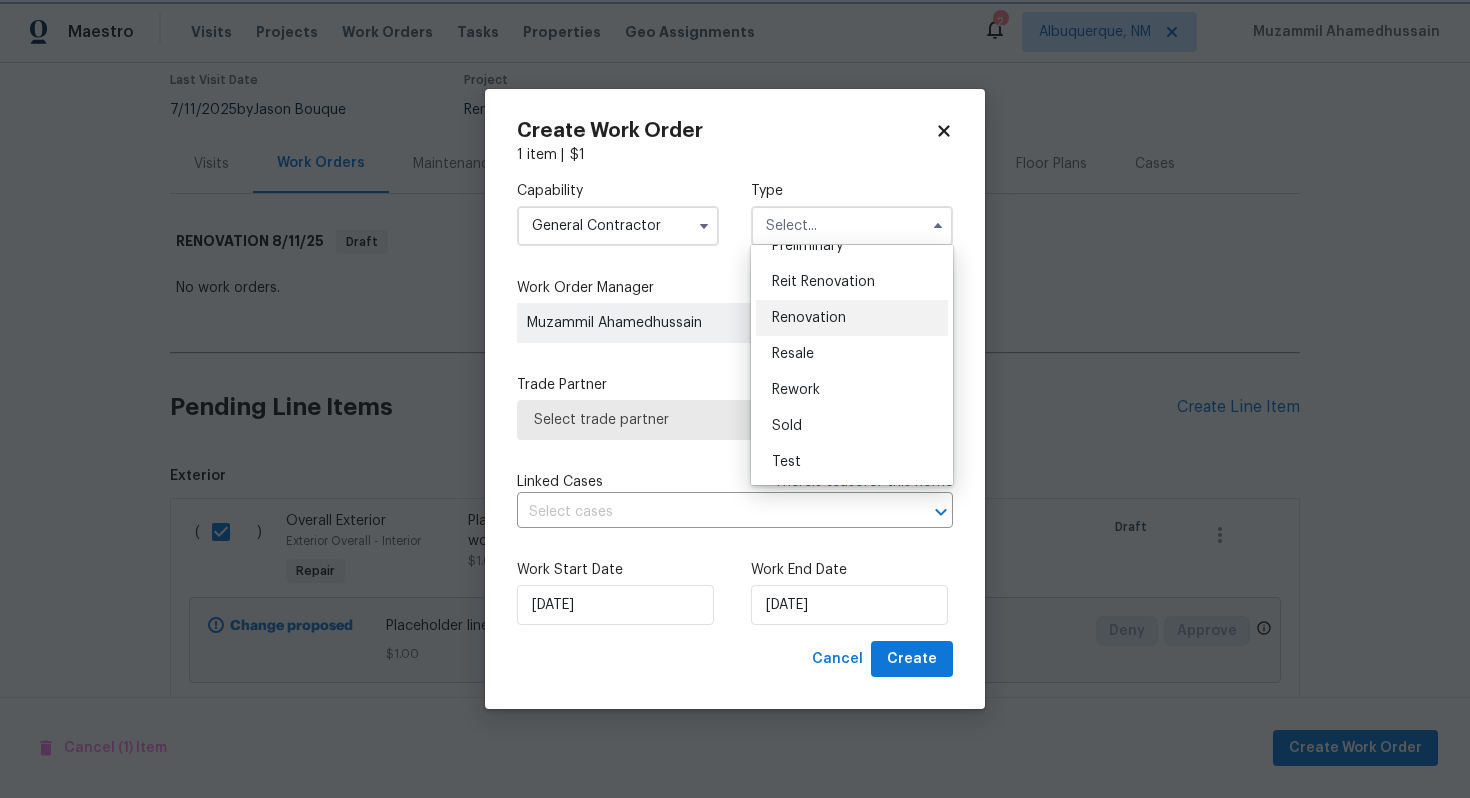 type on "Renovation" 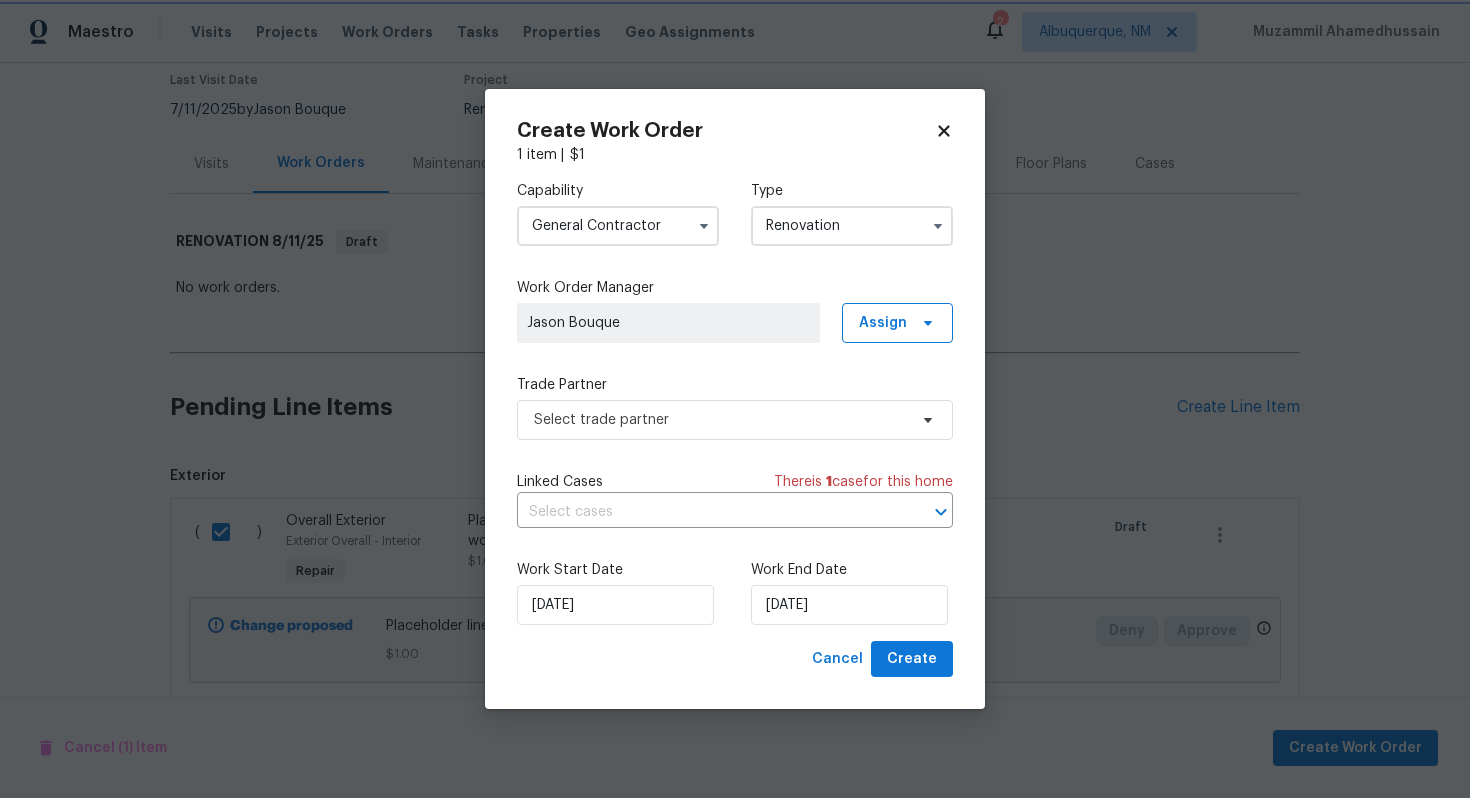 scroll, scrollTop: 0, scrollLeft: 0, axis: both 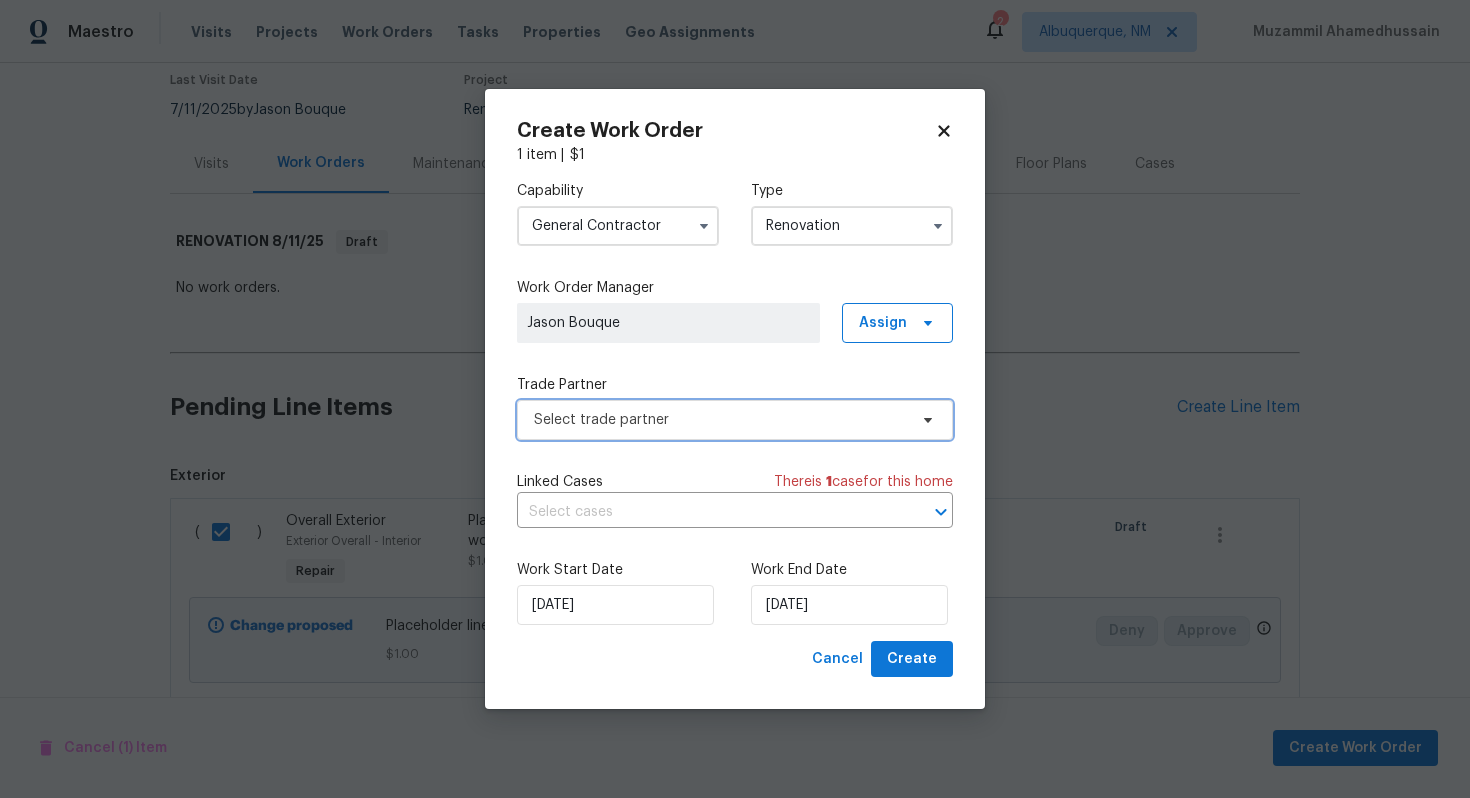 click on "Select trade partner" at bounding box center (720, 420) 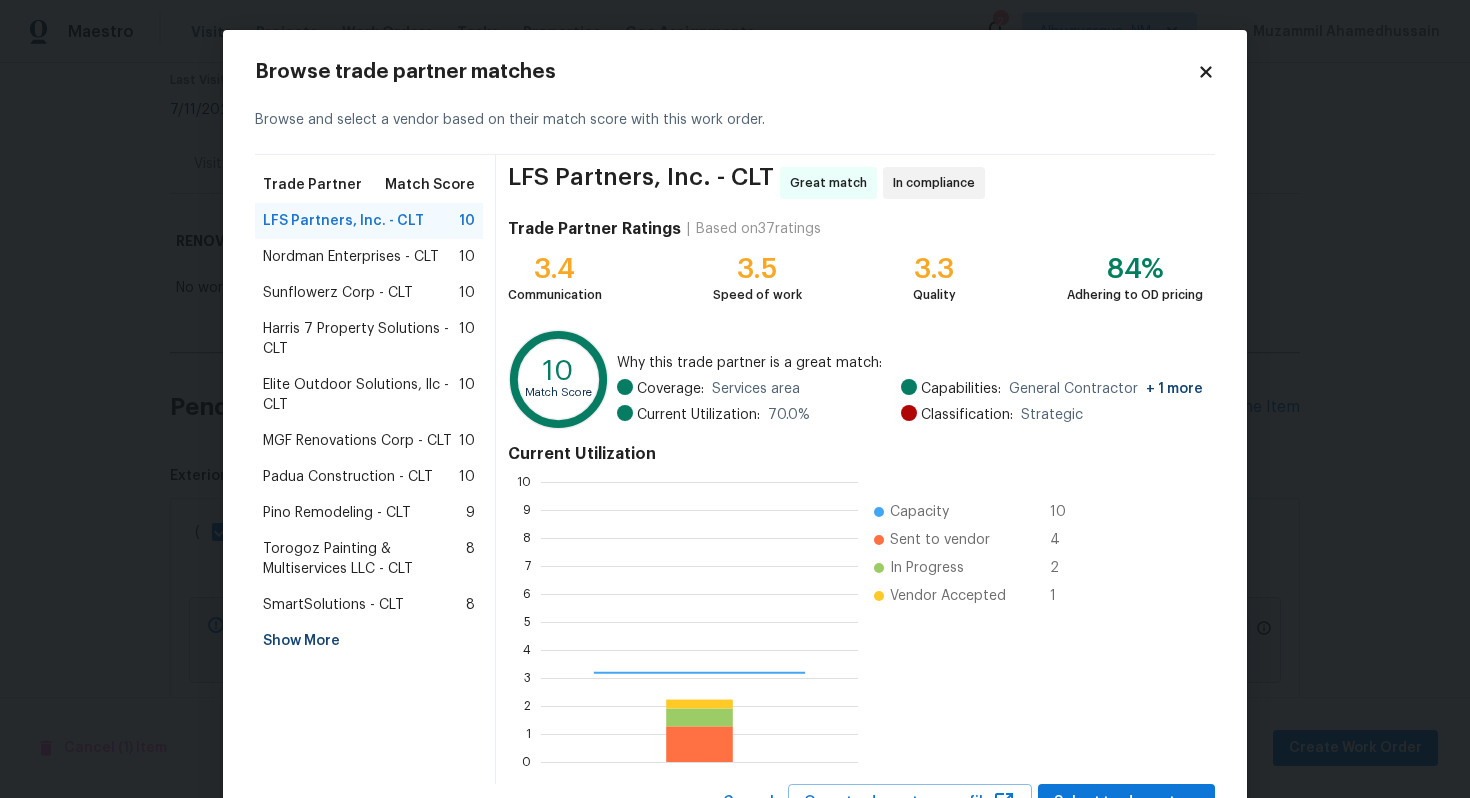 scroll, scrollTop: 2, scrollLeft: 2, axis: both 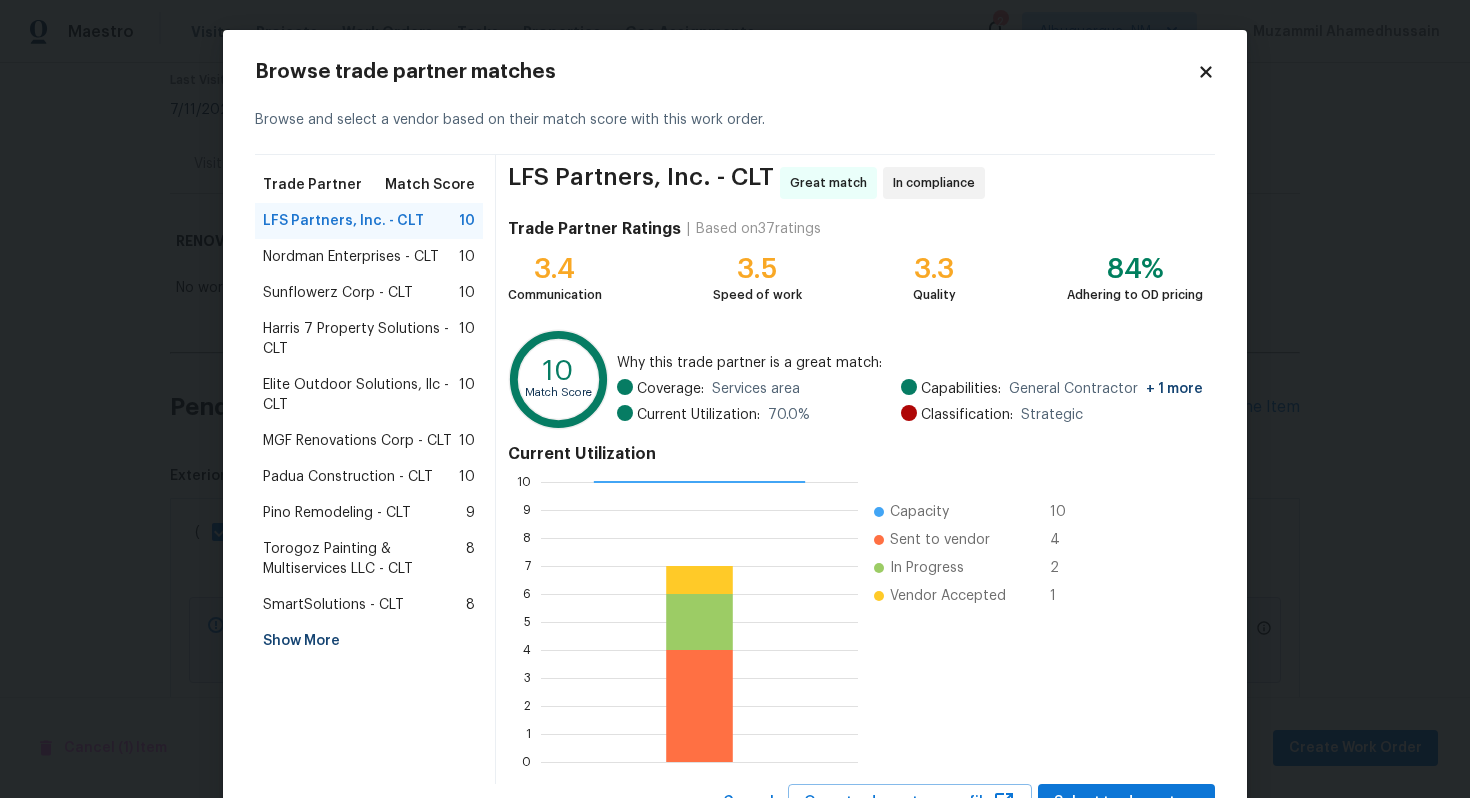 click on "Torogoz Painting & Multiservices LLC - CLT" at bounding box center (364, 559) 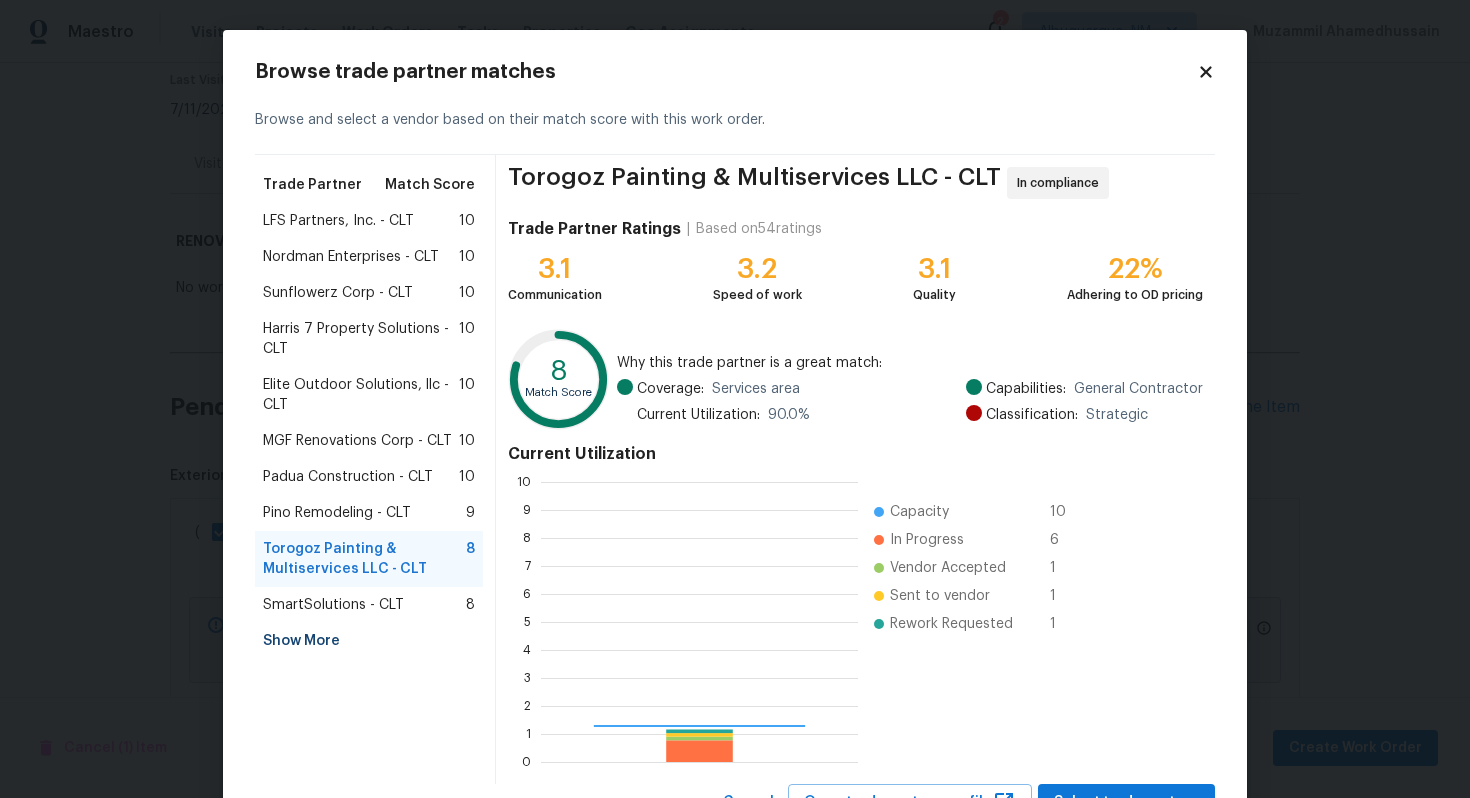 scroll, scrollTop: 2, scrollLeft: 2, axis: both 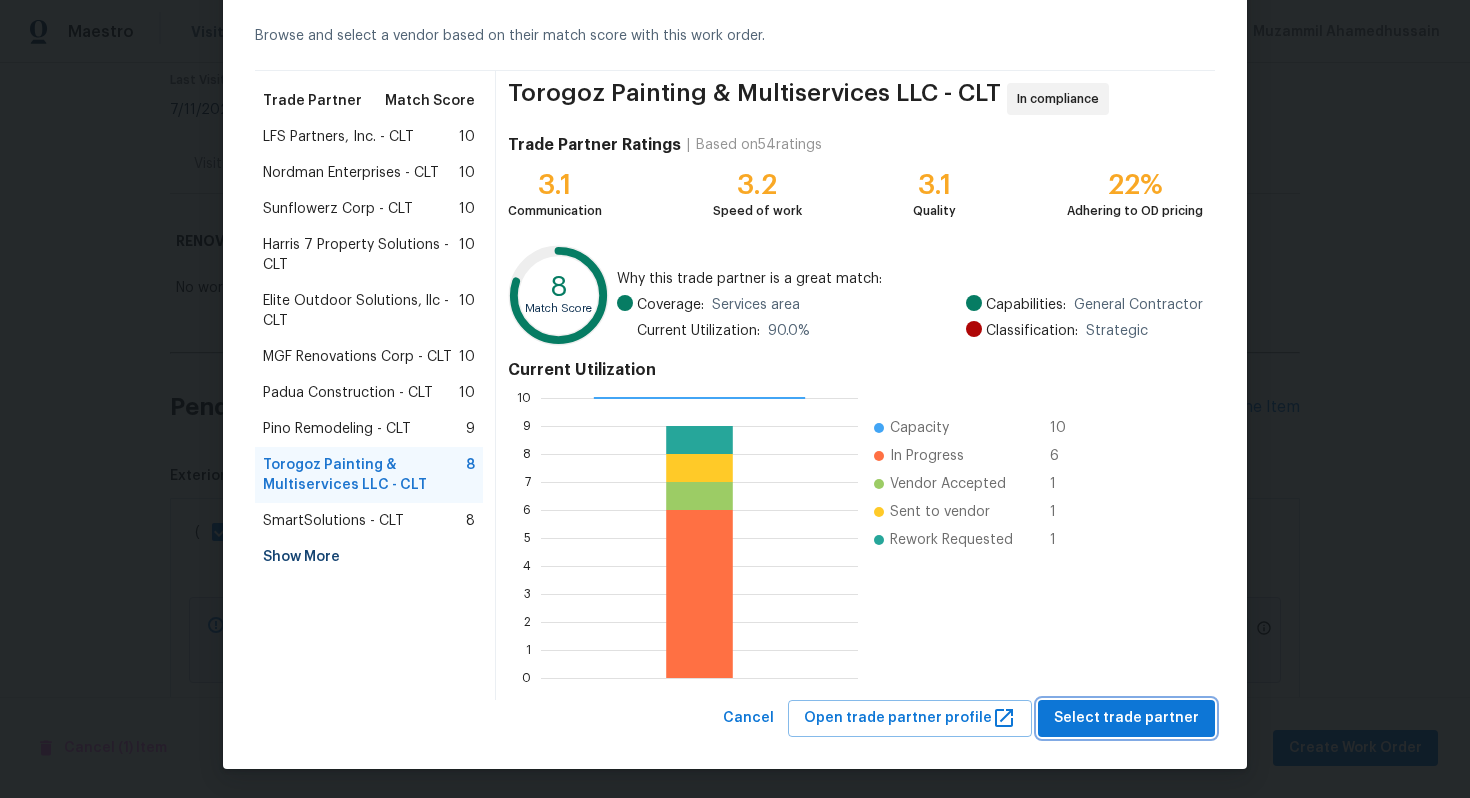 click on "Select trade partner" at bounding box center [1126, 718] 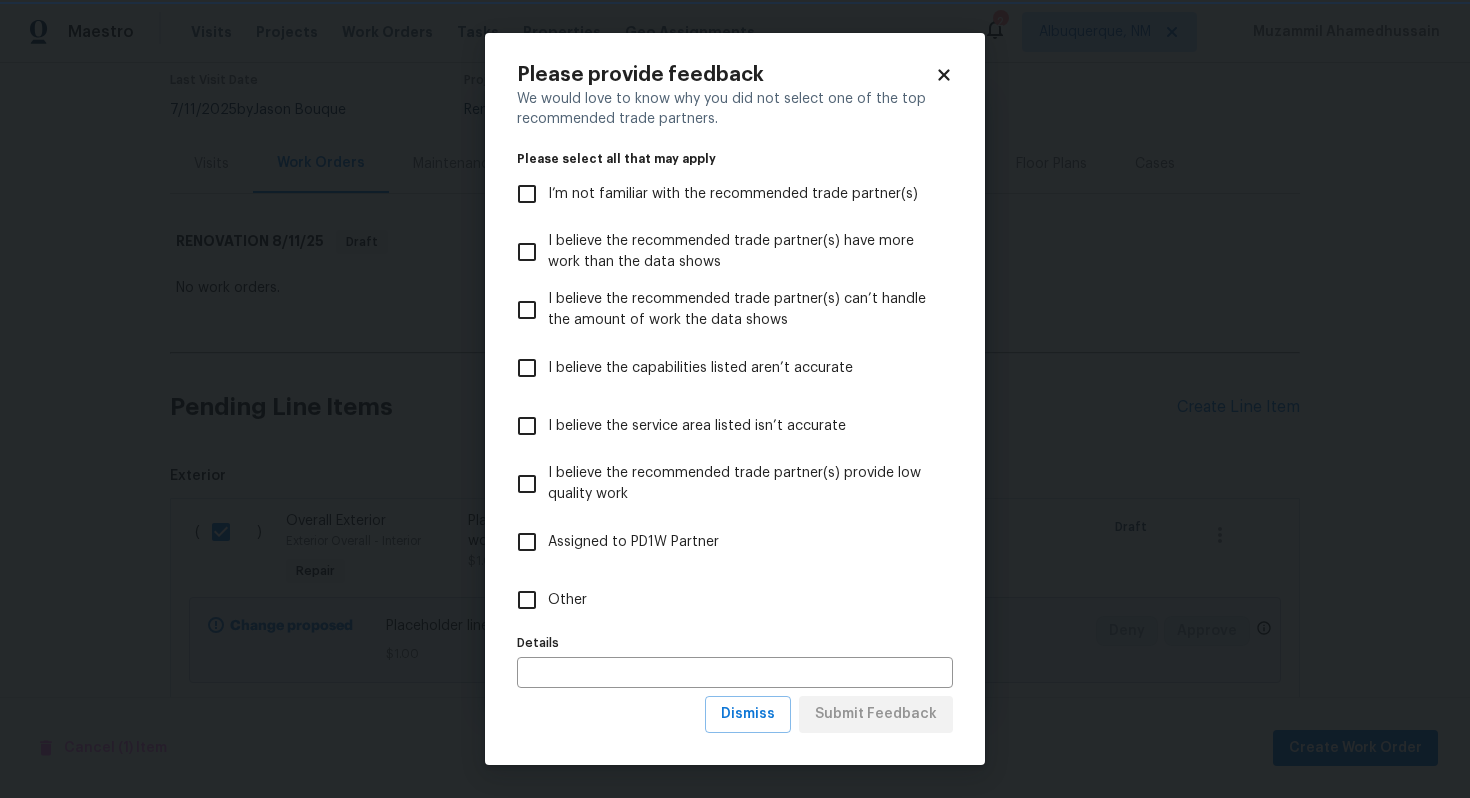 scroll, scrollTop: 0, scrollLeft: 0, axis: both 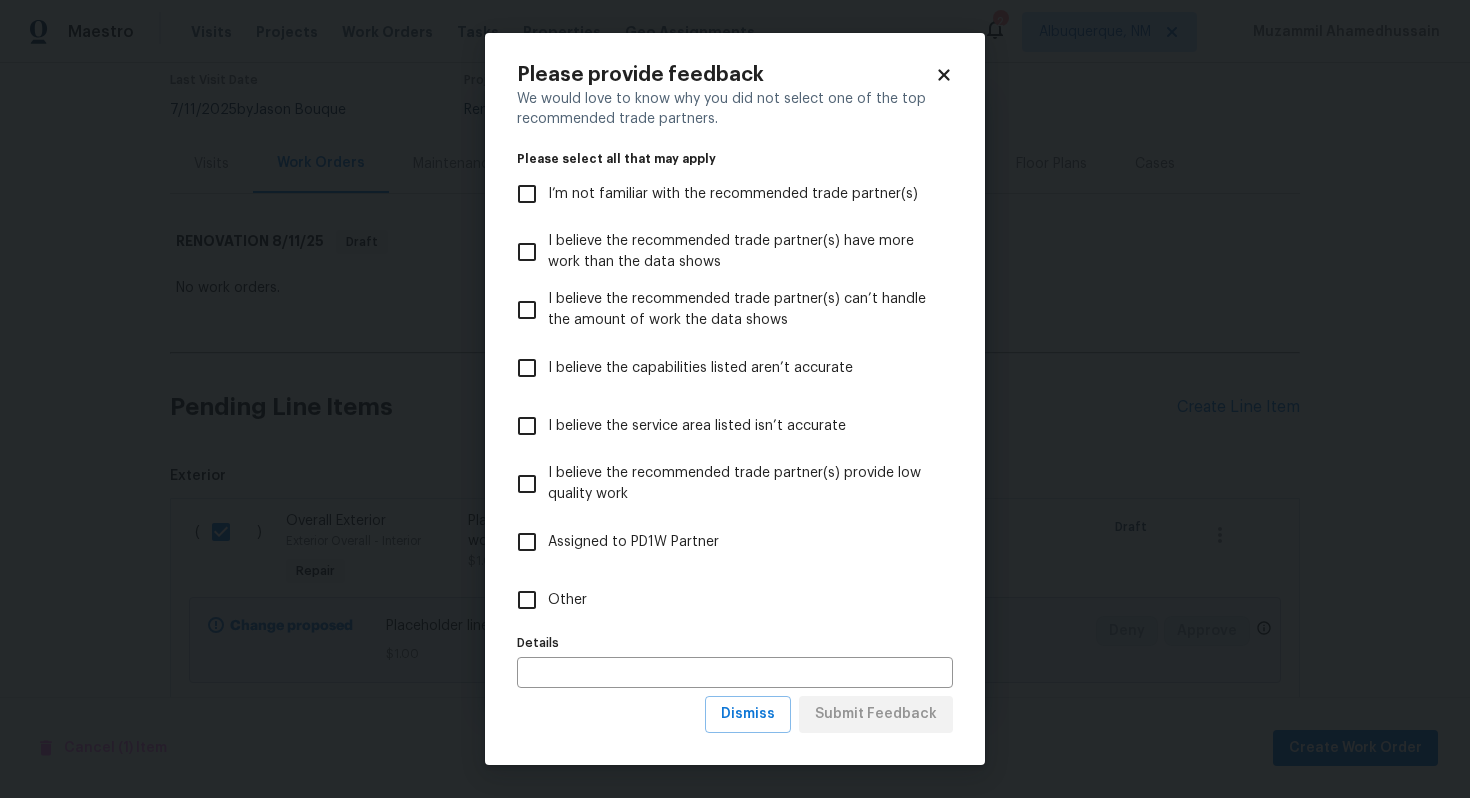 click on "Other" at bounding box center [567, 600] 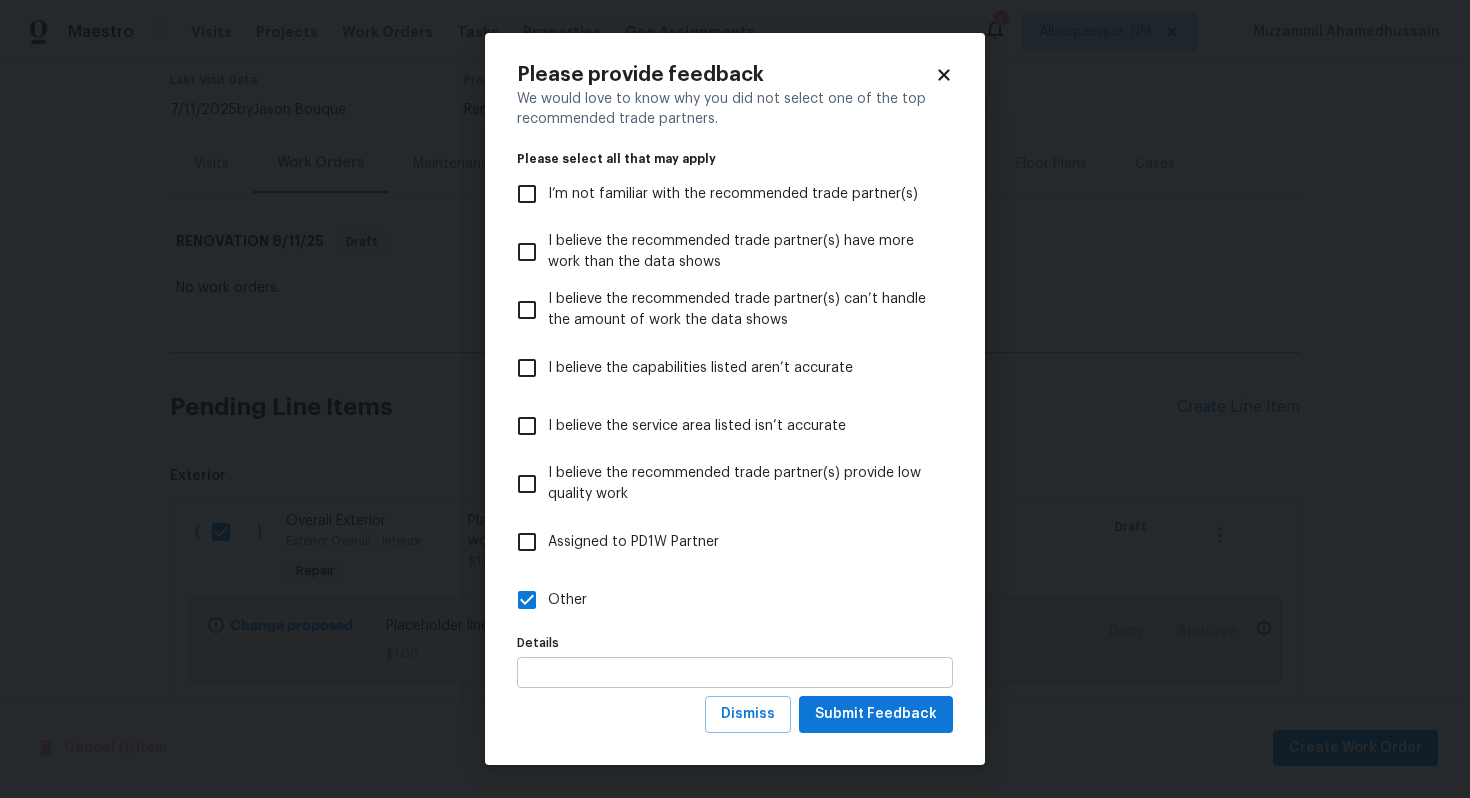 click at bounding box center (735, 672) 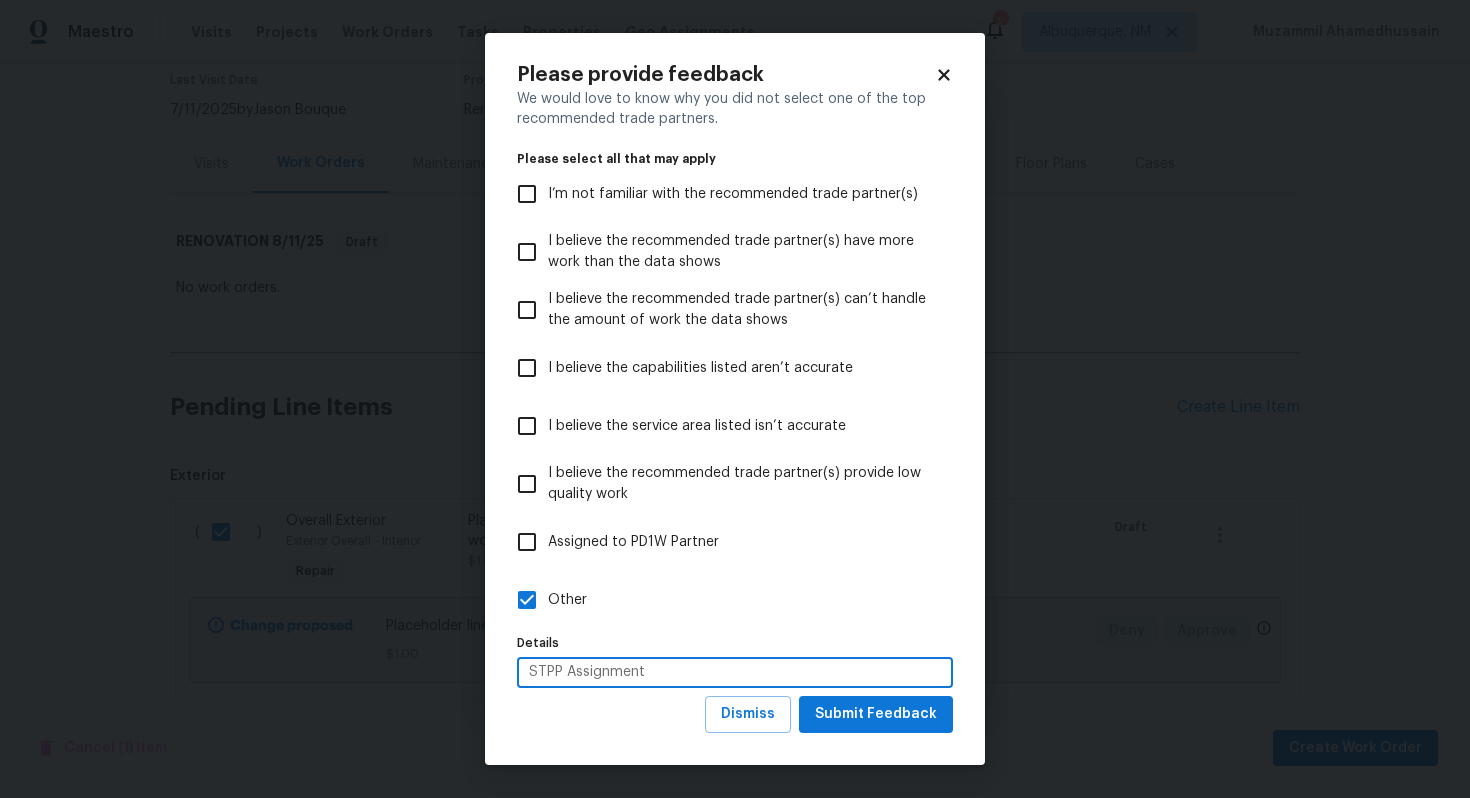 type on "STPP Assignment" 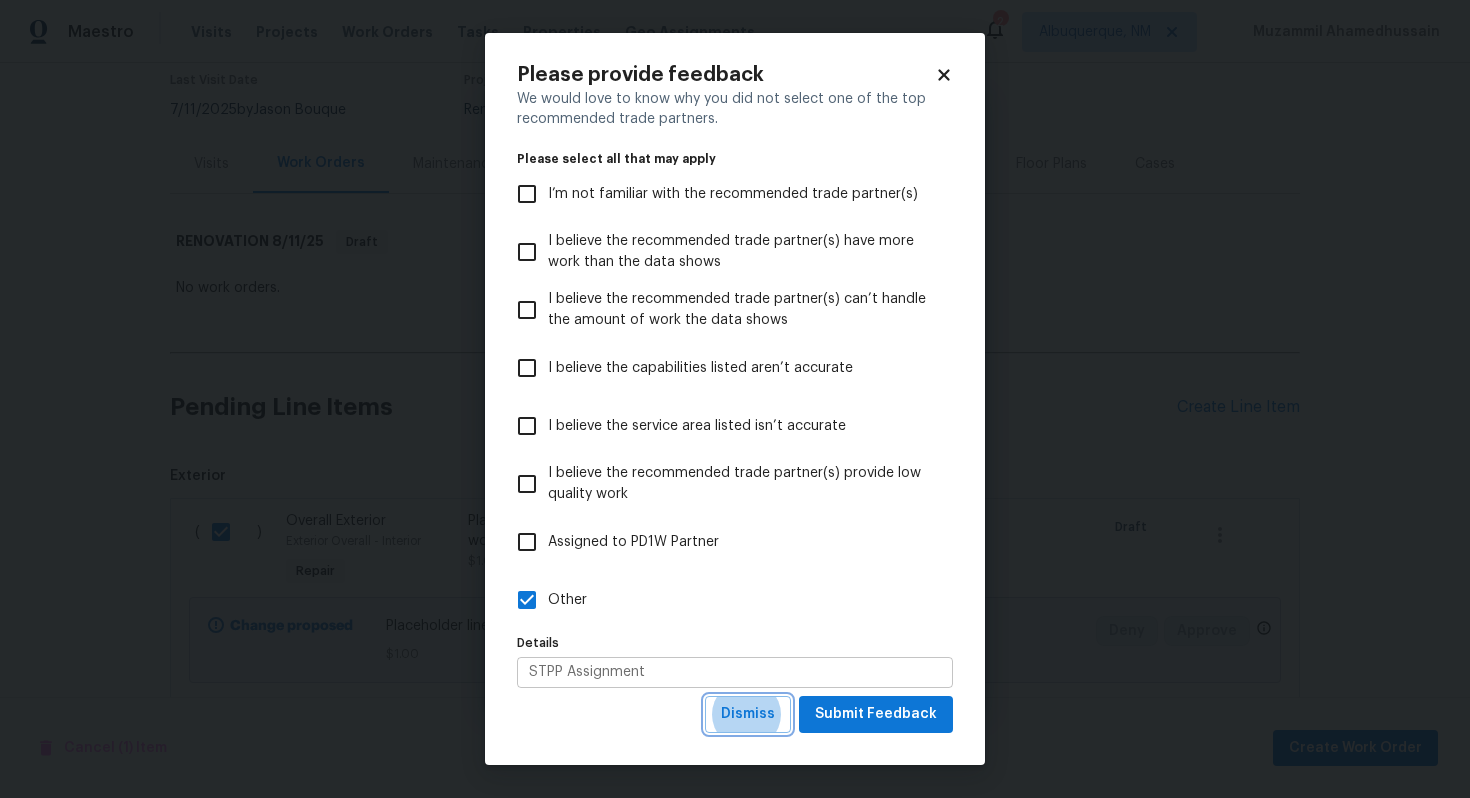 type 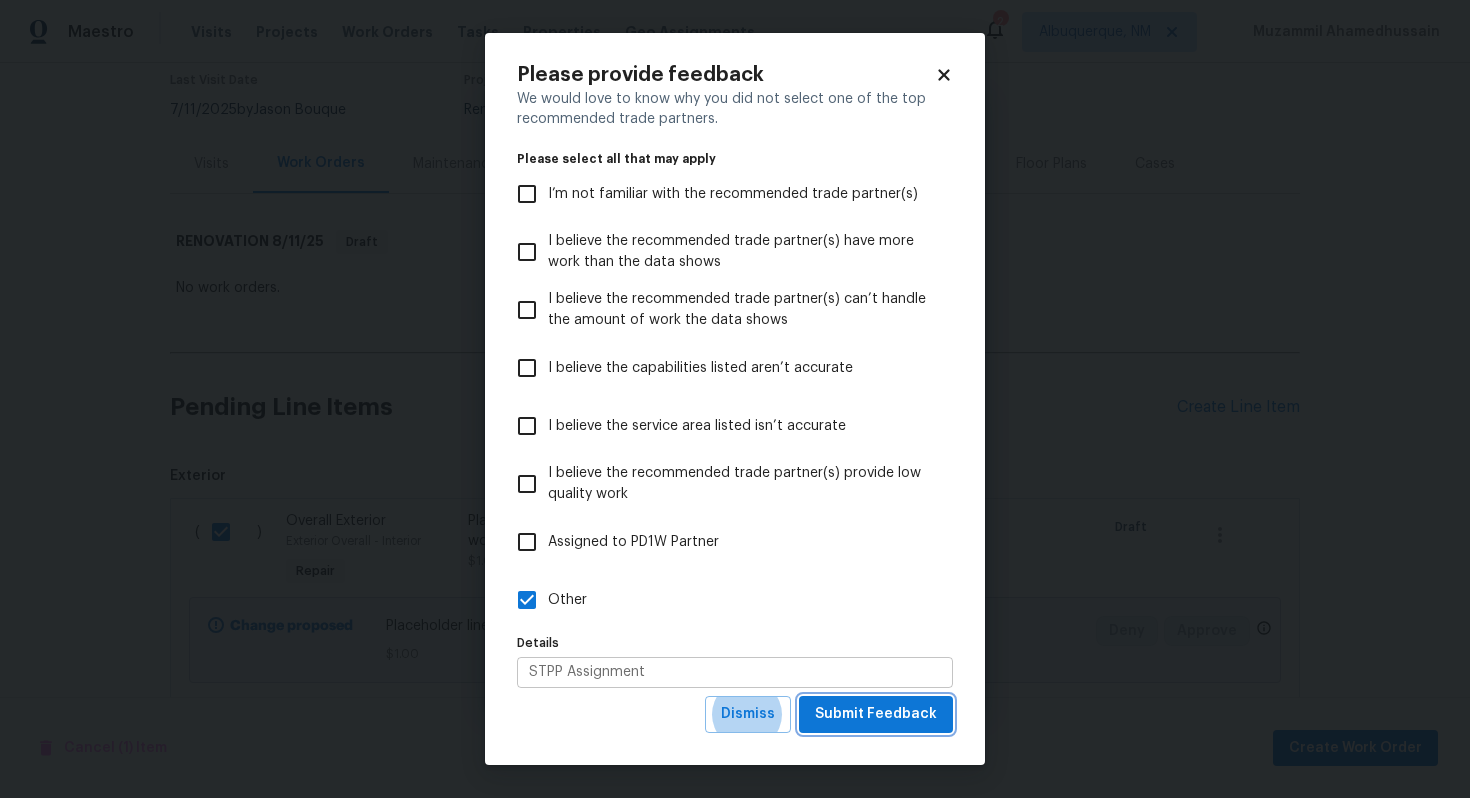 type 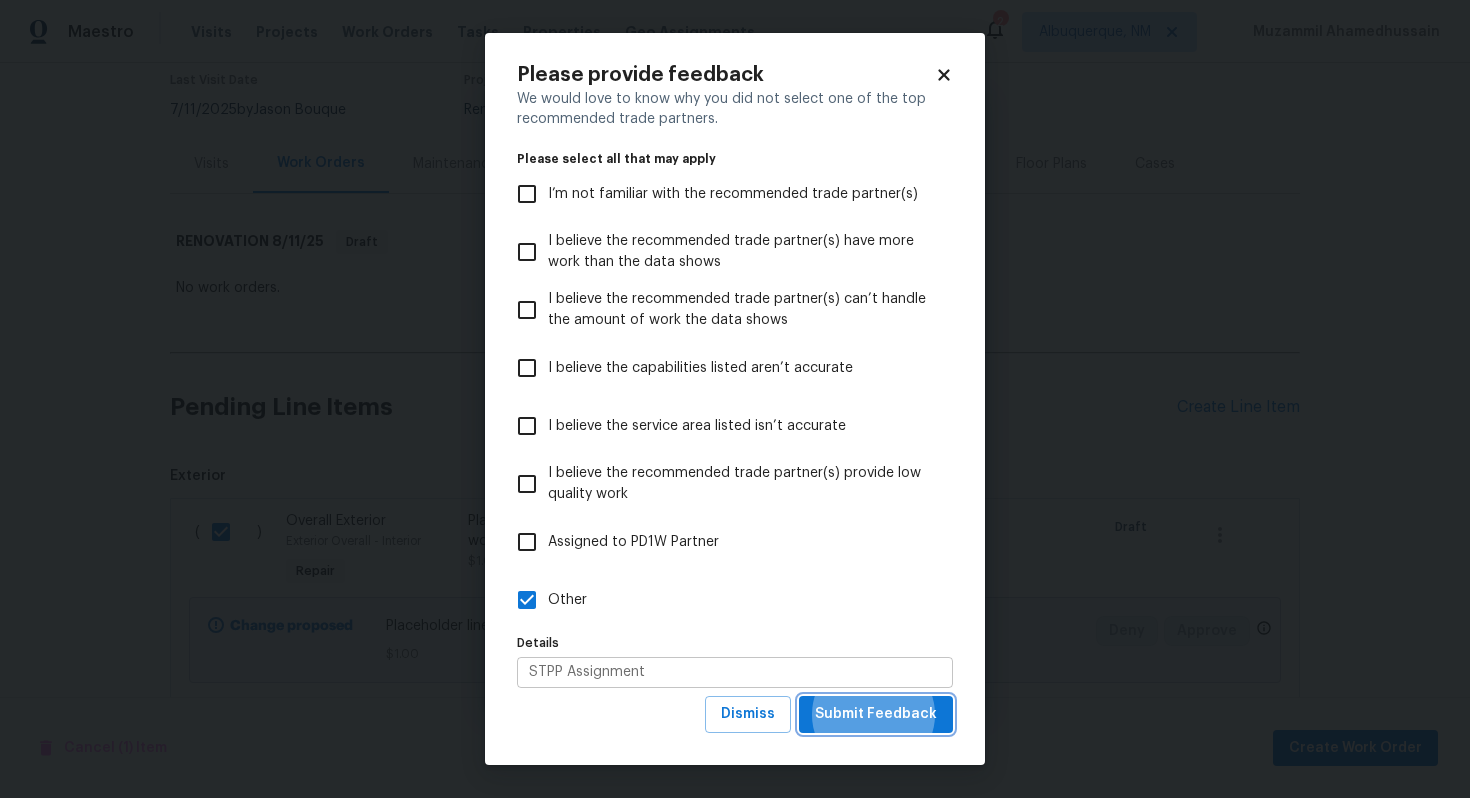 click on "Submit Feedback" at bounding box center [876, 714] 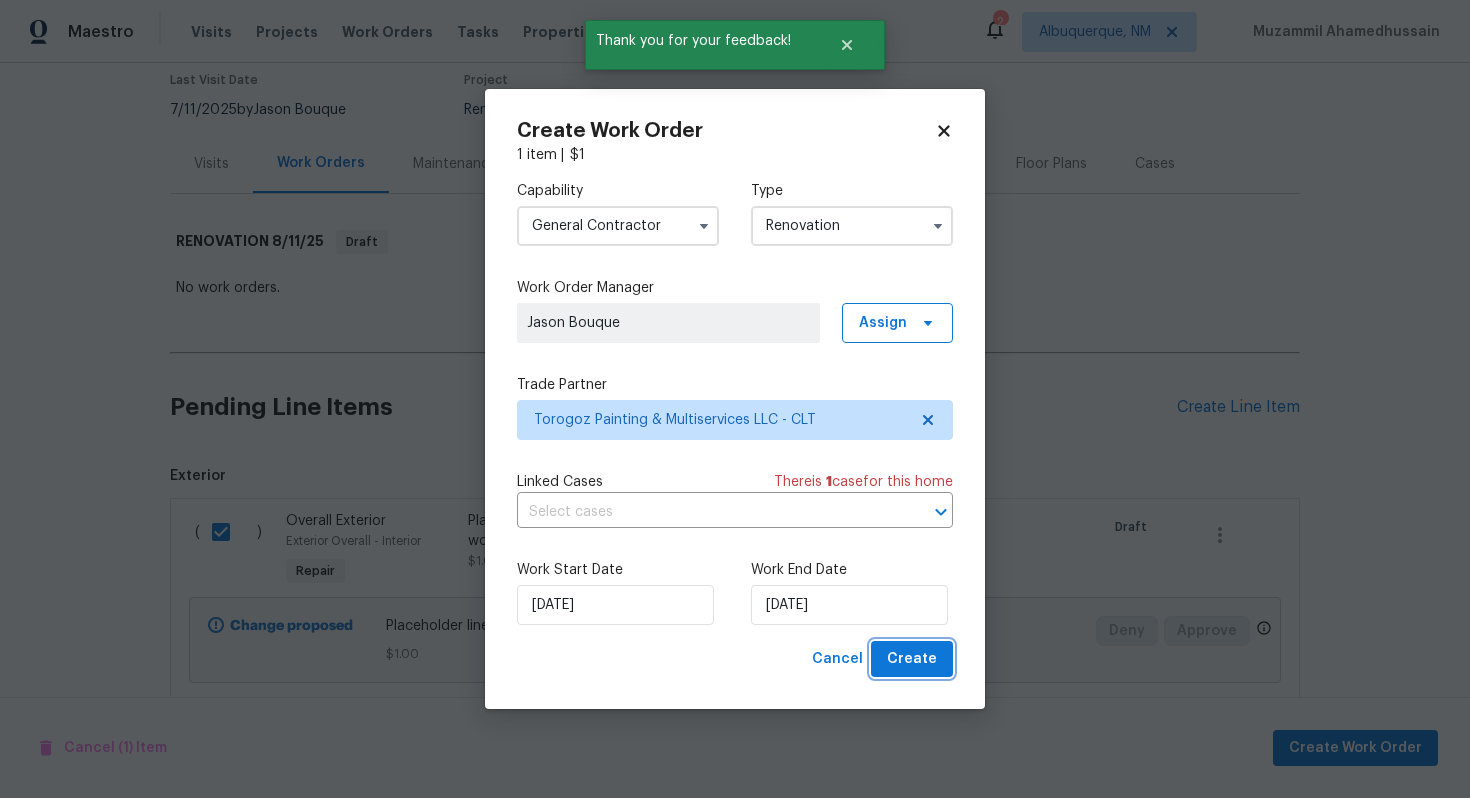 click on "Create" at bounding box center (912, 659) 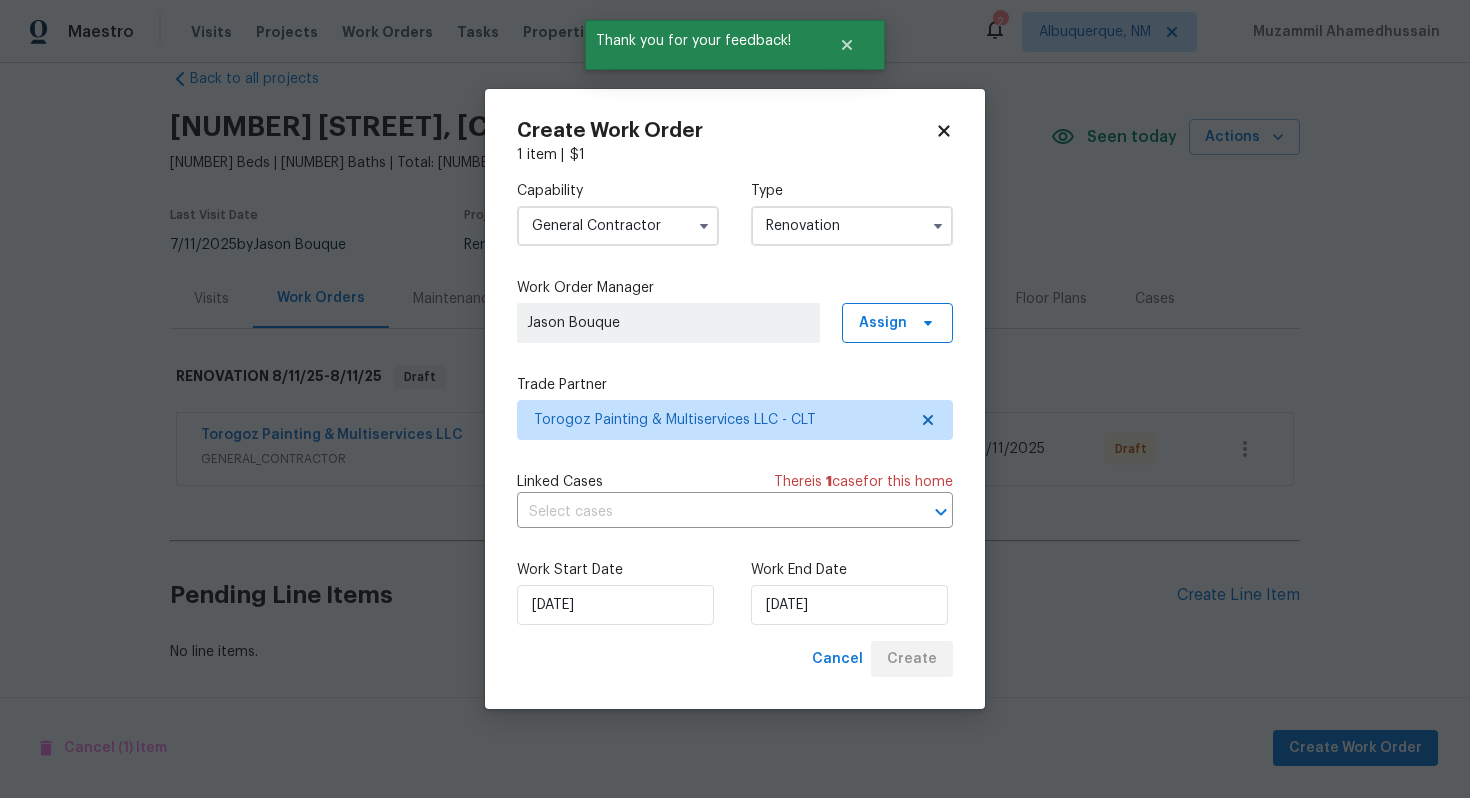 scroll, scrollTop: 34, scrollLeft: 0, axis: vertical 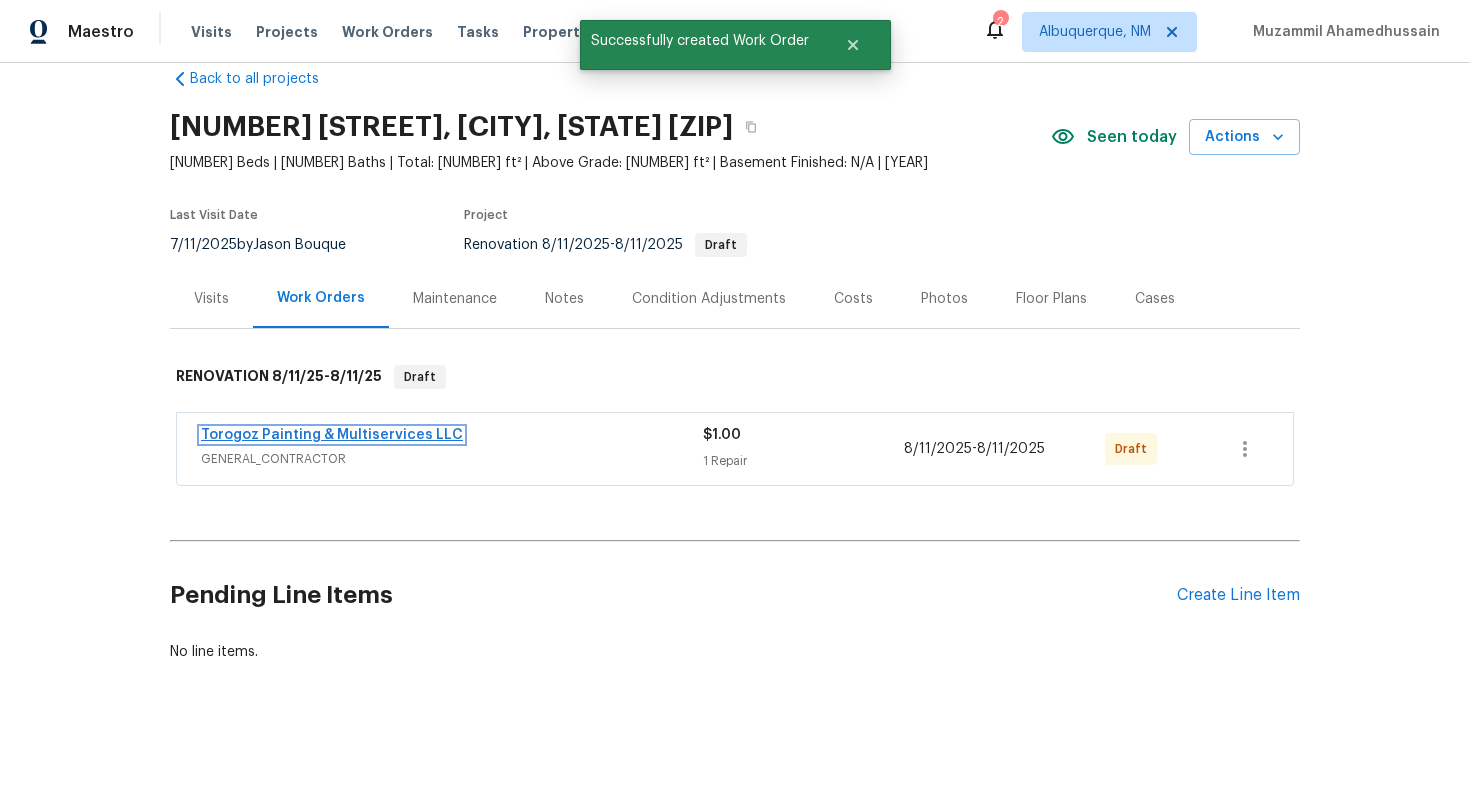click on "Torogoz Painting & Multiservices LLC" at bounding box center [332, 435] 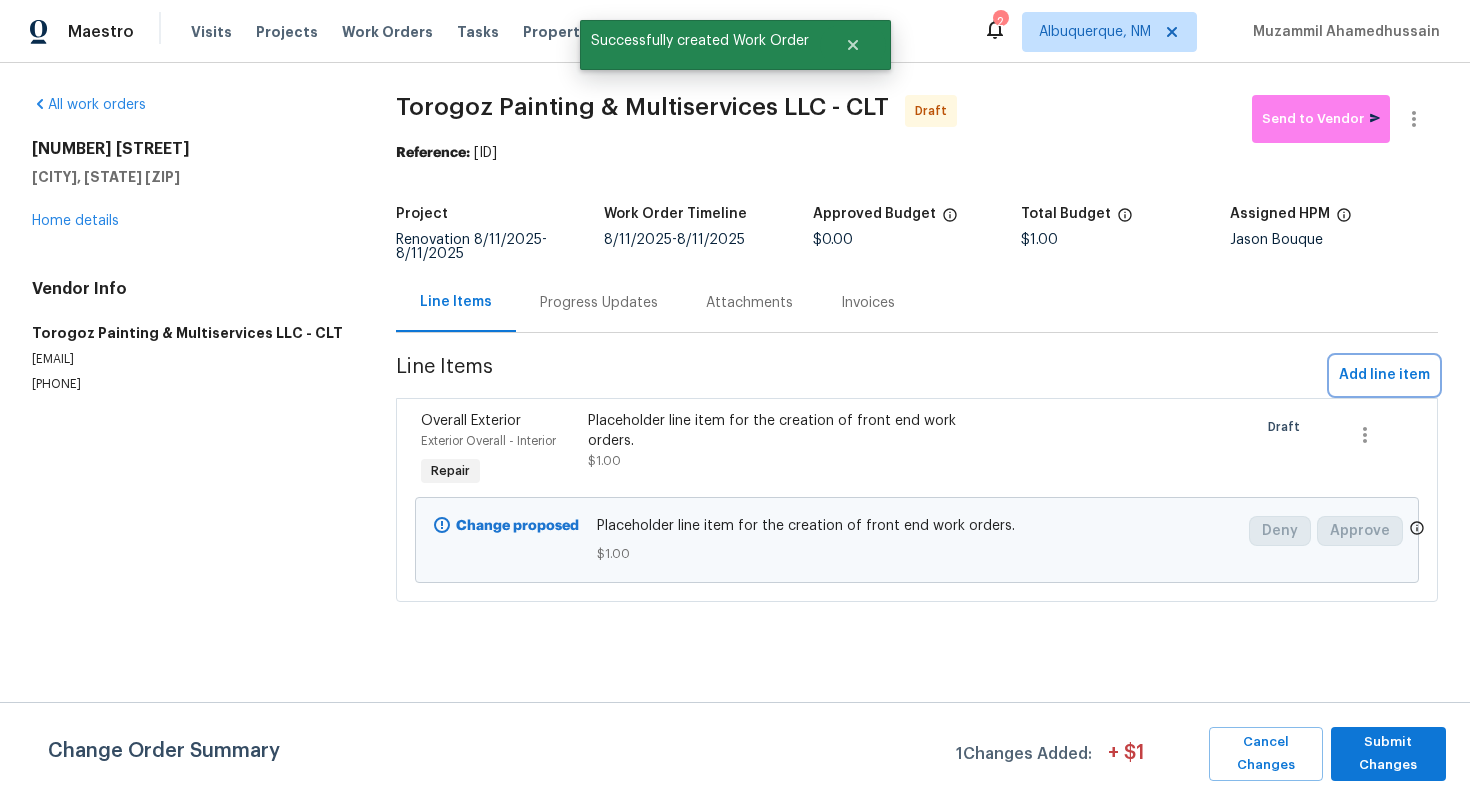 click on "Add line item" at bounding box center (1384, 375) 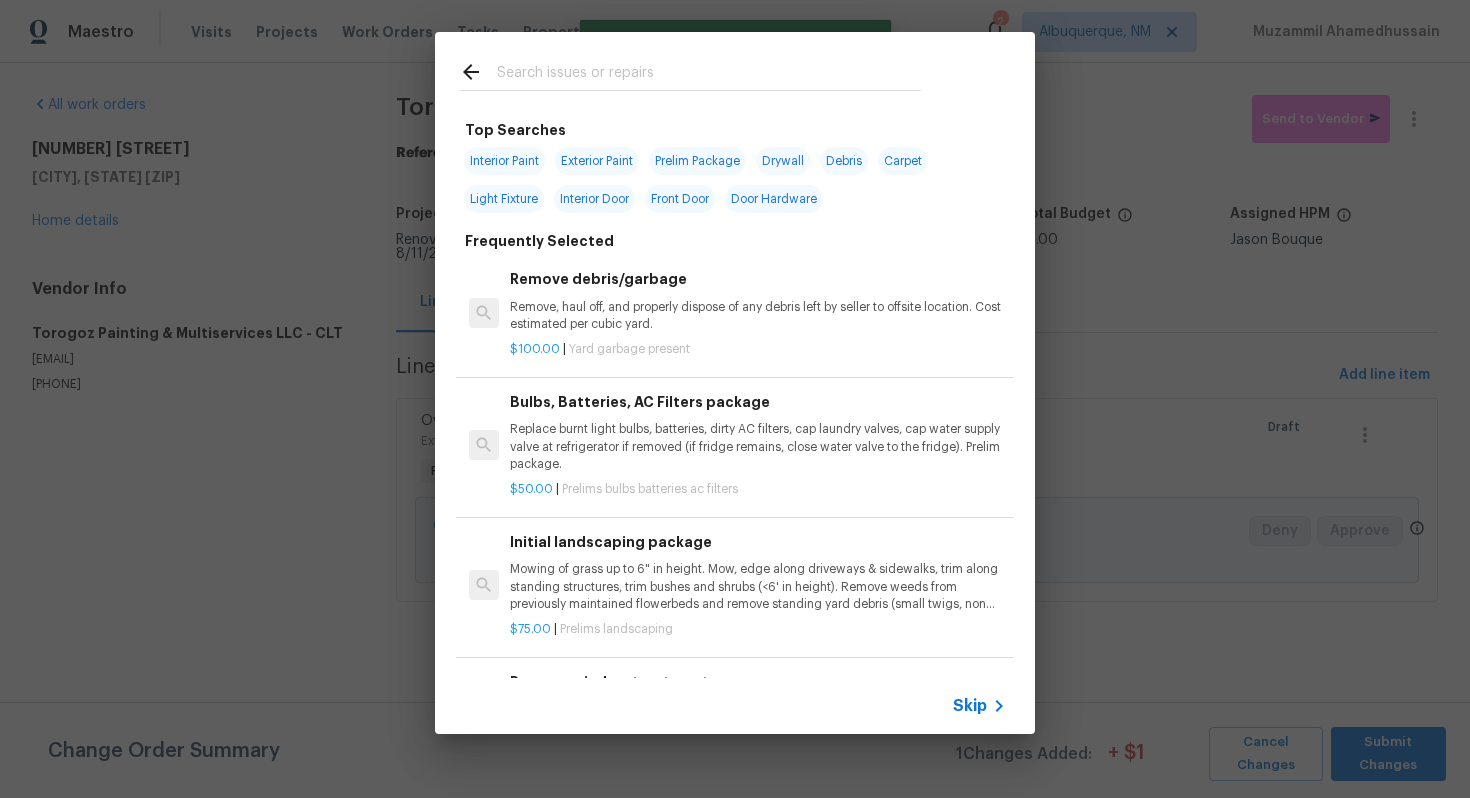 click on "Skip" at bounding box center (970, 706) 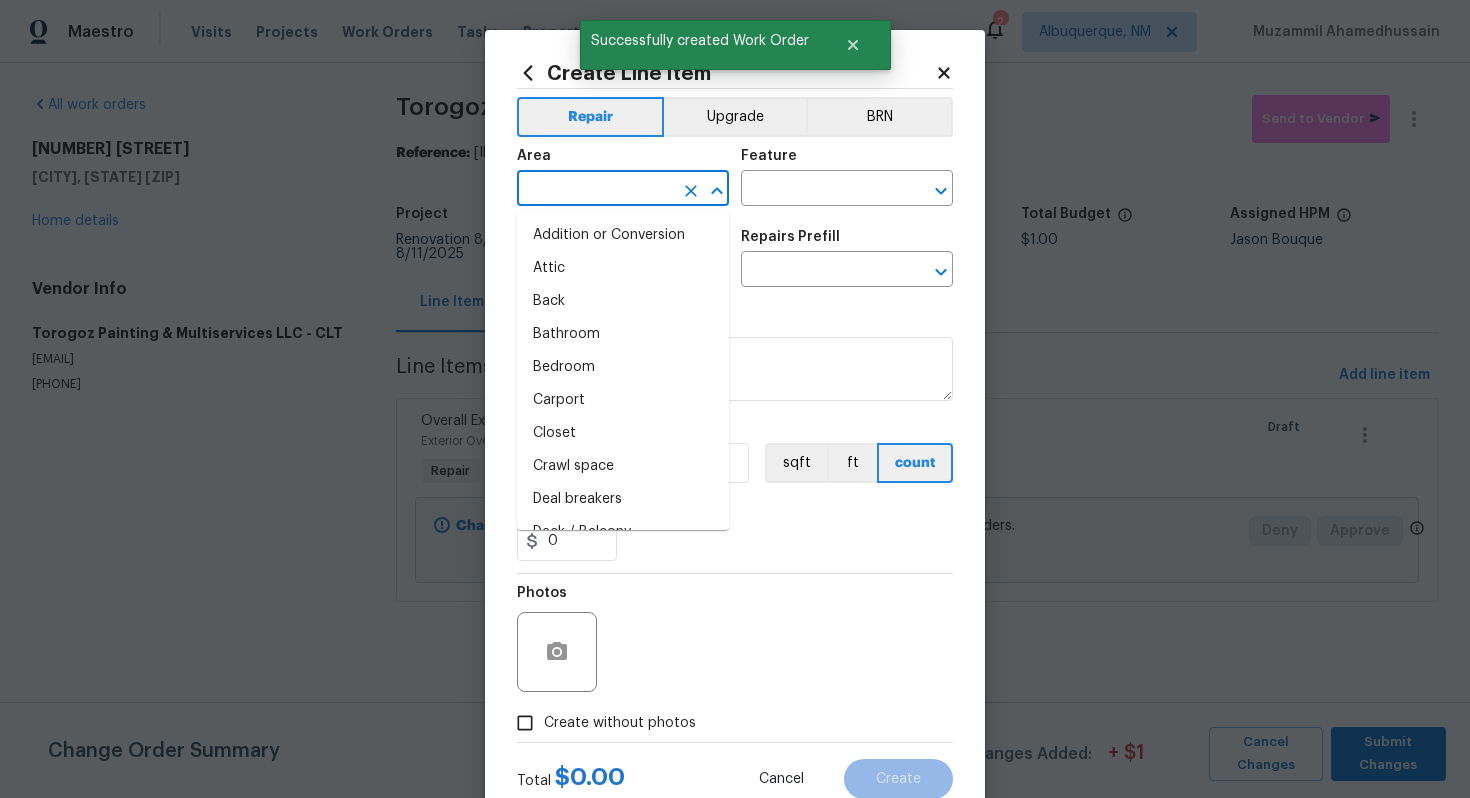 click at bounding box center (595, 190) 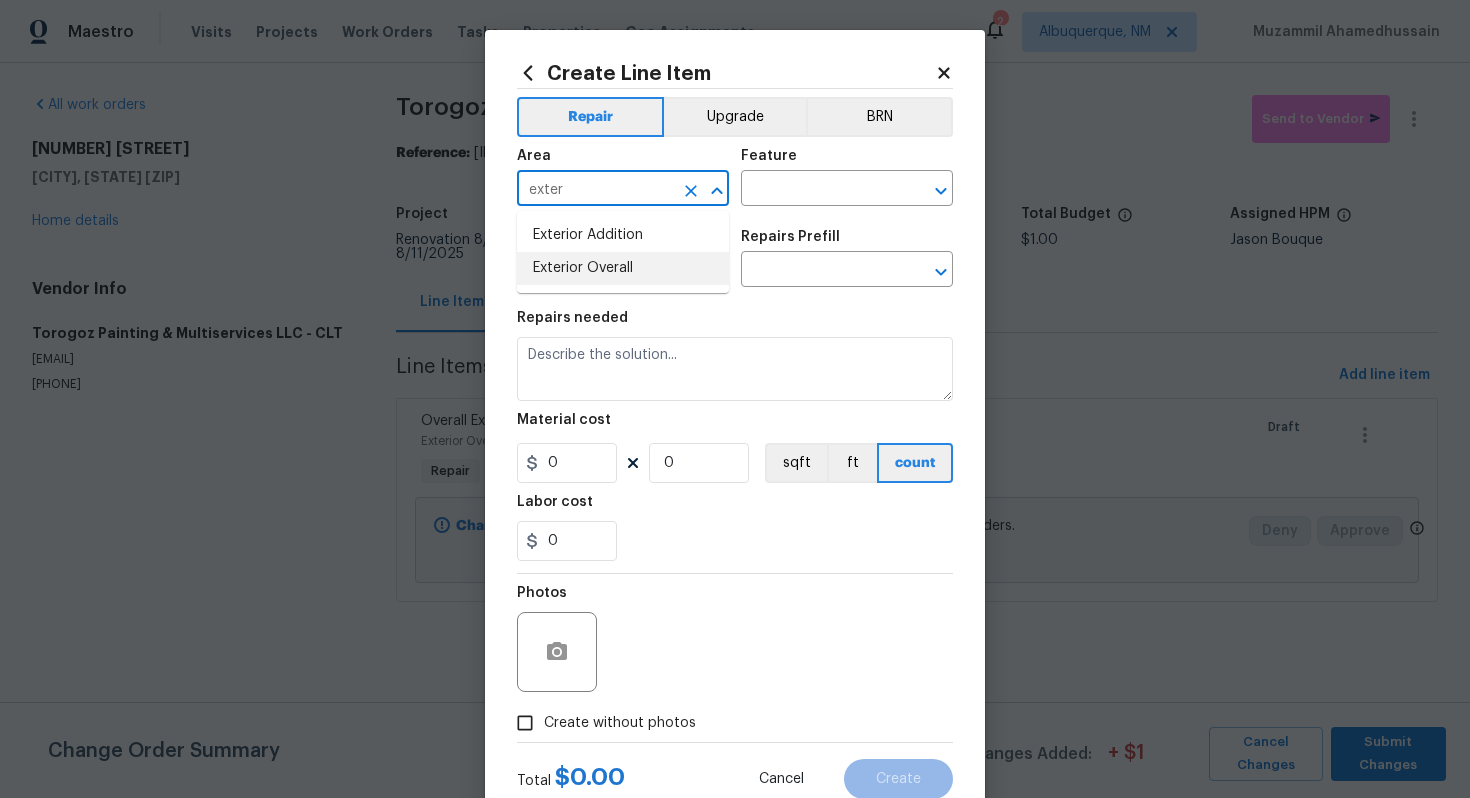 click on "Exterior Addition Exterior Overall" at bounding box center [623, 252] 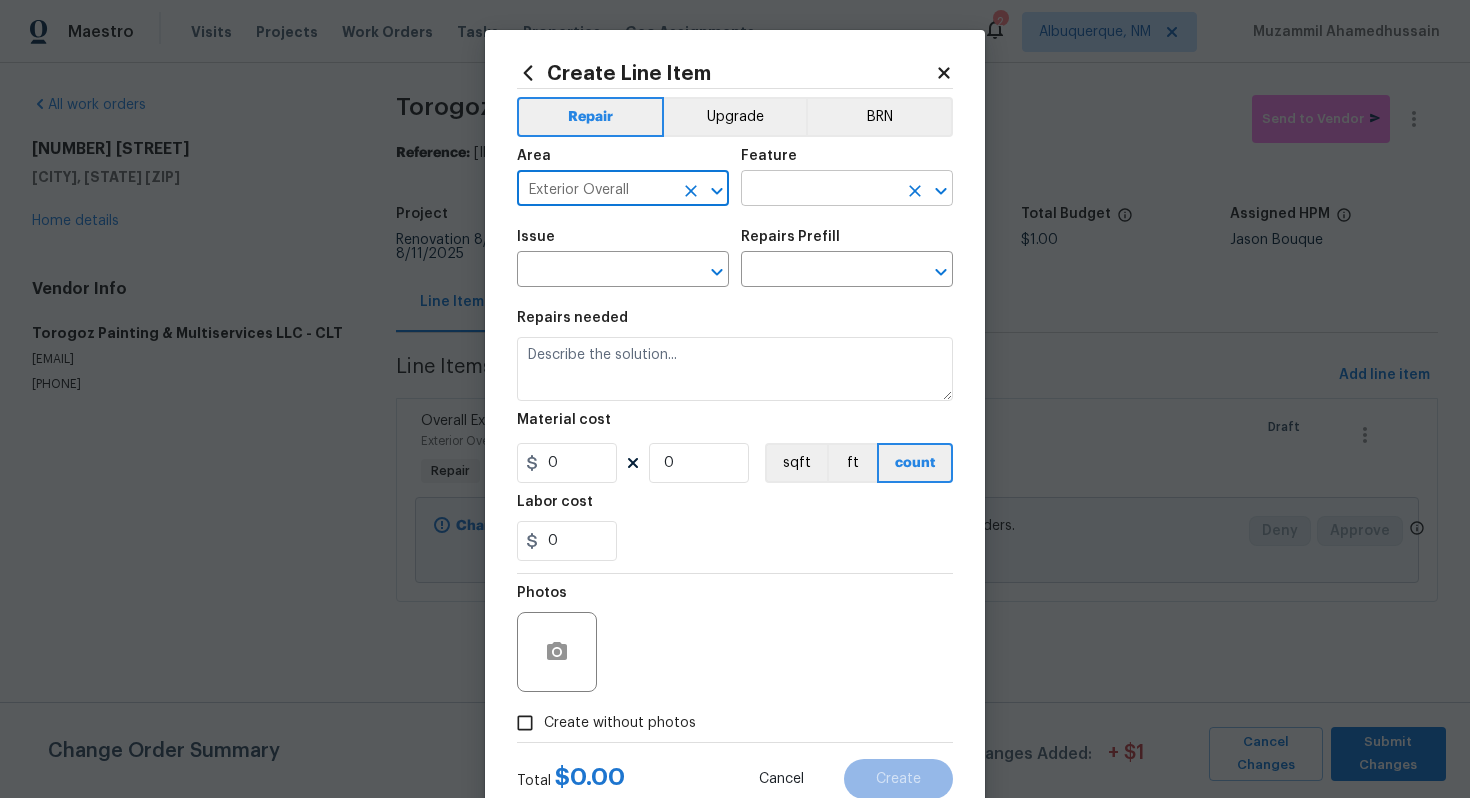 type on "Exterior Overall" 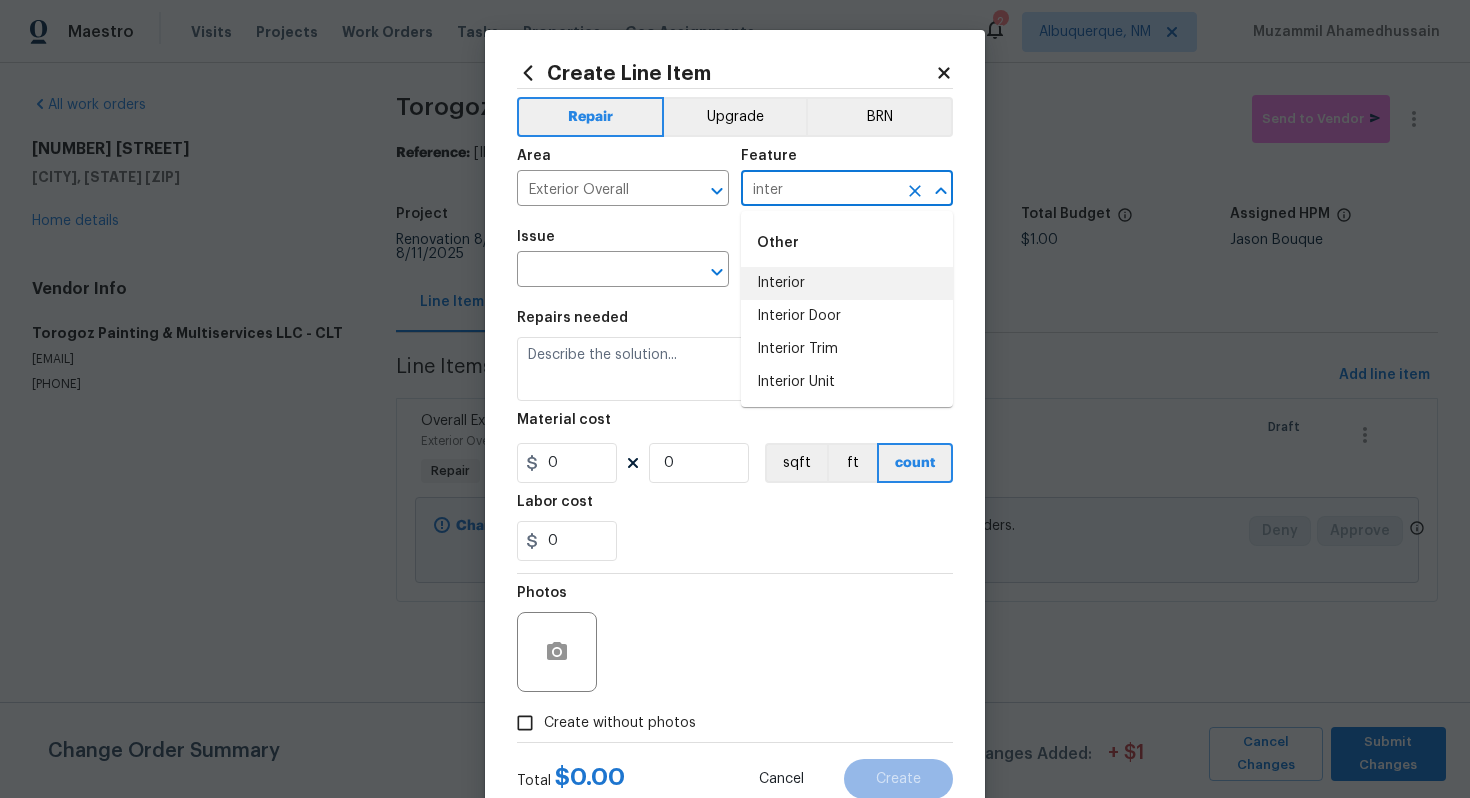 click on "Interior" at bounding box center [847, 283] 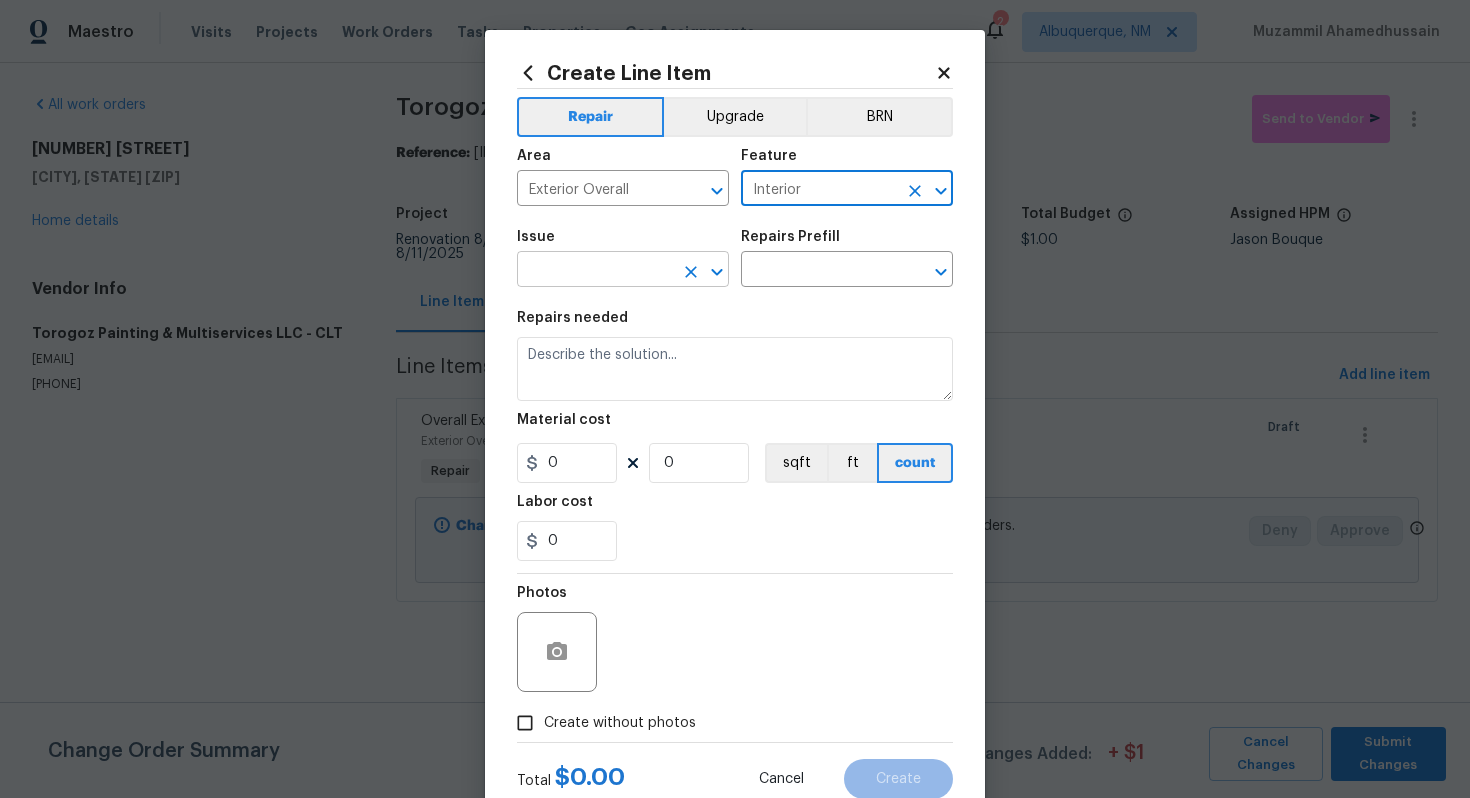 type on "Interior" 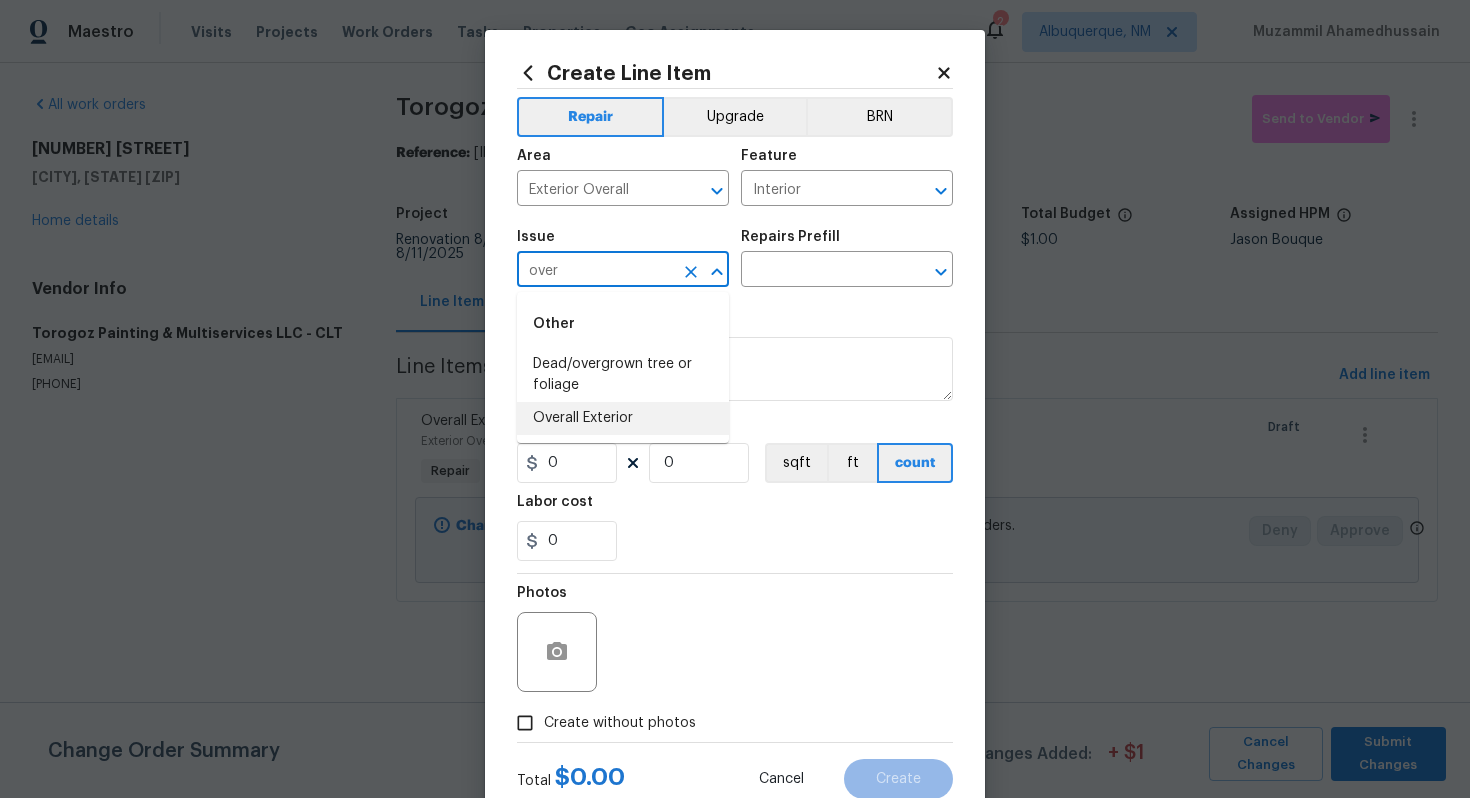 click on "Overall Exterior" at bounding box center (623, 418) 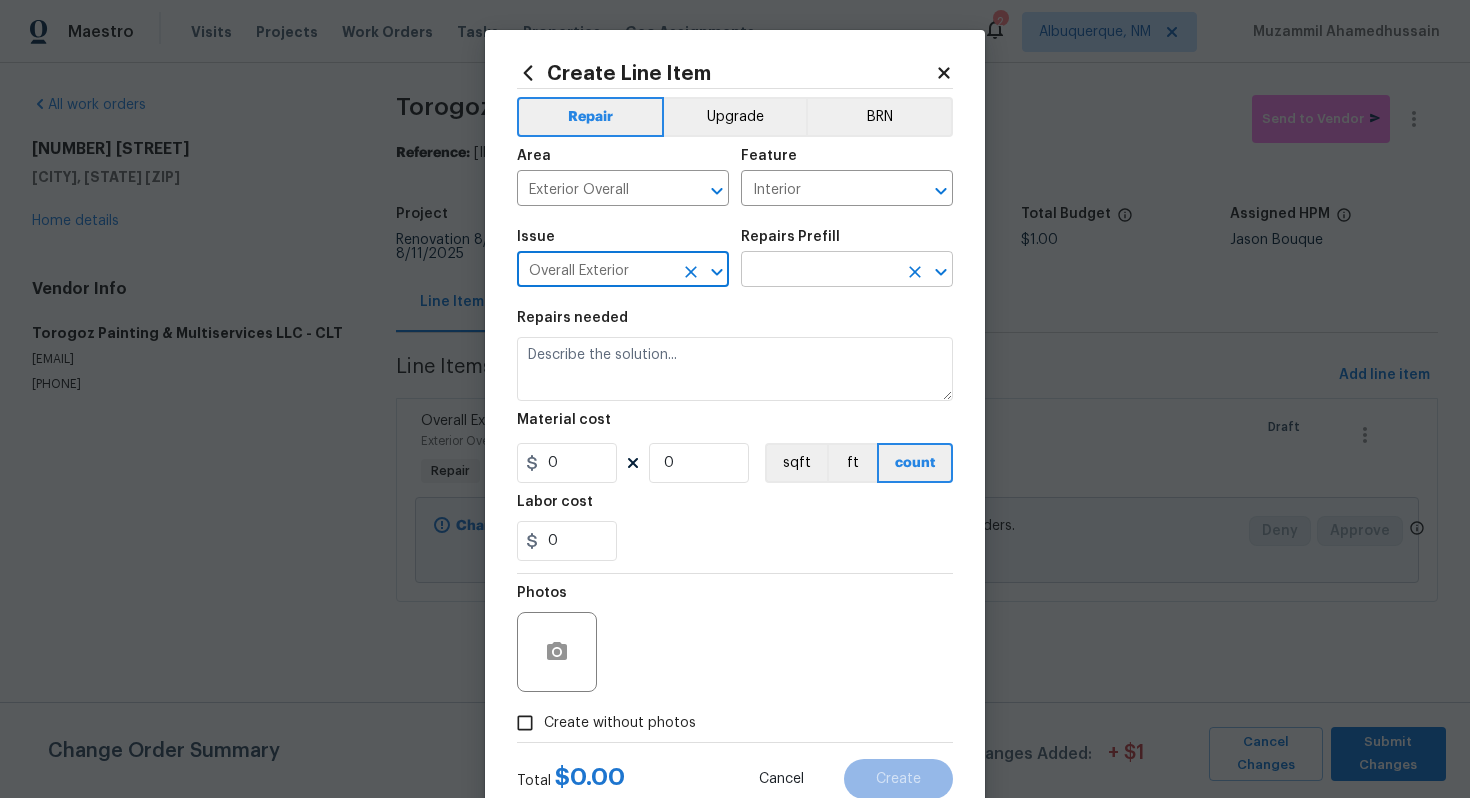 type on "Overall Exterior" 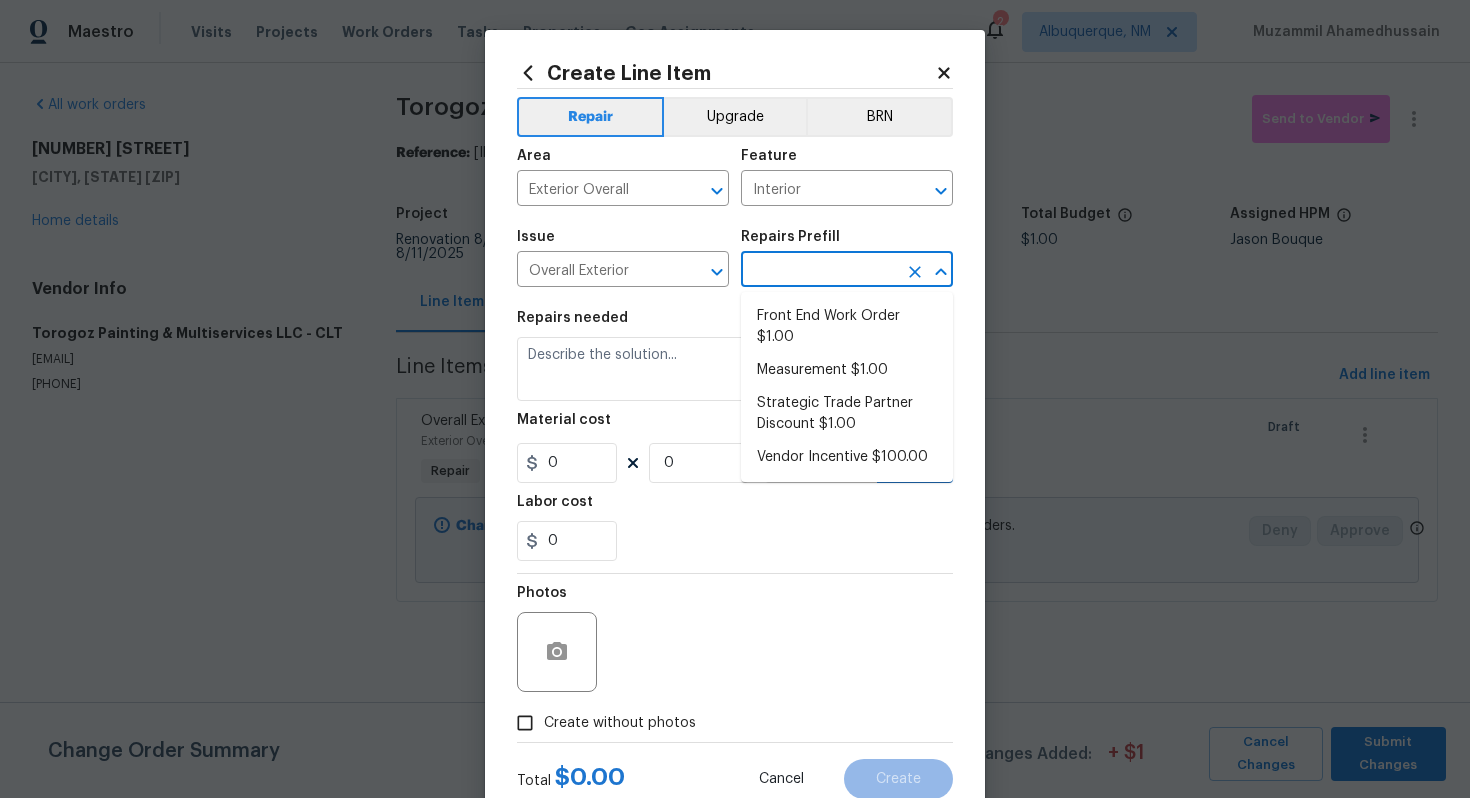 click at bounding box center [819, 271] 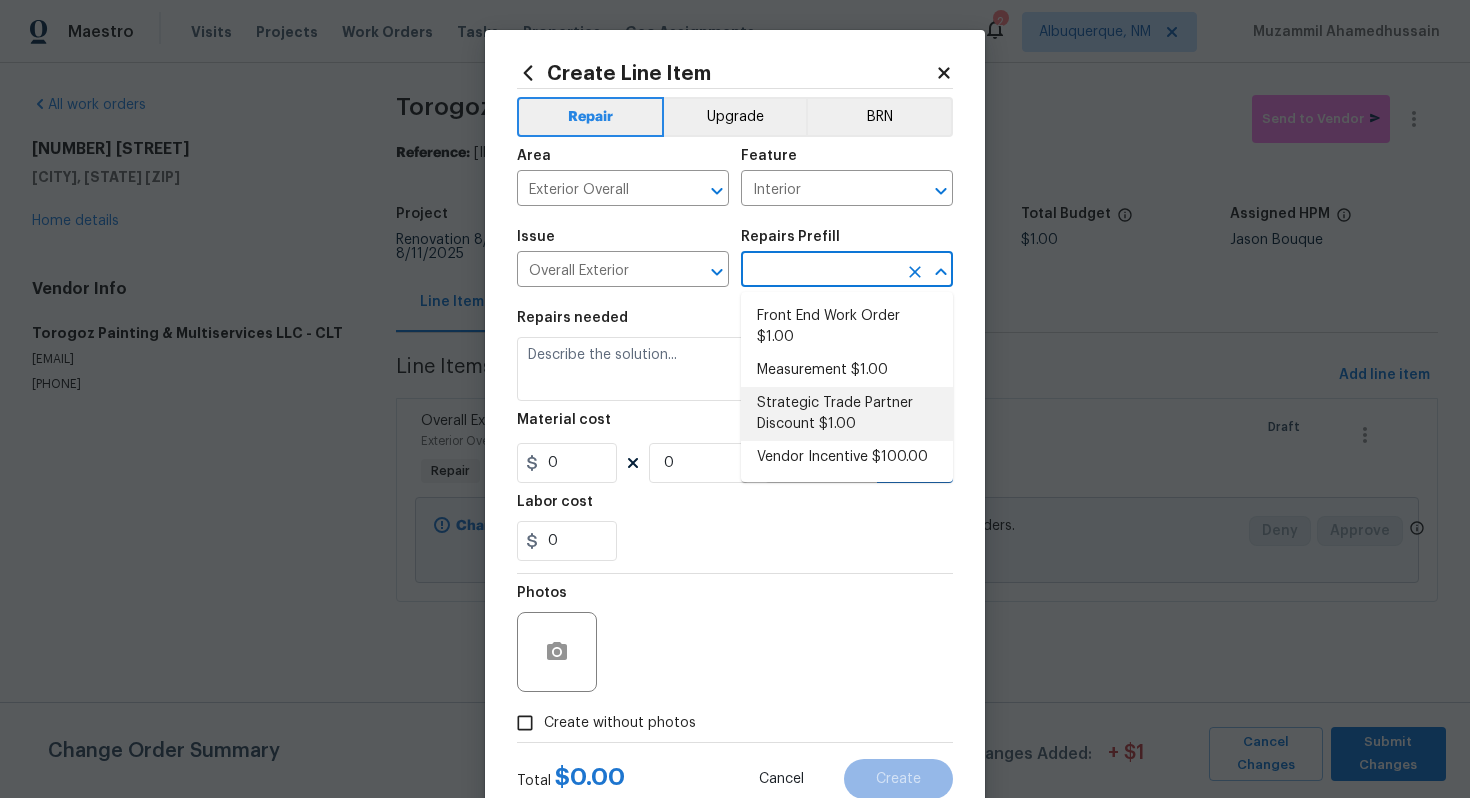 click on "Strategic Trade Partner Discount $1.00" at bounding box center (847, 414) 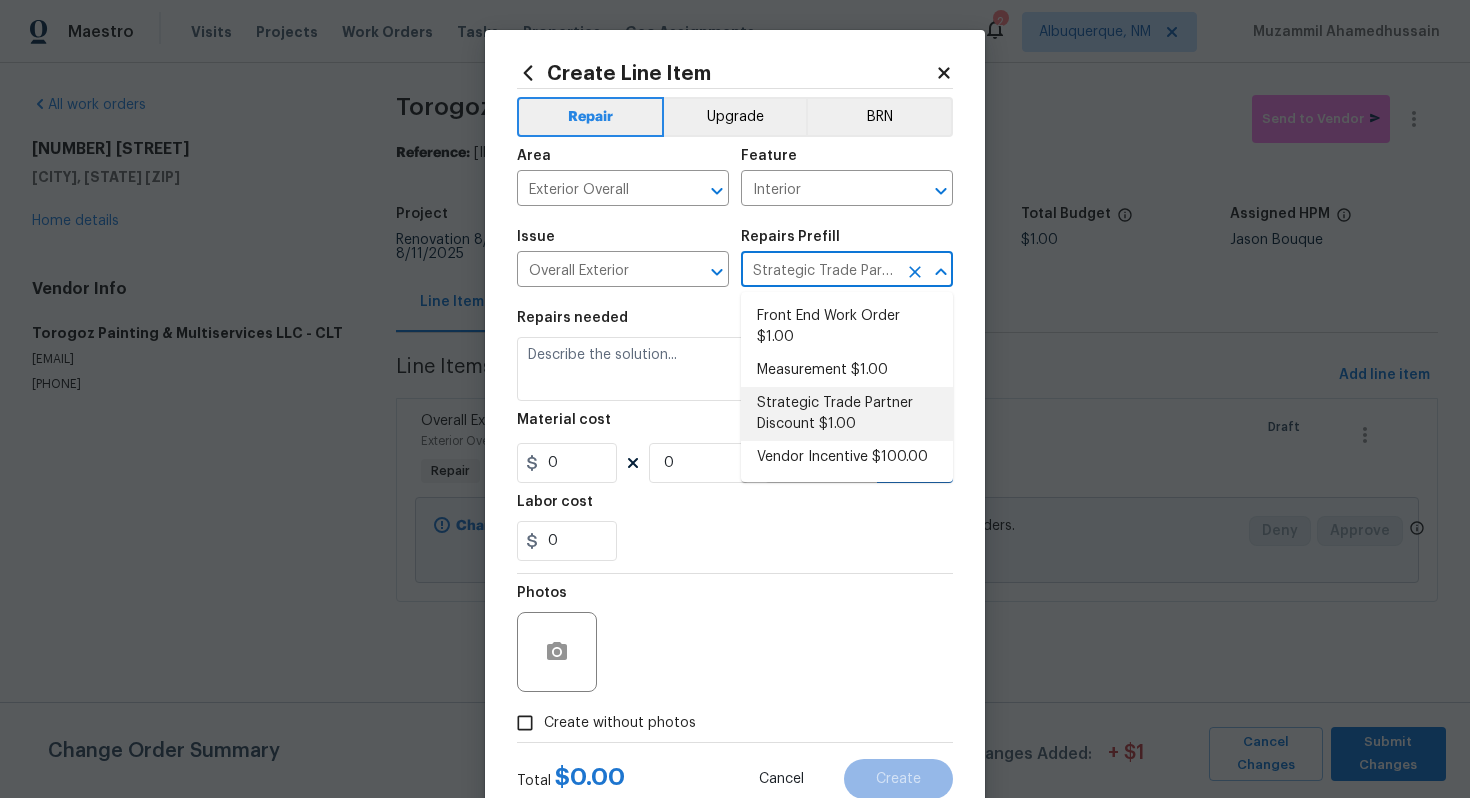 type on "Calculate and apply 5% STPP discount to the total of the work order as a negative cost" 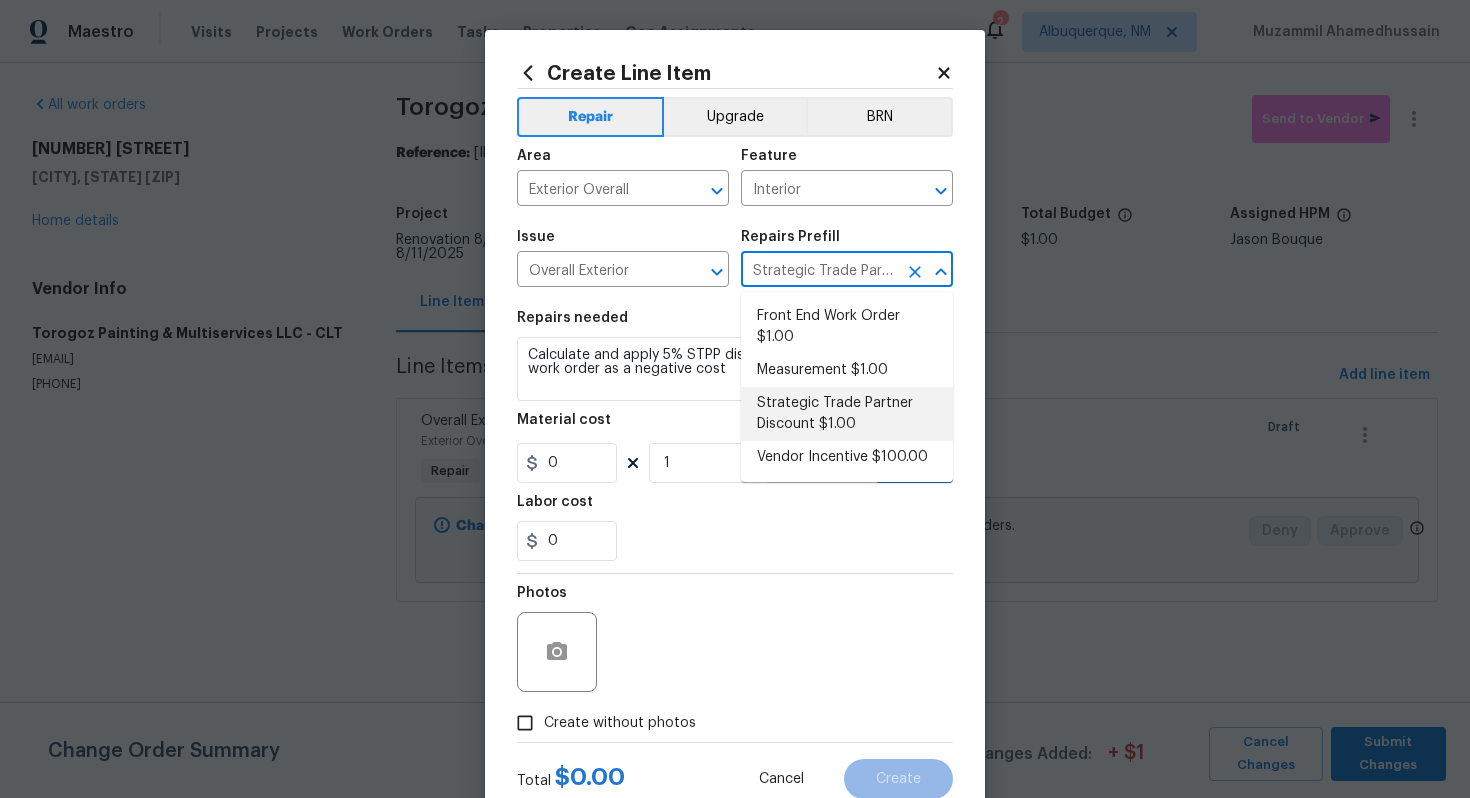 type on "1" 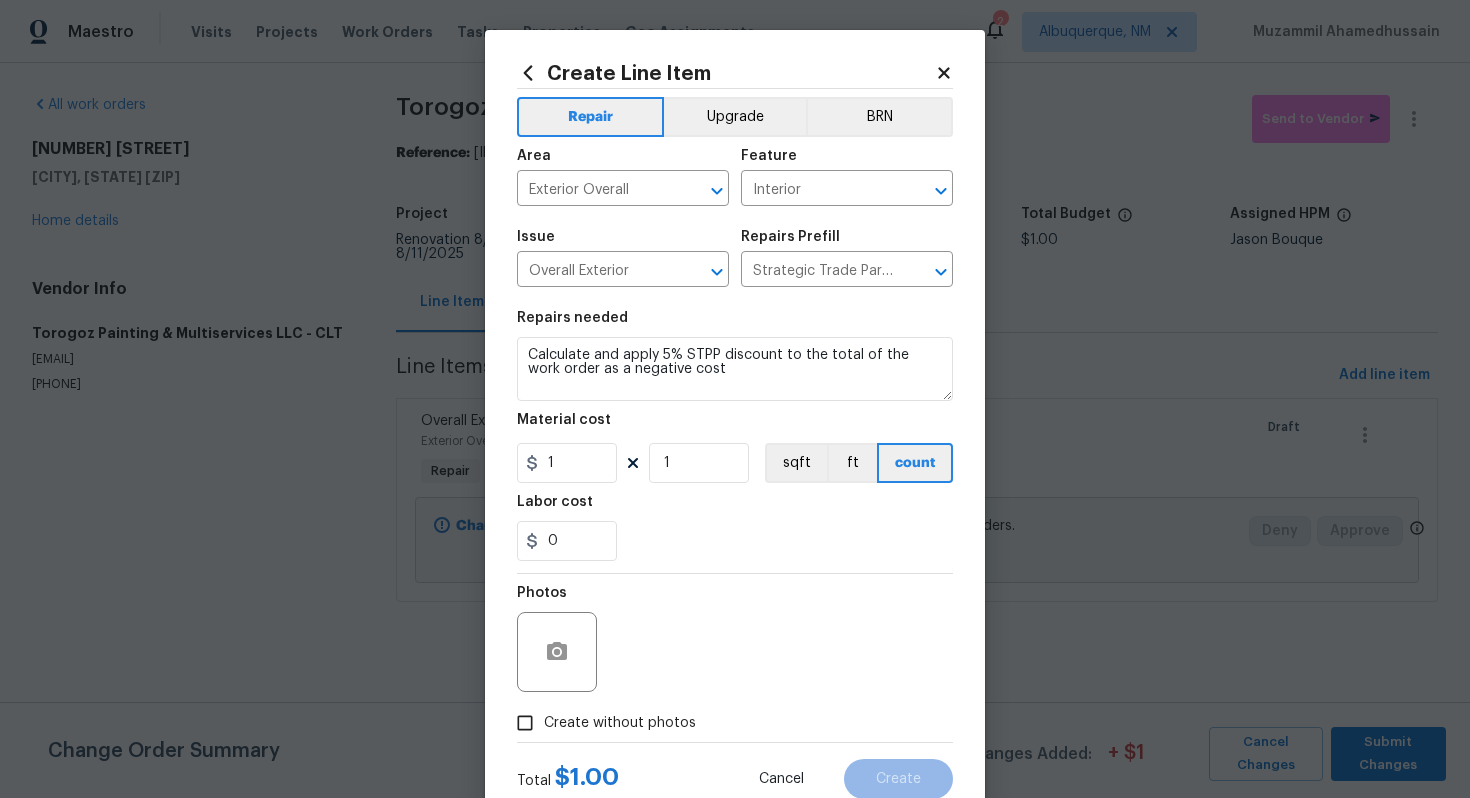 click on "Create without photos" at bounding box center (601, 723) 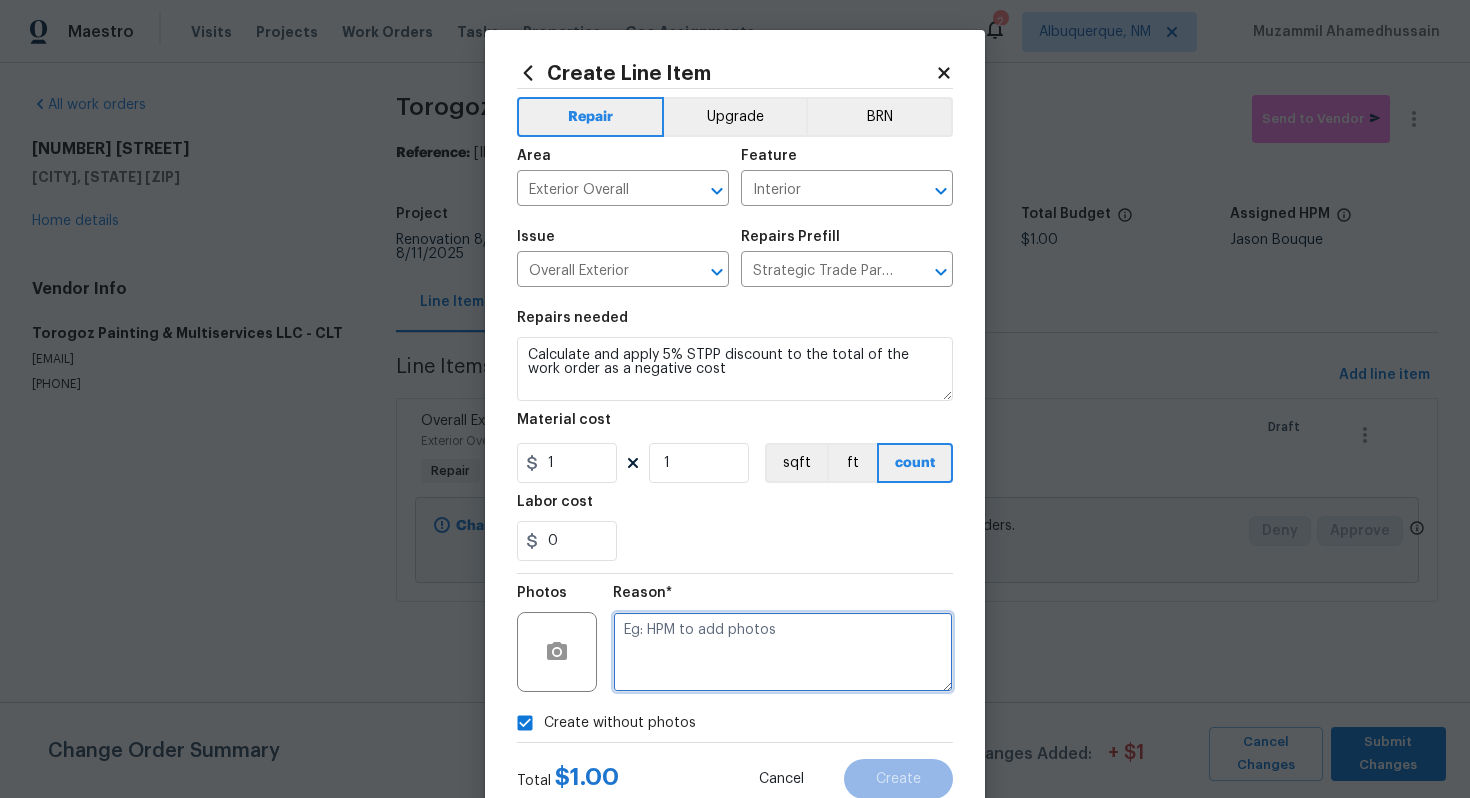 click at bounding box center (783, 652) 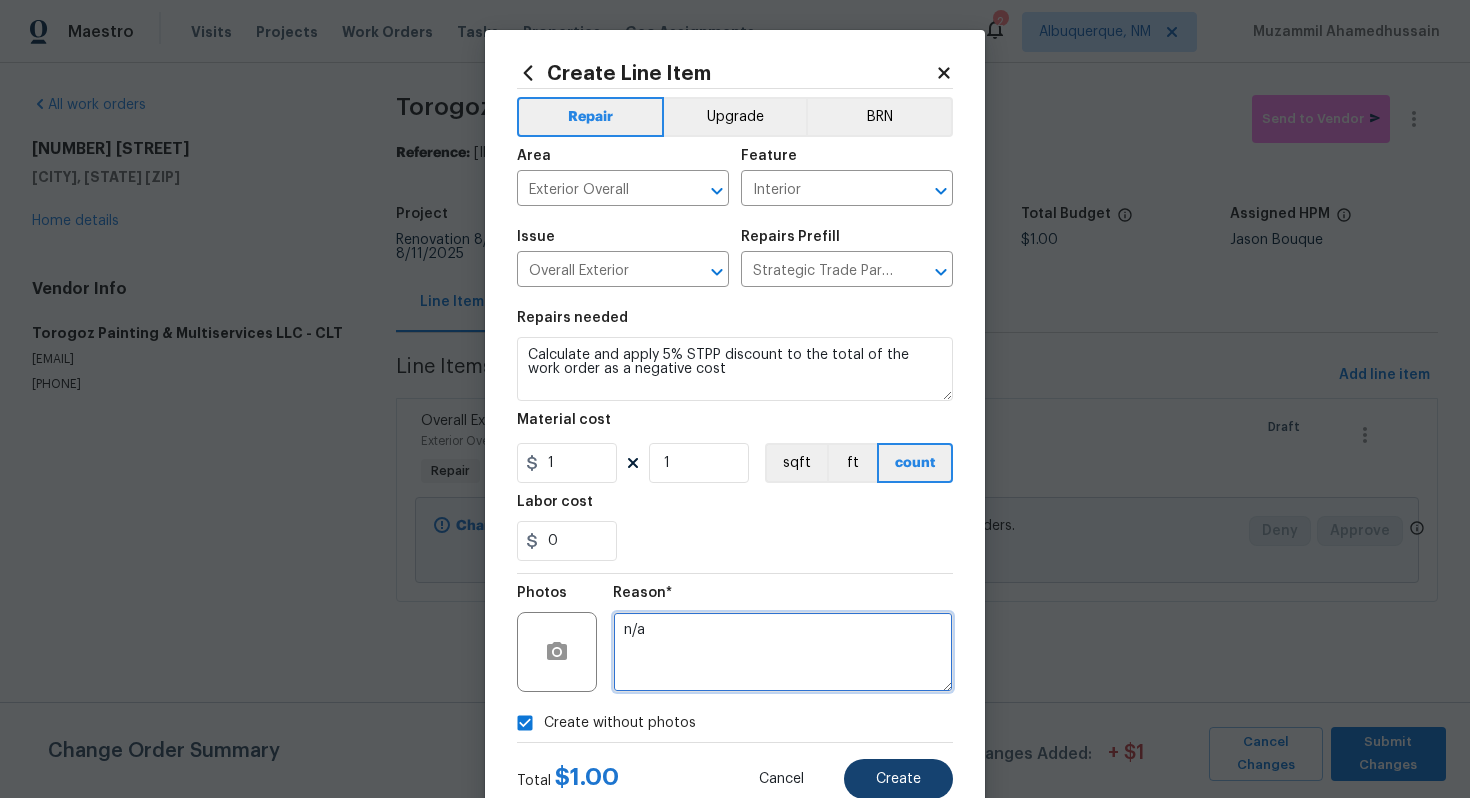 type on "n/a" 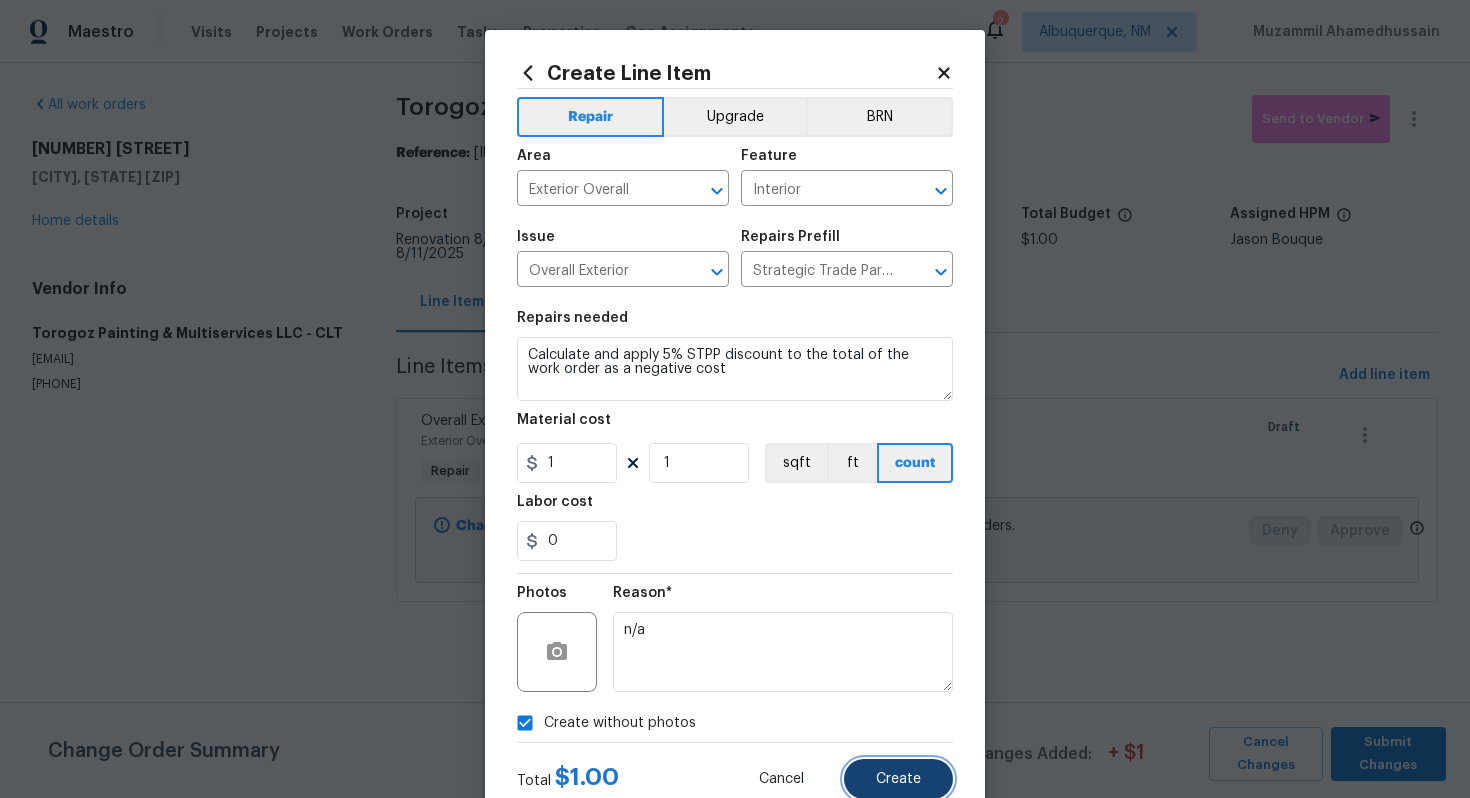 click on "Create" at bounding box center [898, 779] 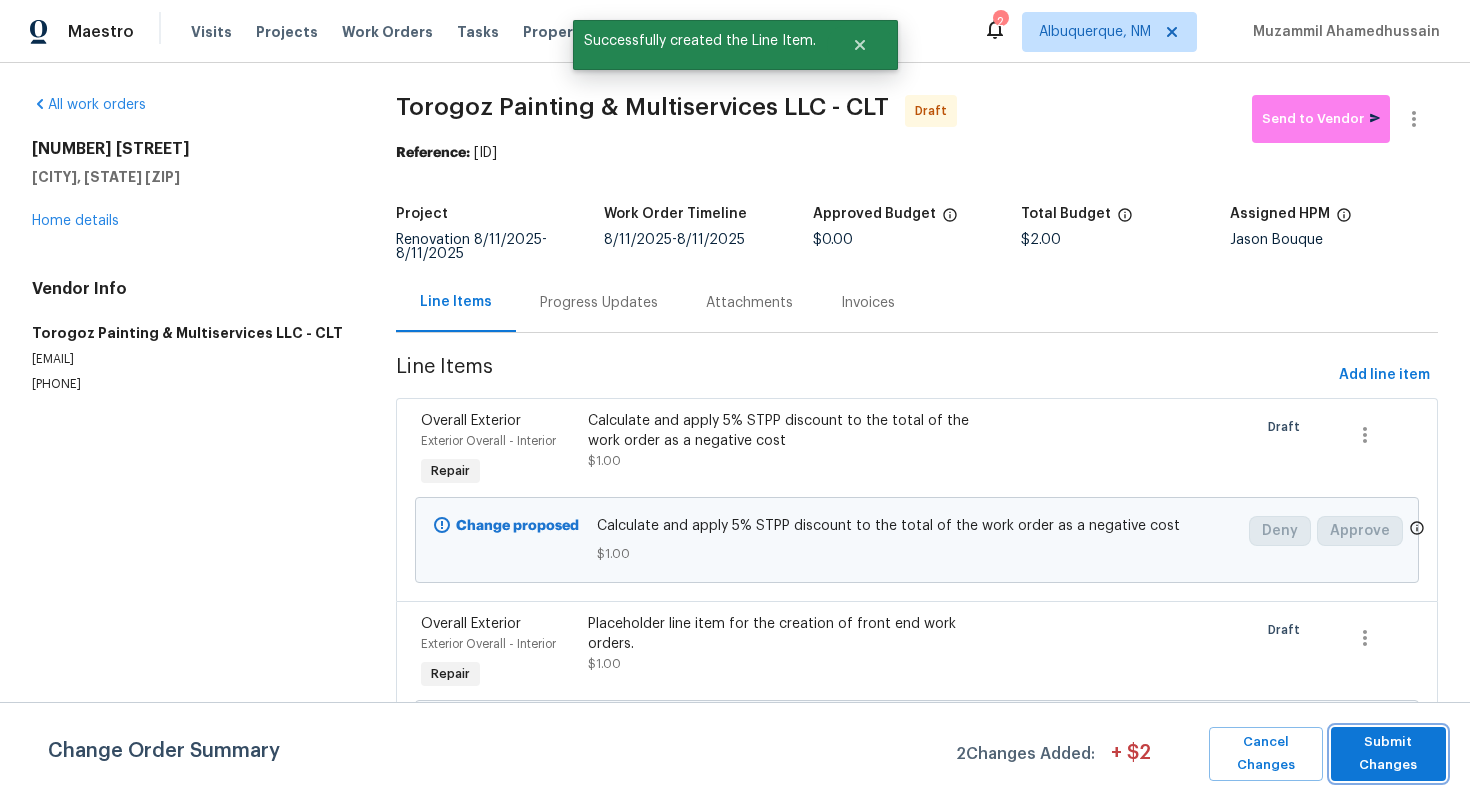 click on "Submit Changes" at bounding box center [1388, 754] 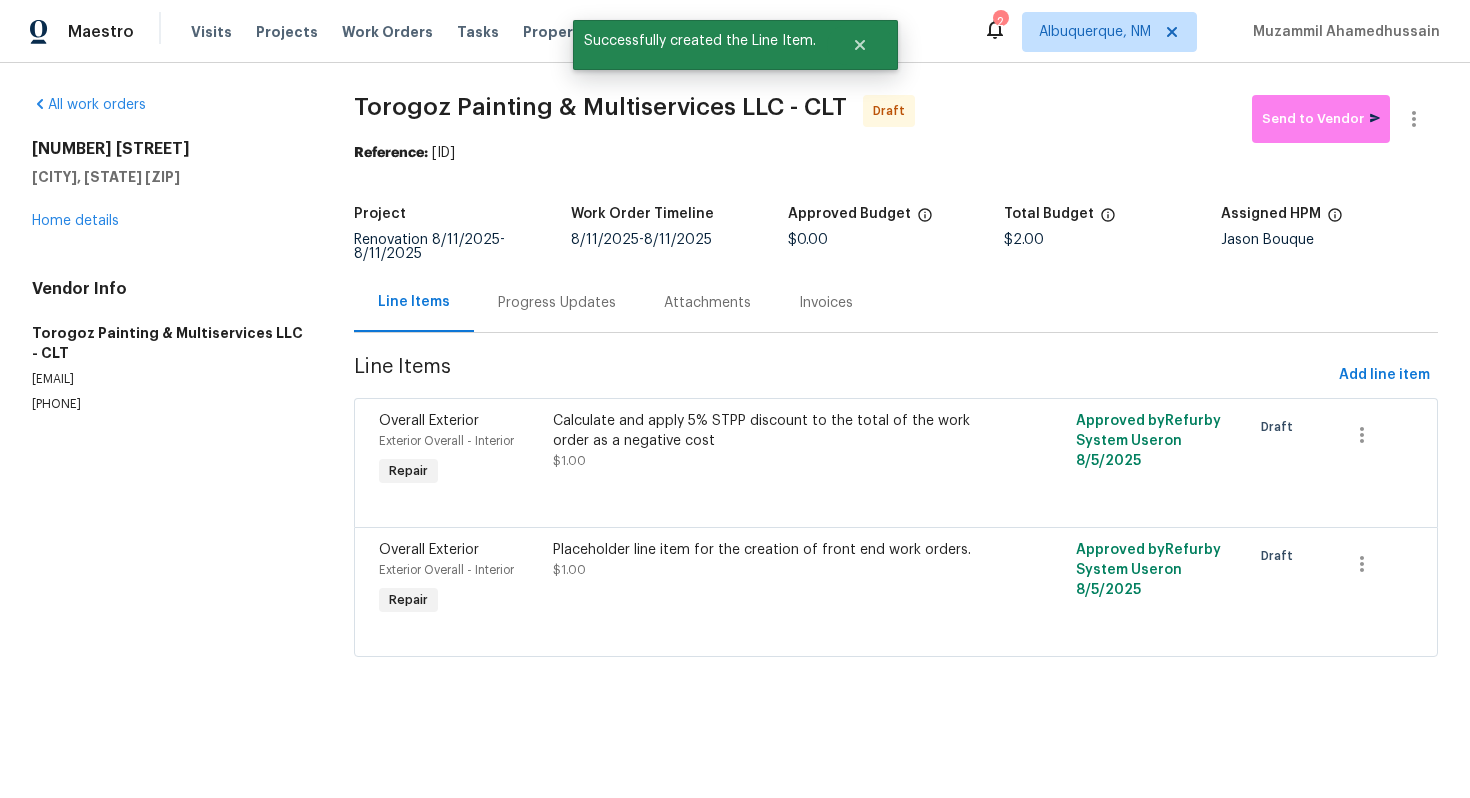 scroll, scrollTop: 0, scrollLeft: 0, axis: both 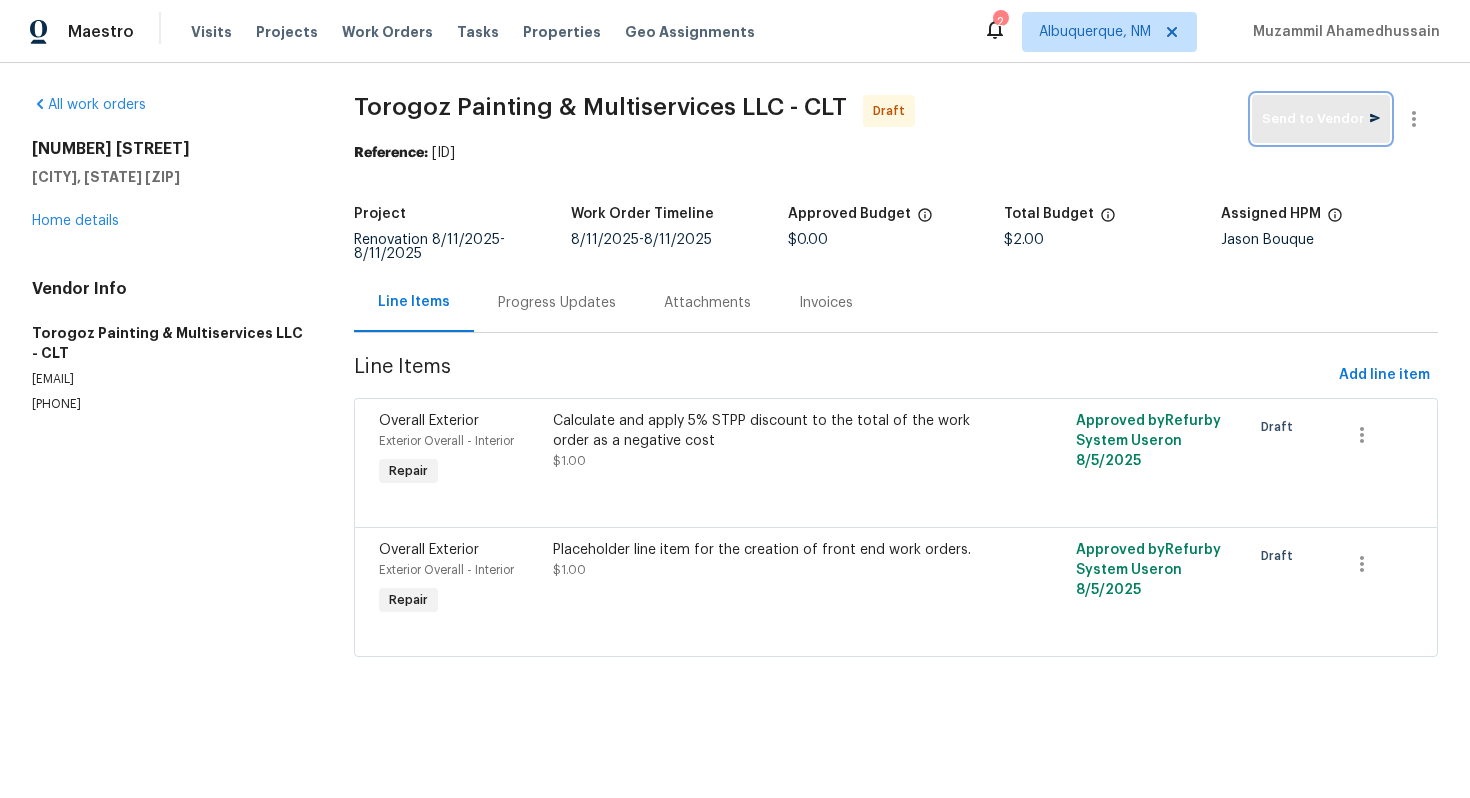 click on "Send to Vendor" at bounding box center (1321, 119) 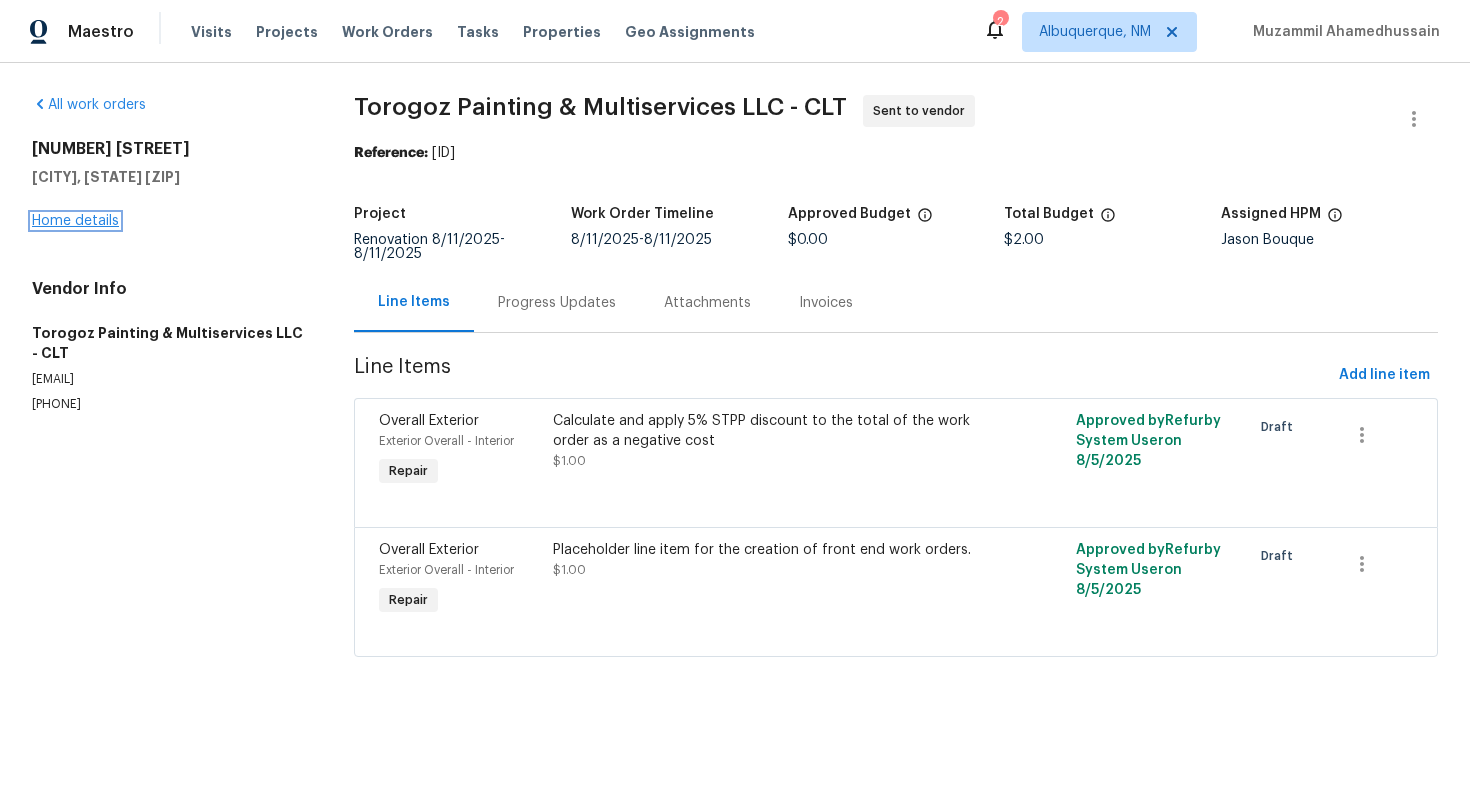 click on "Home details" at bounding box center [75, 221] 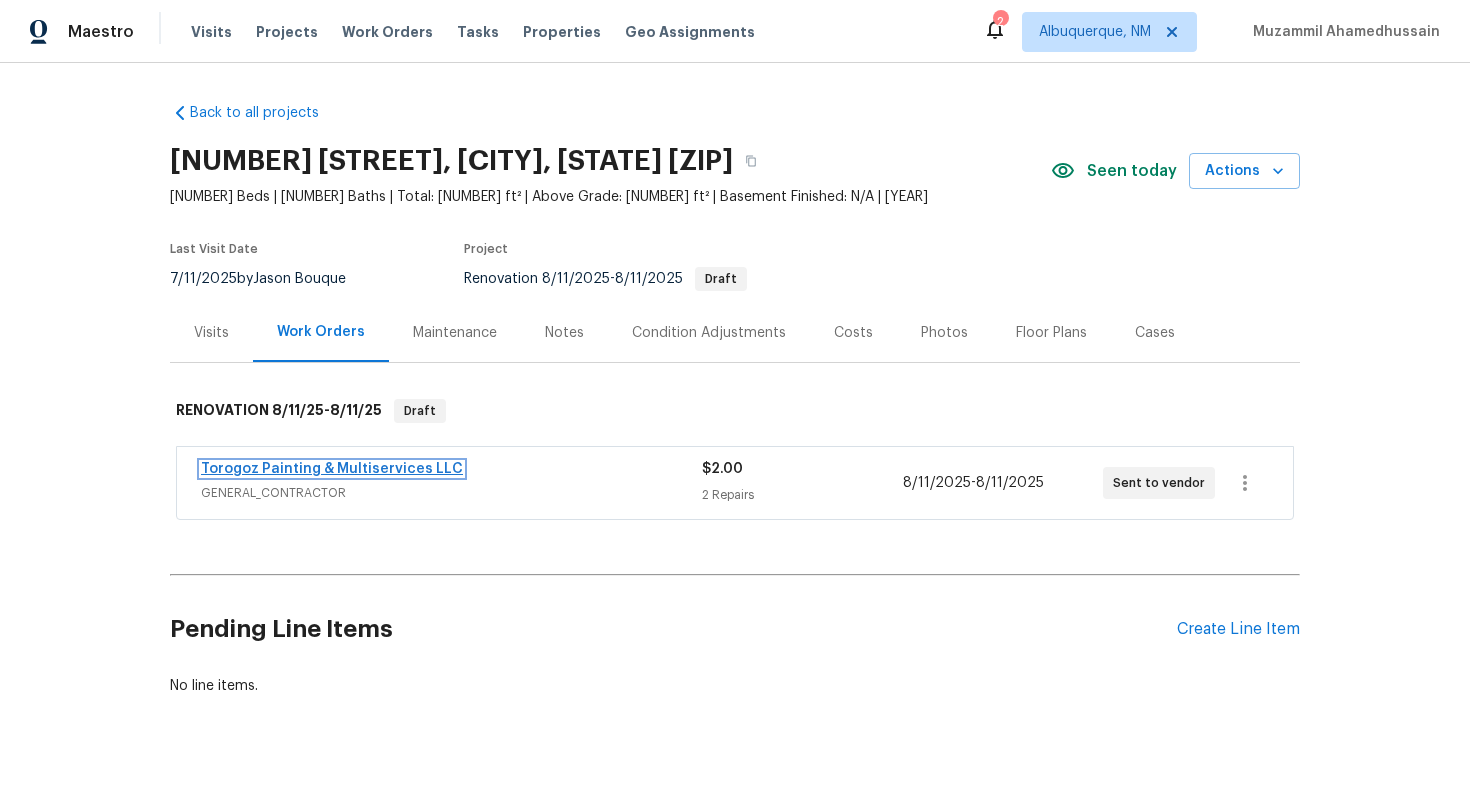 click on "Torogoz Painting & Multiservices LLC" at bounding box center [332, 469] 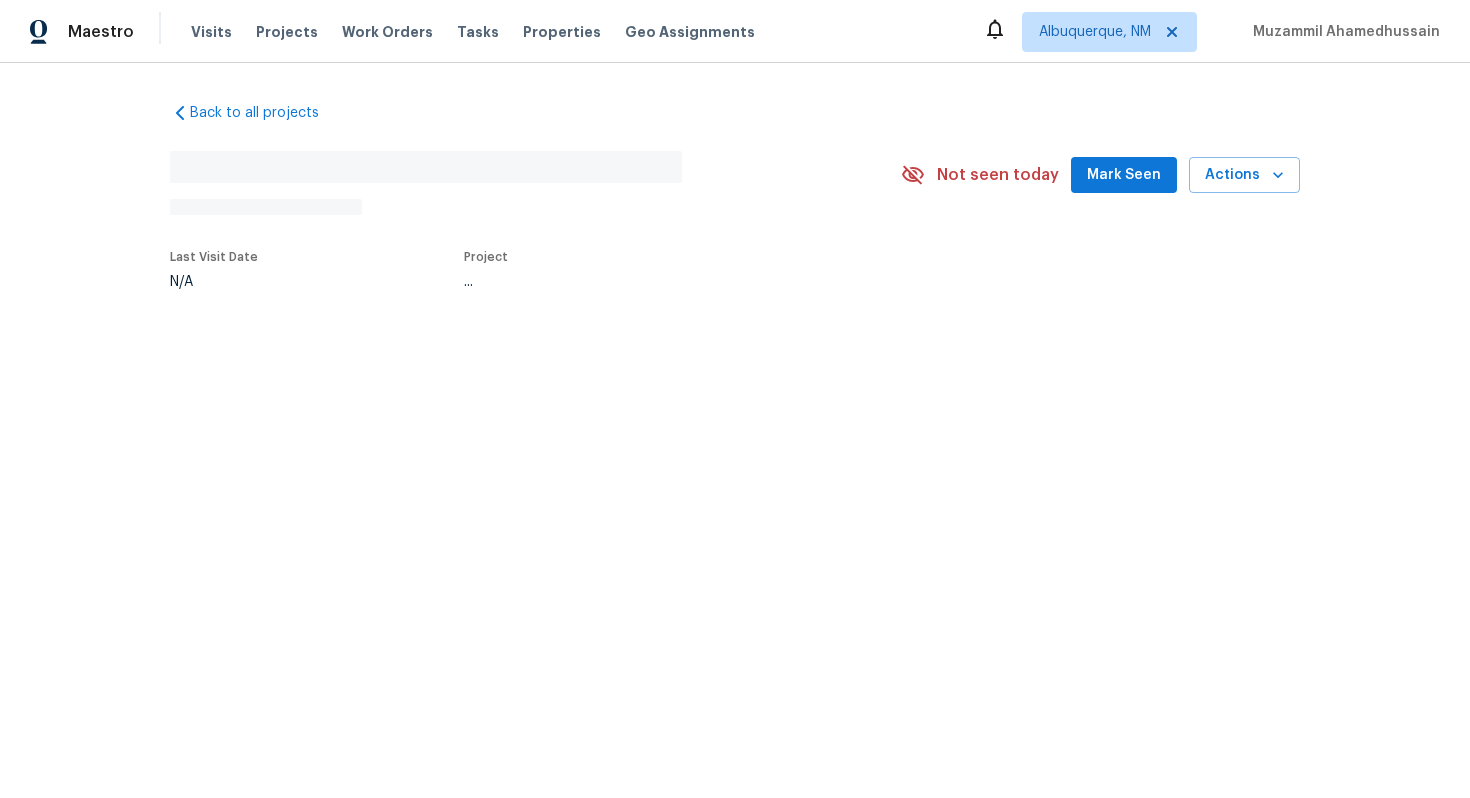 scroll, scrollTop: 0, scrollLeft: 0, axis: both 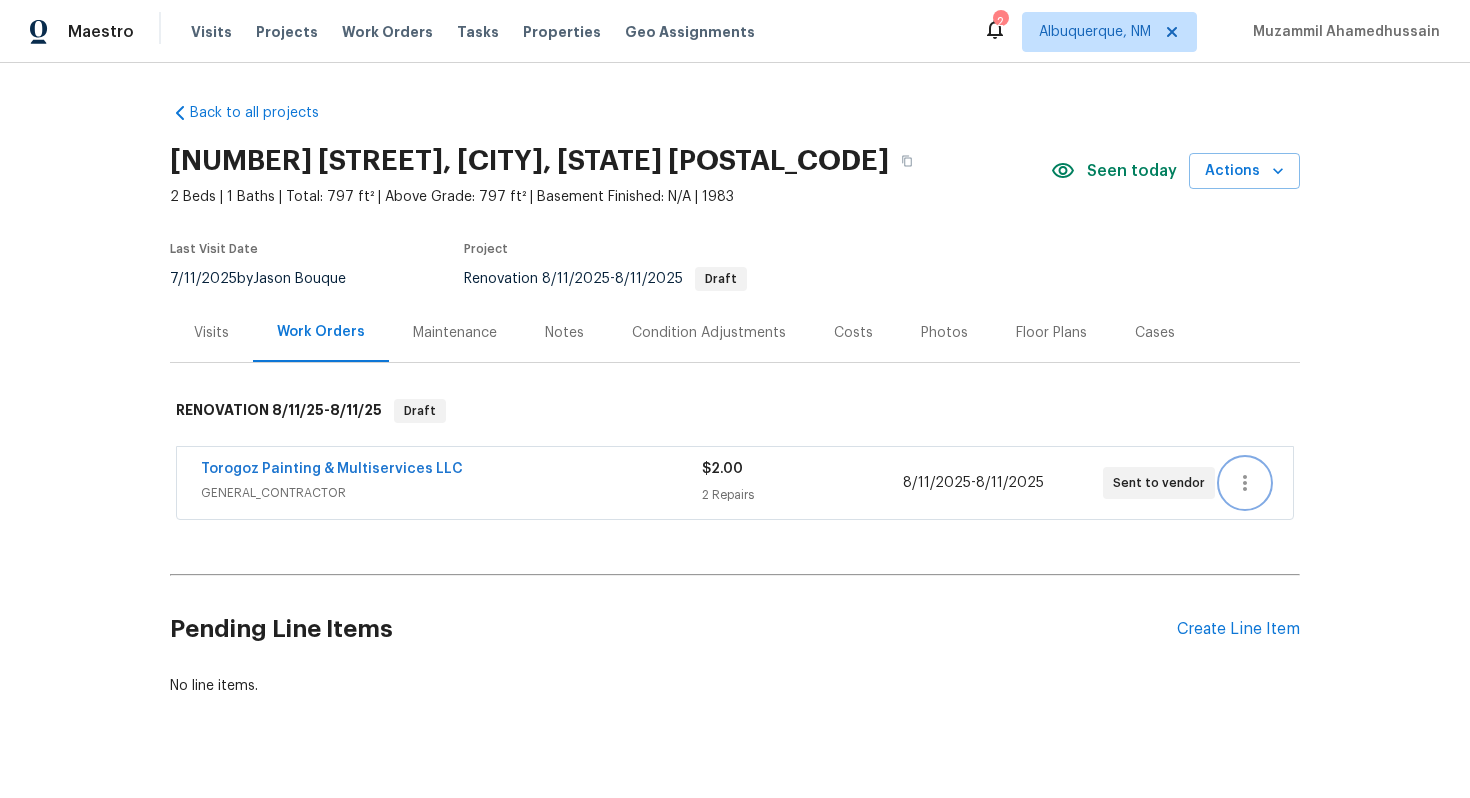 click 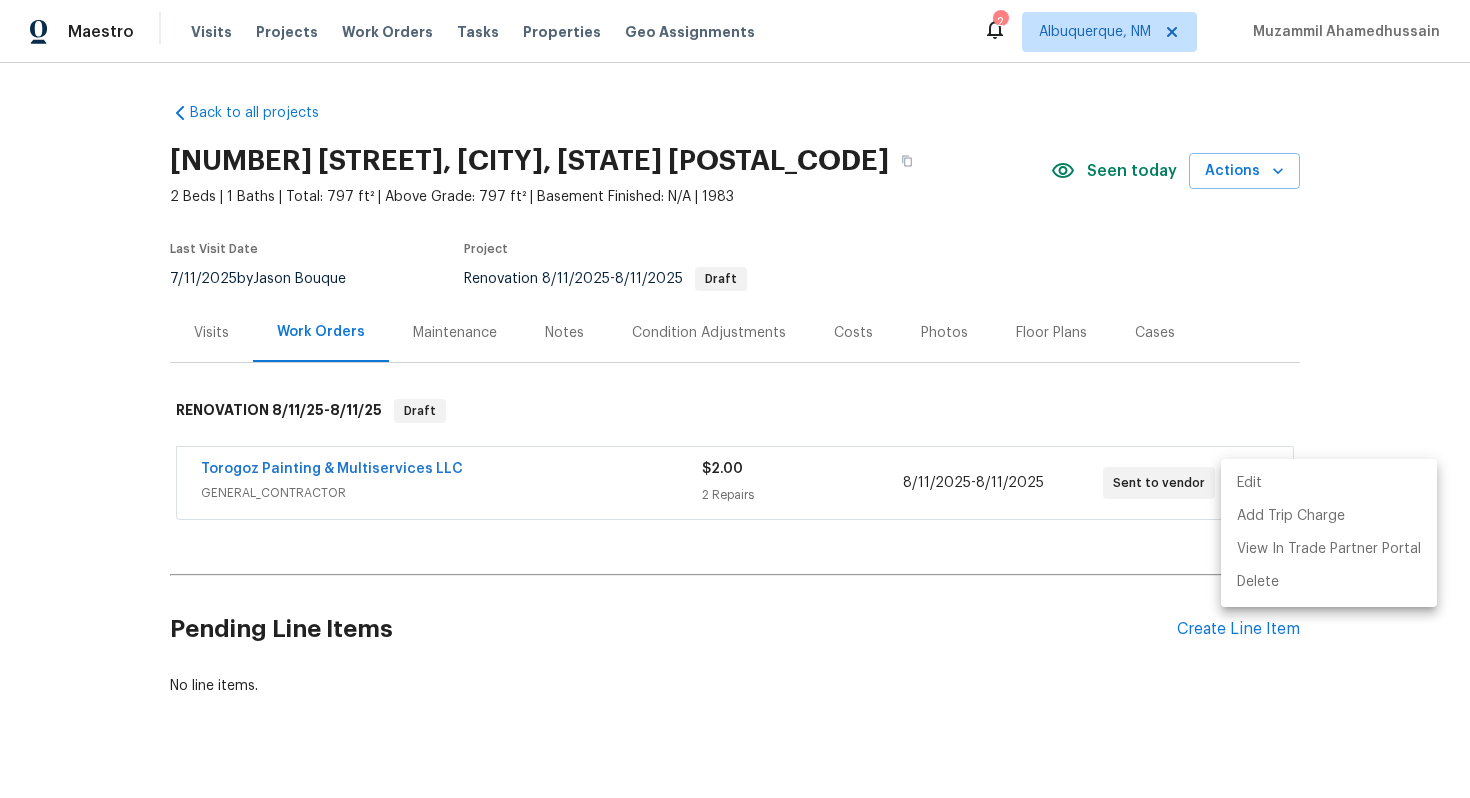 click on "Edit" at bounding box center (1329, 483) 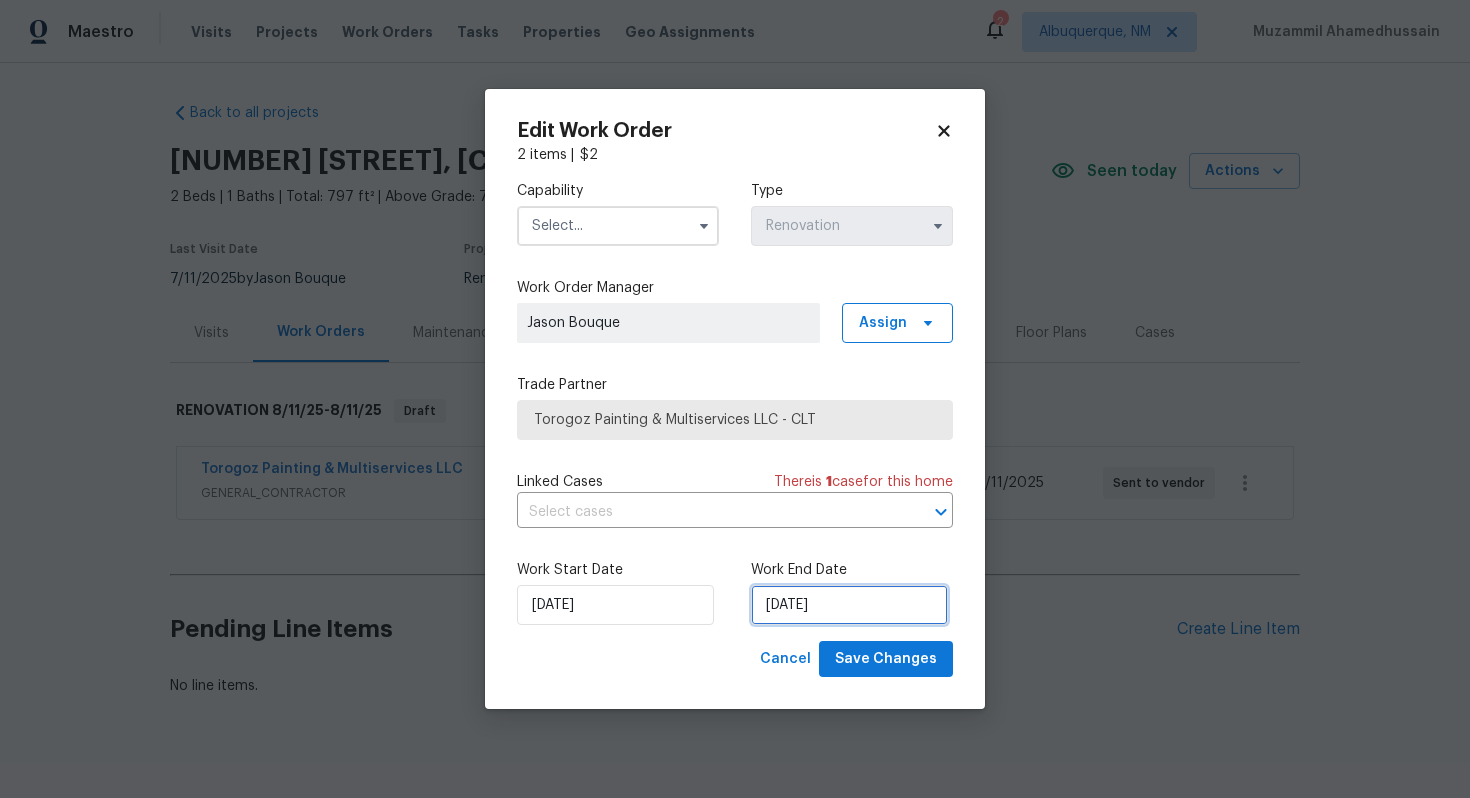 click on "[DATE]" at bounding box center (849, 605) 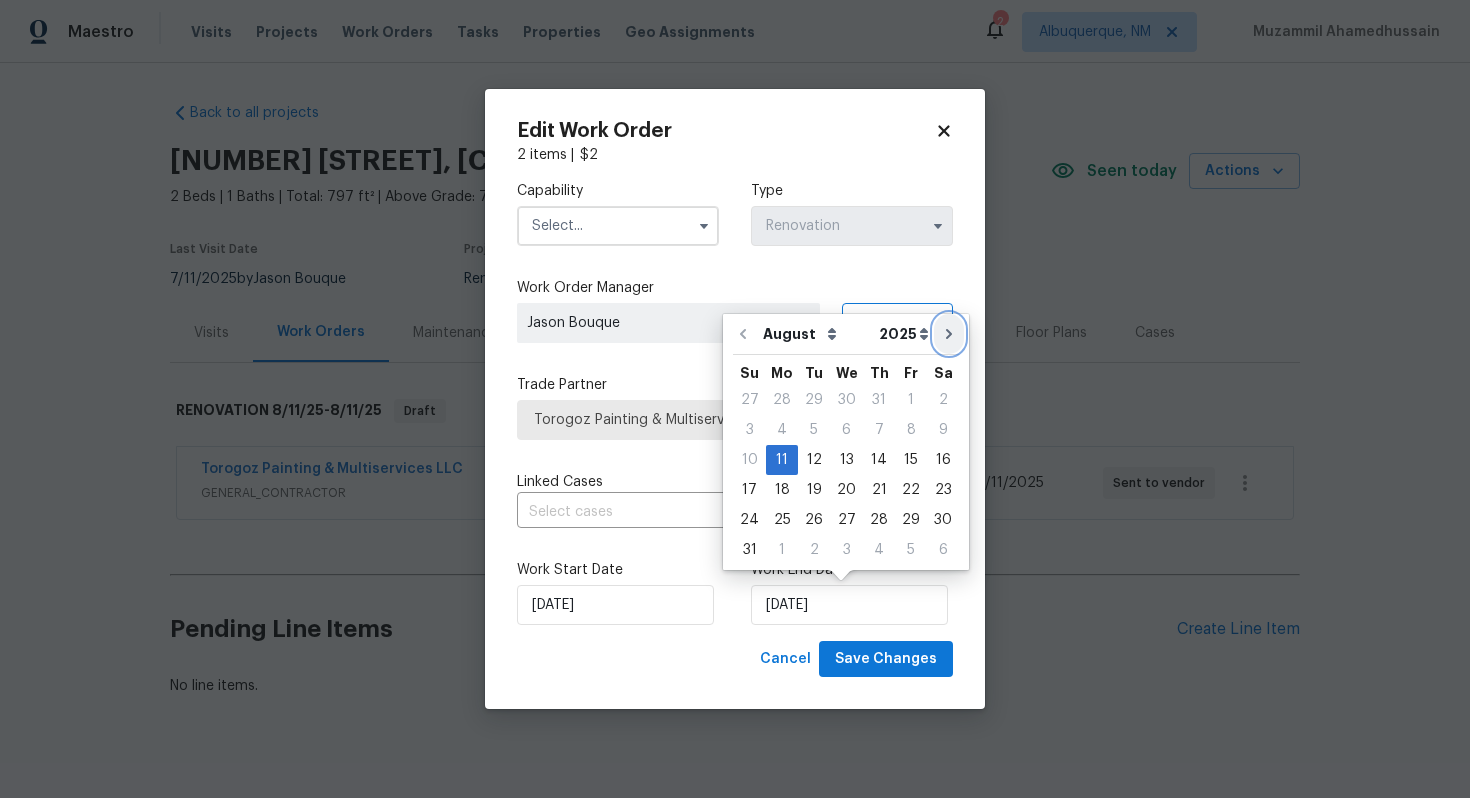 click 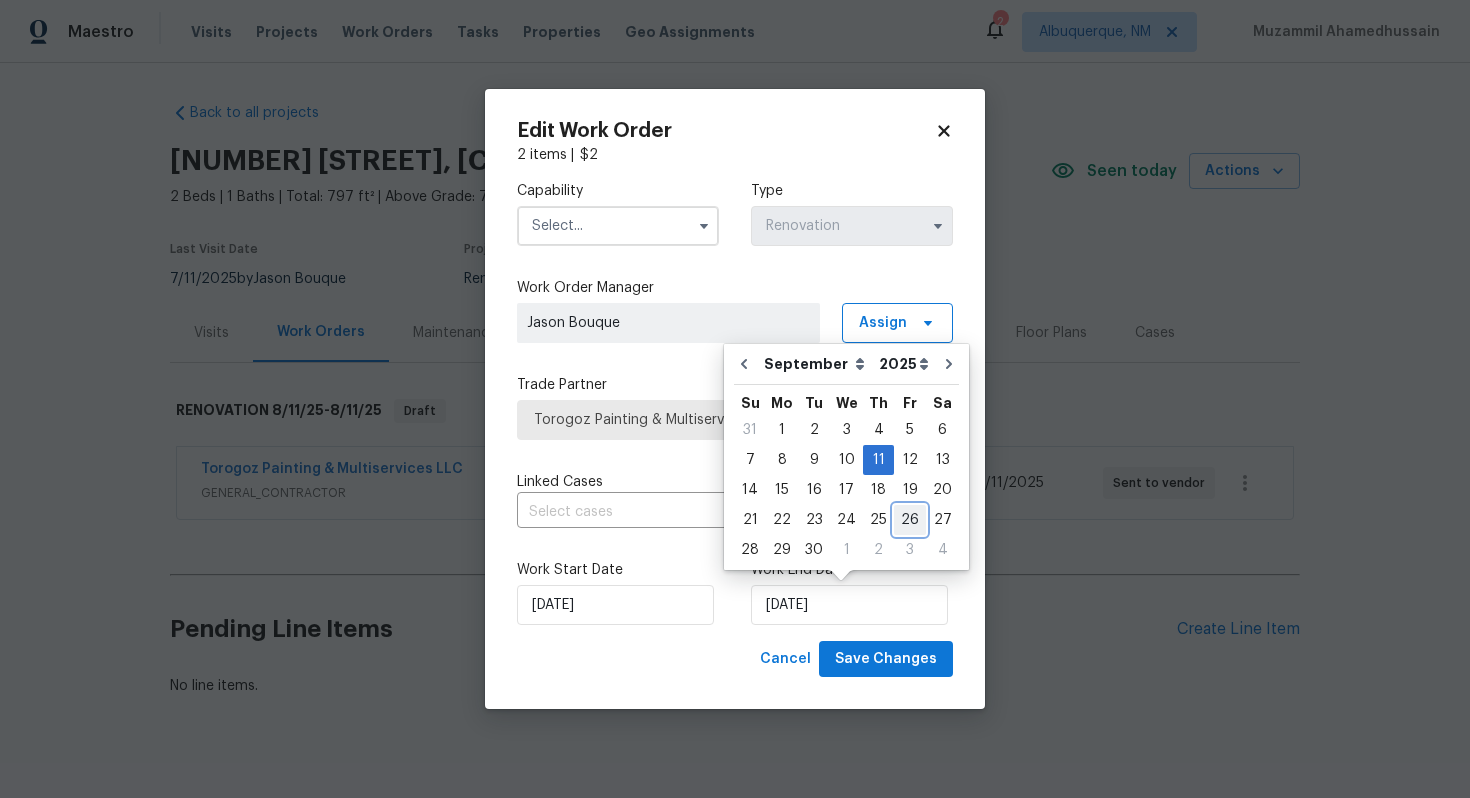 click on "26" at bounding box center [910, 520] 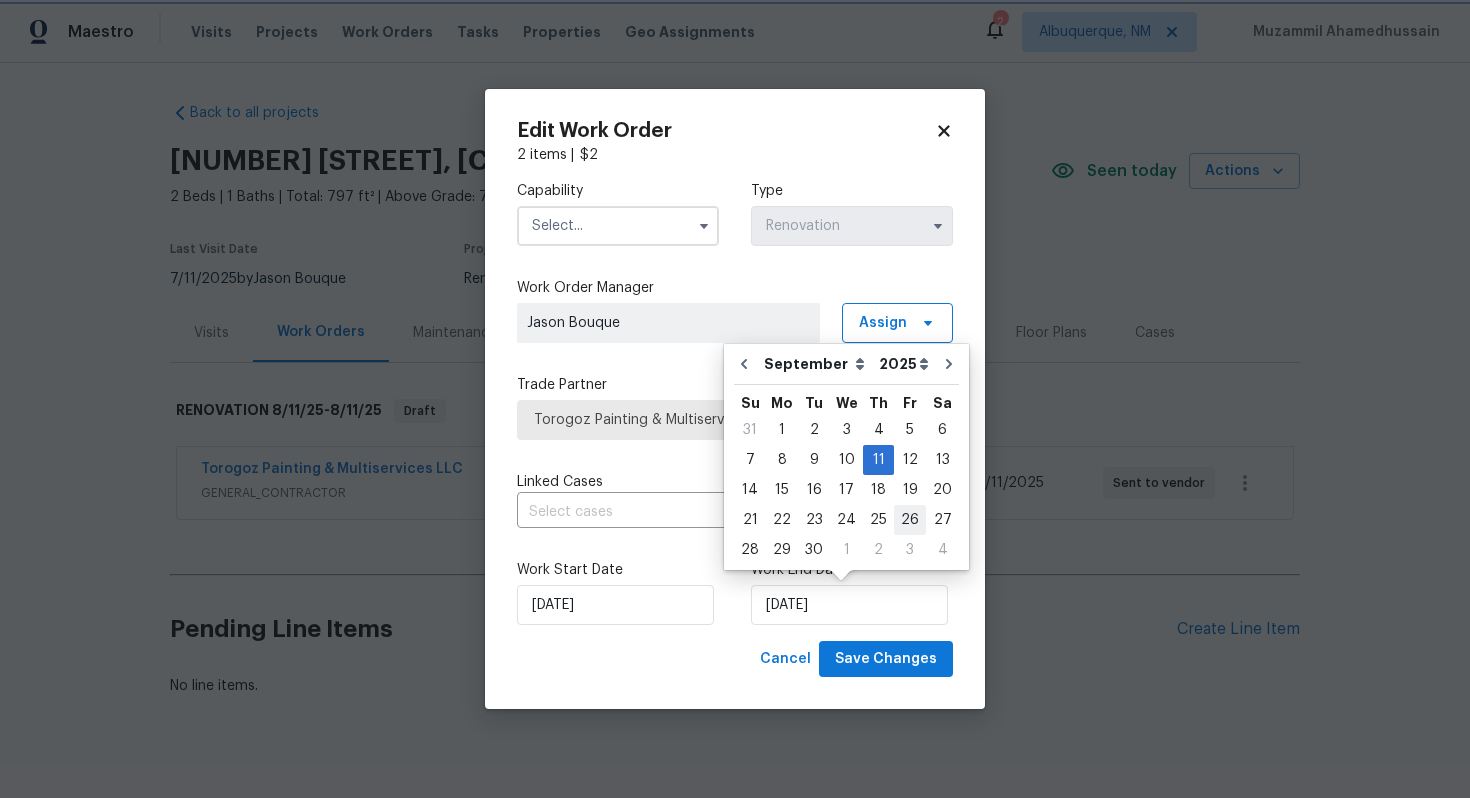 type on "26/09/2025" 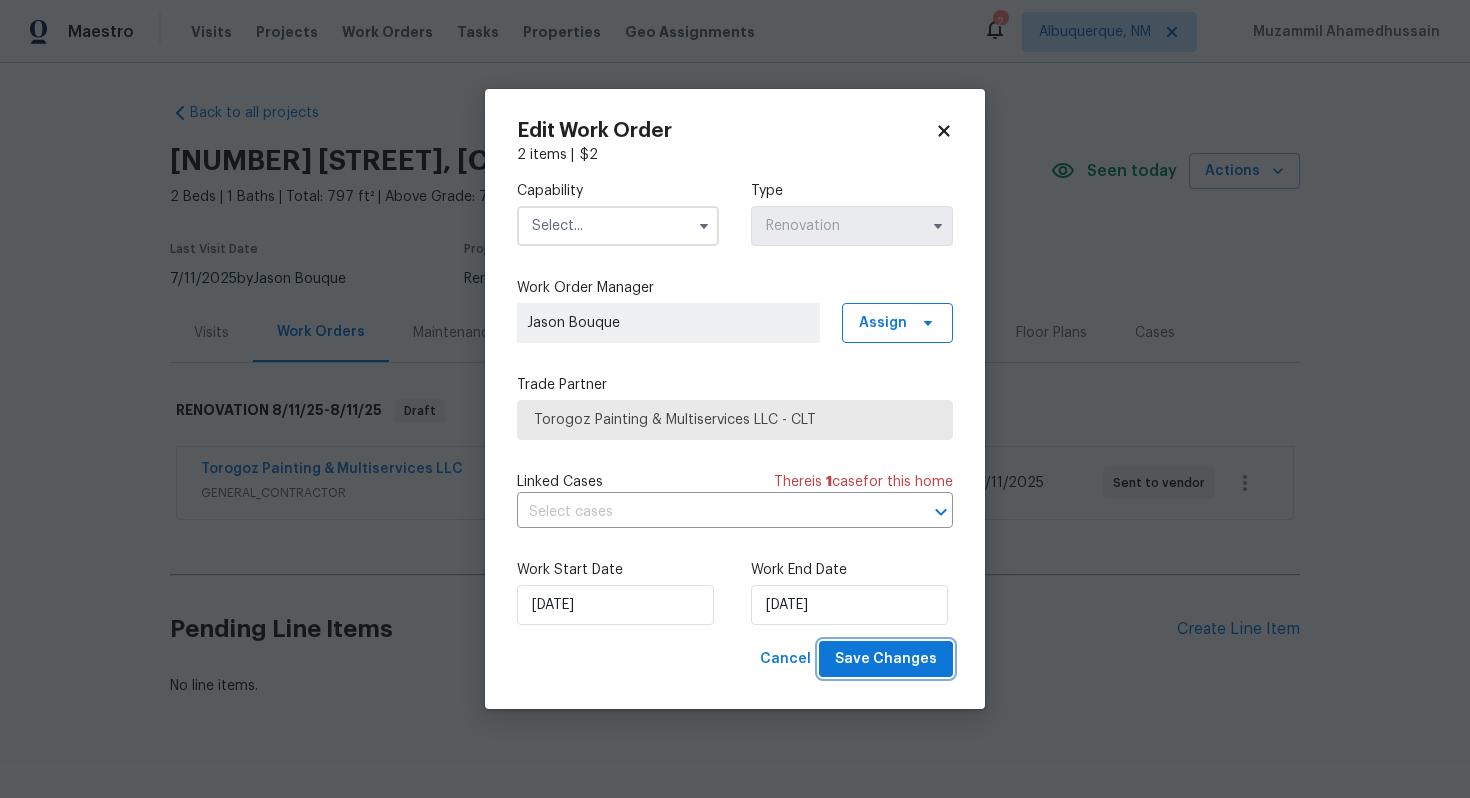 click on "Save Changes" at bounding box center [886, 659] 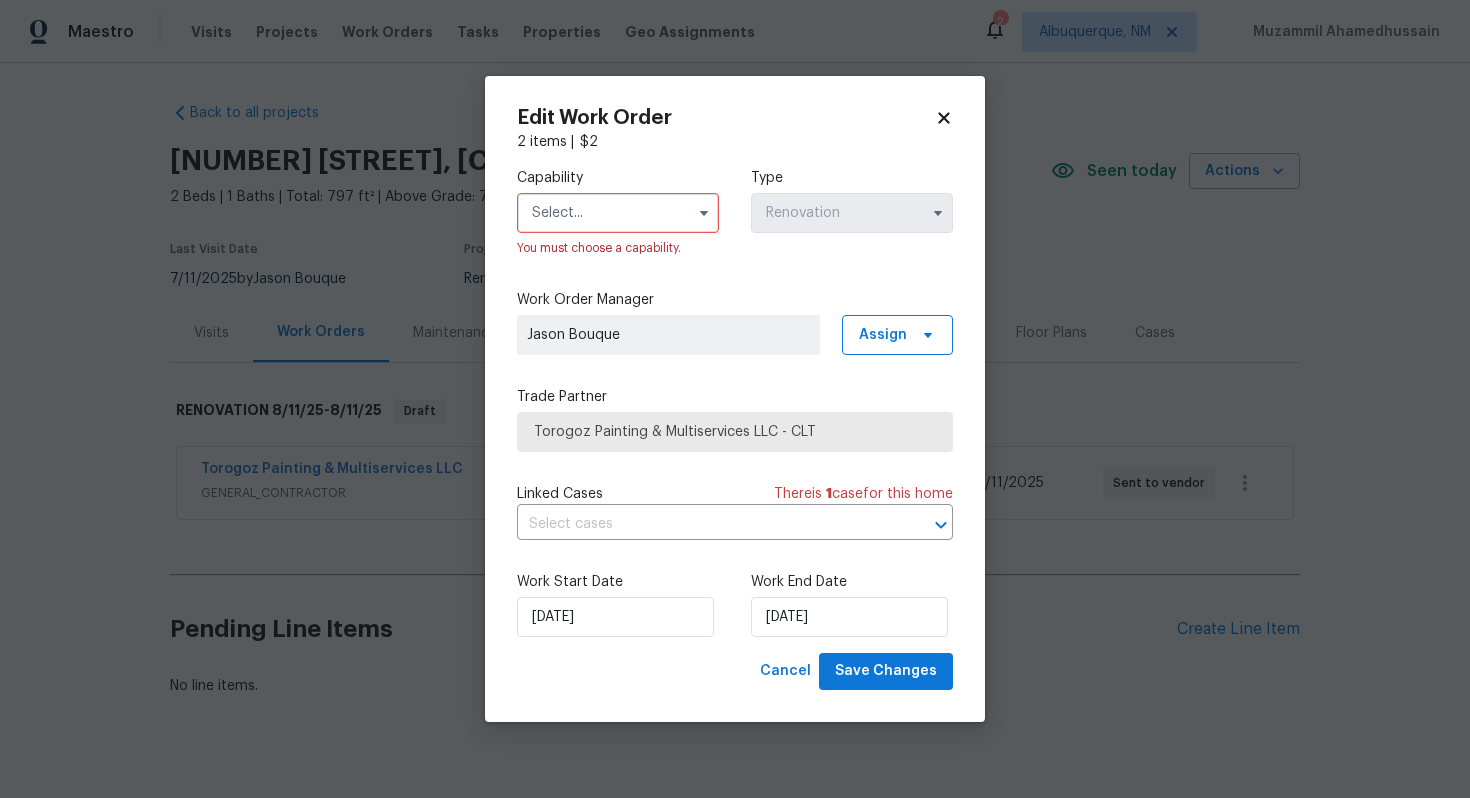 click at bounding box center (618, 213) 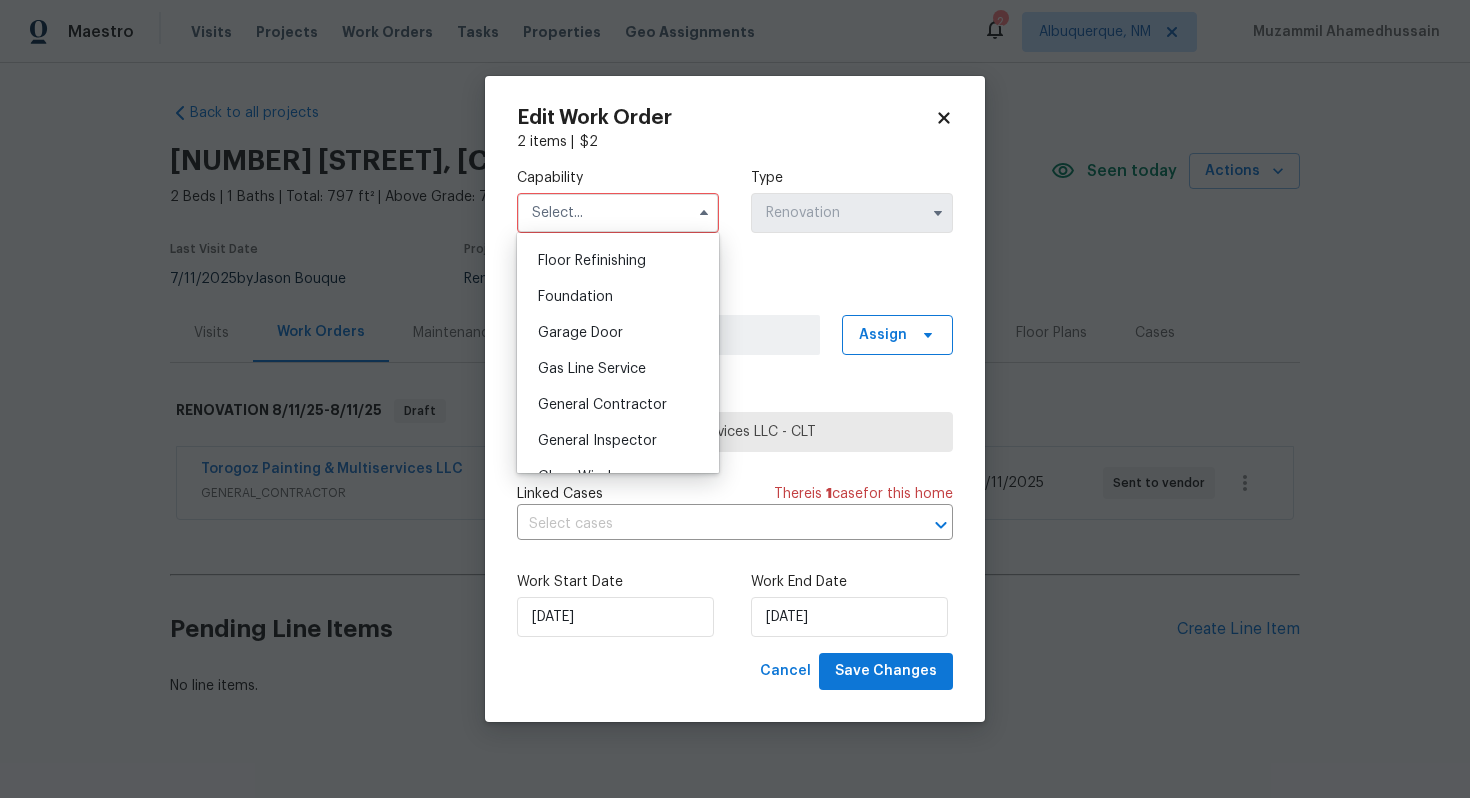scroll, scrollTop: 841, scrollLeft: 0, axis: vertical 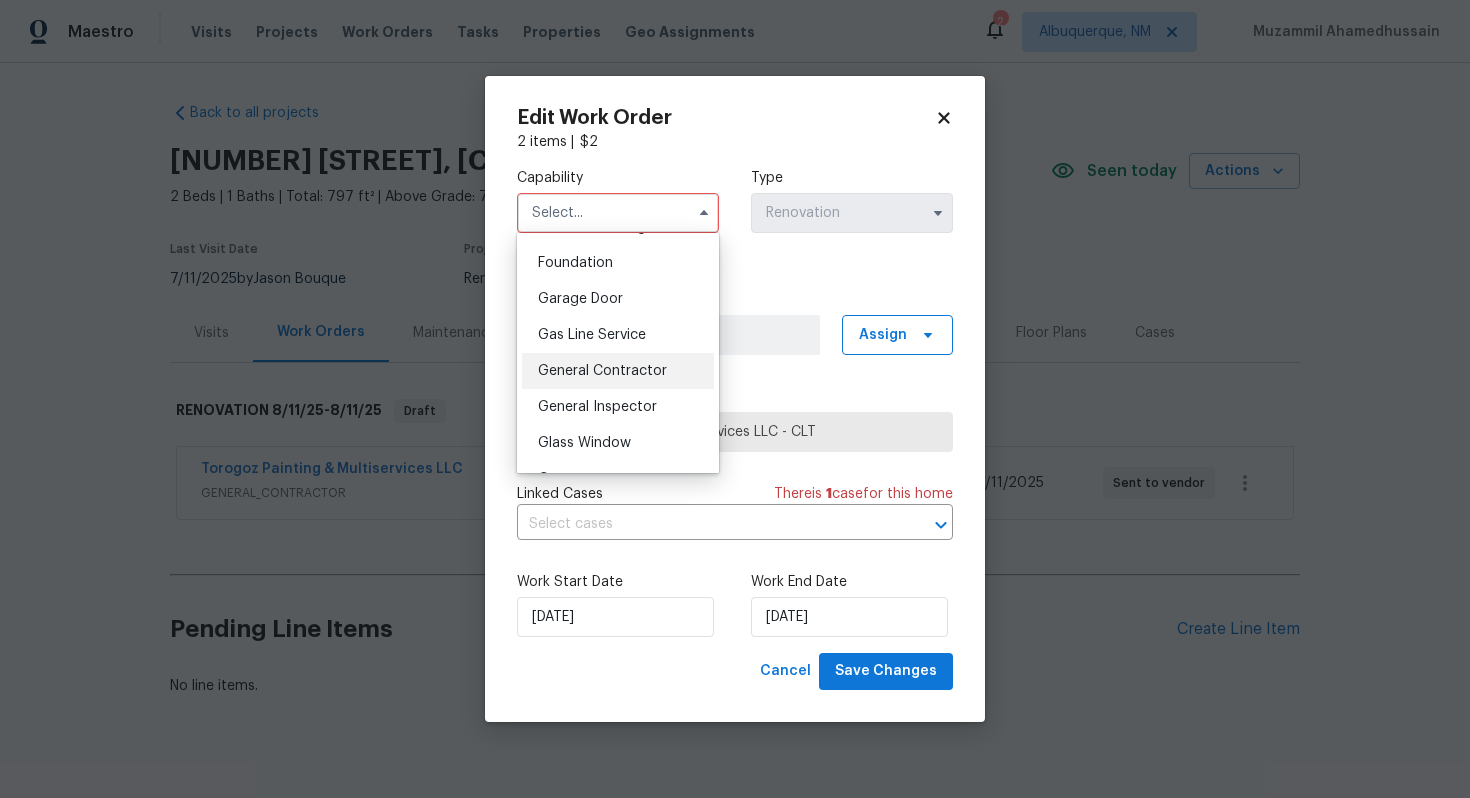 click on "General Contractor" at bounding box center (618, 371) 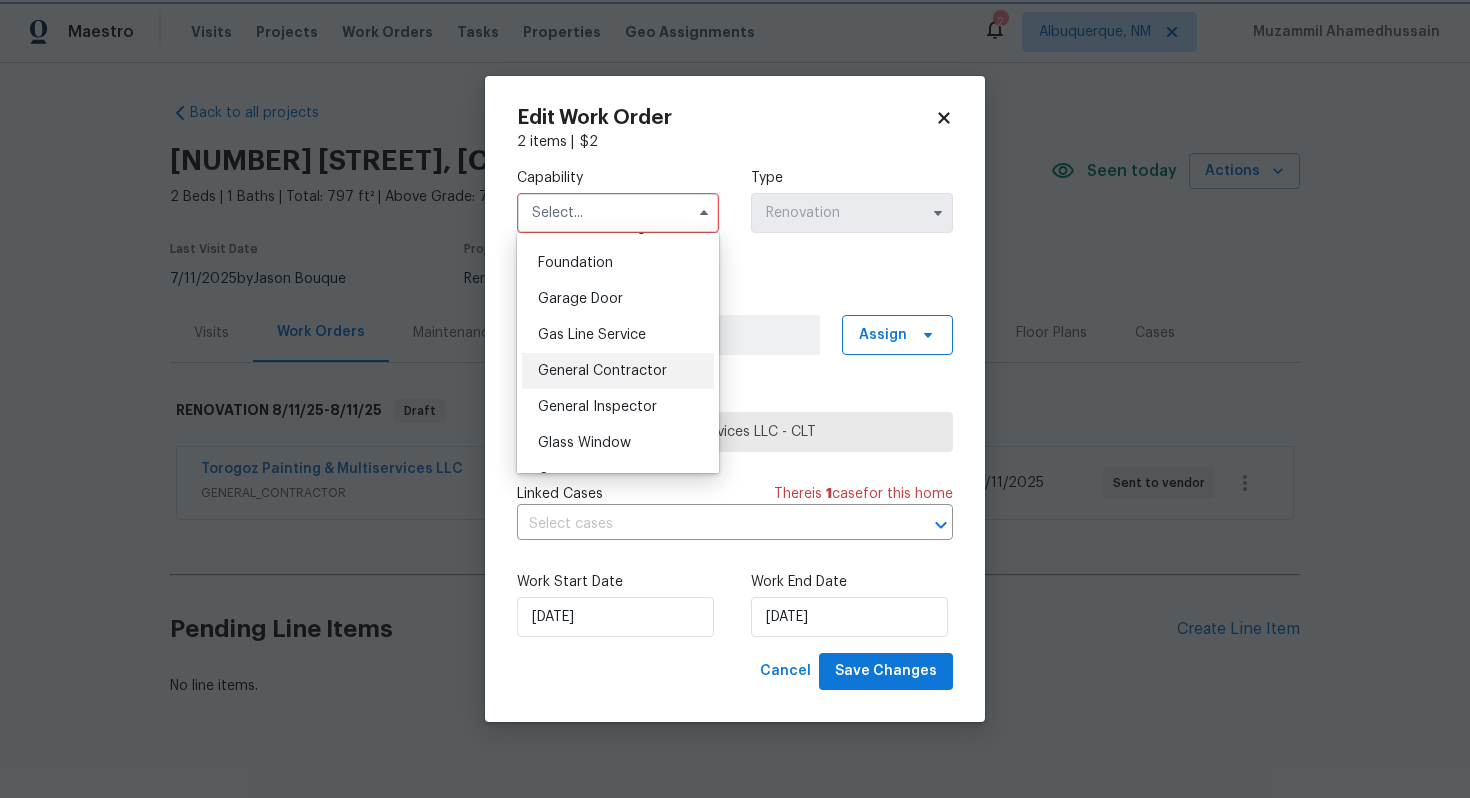 type on "General Contractor" 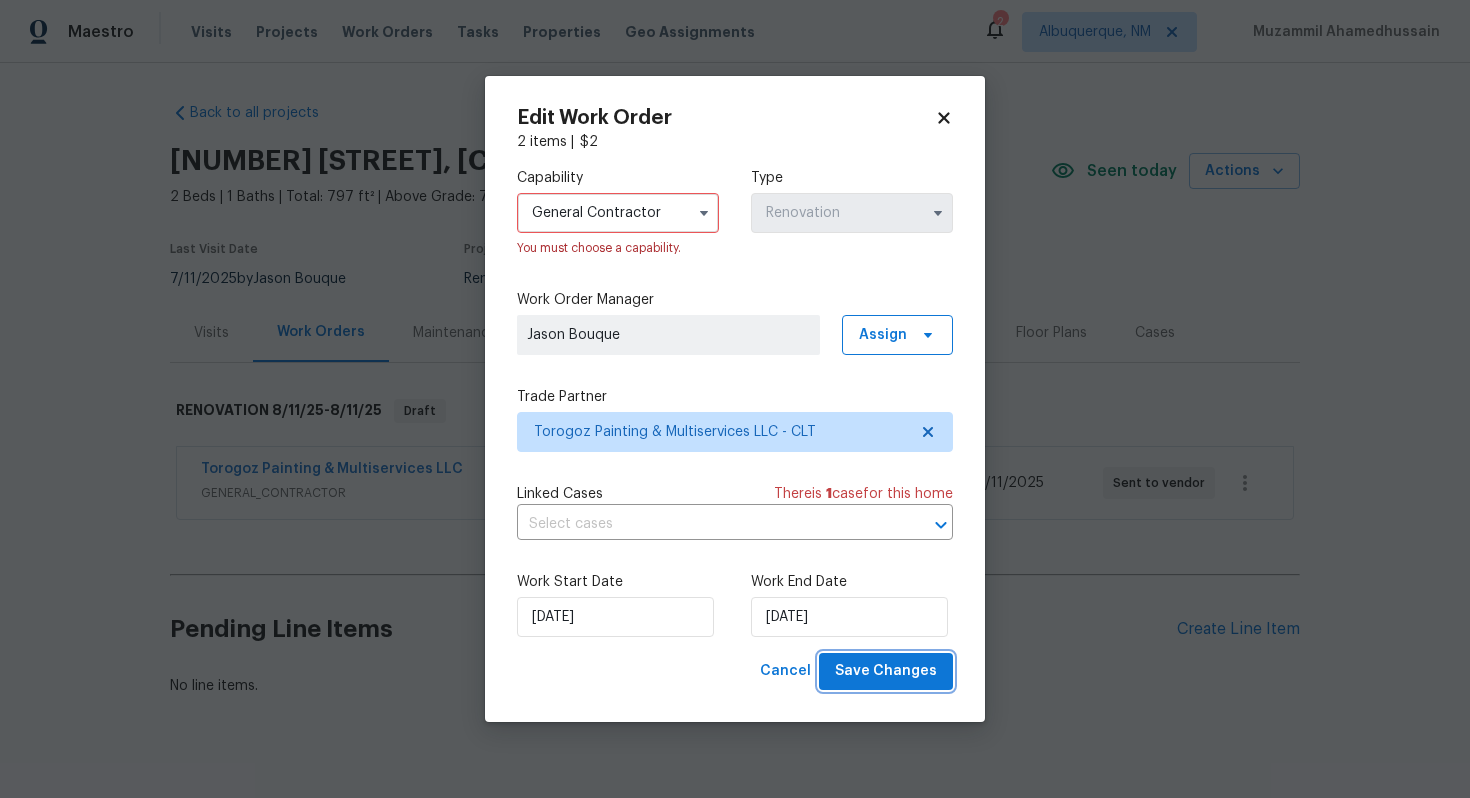click on "Save Changes" at bounding box center (886, 671) 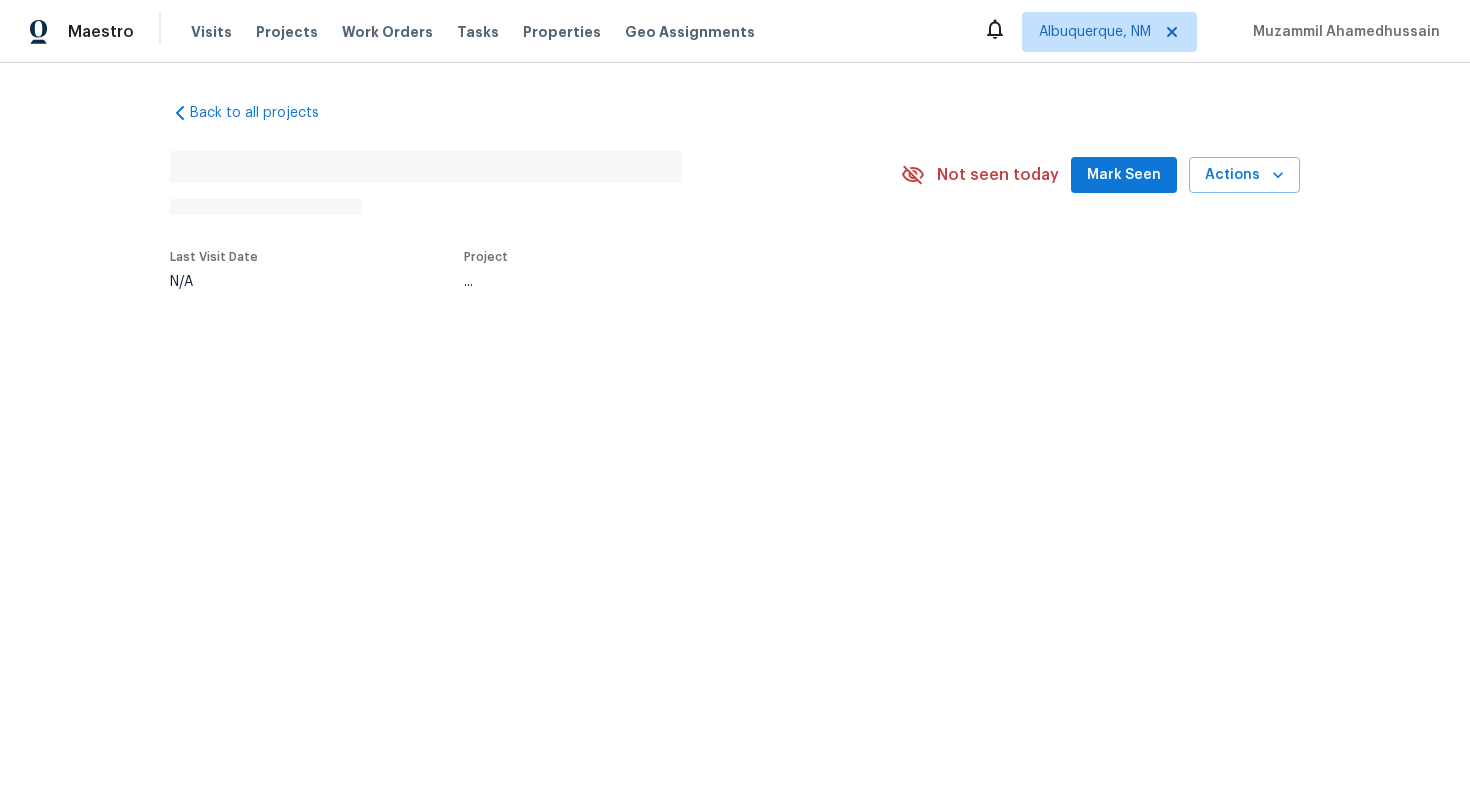 scroll, scrollTop: 0, scrollLeft: 0, axis: both 